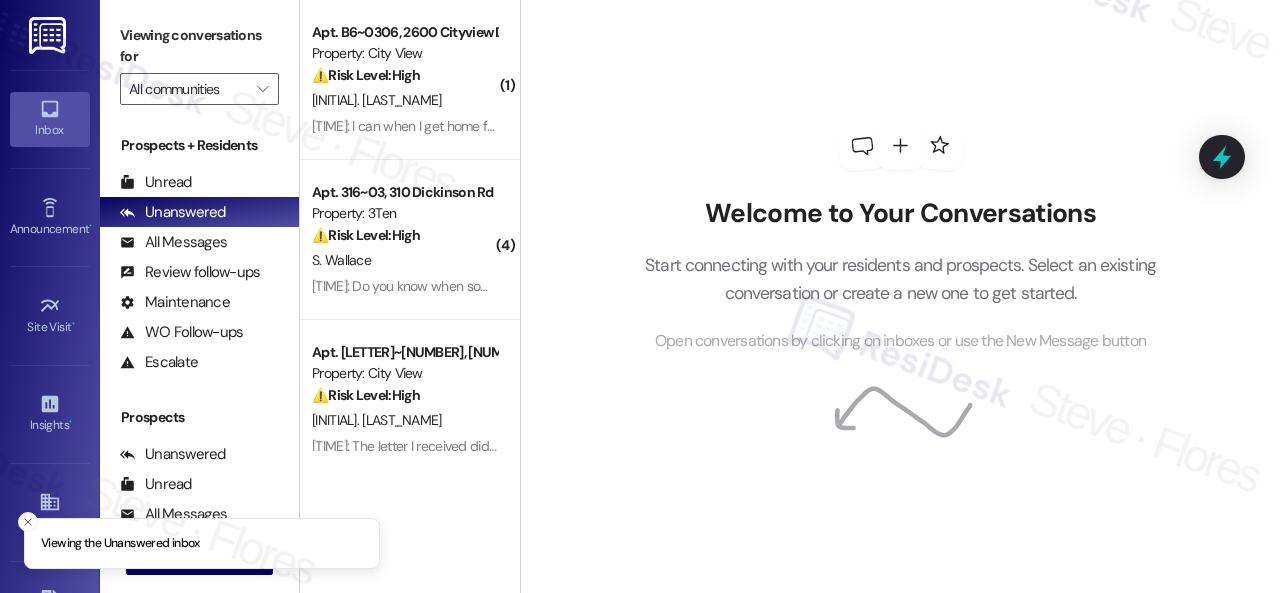 scroll, scrollTop: 0, scrollLeft: 0, axis: both 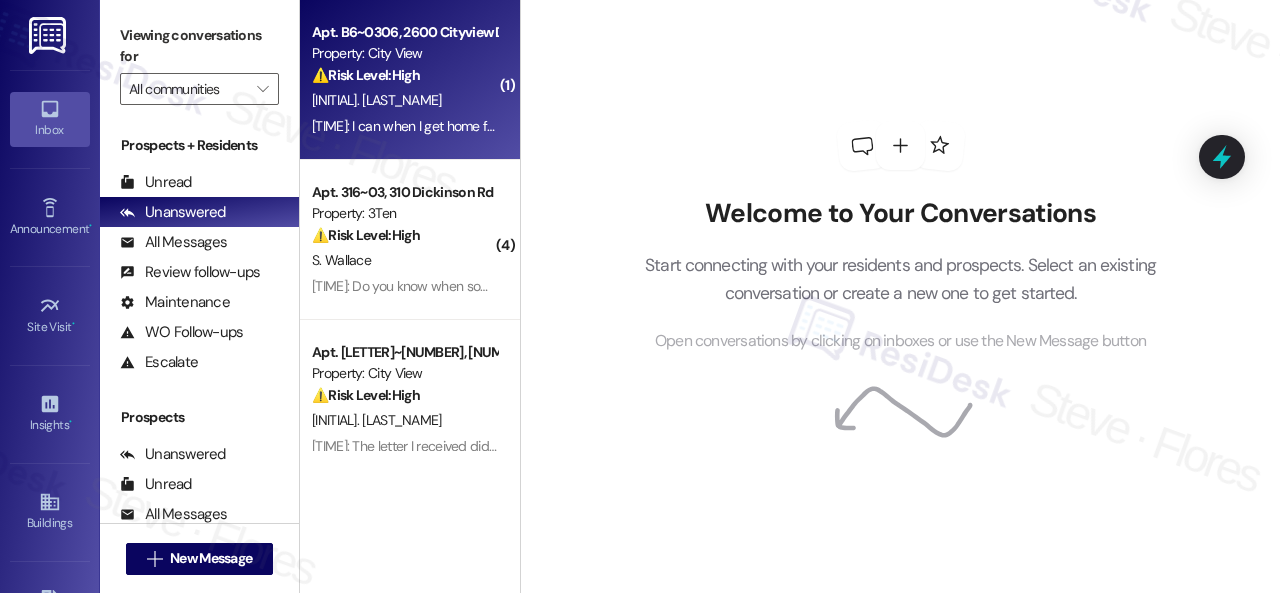 click on "[TIME]: I can when I get home from work. Maintenance already measured the windows on Tues. [TIME]: I can when I get home from work. Maintenance already measured the windows on Tues." at bounding box center [404, 126] 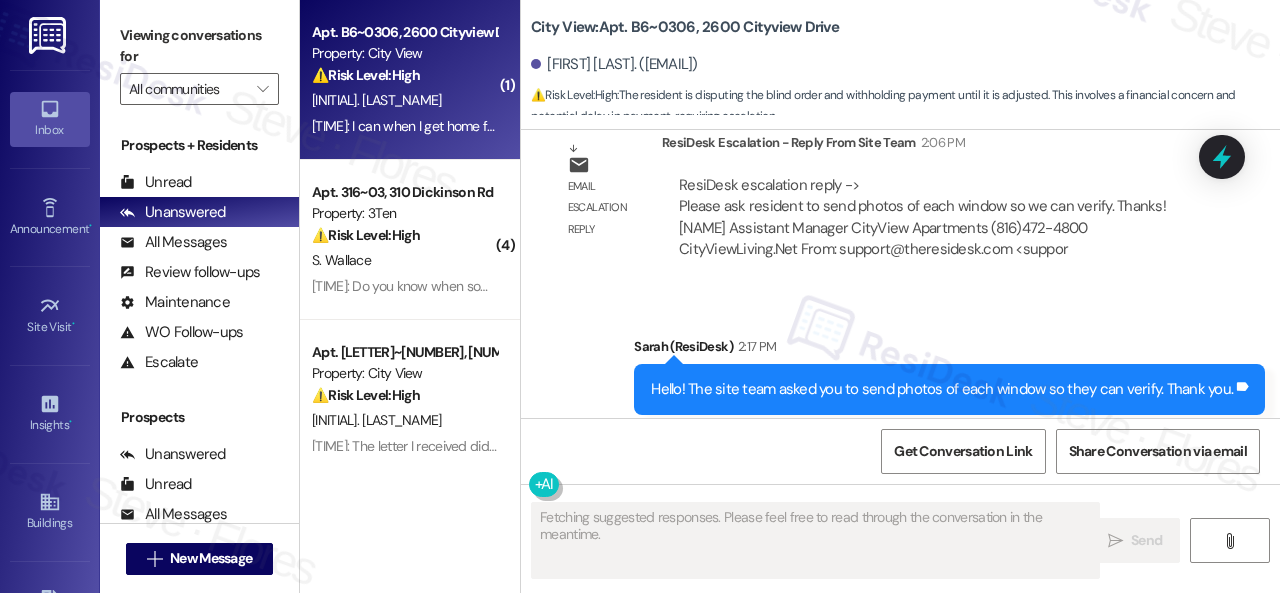 scroll, scrollTop: 9996, scrollLeft: 0, axis: vertical 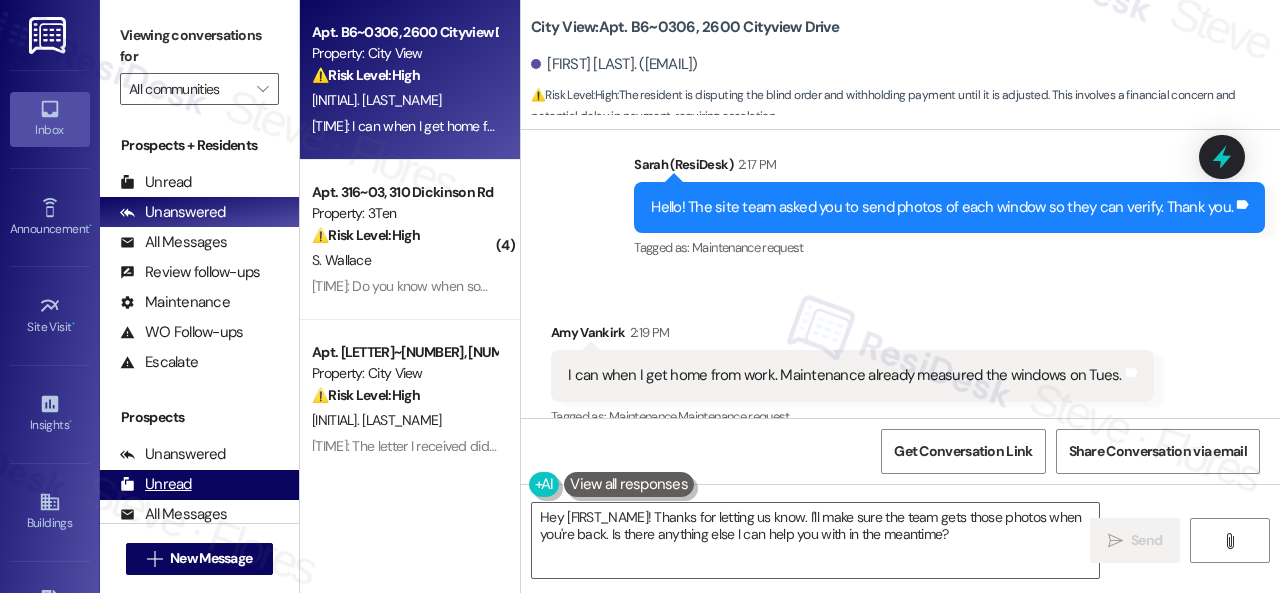 drag, startPoint x: 995, startPoint y: 537, endPoint x: 230, endPoint y: 469, distance: 768.0163 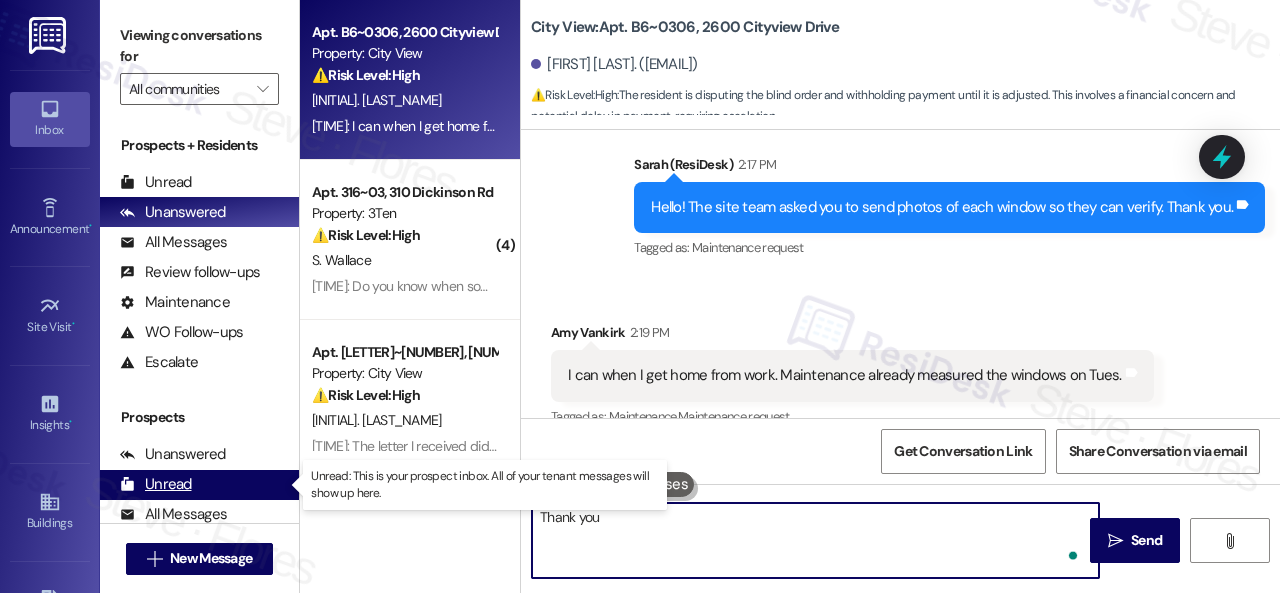 type on "Thank you." 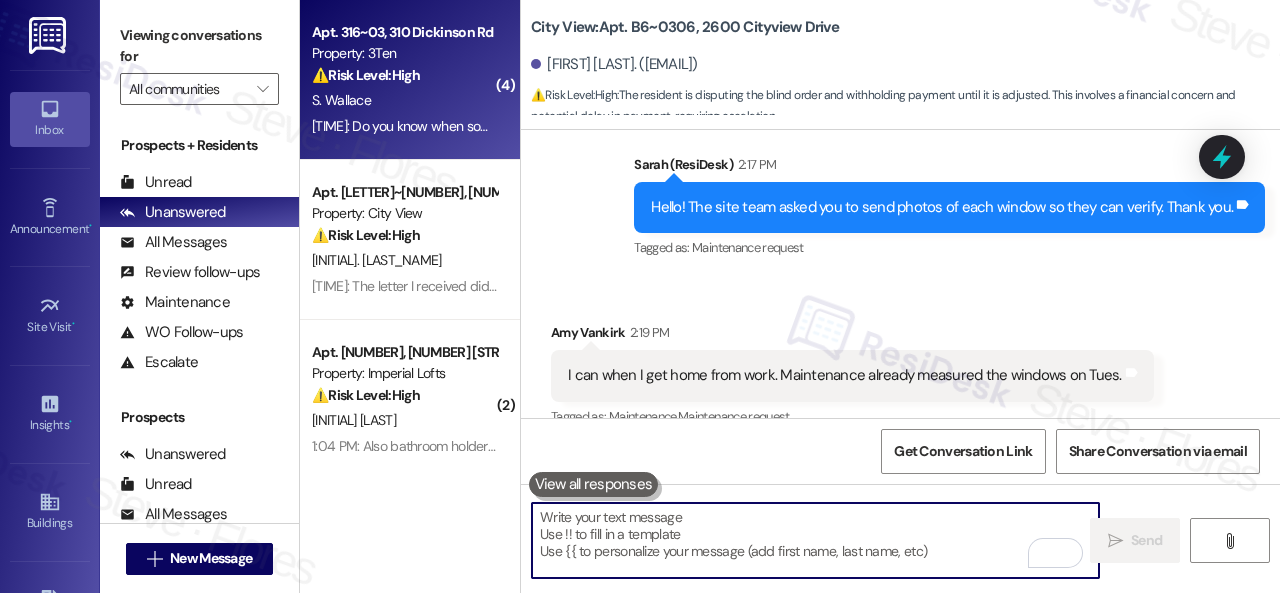type 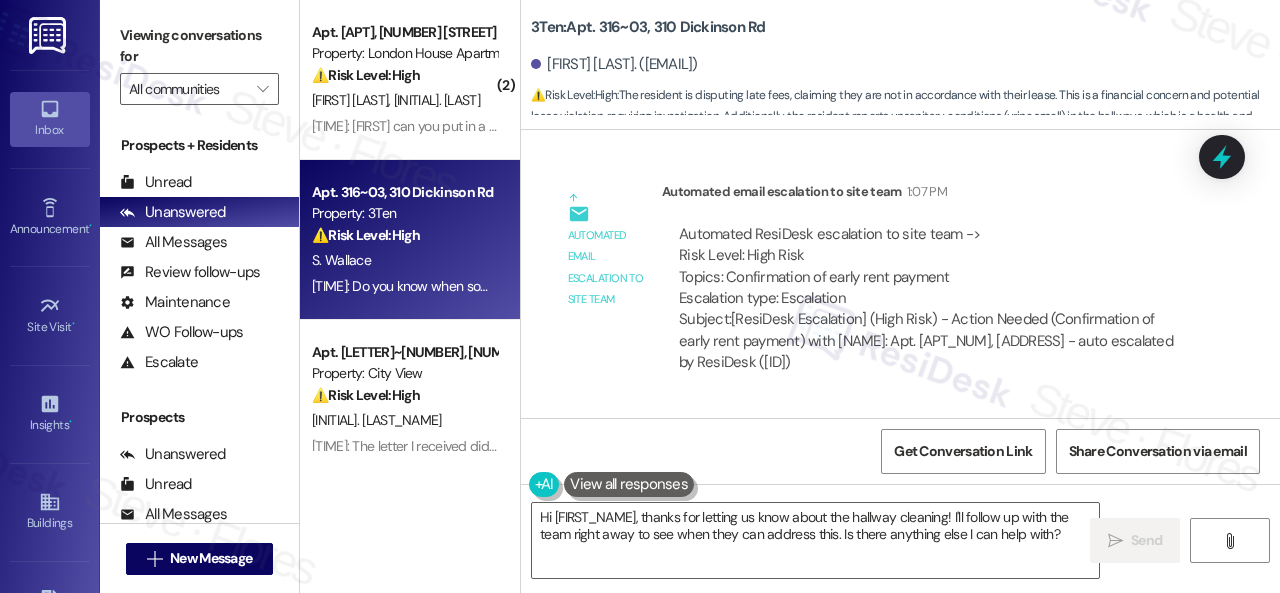scroll, scrollTop: 39622, scrollLeft: 0, axis: vertical 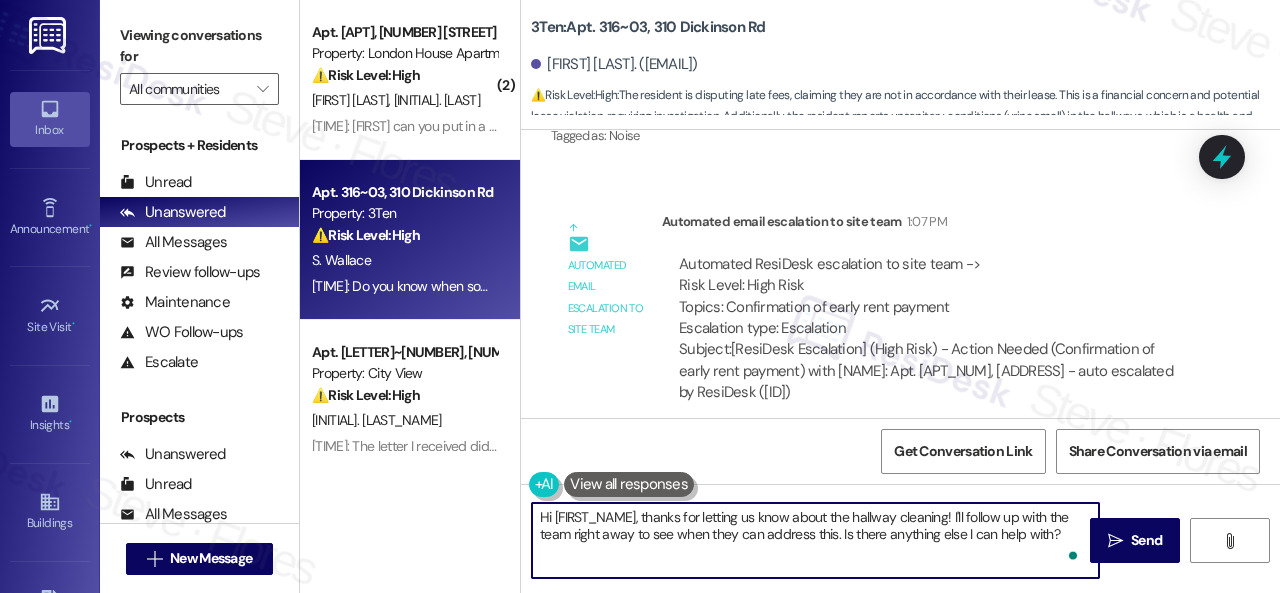 drag, startPoint x: 838, startPoint y: 533, endPoint x: 1056, endPoint y: 533, distance: 218 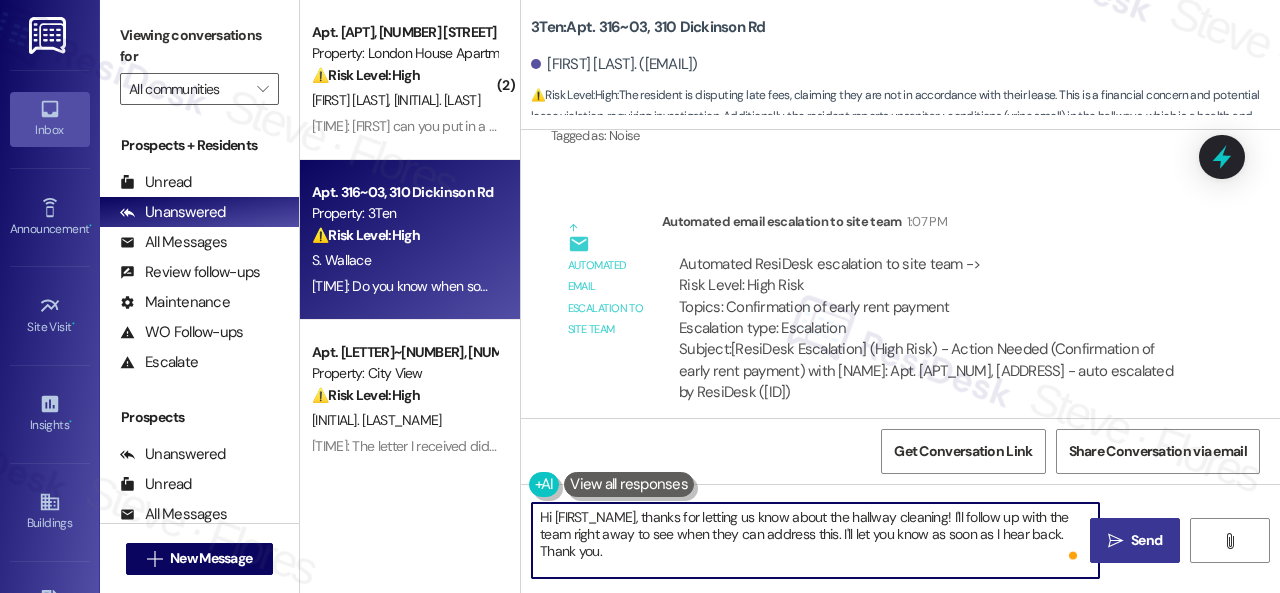 type on "Hi [FIRST_NAME], thanks for letting us know about the hallway cleaning! I'll follow up with the team right away to see when they can address this. I'll let you know as soon as I hear back. Thank you." 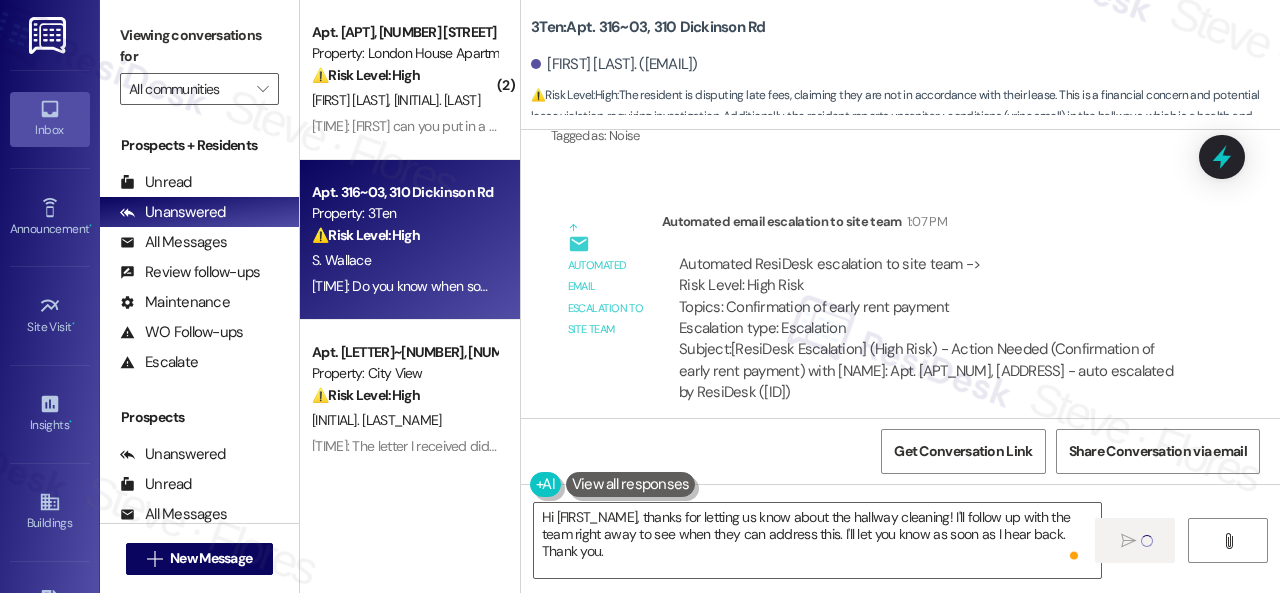 type 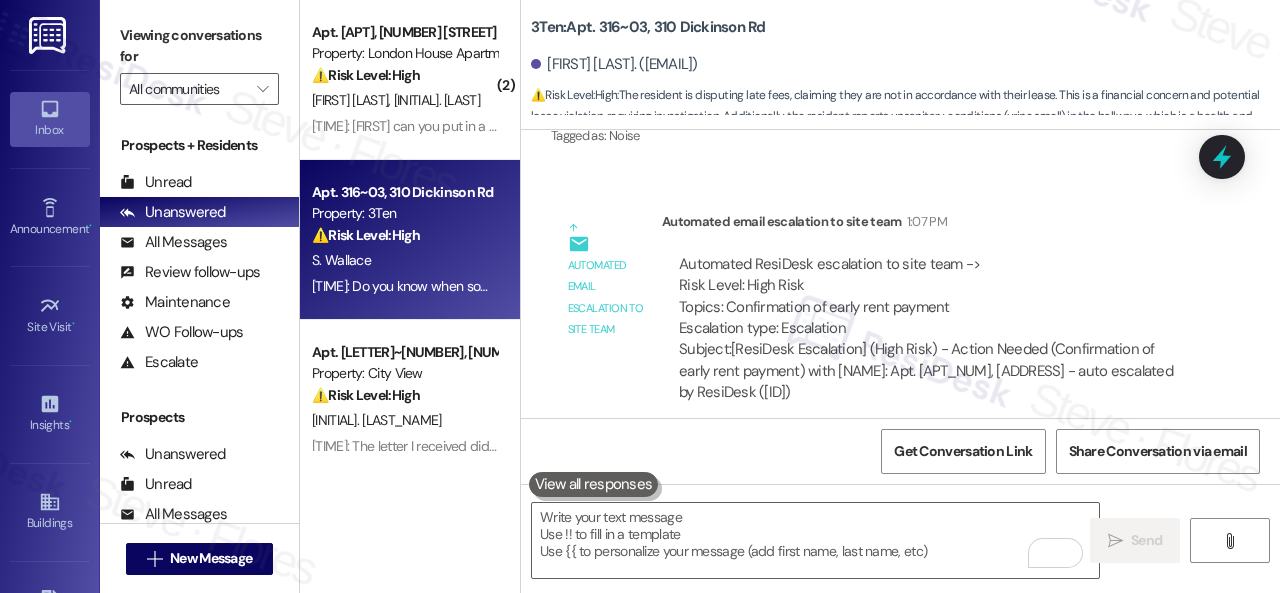 scroll, scrollTop: 39852, scrollLeft: 0, axis: vertical 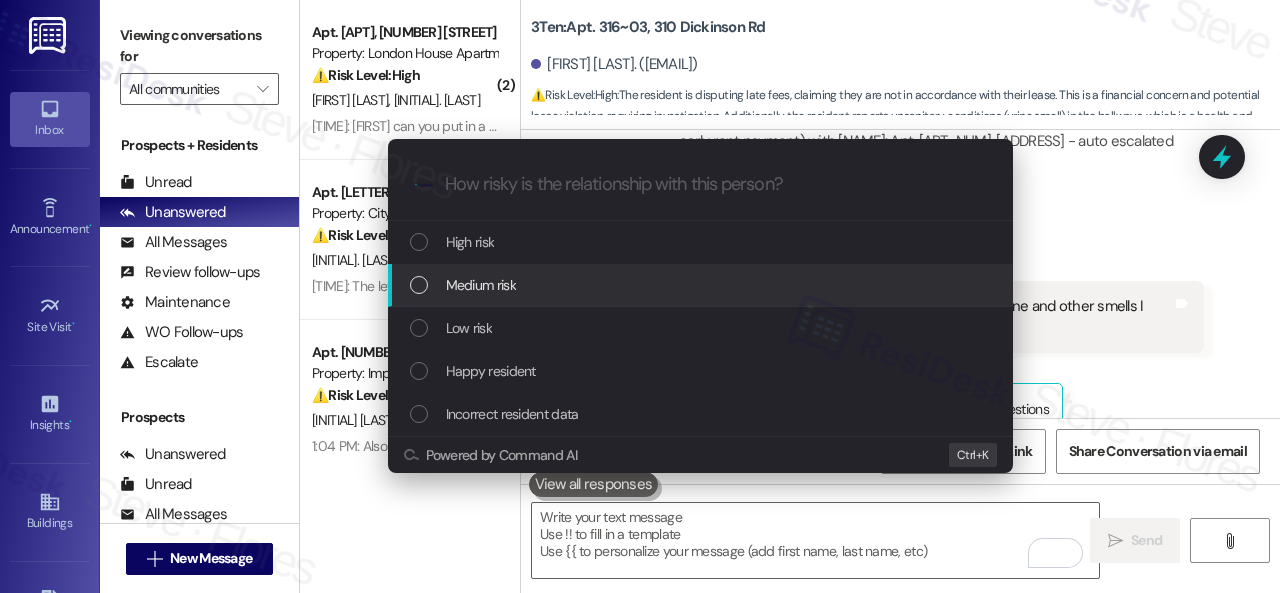 click on "Medium risk" at bounding box center (481, 285) 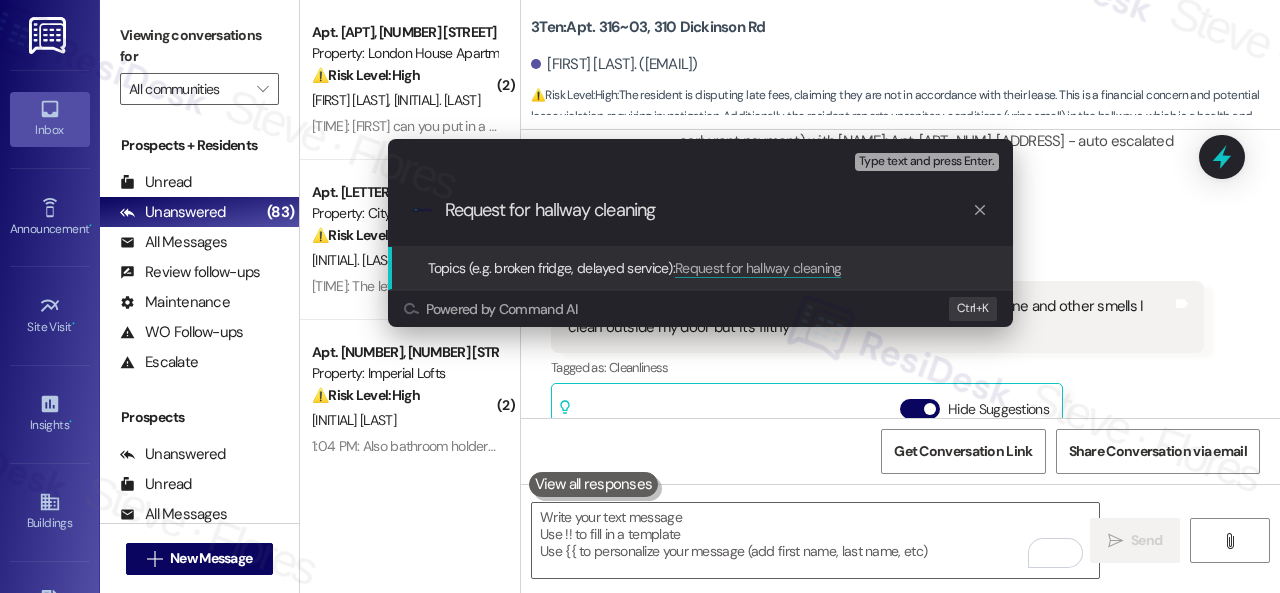 type on "Request for hallway cleaning." 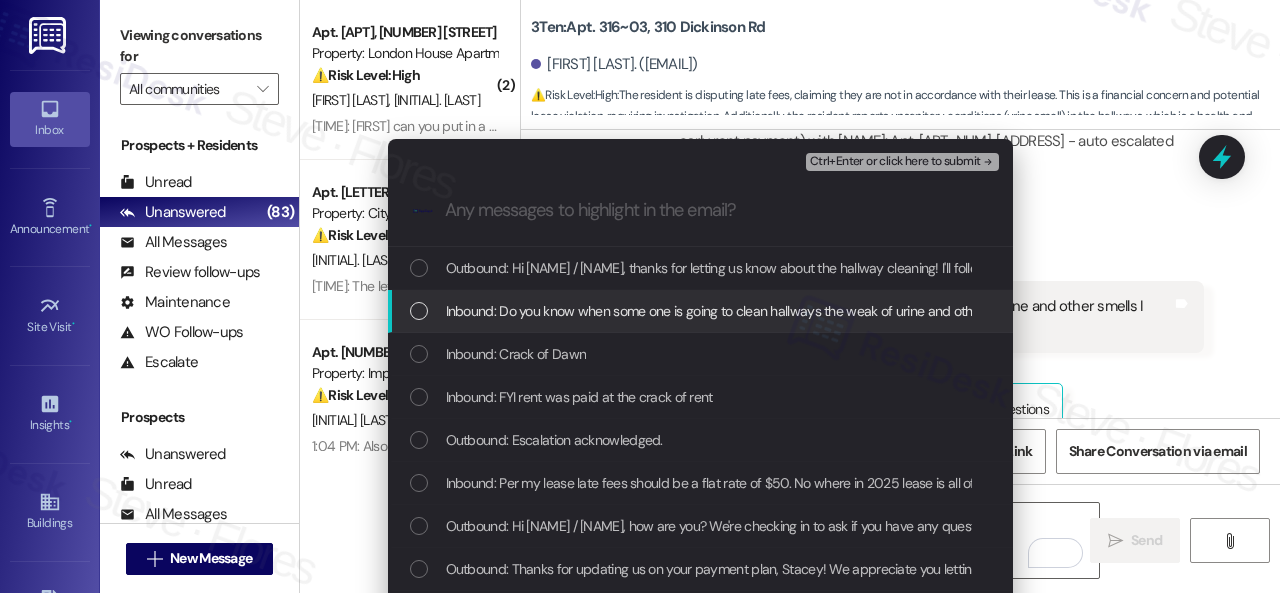click on "Inbound: Do you know when some one is going to clean hallways the weak of urine and other smells I clean outside my door but it's filthy" at bounding box center [840, 311] 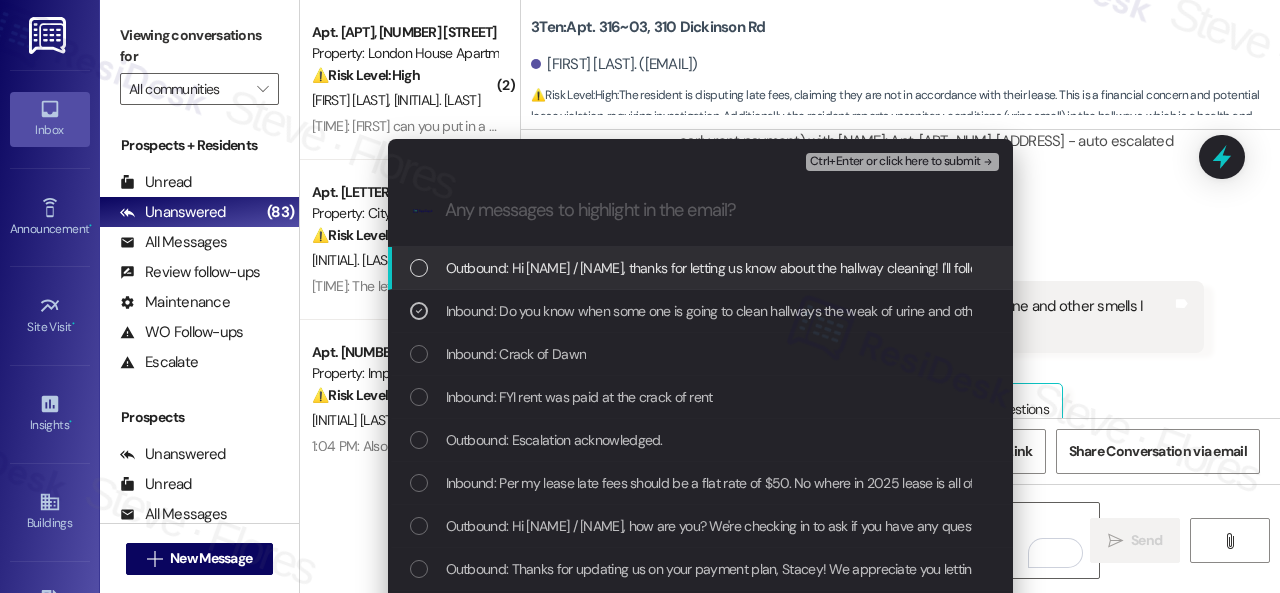click on "Ctrl+Enter or click here to submit" at bounding box center [895, 162] 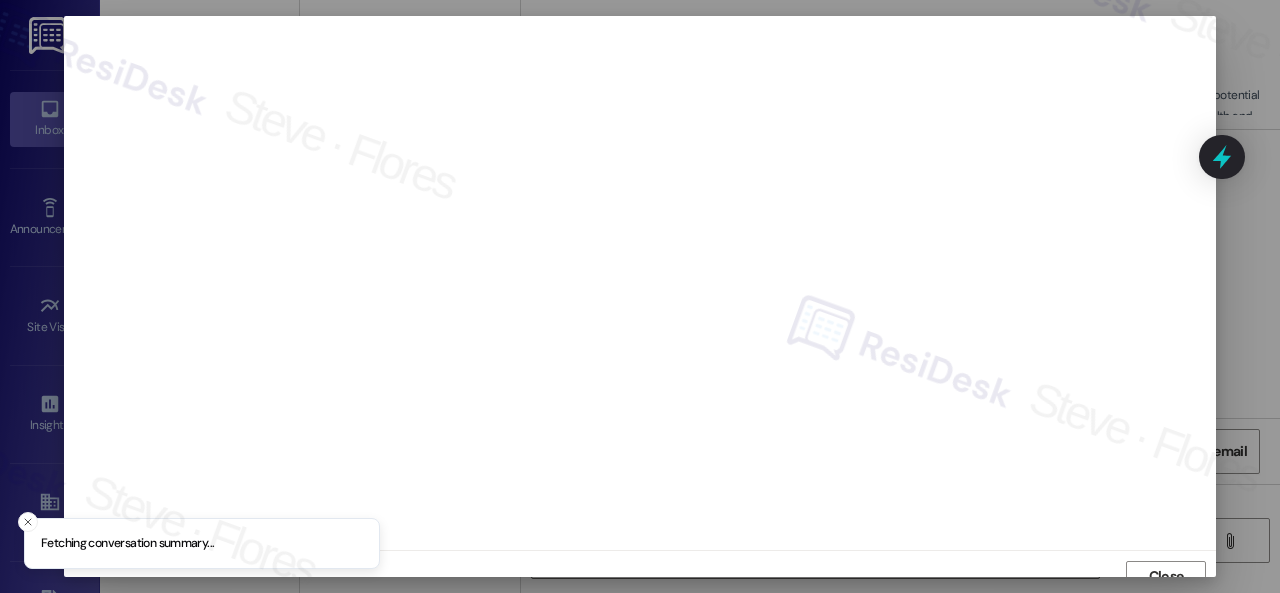 scroll, scrollTop: 15, scrollLeft: 0, axis: vertical 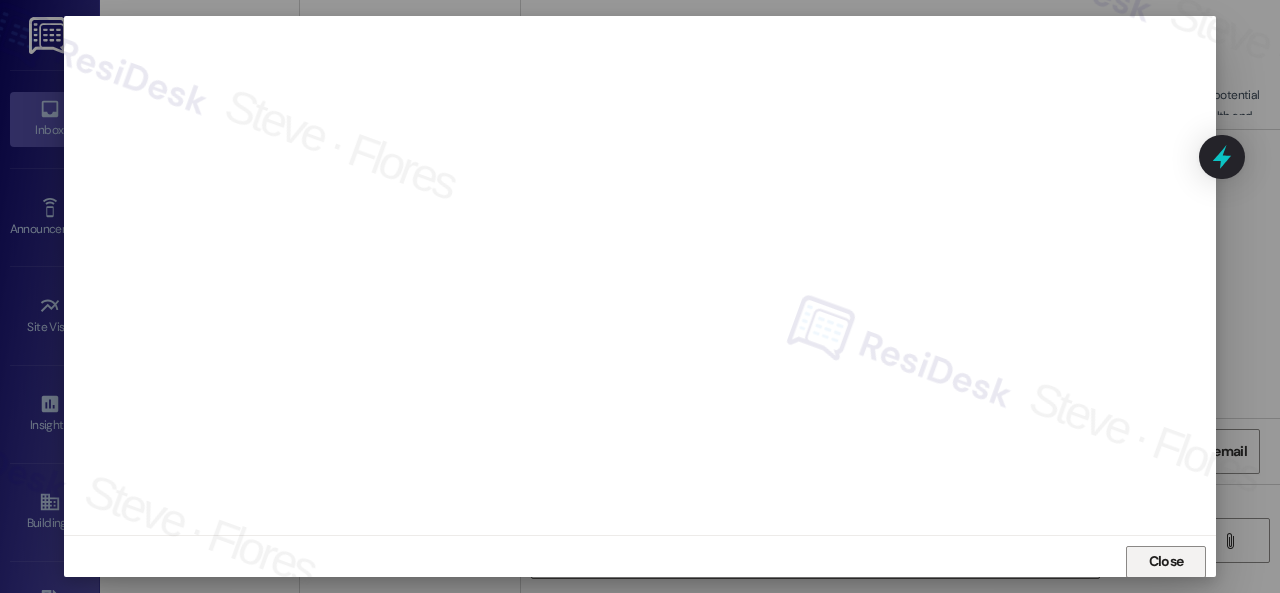 click on "Close" at bounding box center [1166, 561] 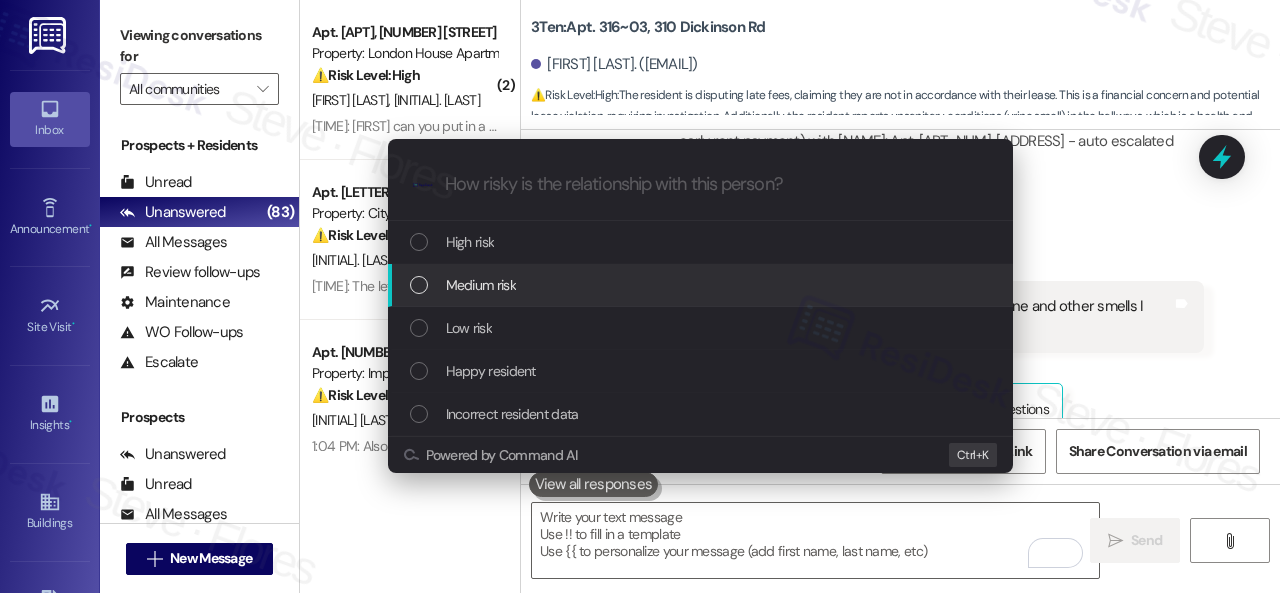 click on "Medium risk" at bounding box center [481, 285] 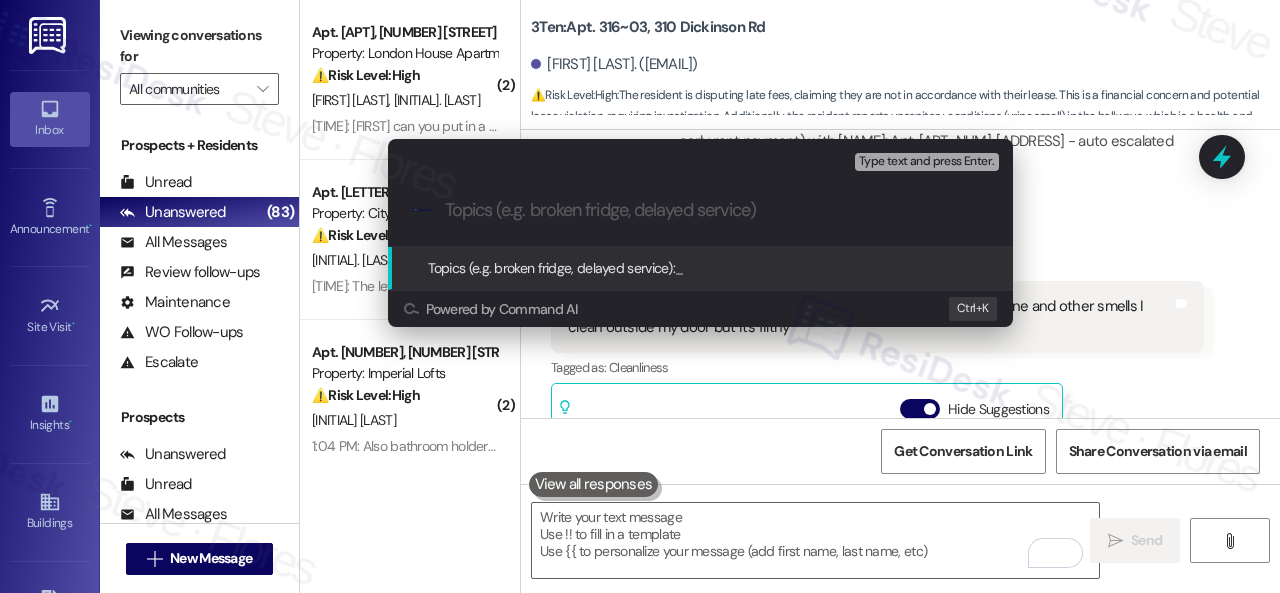 paste on "Request for hallway cleaning." 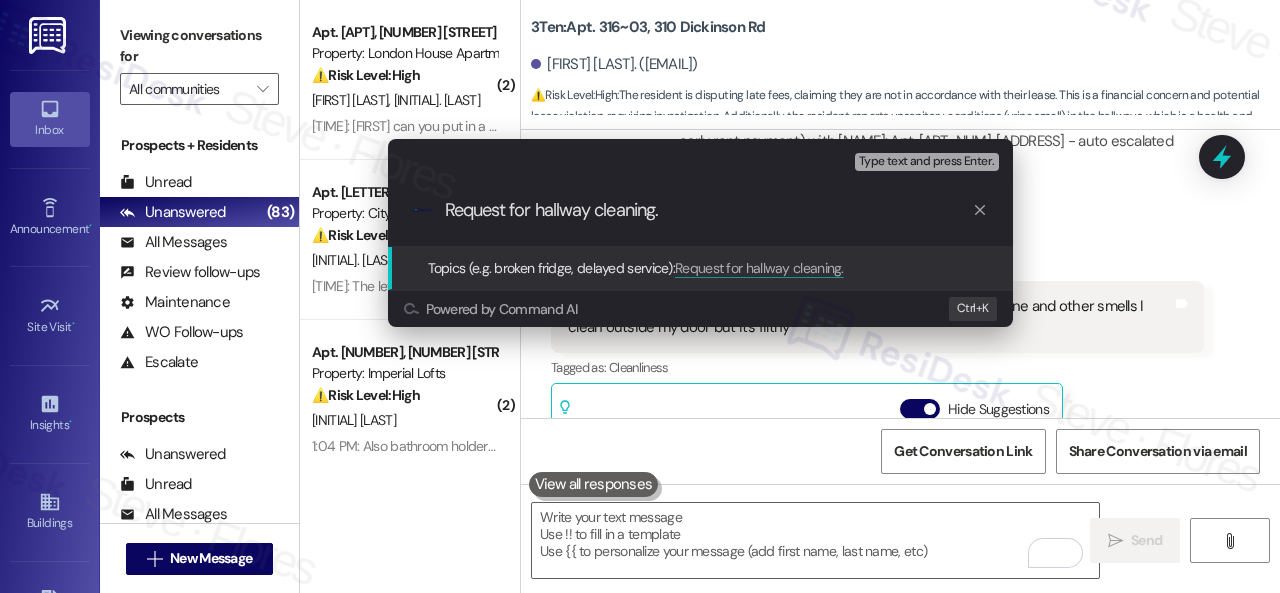 type 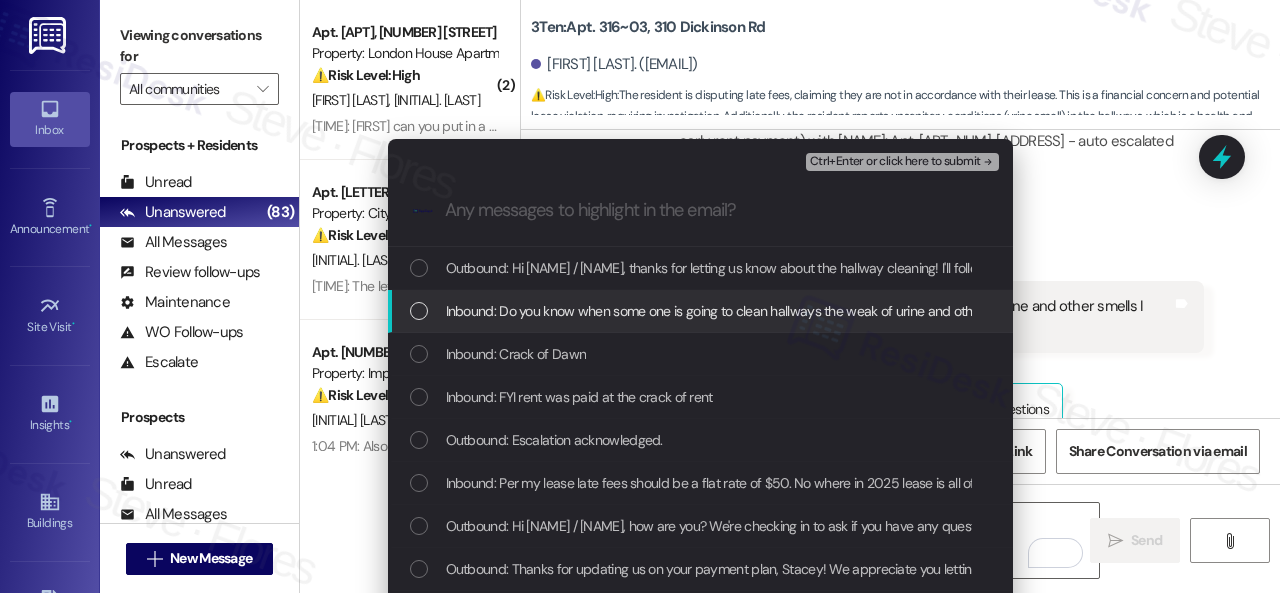 click on "Inbound: Do you know when some one is going to clean hallways the weak of urine and other smells I clean outside my door but it's filthy" at bounding box center (840, 311) 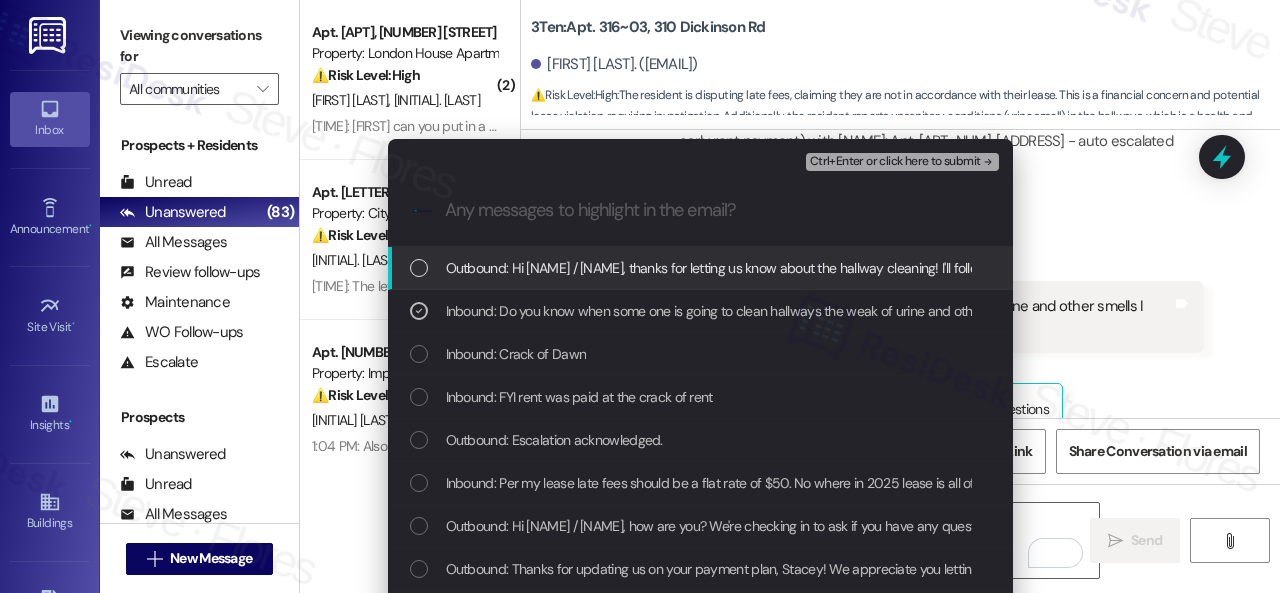 click on "Ctrl+Enter or click here to submit" at bounding box center (895, 162) 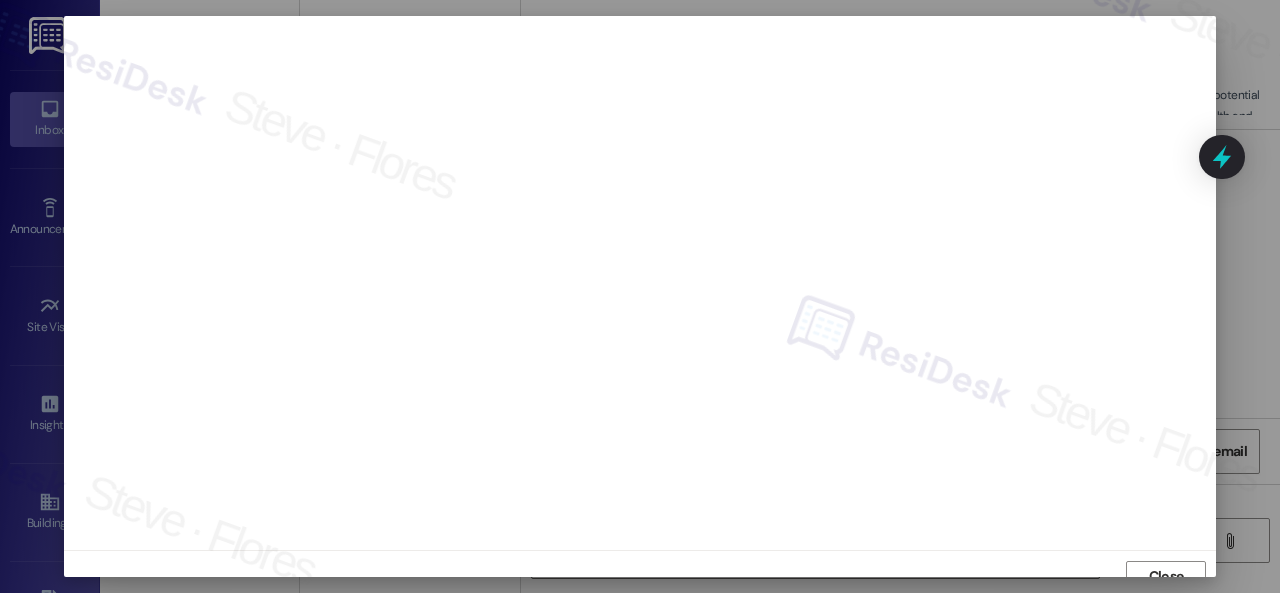 scroll, scrollTop: 15, scrollLeft: 0, axis: vertical 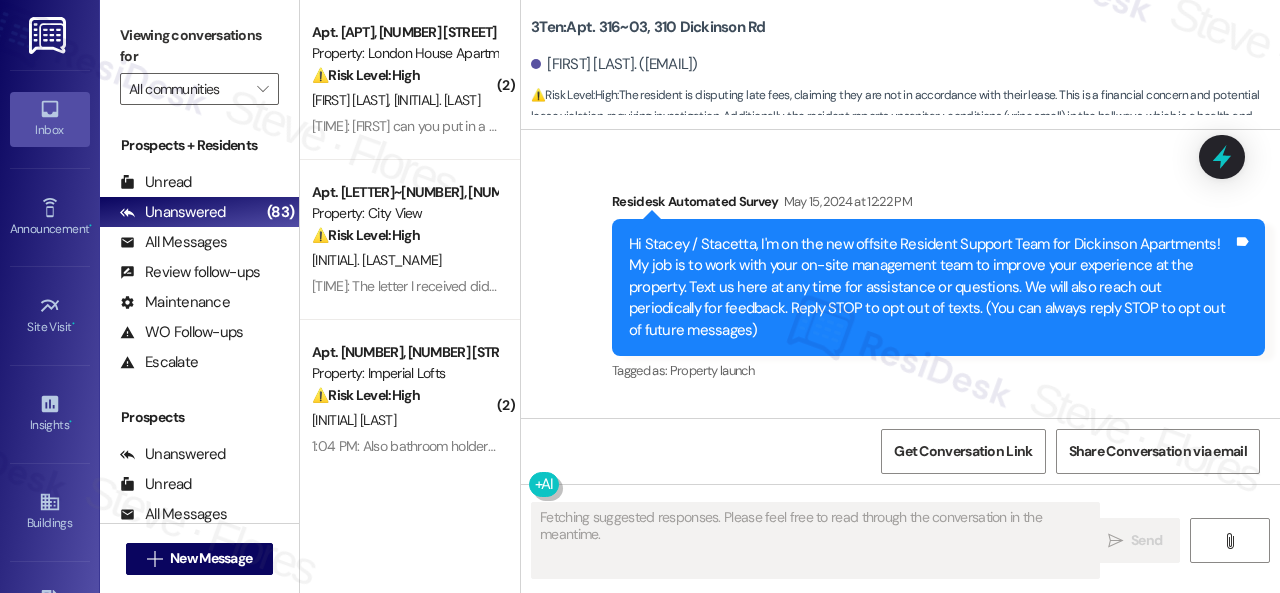 type on "Fetching suggested responses. Please feel free to read through the conversation in the meantime." 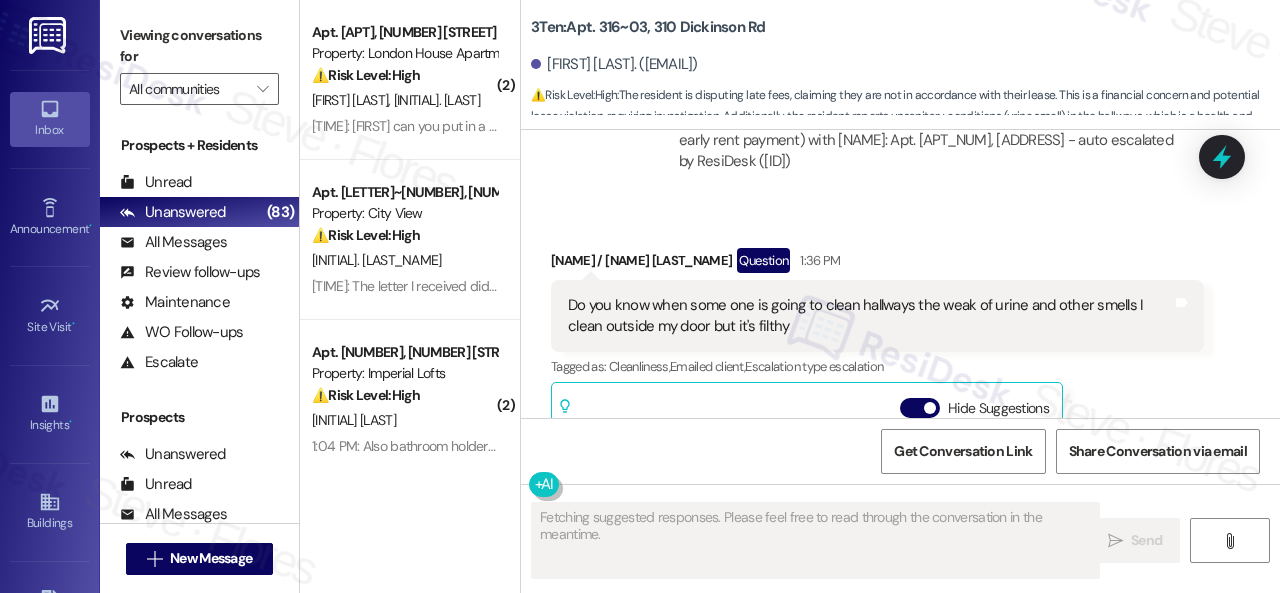 scroll, scrollTop: 39852, scrollLeft: 0, axis: vertical 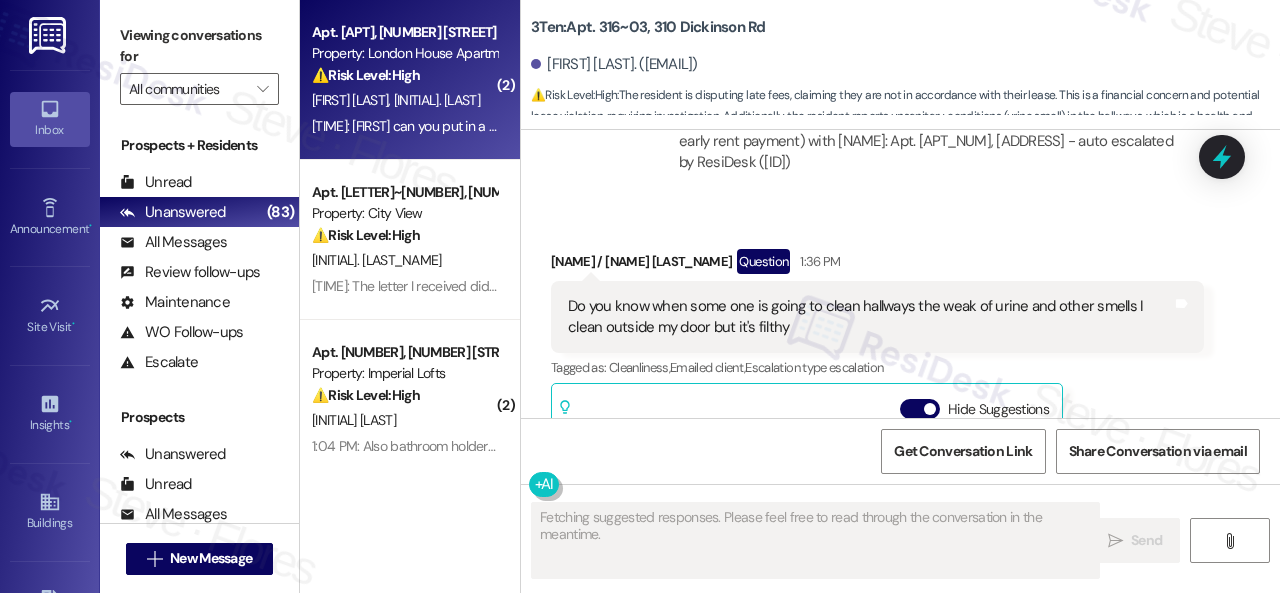 click on "S. Barker T. Lee" at bounding box center (404, 100) 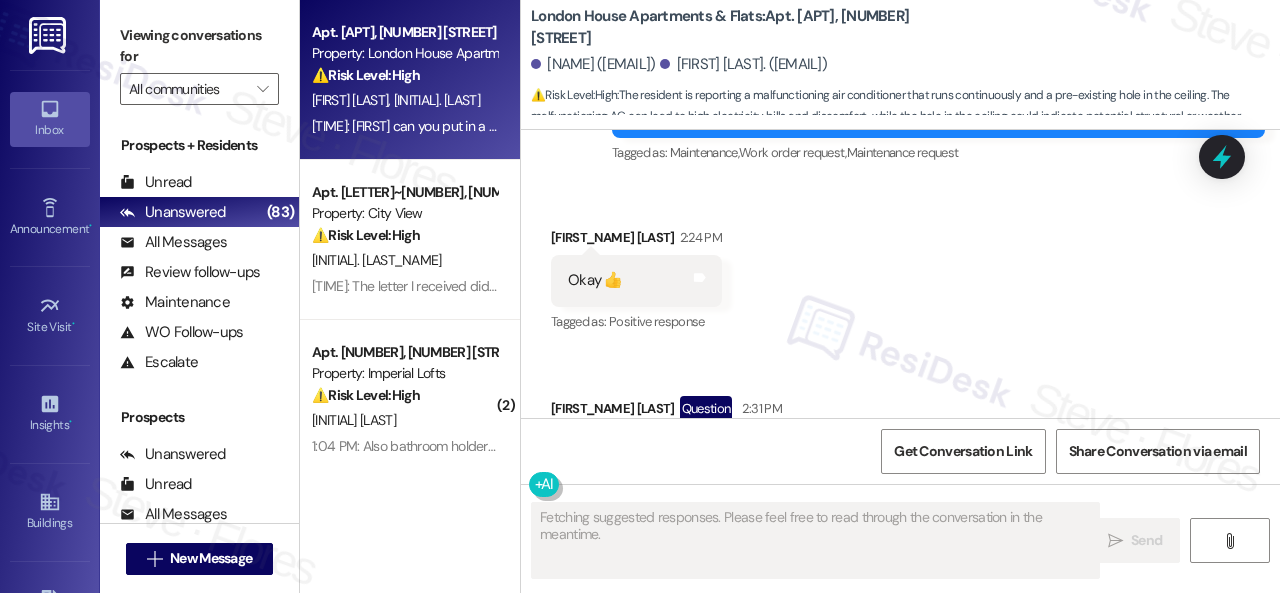 scroll, scrollTop: 4222, scrollLeft: 0, axis: vertical 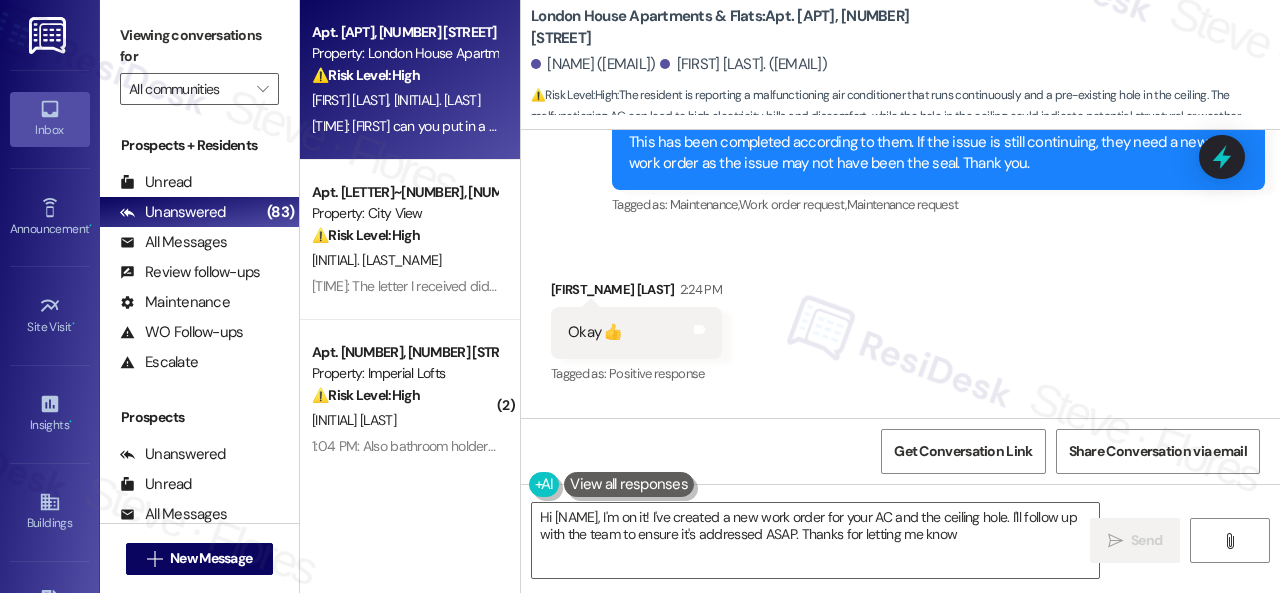 type on "Hi {{first_name}}, I'm on it! I've created a new work order for your AC and the ceiling hole. I'll follow up with the team to ensure it's addressed ASAP. Thanks for letting me know!" 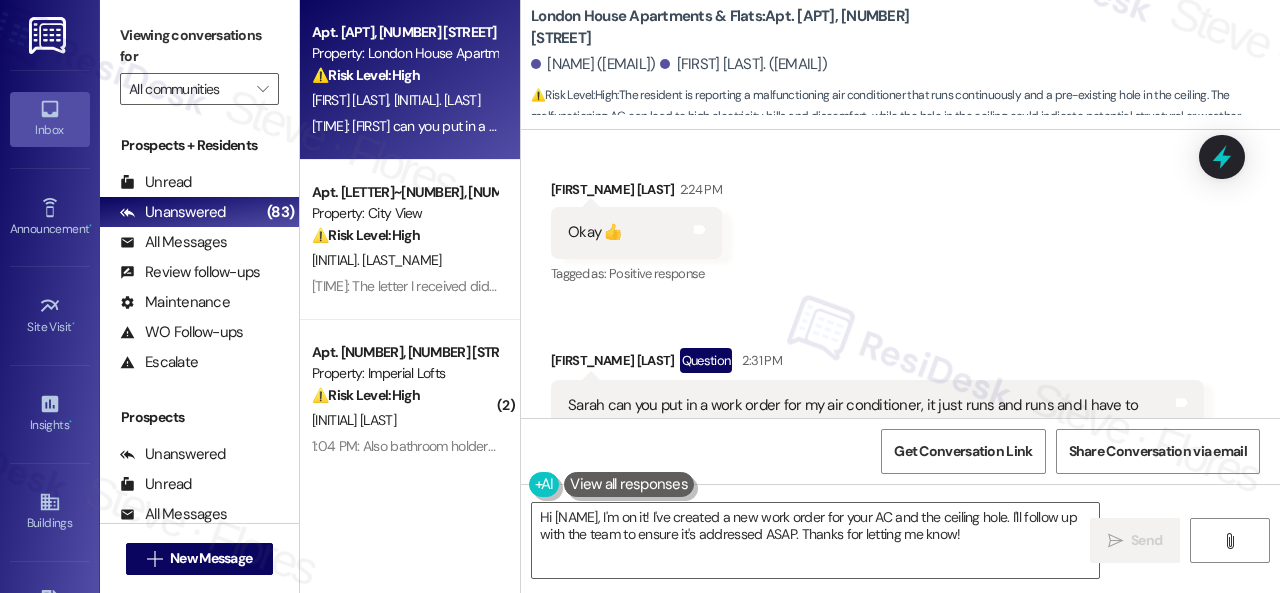 scroll, scrollTop: 4422, scrollLeft: 0, axis: vertical 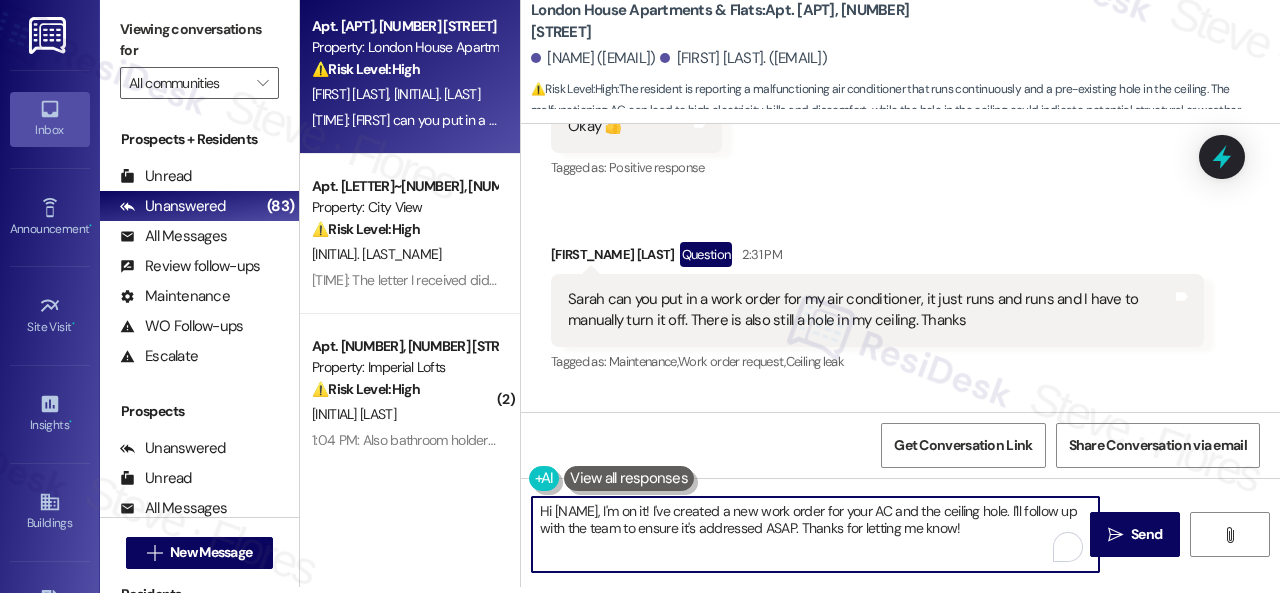 drag, startPoint x: 536, startPoint y: 513, endPoint x: 1130, endPoint y: 597, distance: 599.91 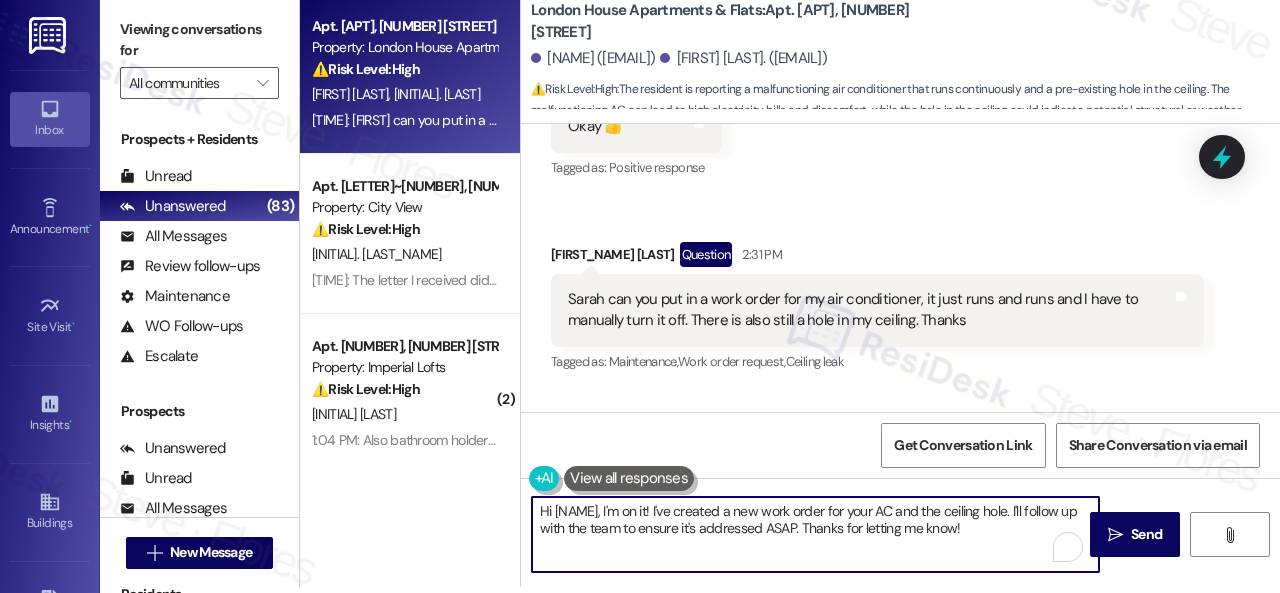 click on "Inbox   Go to Inbox Announcement   • Send A Text Announcement Site Visit   • Go to Site Visit Insights   • Go to Insights Buildings   Go to Buildings Leads   Go to Leads Templates   • Go to Templates Account   Go to Account Support   Go to Support Viewing conversations for All communities  Prospects + Residents Unread (0) Unread: Any message you haven't read yet will show up here Unanswered (83) Unanswered: ResiDesk identifies open questions and unanswered conversations so you can respond to them. All Messages (undefined) All Messages: This is your inbox. All of your tenant messages will show up here. Review follow-ups (undefined) Review follow-ups: ResiDesk identifies open review candidates and conversations so you can respond to them. Maintenance (undefined) Maintenance: ResiDesk identifies conversations around maintenance or work orders from the last 14 days so you can respond to them. WO Follow-ups (undefined) Escalate (undefined) Prospects Unanswered (0) Unread (0) All Messages (undefined) (0)" at bounding box center [640, 296] 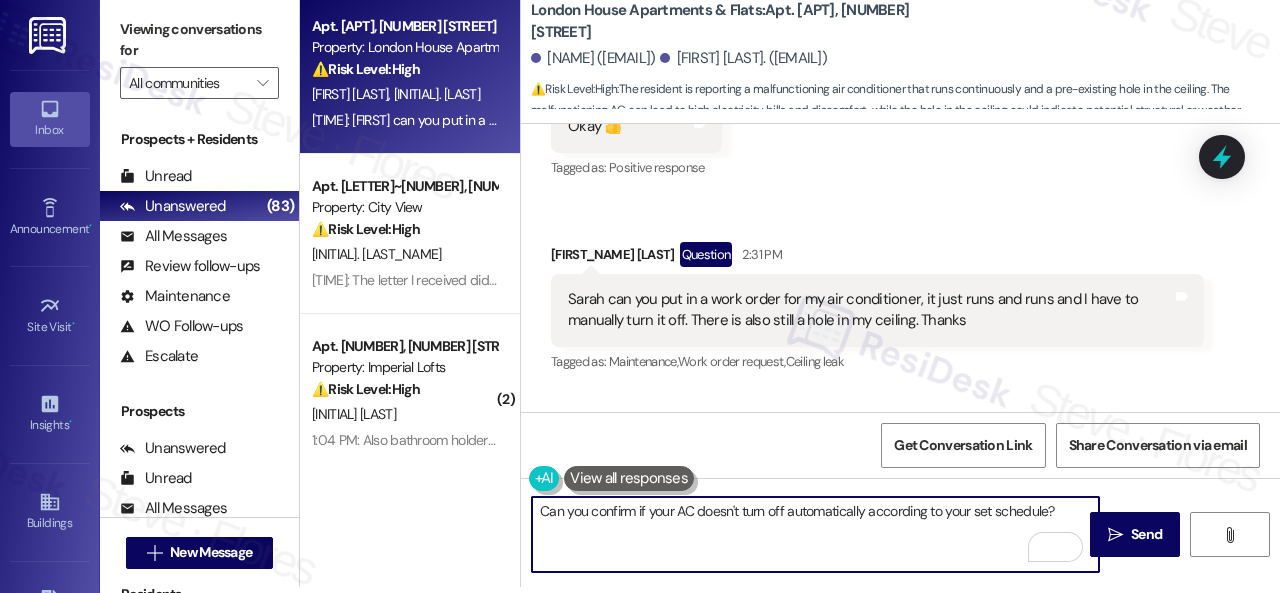 click on "Can you confirm if your AC doesn't turn off automatically according to your set schedule?" at bounding box center [815, 534] 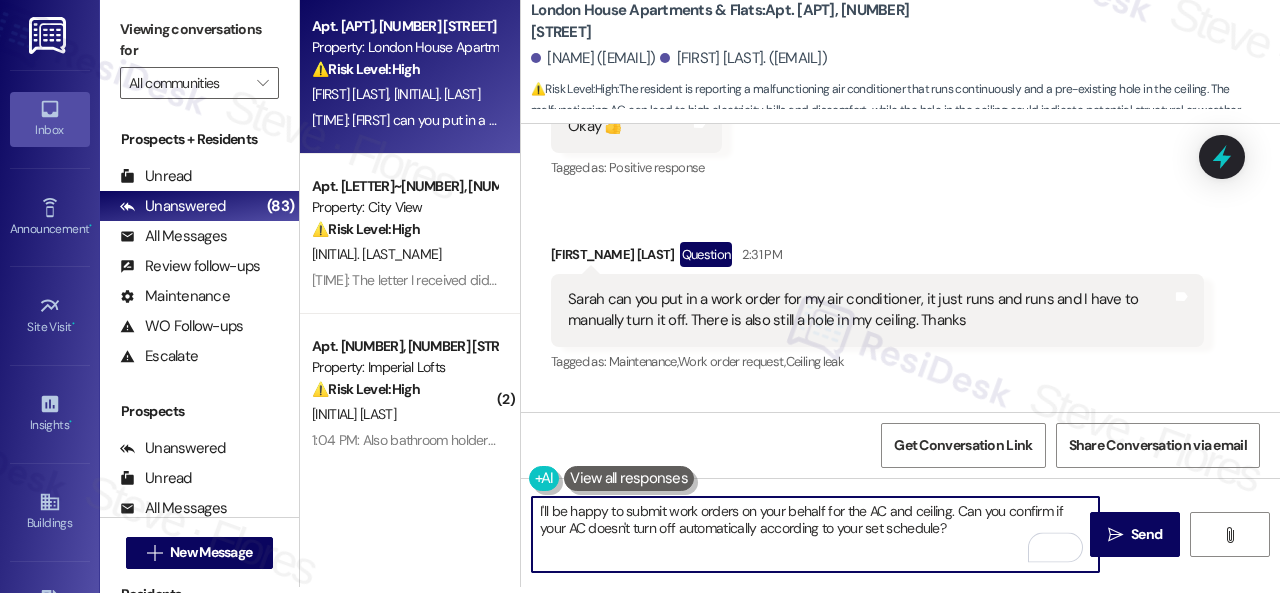 click on "I'll be happy to submit work orders on your behalf for the AC and ceiling. Can you confirm if your AC doesn't turn off automatically according to your set schedule?" at bounding box center [815, 534] 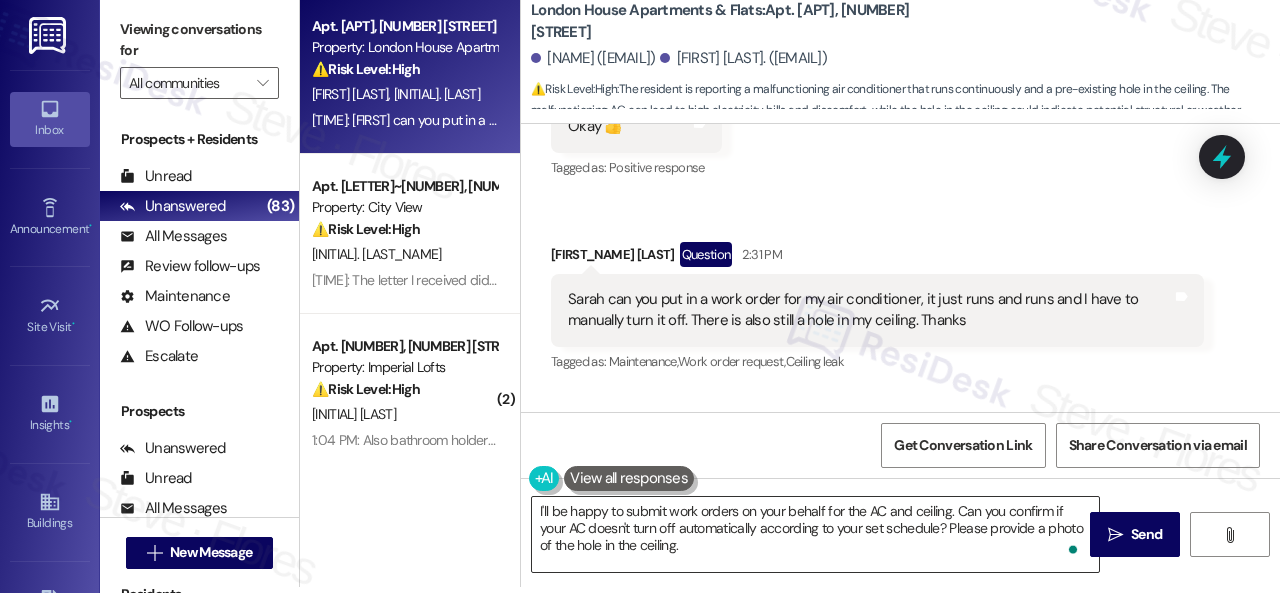 click on "I'll be happy to submit work orders on your behalf for the AC and ceiling. Can you confirm if your AC doesn't turn off automatically according to your set schedule? Please provide a photo of the hole in the ceiling." at bounding box center [815, 534] 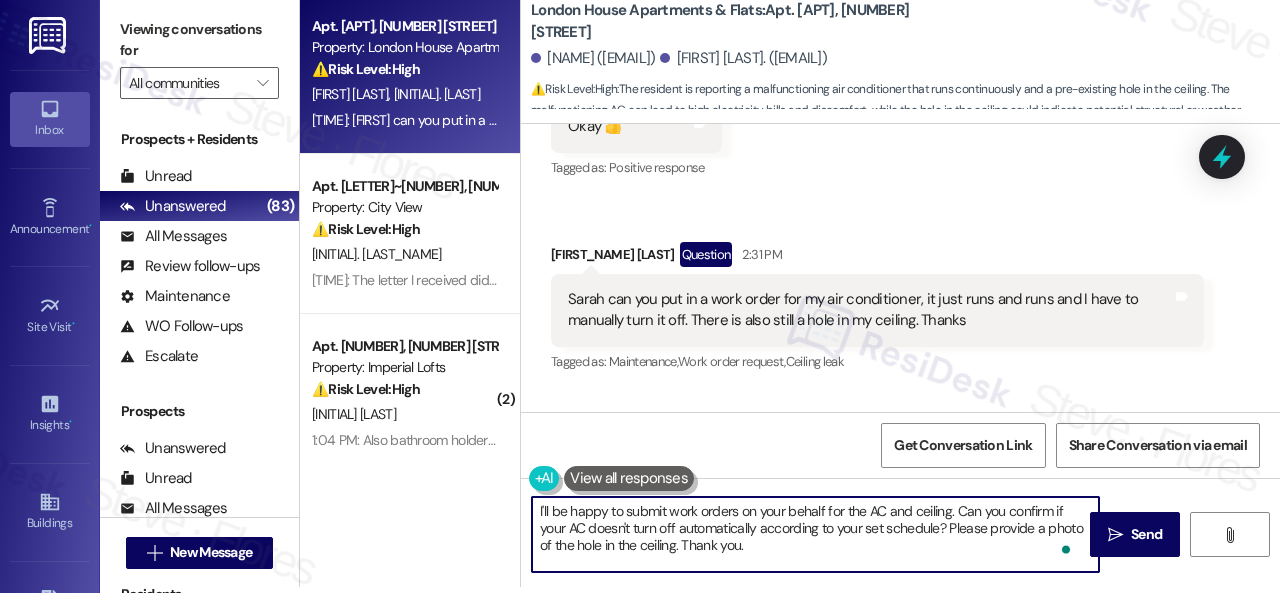 scroll, scrollTop: 16, scrollLeft: 0, axis: vertical 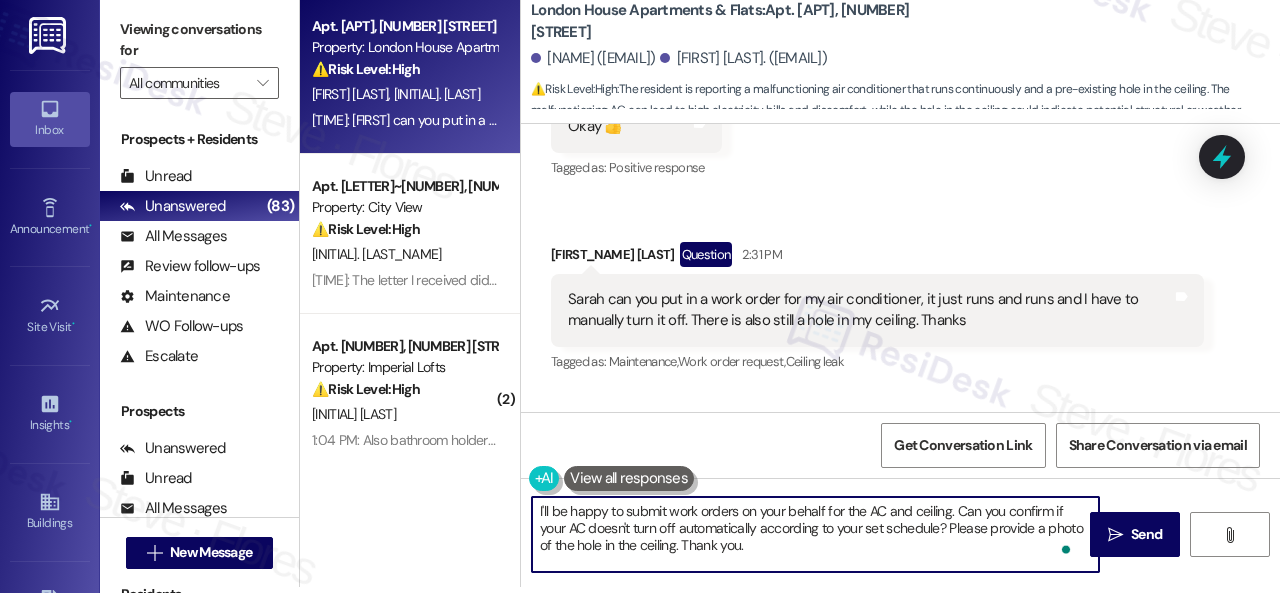 paste on "Note: Due to limited availability, our maintenance team isn't able to call or schedule visits in advance. By submitting a work order, you're permitting them to enter your apartment, even if you're not home. If any children may be alone during the visit, please let me know so we can inform the team." 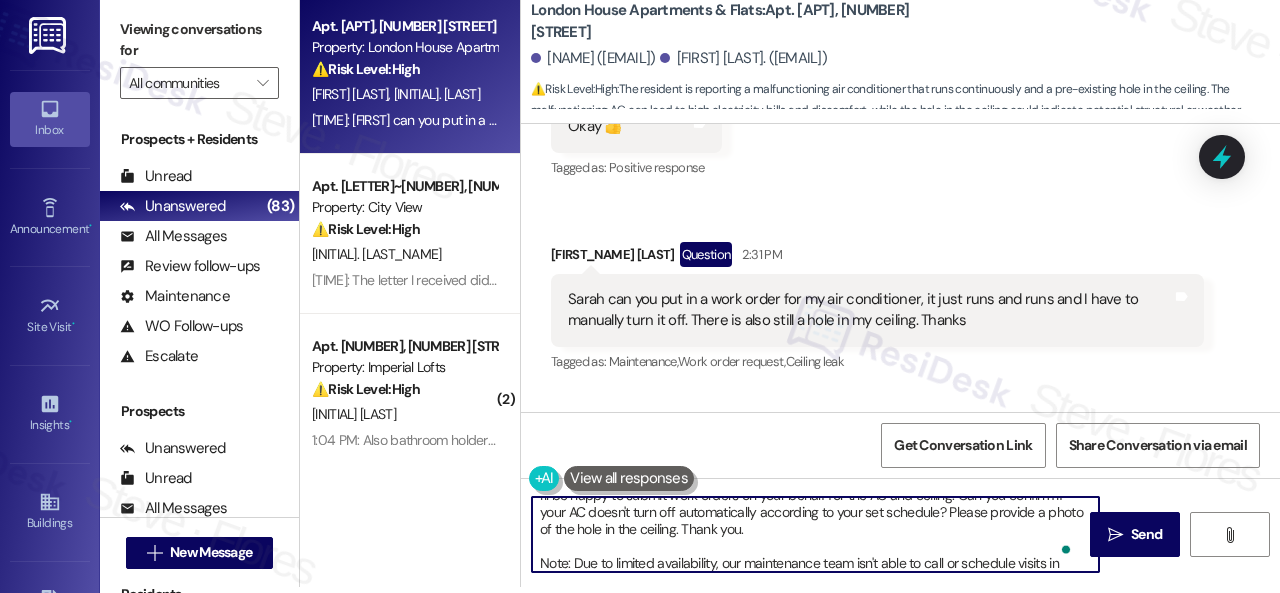 scroll, scrollTop: 68, scrollLeft: 0, axis: vertical 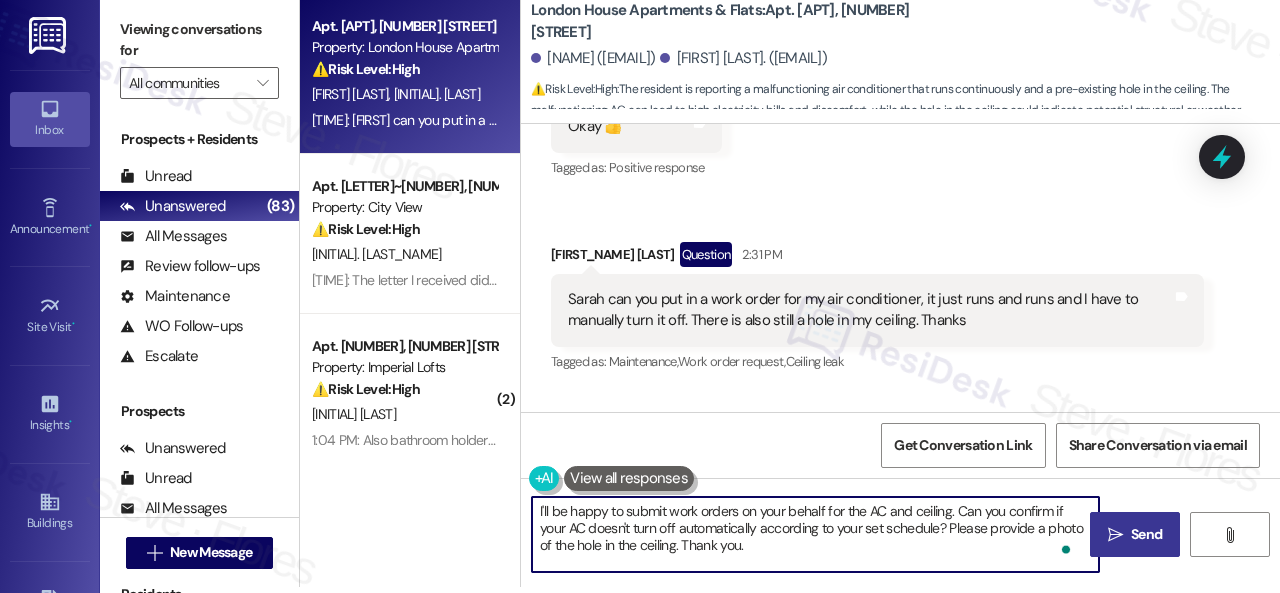 type on "I'll be happy to submit work orders on your behalf for the AC and ceiling. Can you confirm if your AC doesn't turn off automatically according to your set schedule? Please provide a photo of the hole in the ceiling. Thank you.
Note: Due to limited availability, our maintenance team isn't able to call or schedule visits in advance. By submitting a work order, you're permitting them to enter your apartment, even if you're not home. If any children may be alone during the visit, please let me know so we can inform the team." 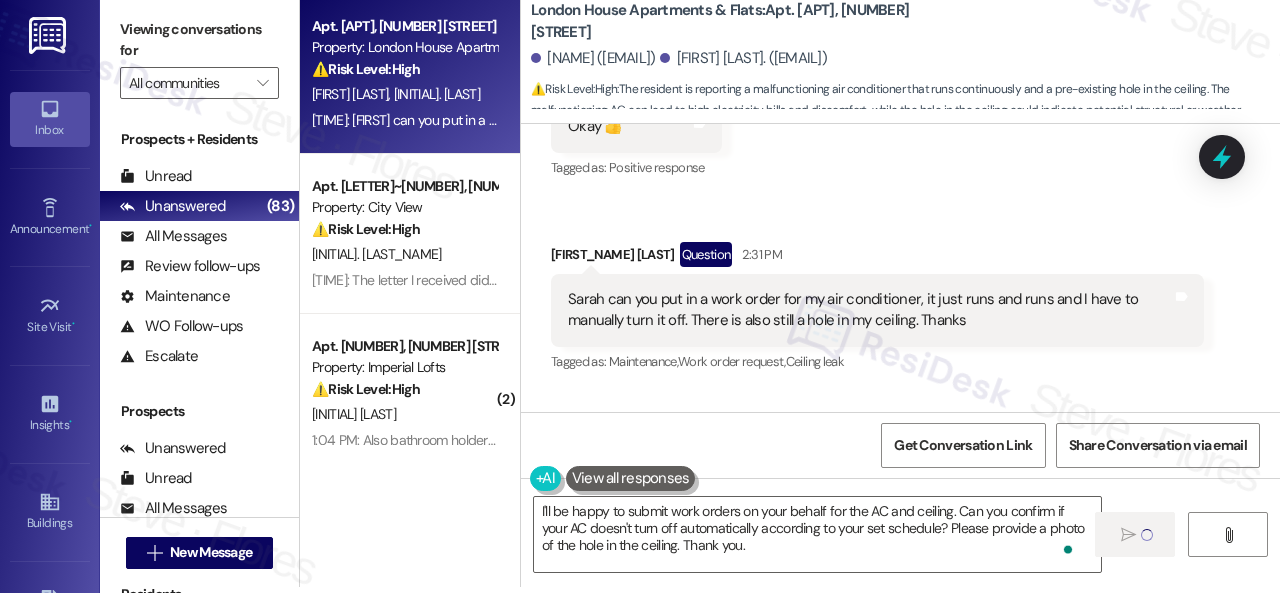 type 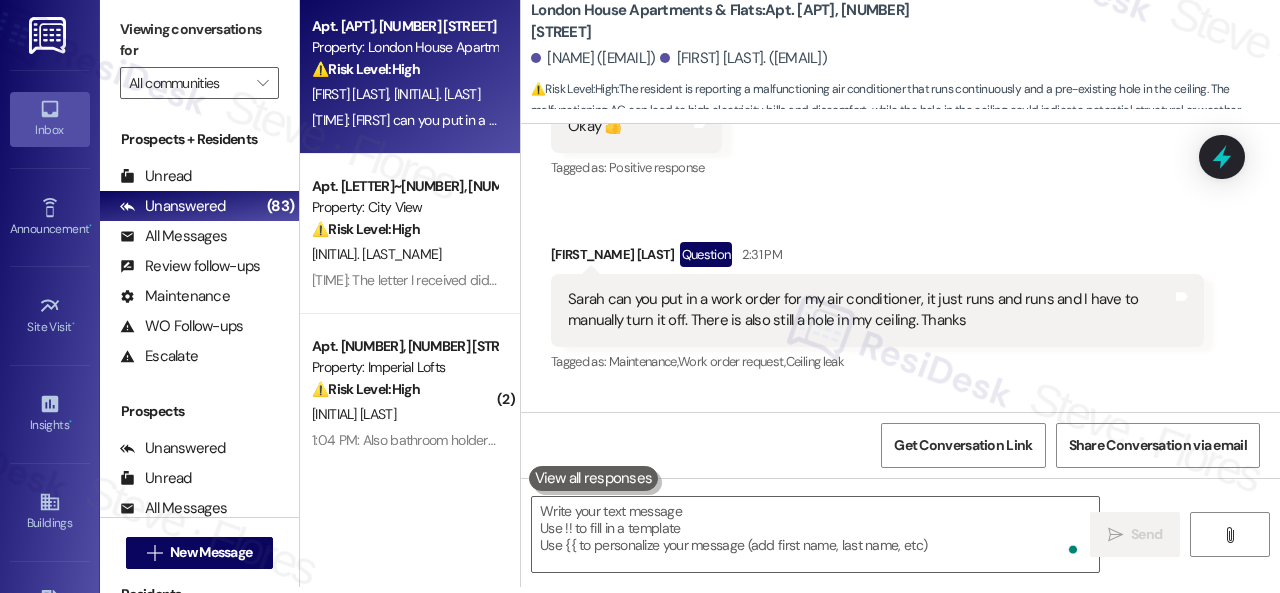 scroll, scrollTop: 0, scrollLeft: 0, axis: both 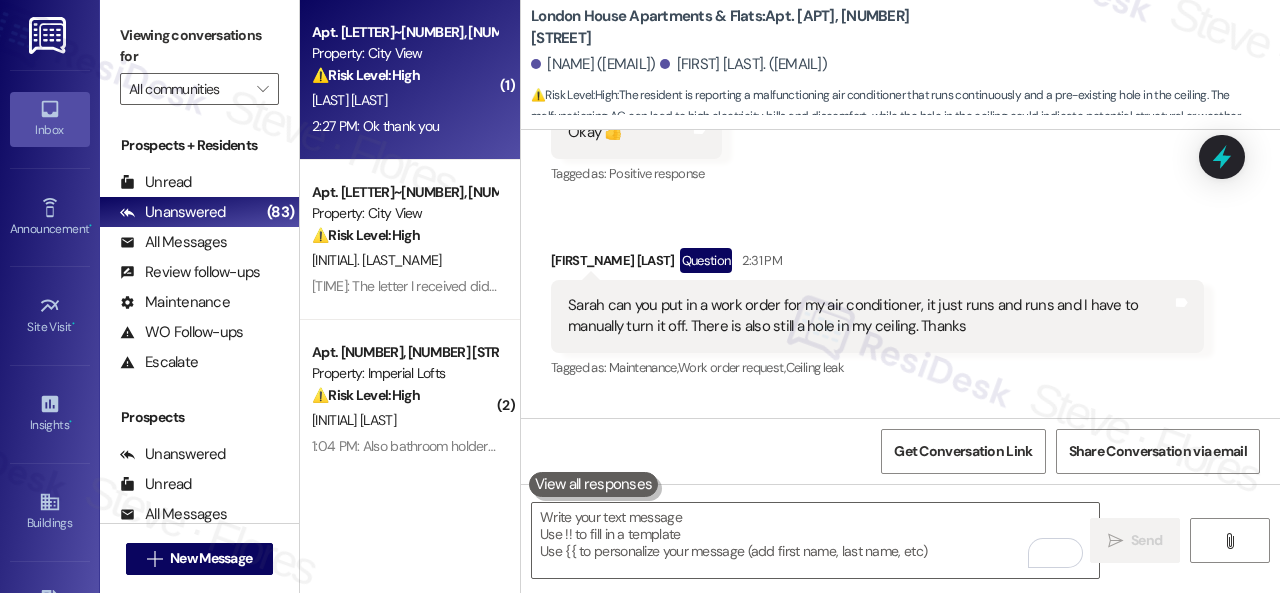 click on "L. Grace" at bounding box center [404, 100] 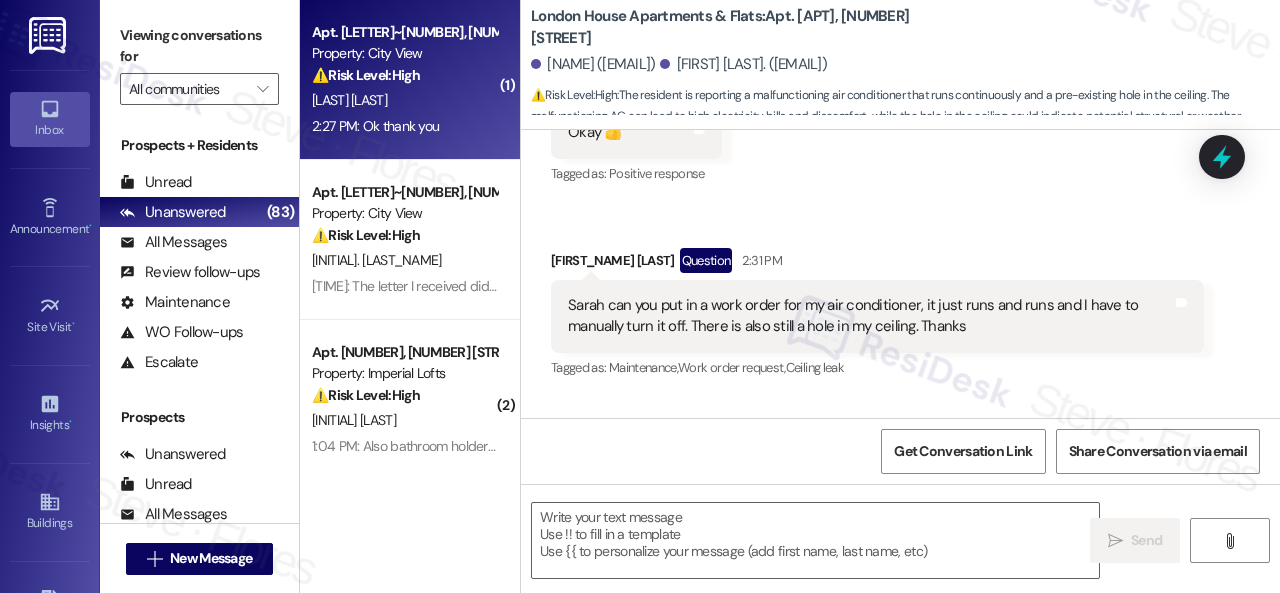 type on "Fetching suggested responses. Please feel free to read through the conversation in the meantime." 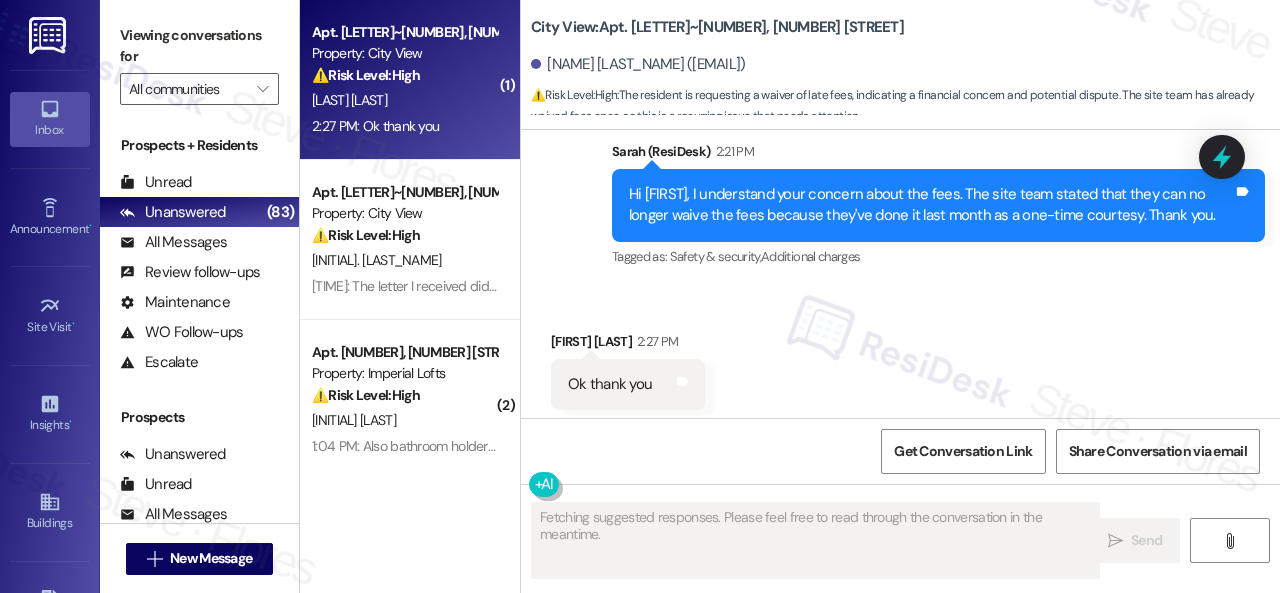 scroll, scrollTop: 3135, scrollLeft: 0, axis: vertical 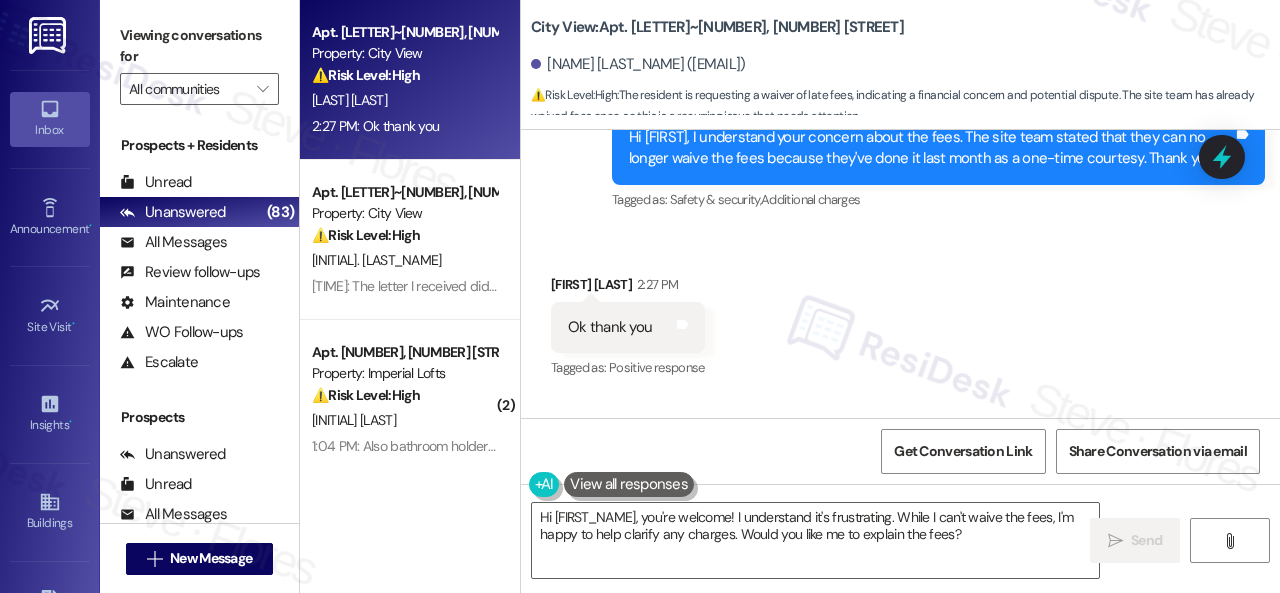 drag, startPoint x: 973, startPoint y: 531, endPoint x: 82, endPoint y: 377, distance: 904.2107 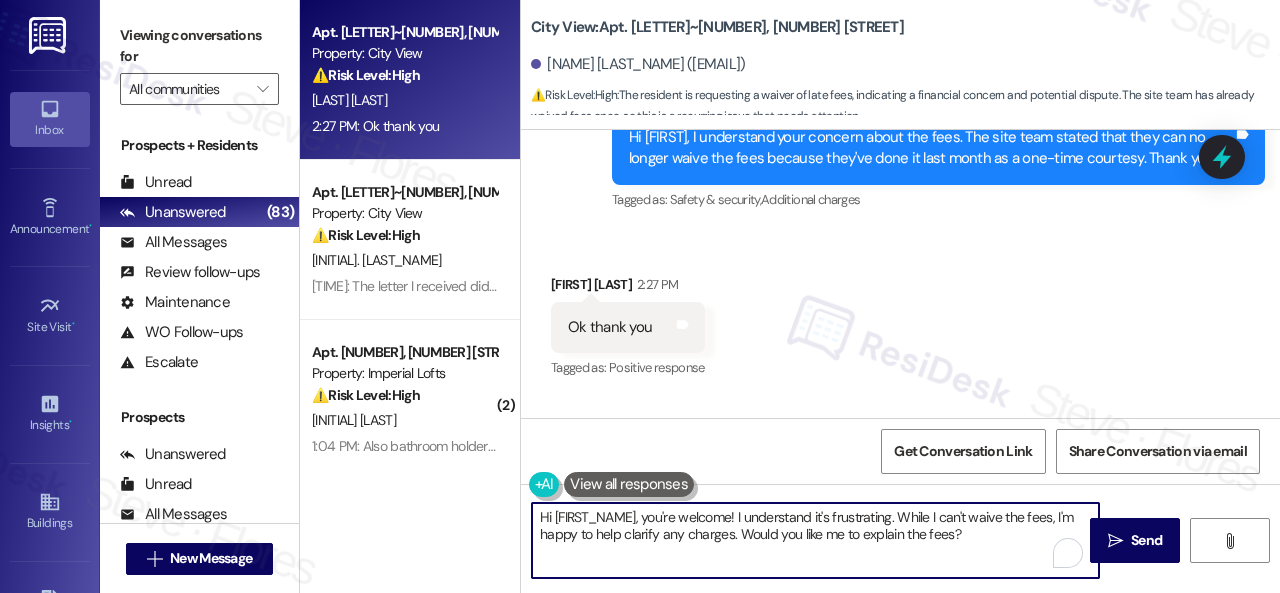 scroll, scrollTop: 6, scrollLeft: 0, axis: vertical 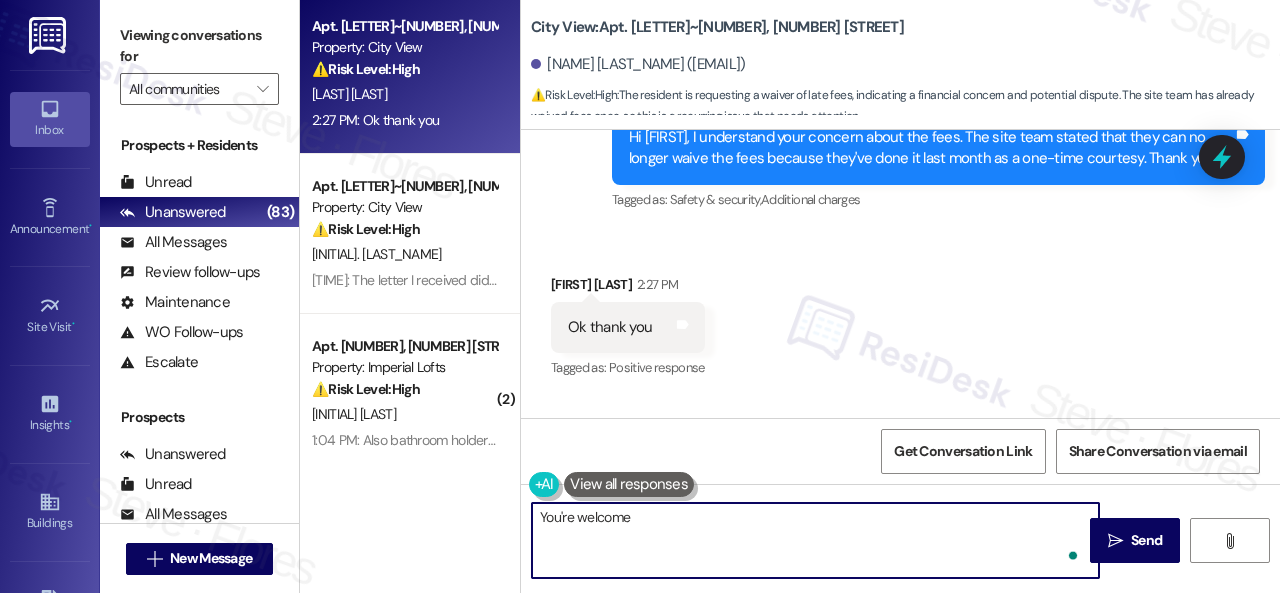 type on "You're welcome." 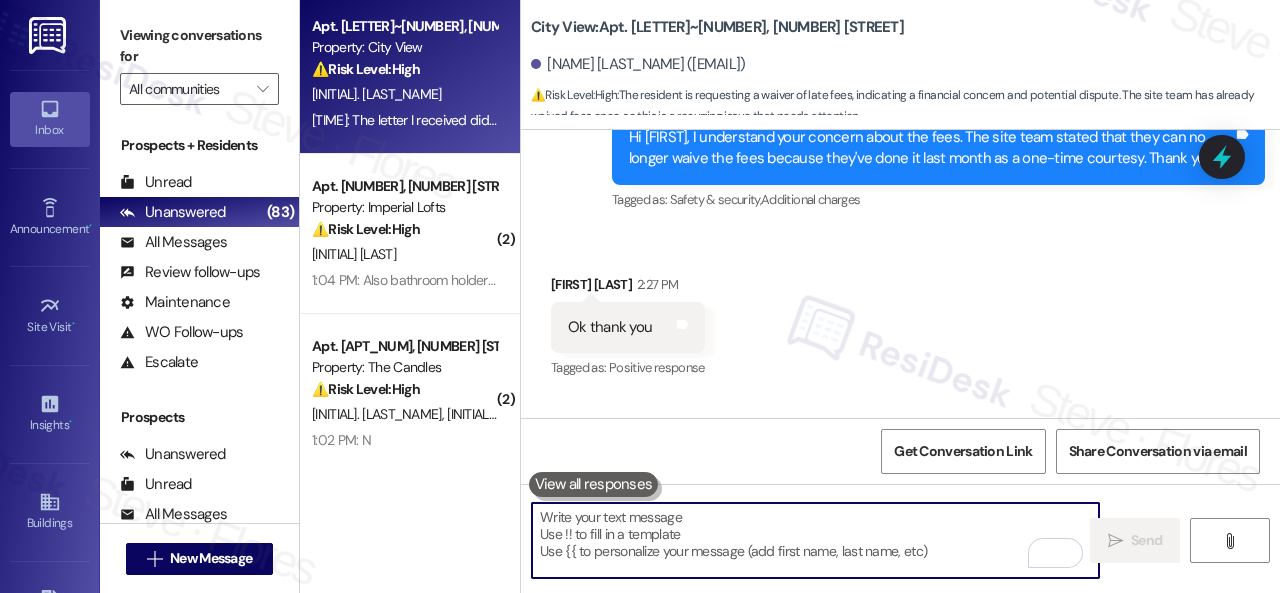 type 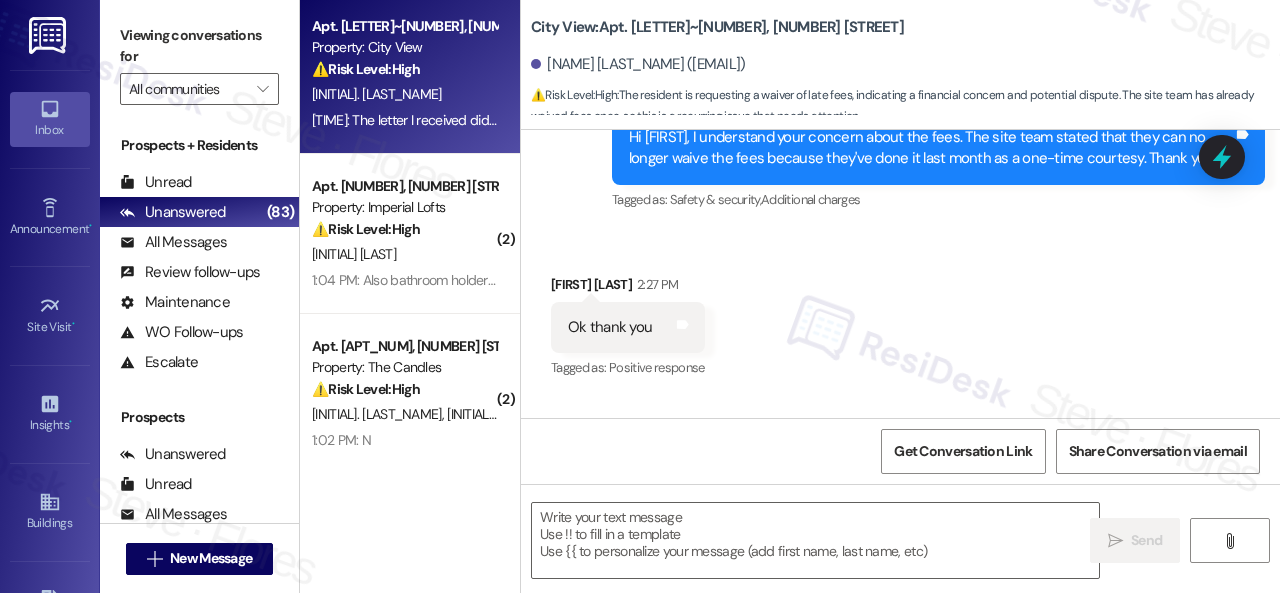 type on "Fetching suggested responses. Please feel free to read through the conversation in the meantime." 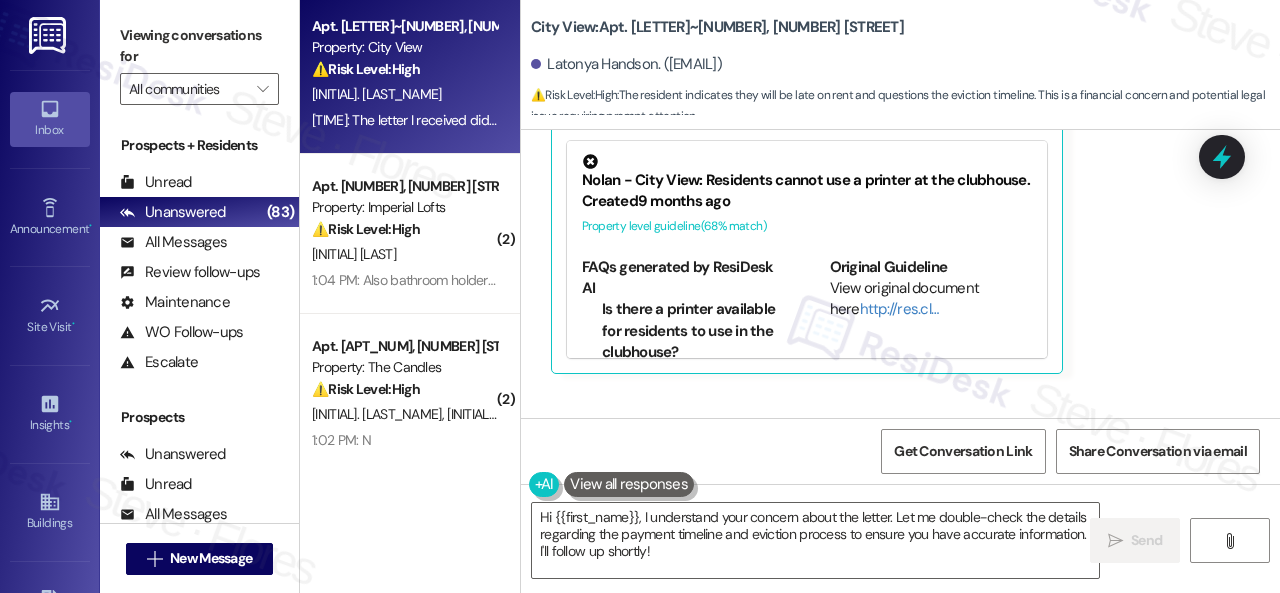 scroll, scrollTop: 16795, scrollLeft: 0, axis: vertical 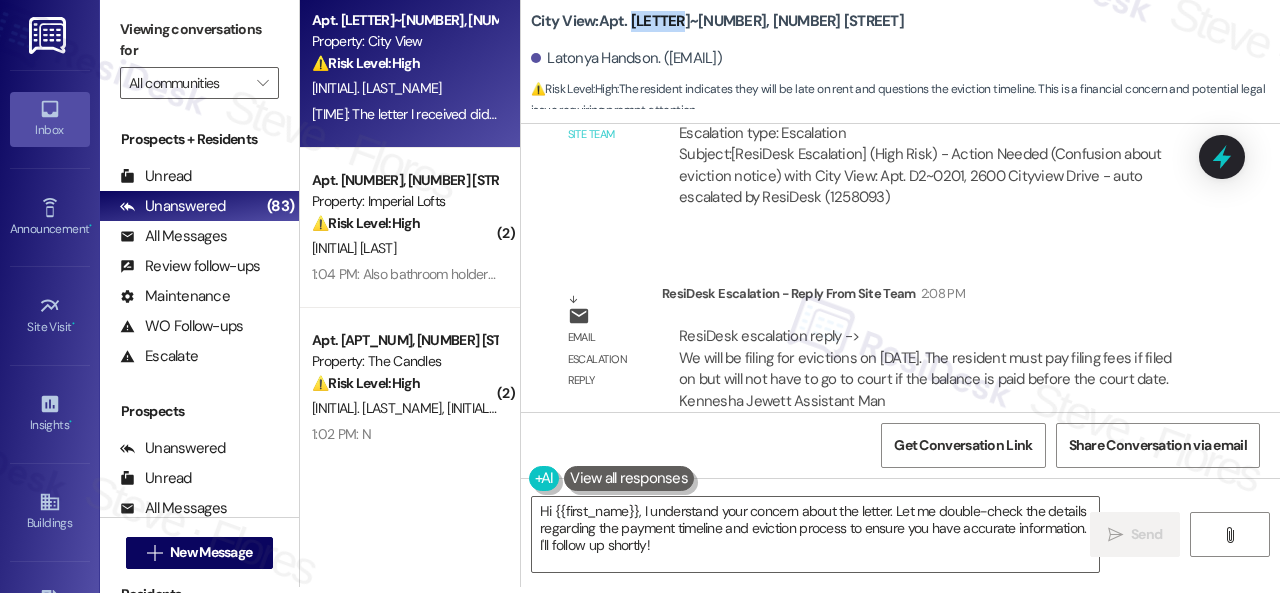 drag, startPoint x: 632, startPoint y: 25, endPoint x: 687, endPoint y: 30, distance: 55.226807 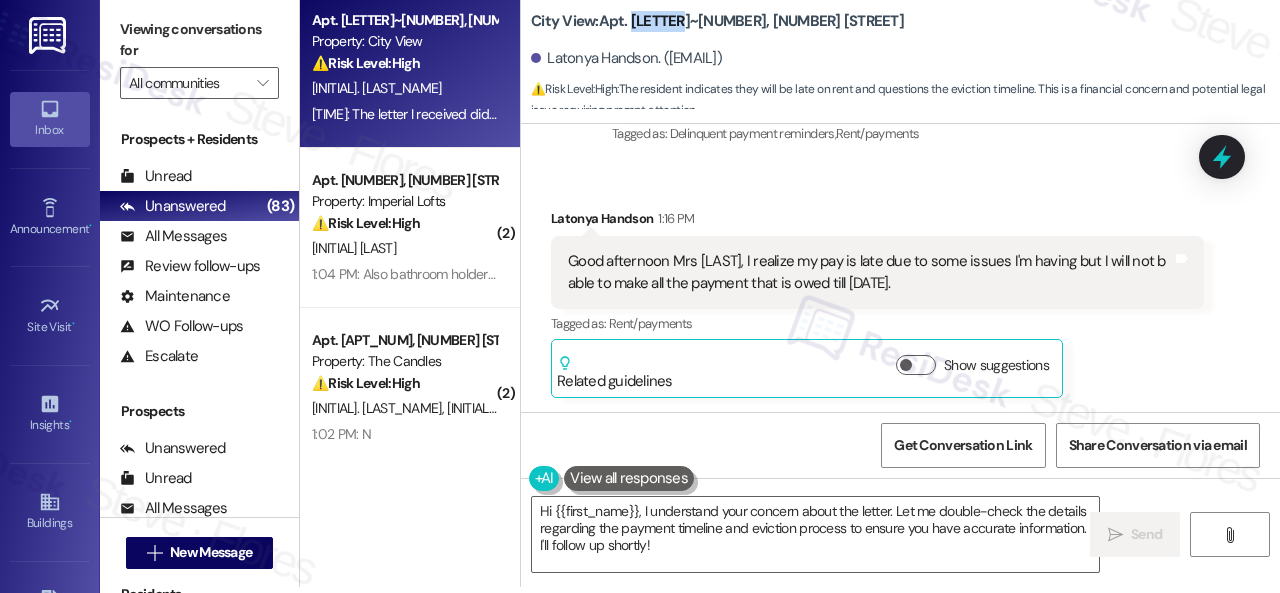 scroll, scrollTop: 15795, scrollLeft: 0, axis: vertical 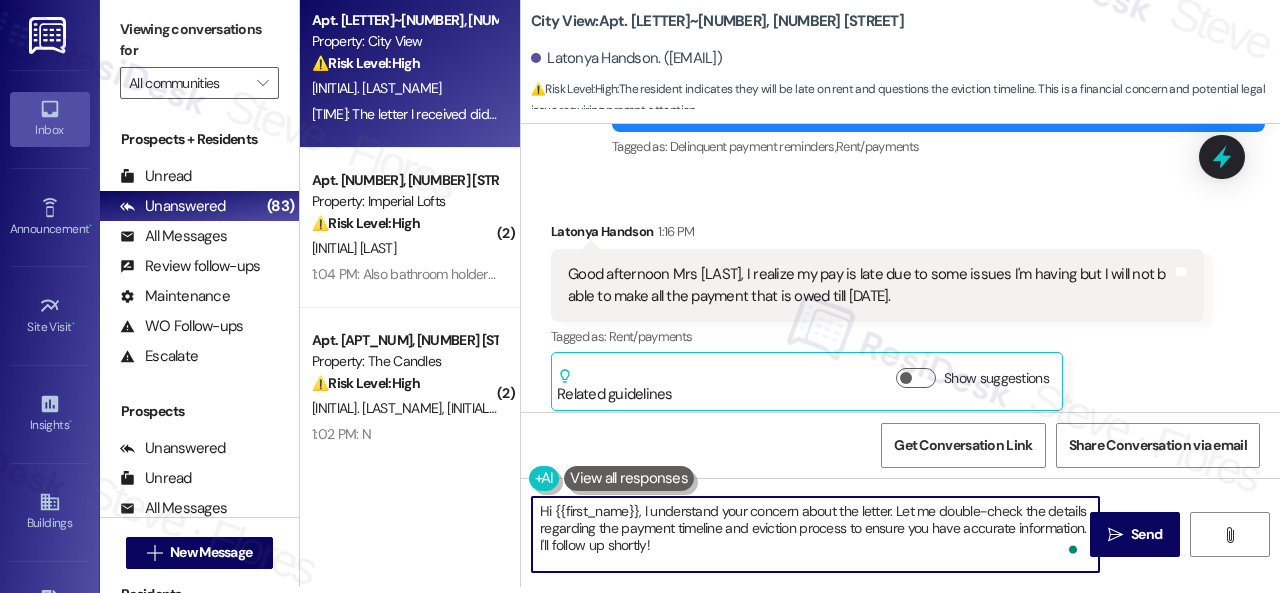 drag, startPoint x: 642, startPoint y: 513, endPoint x: 667, endPoint y: 554, distance: 48.02083 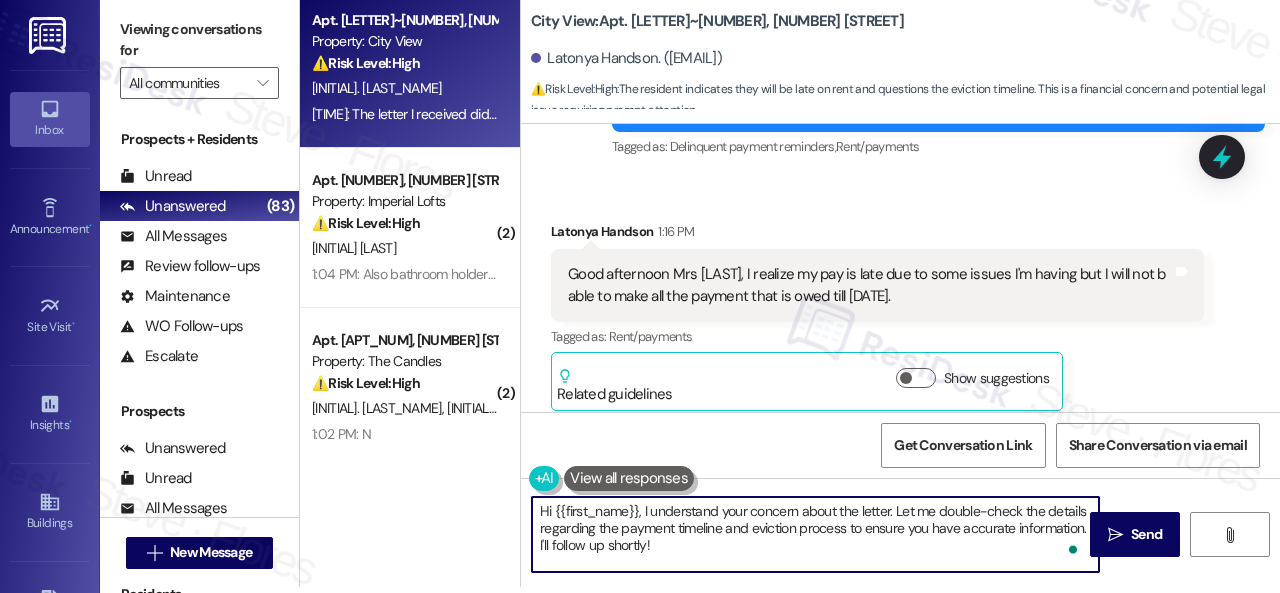 click on "Hi {{first_name}}, I understand your concern about the letter. Let me double-check the details regarding the payment timeline and eviction process to ensure you have accurate information. I'll follow up shortly!" at bounding box center [815, 534] 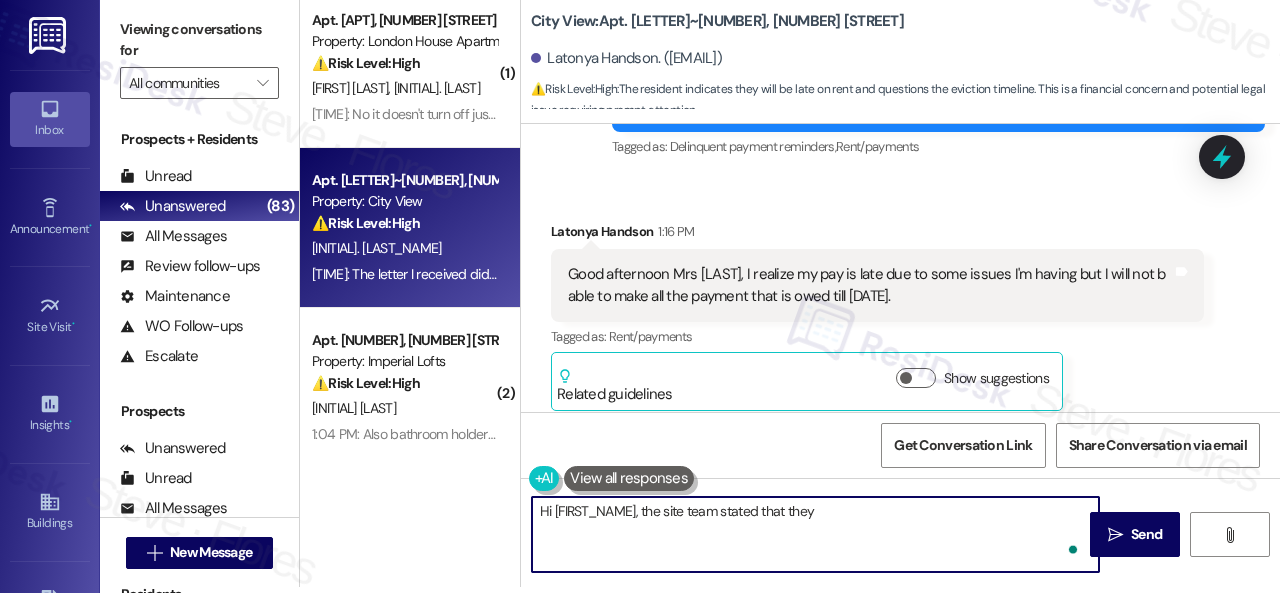 paste on "will be filing for evictions on 8/11/2025. The resident must pay filing fees if filed on but will not have to go to court if the balance is paid before the court date." 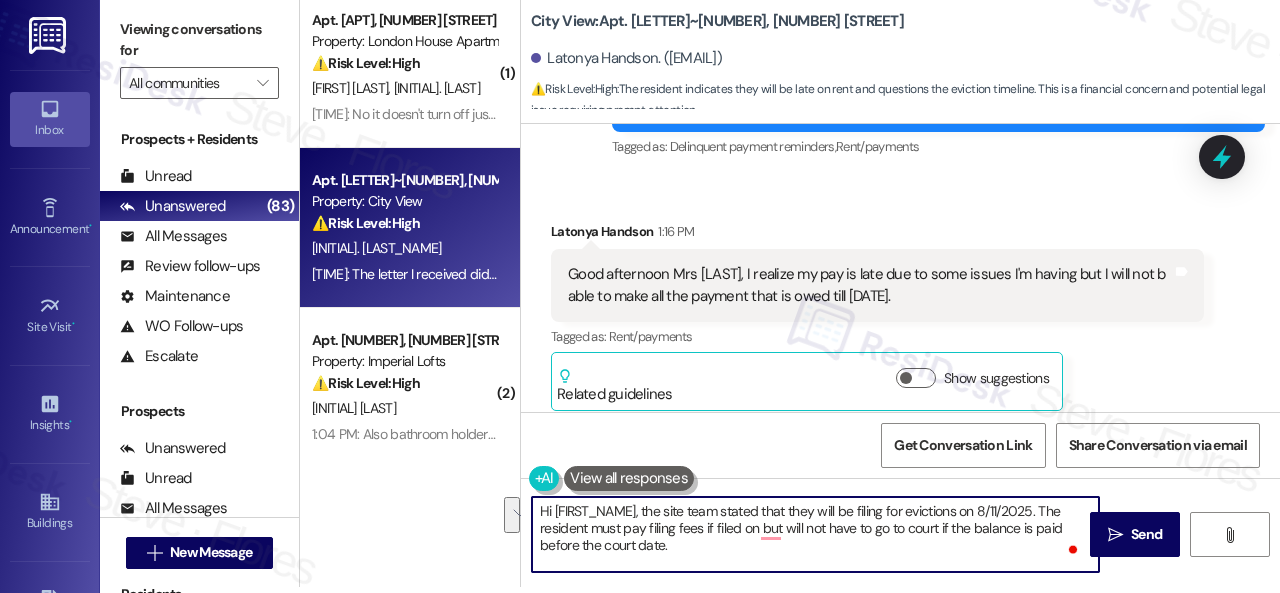 drag, startPoint x: 1040, startPoint y: 509, endPoint x: 624, endPoint y: 527, distance: 416.38925 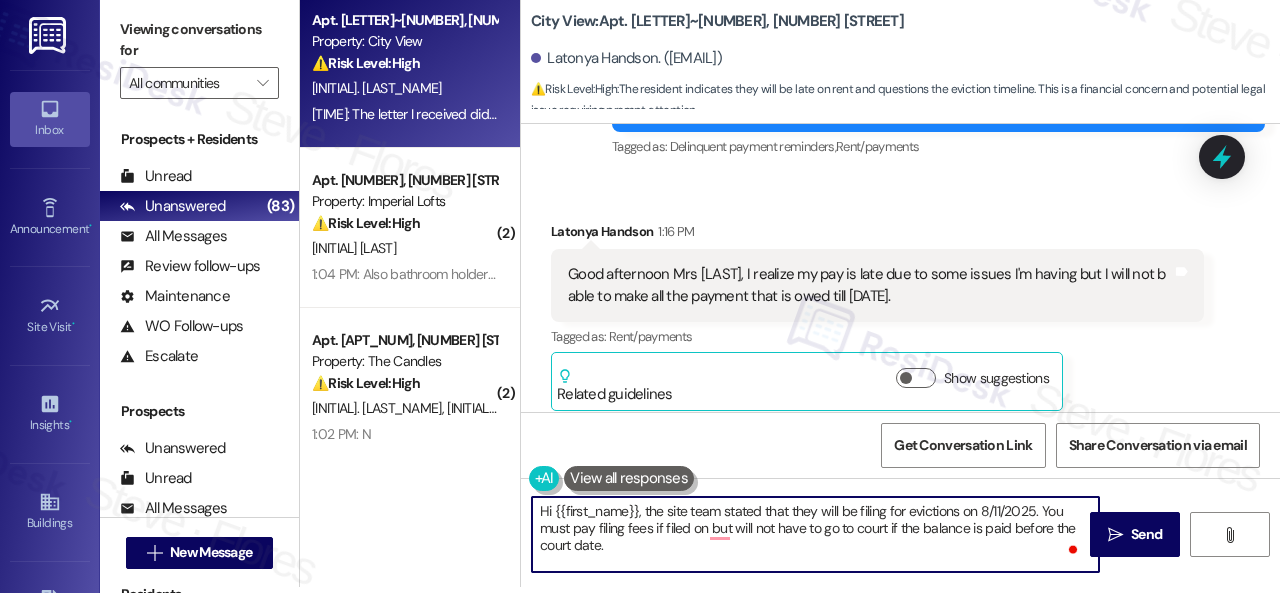 click on "Hi {{first_name}}, the site team stated that they will be filing for evictions on 8/11/2025. You must pay filing fees if filed on but will not have to go to court if the balance is paid before the court date." at bounding box center (815, 534) 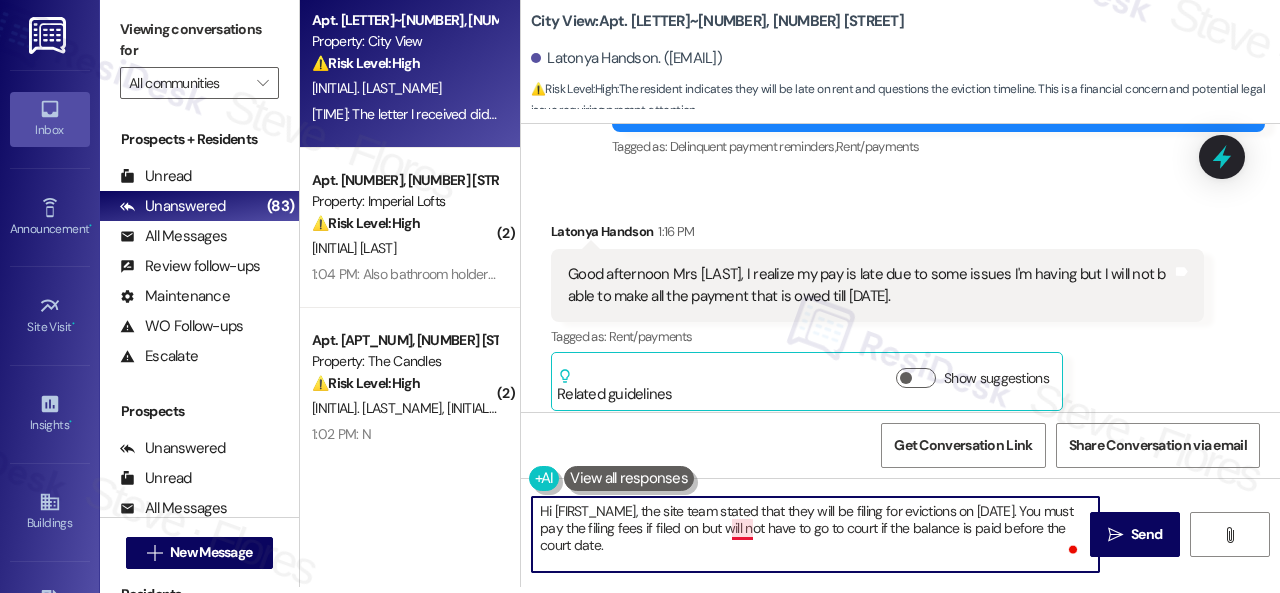 click on "Hi {{first_name}}, the site team stated that they will be filing for evictions on 8/11/2025. You must pay the filing fees if filed on but will not have to go to court if the balance is paid before the court date." at bounding box center (815, 534) 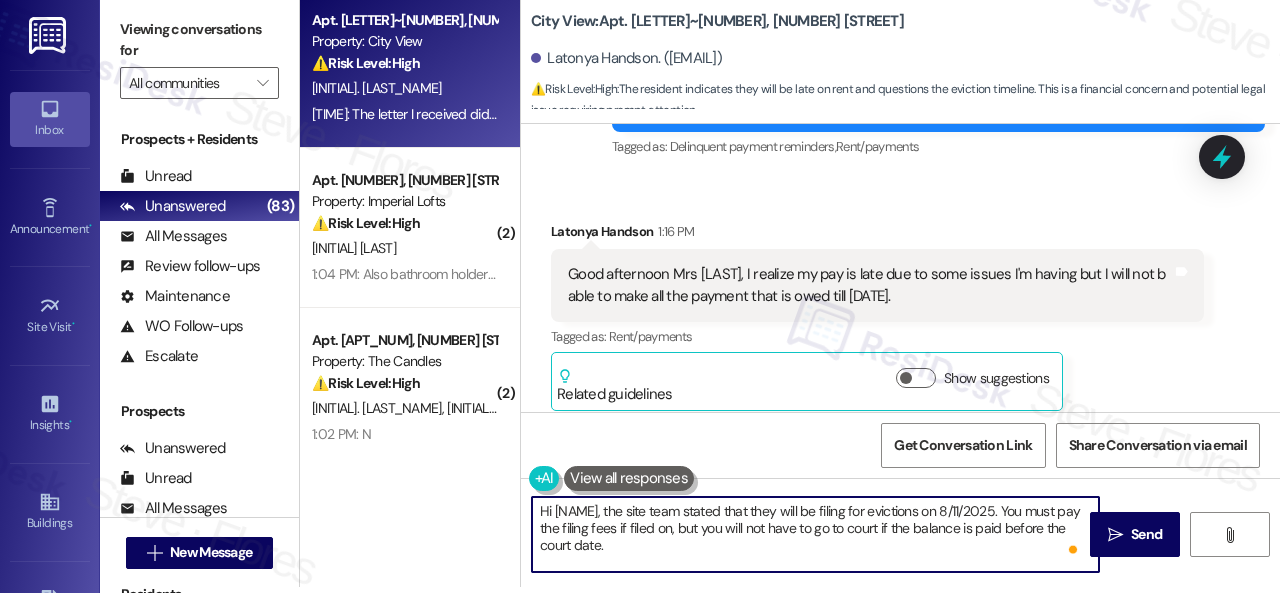 click on "Hi {{first_name}}, the site team stated that they will be filing for evictions on 8/11/2025. You must pay the filing fees if filed on, but you will not have to go to court if the balance is paid before the court date." at bounding box center [815, 534] 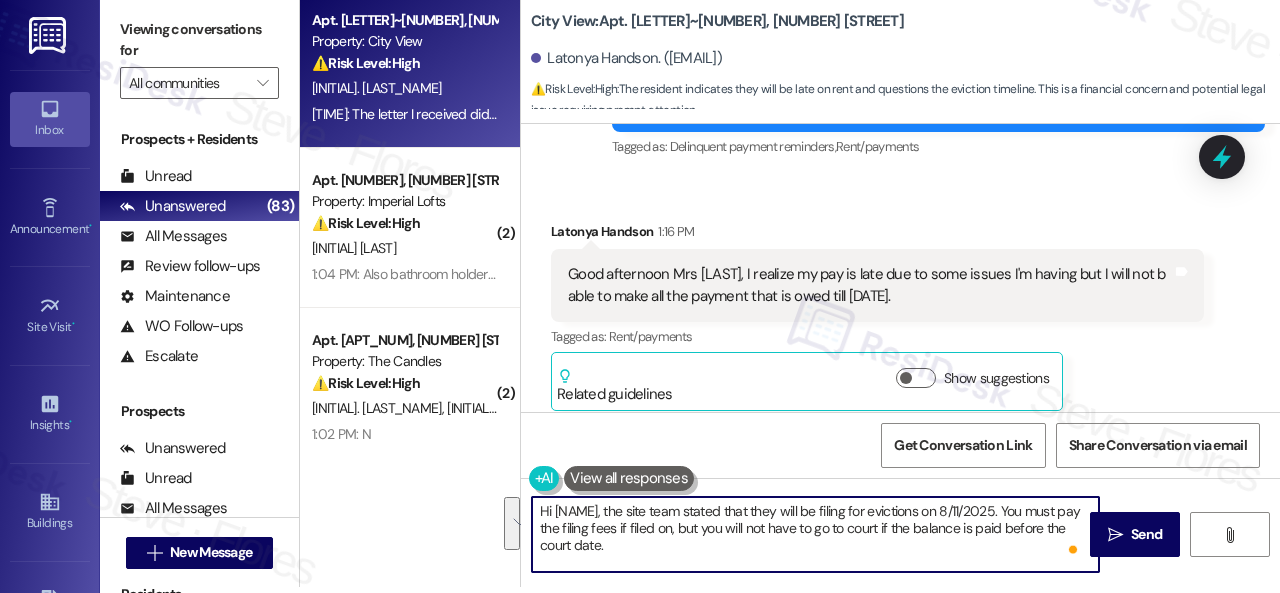 drag, startPoint x: 736, startPoint y: 554, endPoint x: 492, endPoint y: 501, distance: 249.6898 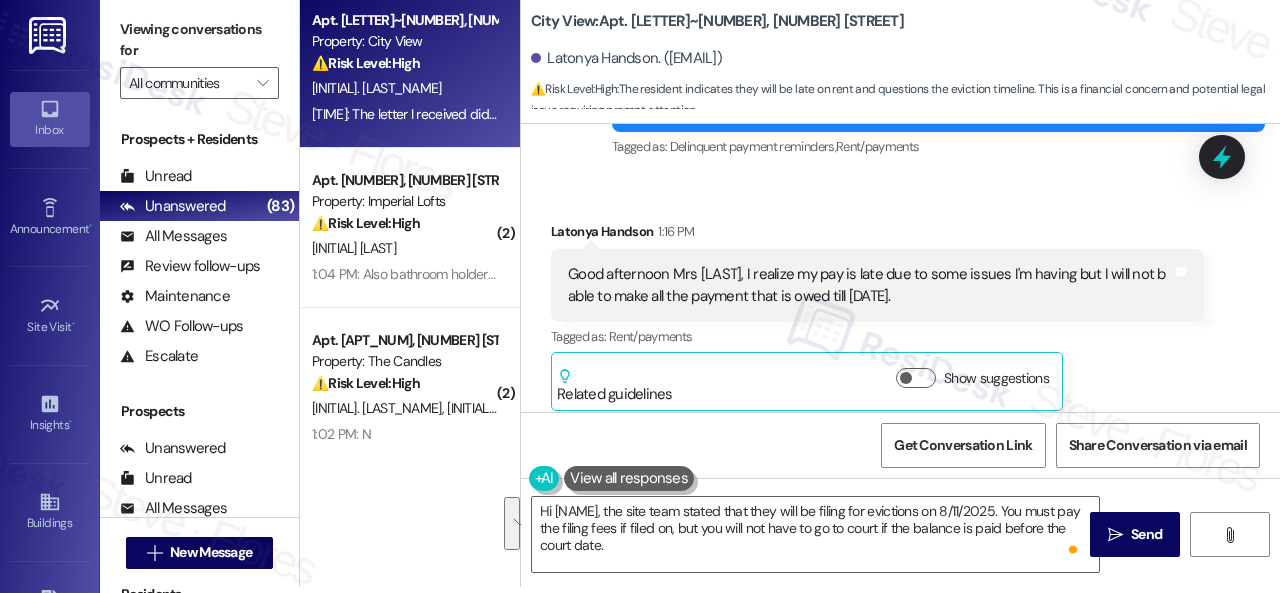 click on "Get Conversation Link Share Conversation via email" at bounding box center [900, 445] 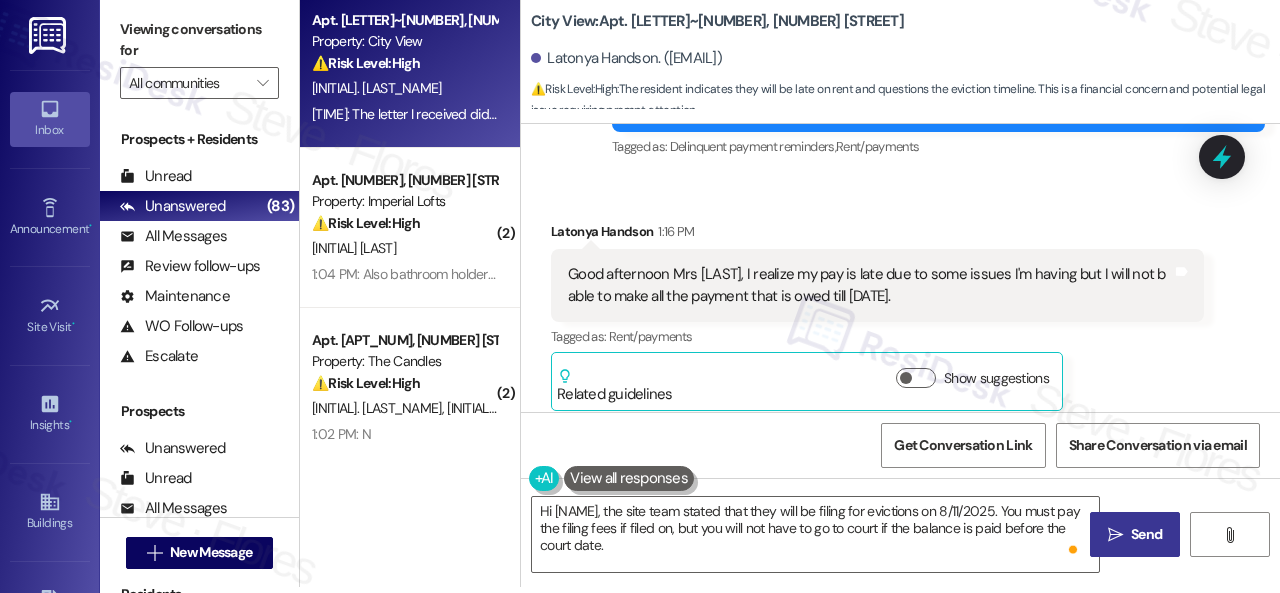 drag, startPoint x: 1118, startPoint y: 530, endPoint x: 1114, endPoint y: 514, distance: 16.492422 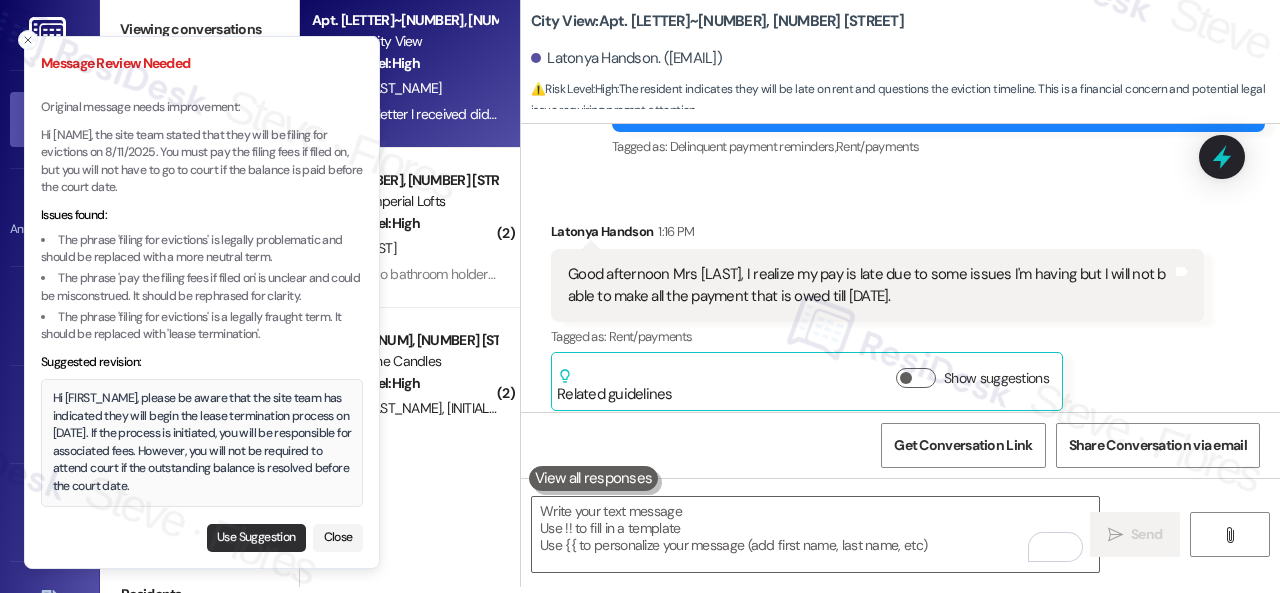 click on "Use Suggestion" at bounding box center (256, 538) 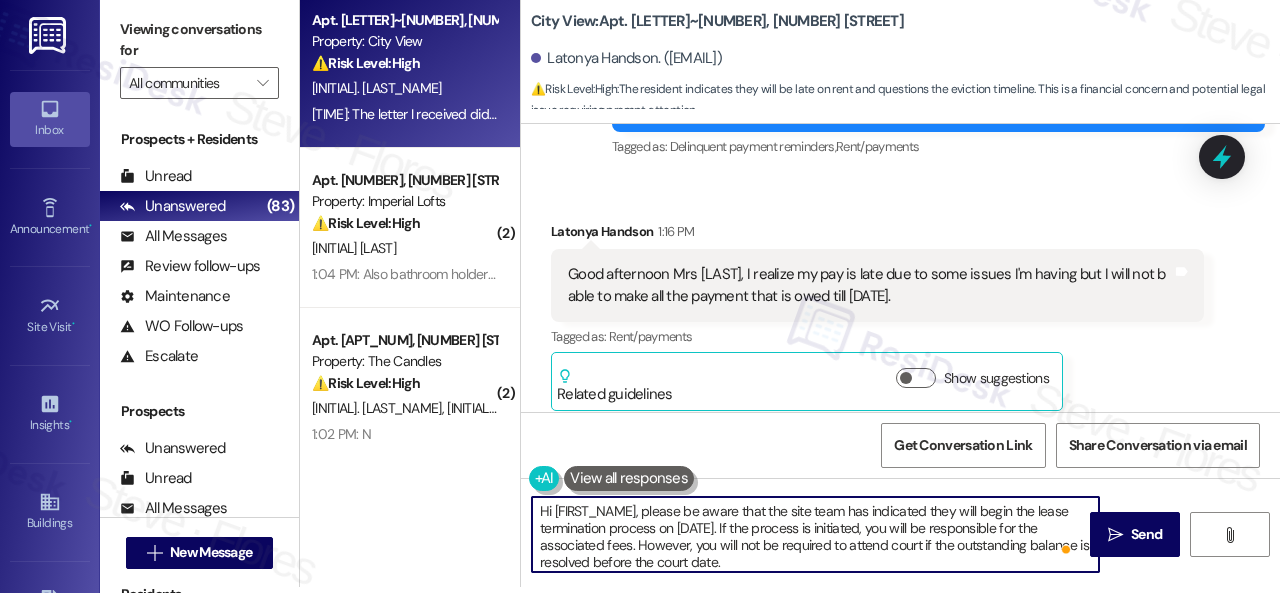 scroll, scrollTop: 0, scrollLeft: 0, axis: both 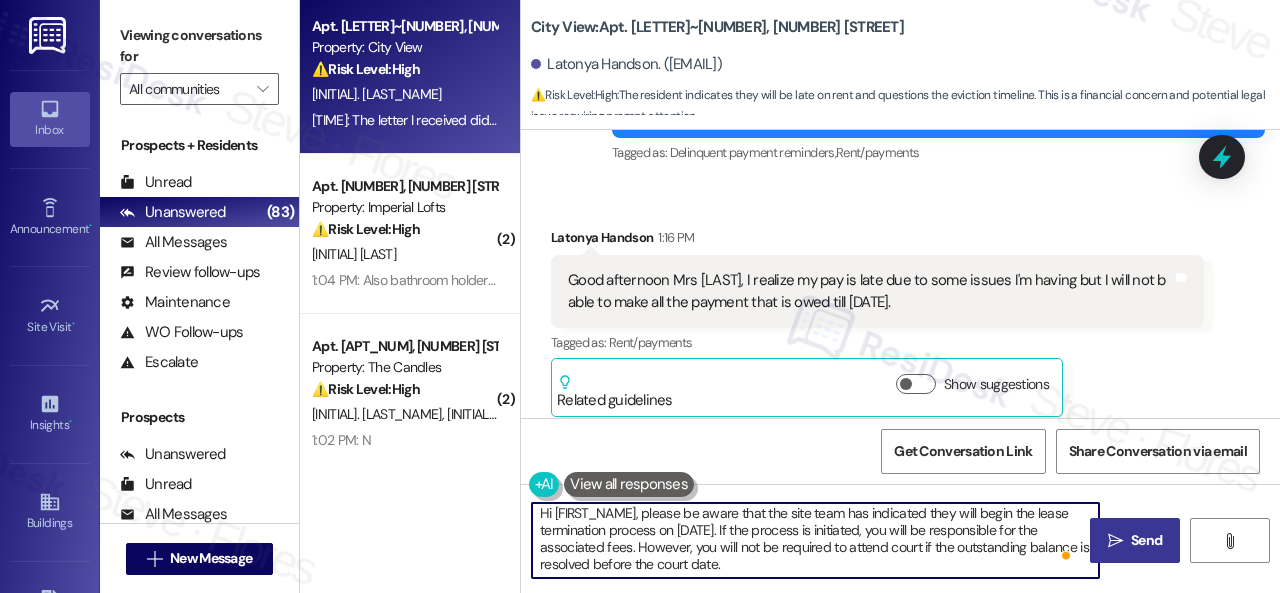 type on "Hi {{first_name}}, please be aware that the site team has indicated they will begin the lease termination process on 8/11/2025. If the process is initiated, you will be responsible for the associated fees. However, you will not be required to attend court if the outstanding balance is resolved before the court date." 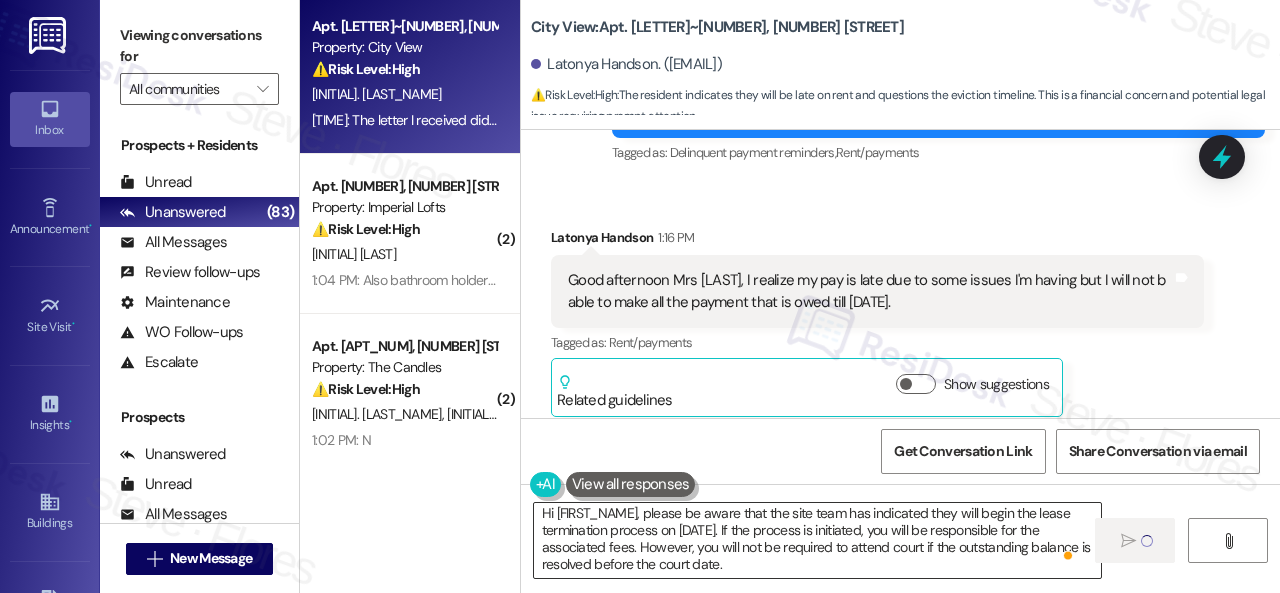 type 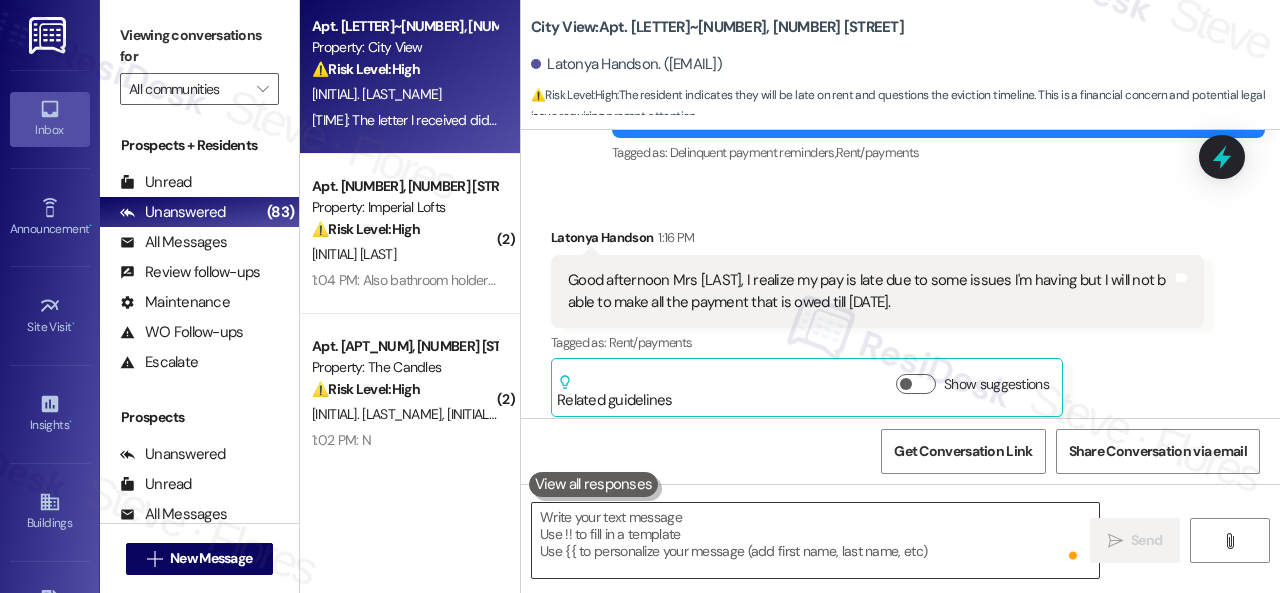 scroll, scrollTop: 0, scrollLeft: 0, axis: both 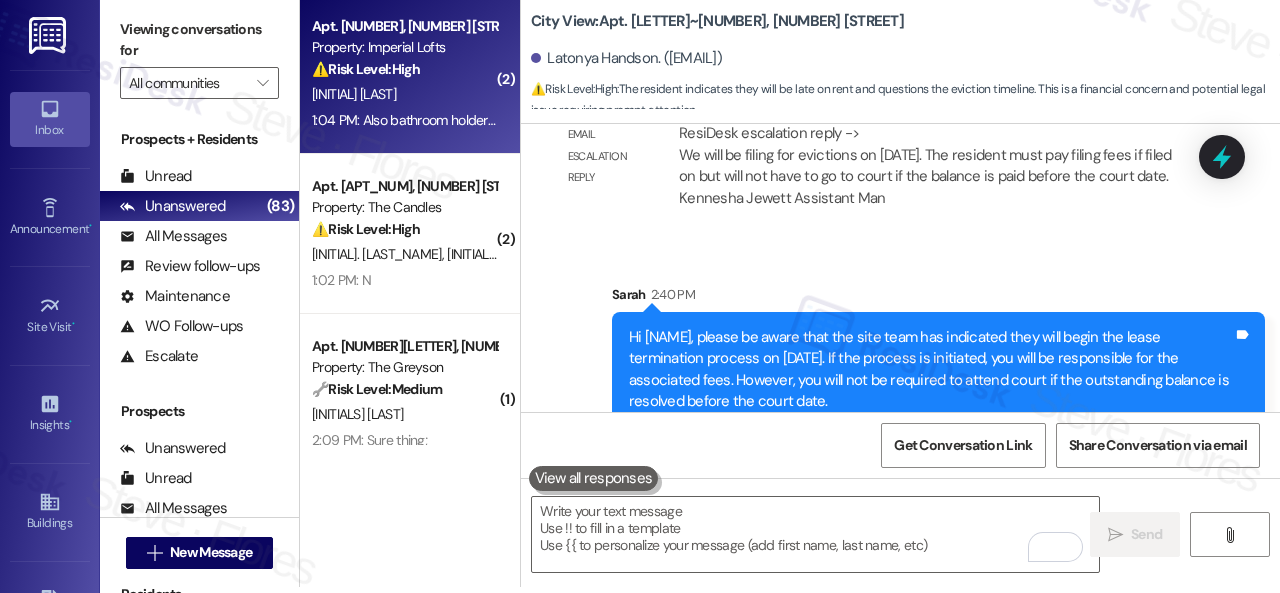 click on "D. Savani" at bounding box center (404, 94) 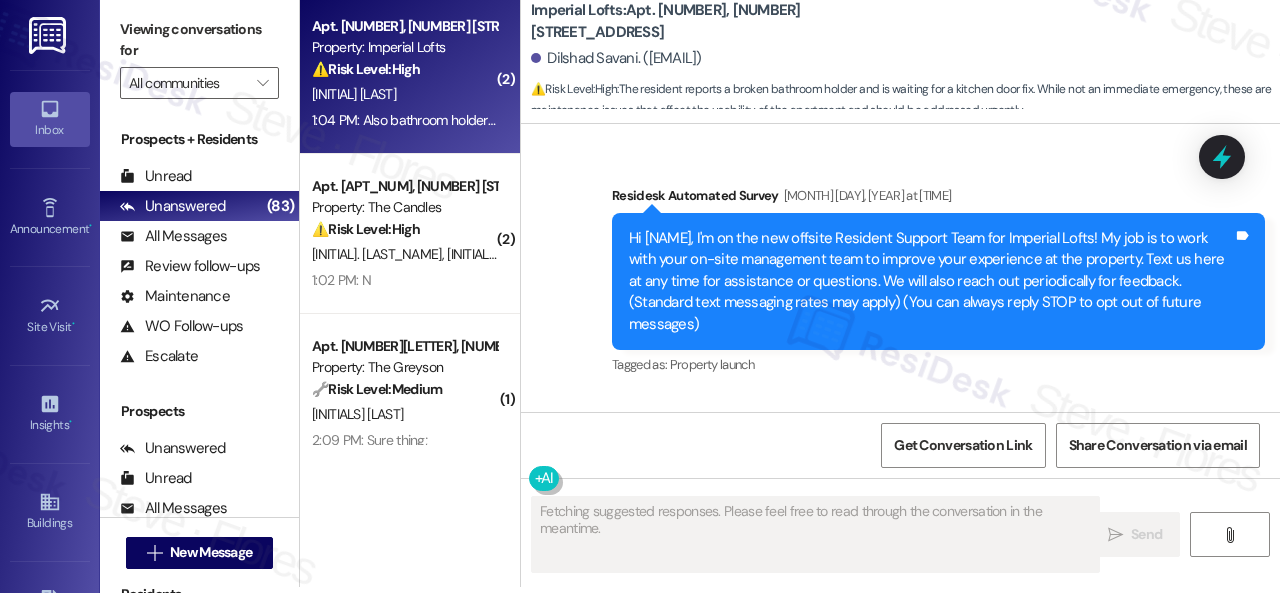 scroll, scrollTop: 0, scrollLeft: 0, axis: both 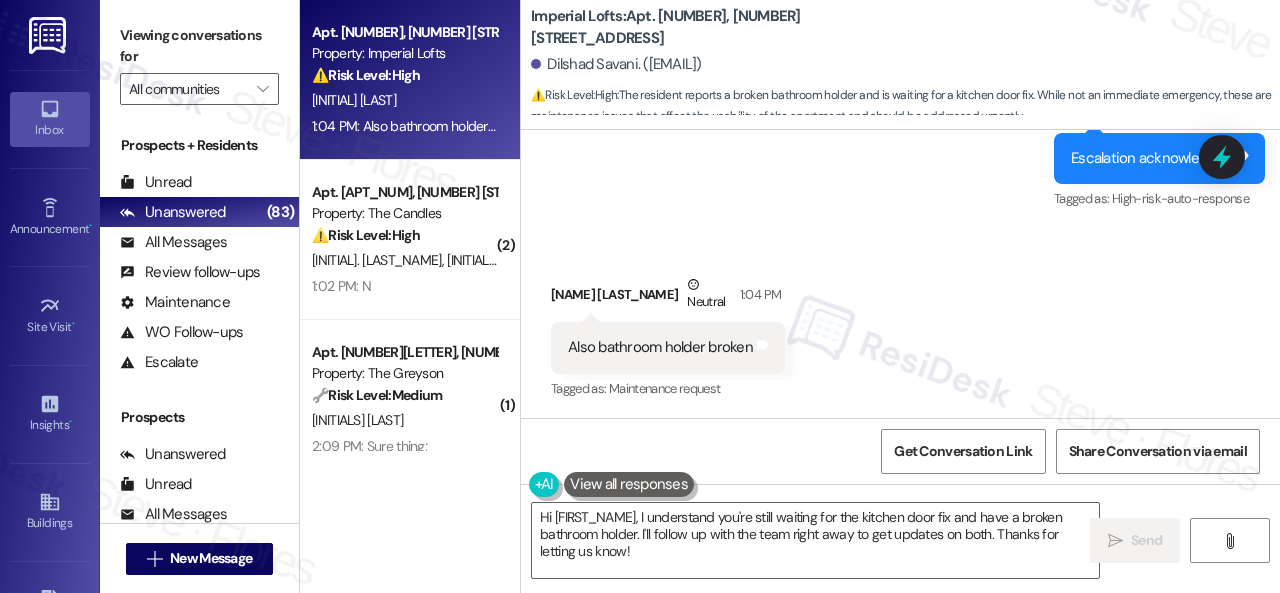 click on "Received via SMS Dilshad Savani   Neutral 1:04 PM Also bathroom holder broken  Tags and notes Tagged as:   Maintenance request Click to highlight conversations about Maintenance request" at bounding box center [900, 324] 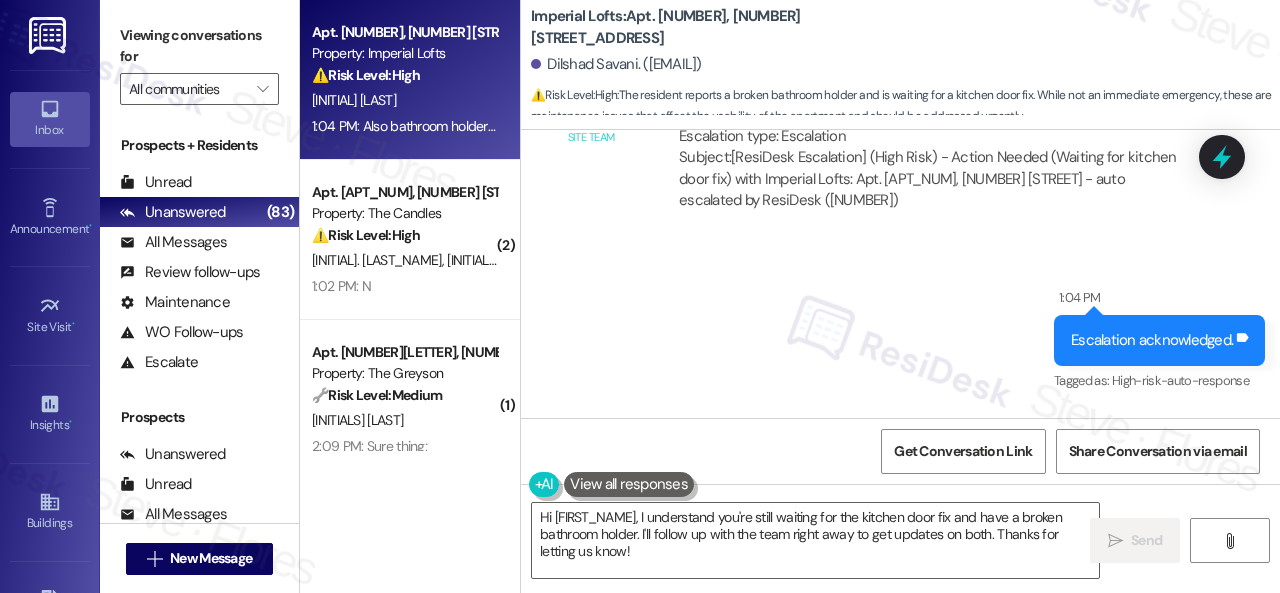 scroll, scrollTop: 5251, scrollLeft: 0, axis: vertical 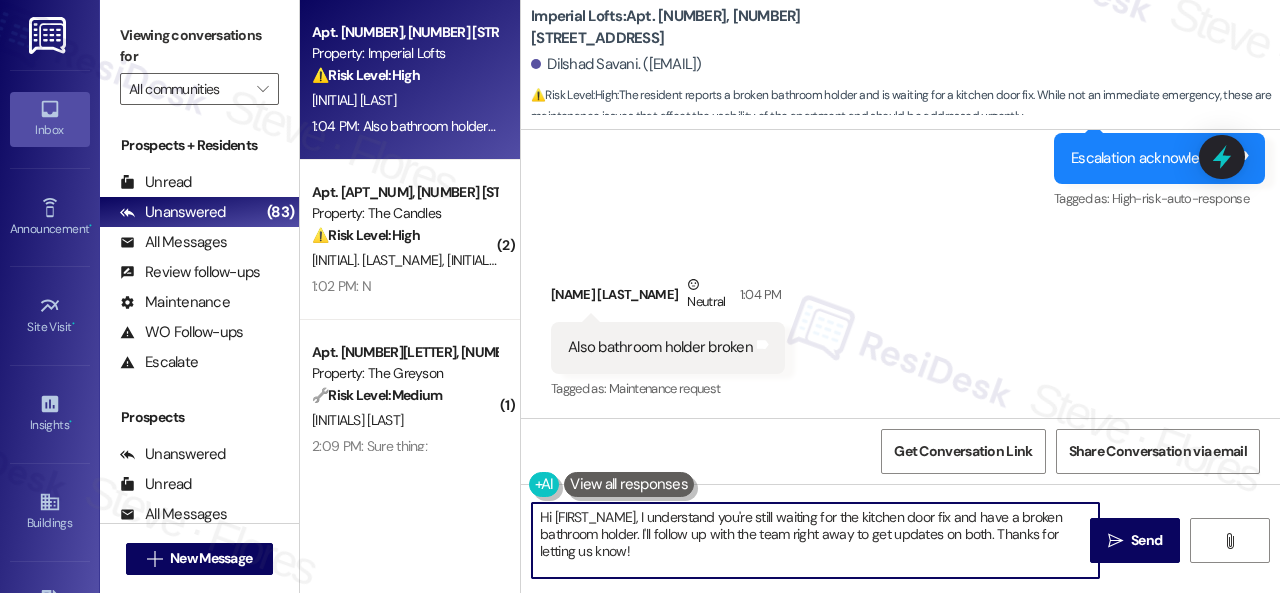drag, startPoint x: 660, startPoint y: 556, endPoint x: 629, endPoint y: 500, distance: 64.00781 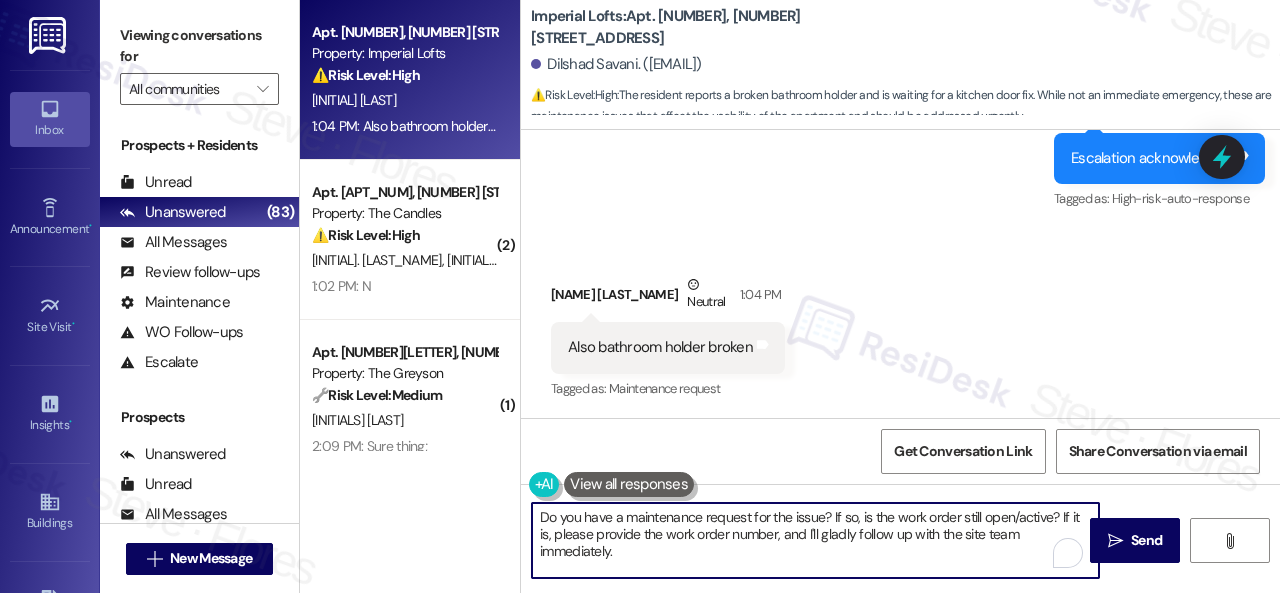 click on "Do you have a maintenance request for the issue? If so, is the work order still open/active? If it is, please provide the work order number, and I'll gladly follow up with the site team immediately." at bounding box center (815, 540) 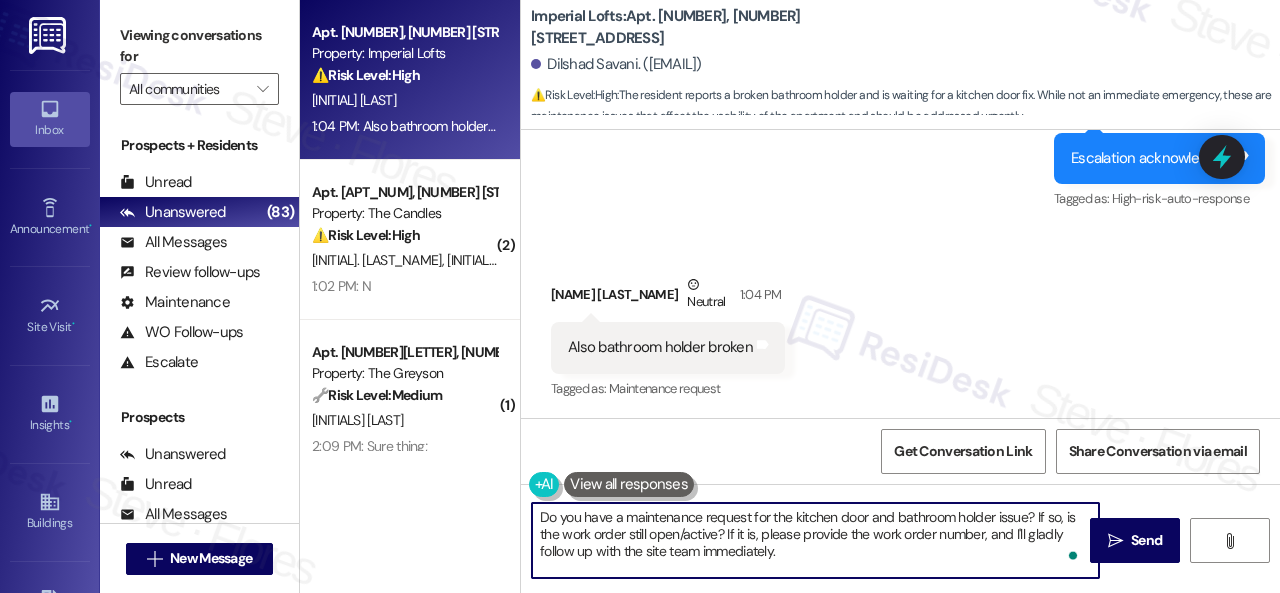 click on "Do you have a maintenance request for the kitchen door and bathroom holder issue? If so, is the work order still open/active? If it is, please provide the work order number, and I'll gladly follow up with the site team immediately." at bounding box center [815, 540] 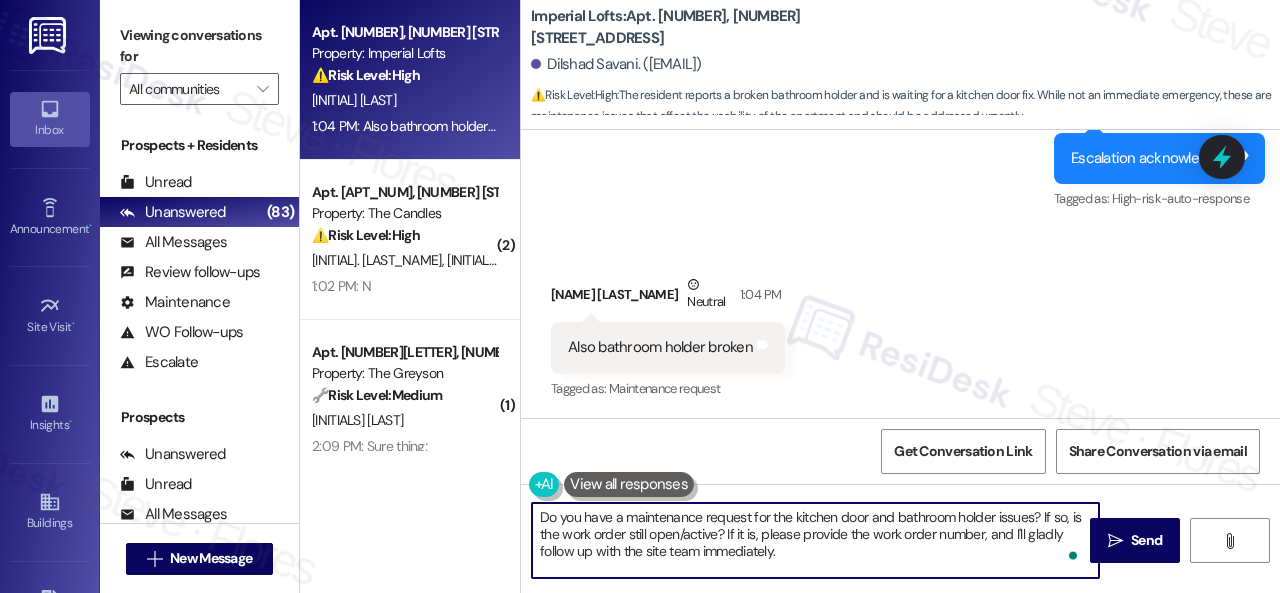 click on "Do you have a maintenance request for the kitchen door and bathroom holder issues? If so, is the work order still open/active? If it is, please provide the work order number, and I'll gladly follow up with the site team immediately." at bounding box center (815, 540) 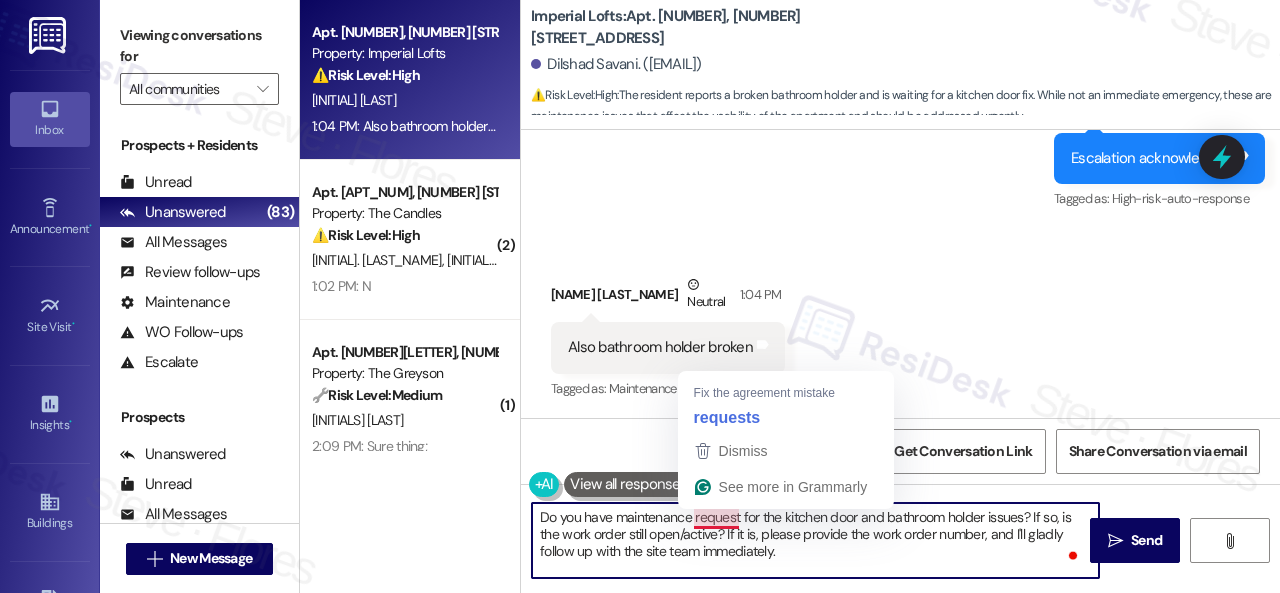 click on "Do you have maintenance request for the kitchen door and bathroom holder issues? If so, is the work order still open/active? If it is, please provide the work order number, and I'll gladly follow up with the site team immediately." at bounding box center [815, 540] 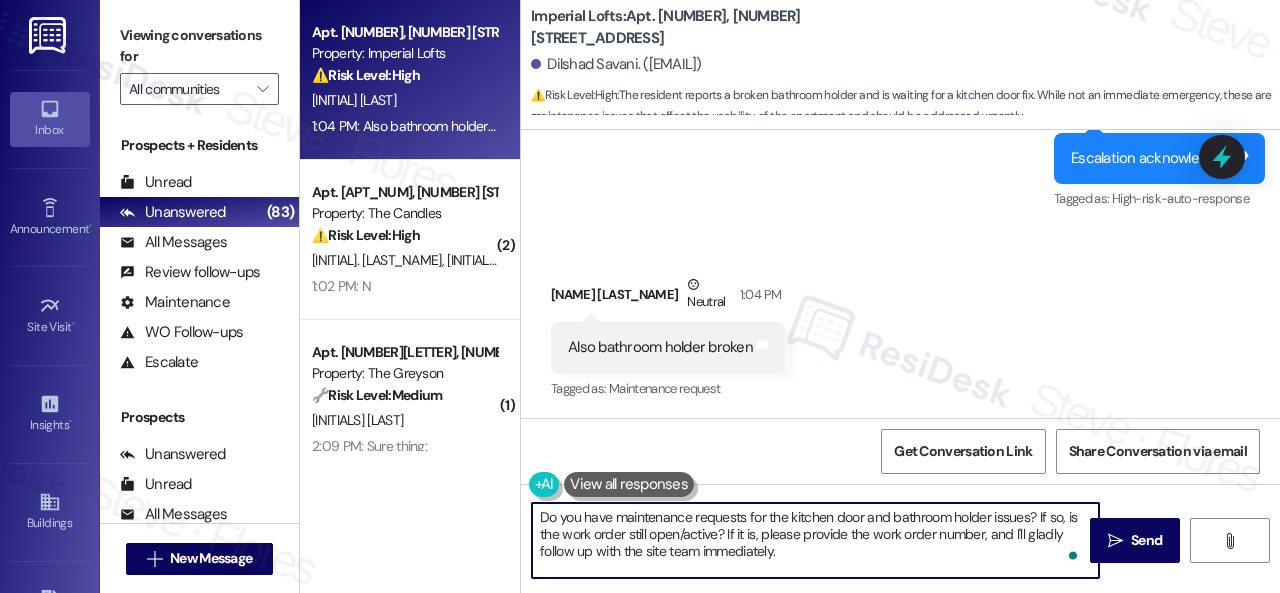 click on "Do you have maintenance requests for the kitchen door and bathroom holder issues? If so, is the work order still open/active? If it is, please provide the work order number, and I'll gladly follow up with the site team immediately." at bounding box center [815, 540] 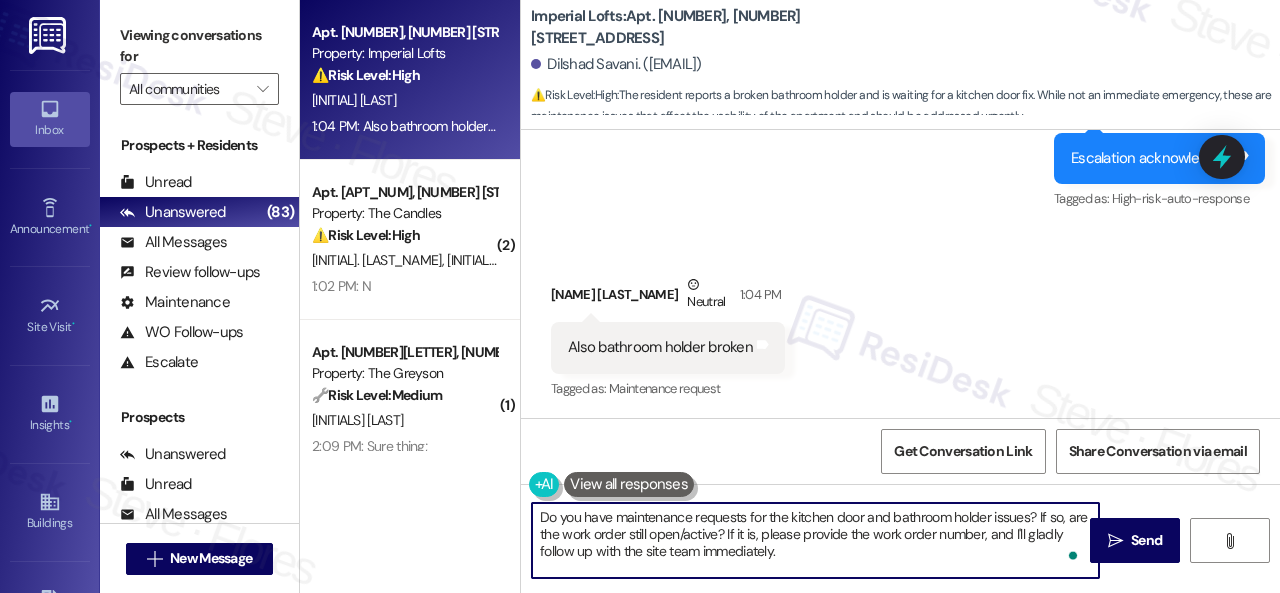 click on "Do you have maintenance requests for the kitchen door and bathroom holder issues? If so, are the work order still open/active? If it is, please provide the work order number, and I'll gladly follow up with the site team immediately." at bounding box center (815, 540) 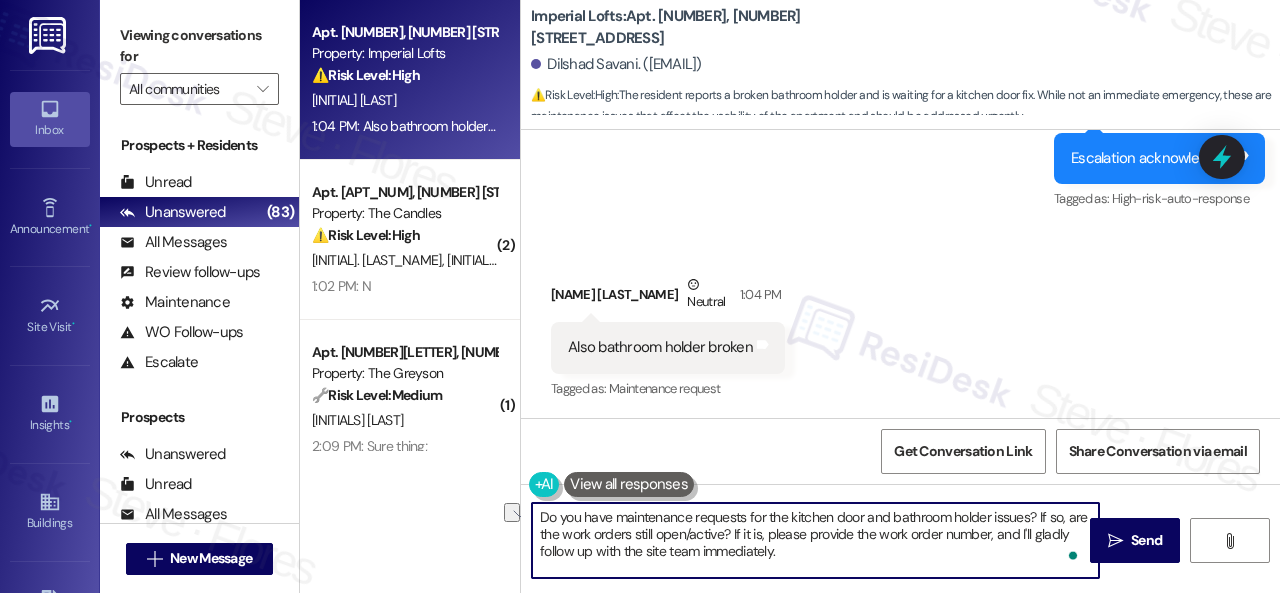 drag, startPoint x: 762, startPoint y: 532, endPoint x: 742, endPoint y: 533, distance: 20.024984 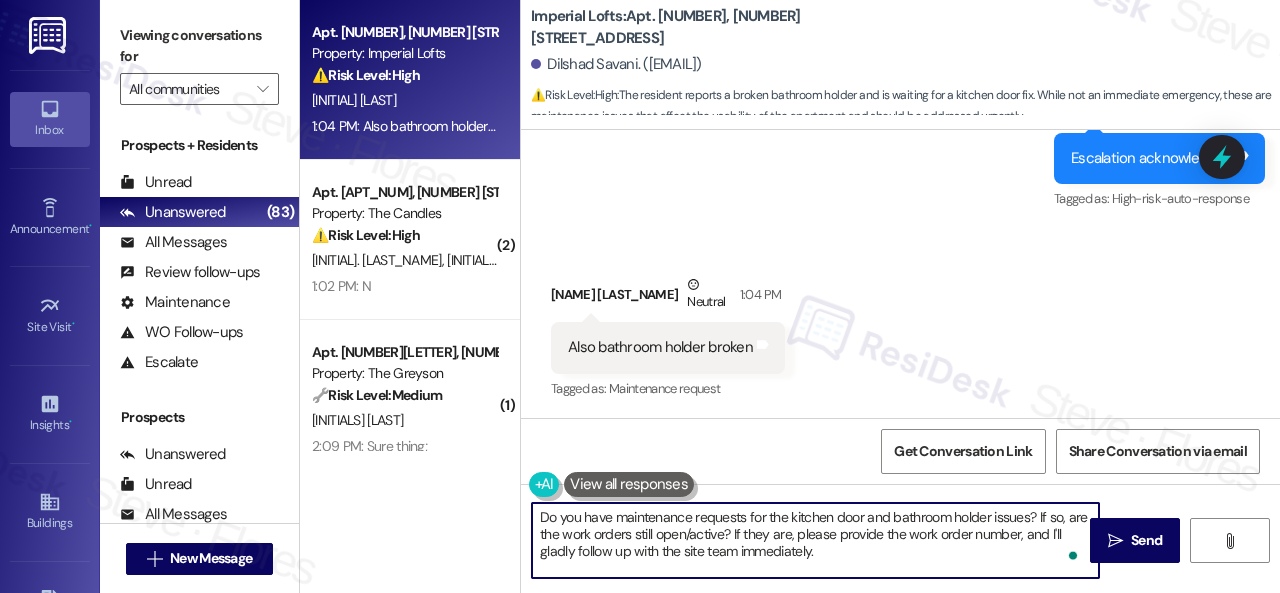 click on "Do you have maintenance requests for the kitchen door and bathroom holder issues? If so, are the work orders still open/active? If they are, please provide the work order number, and I'll gladly follow up with the site team immediately." at bounding box center (815, 540) 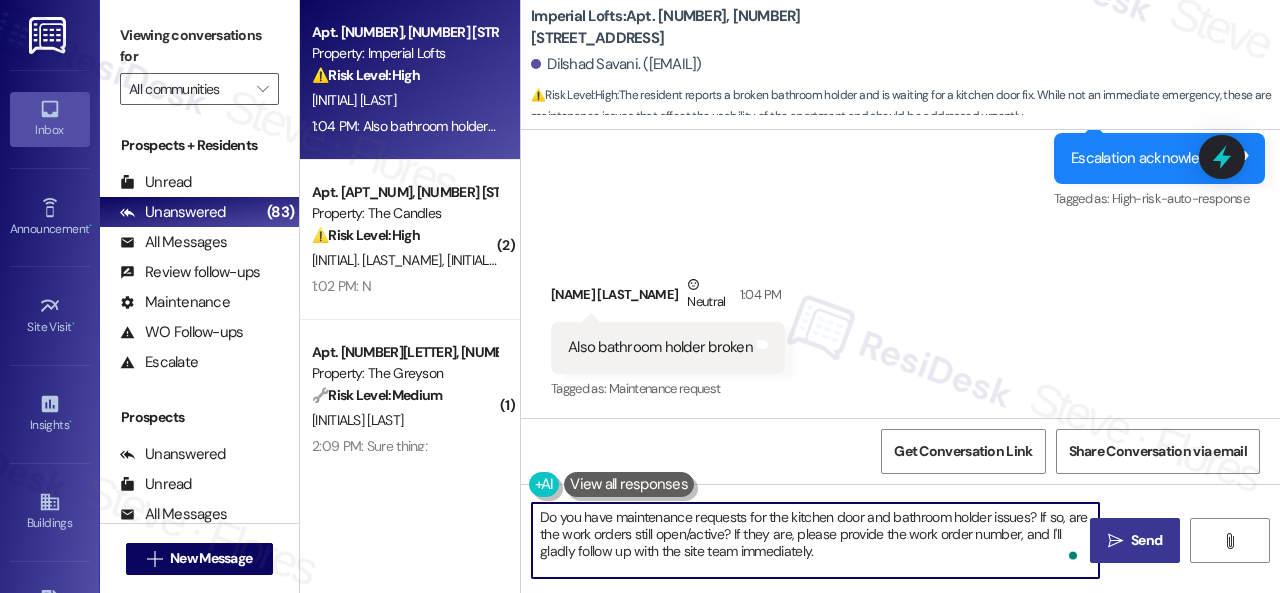 type on "Do you have maintenance requests for the kitchen door and bathroom holder issues? If so, are the work orders still open/active? If they are, please provide the work order number, and I'll gladly follow up with the site team immediately." 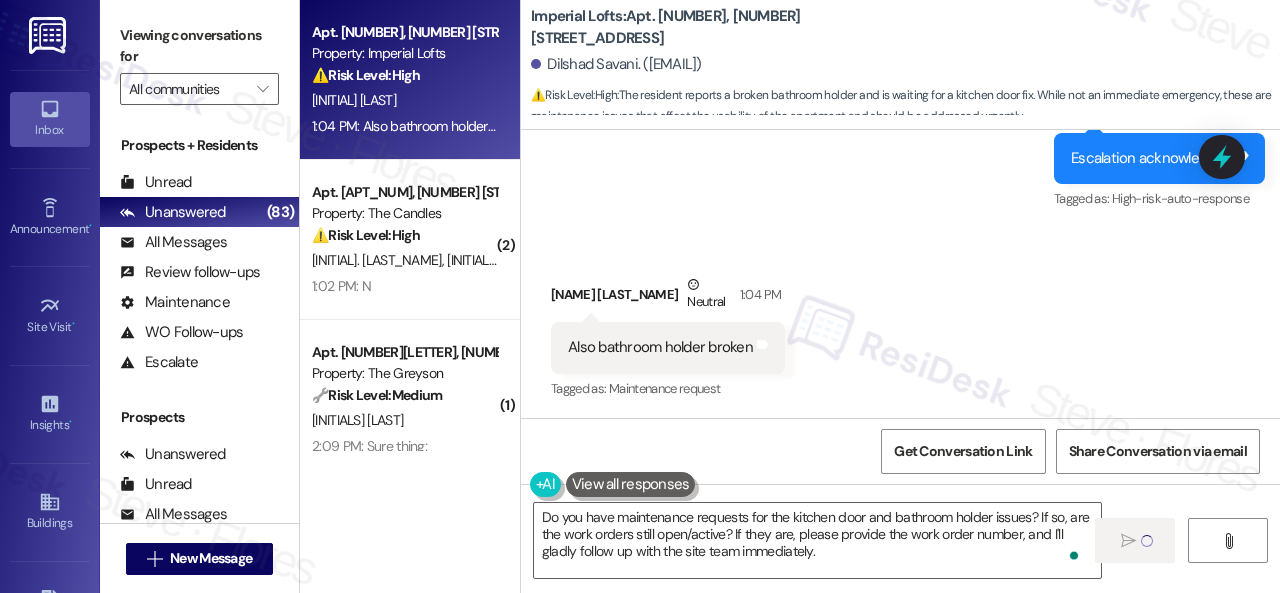 type 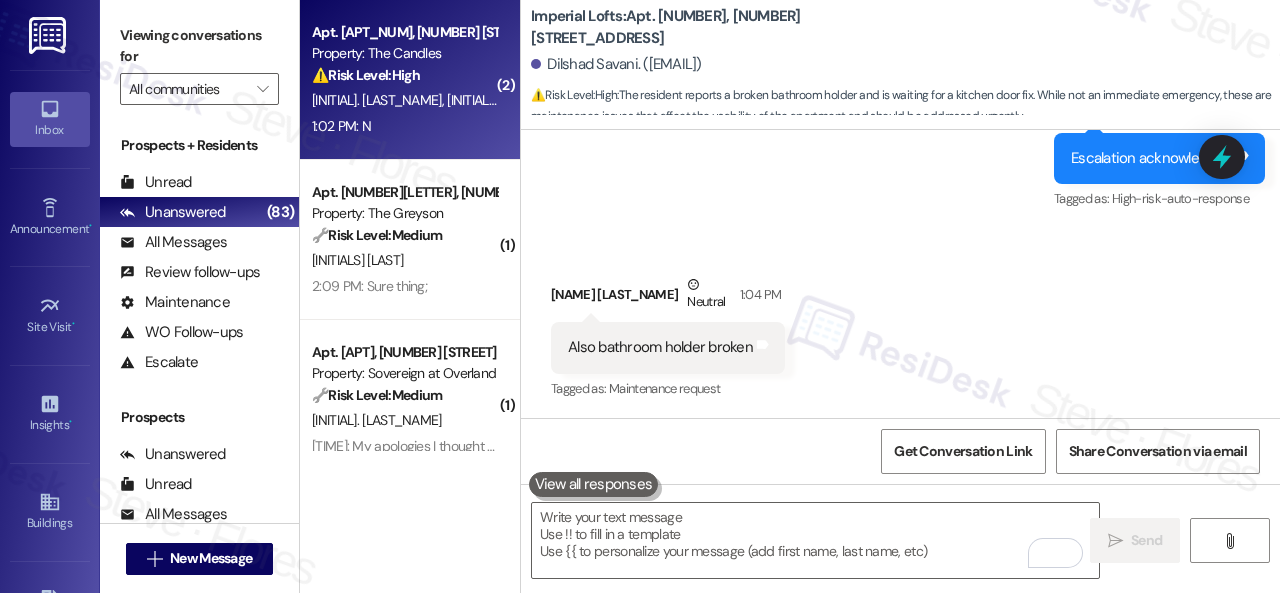 click on "1:02 PM: N 1:02 PM: N" at bounding box center [404, 126] 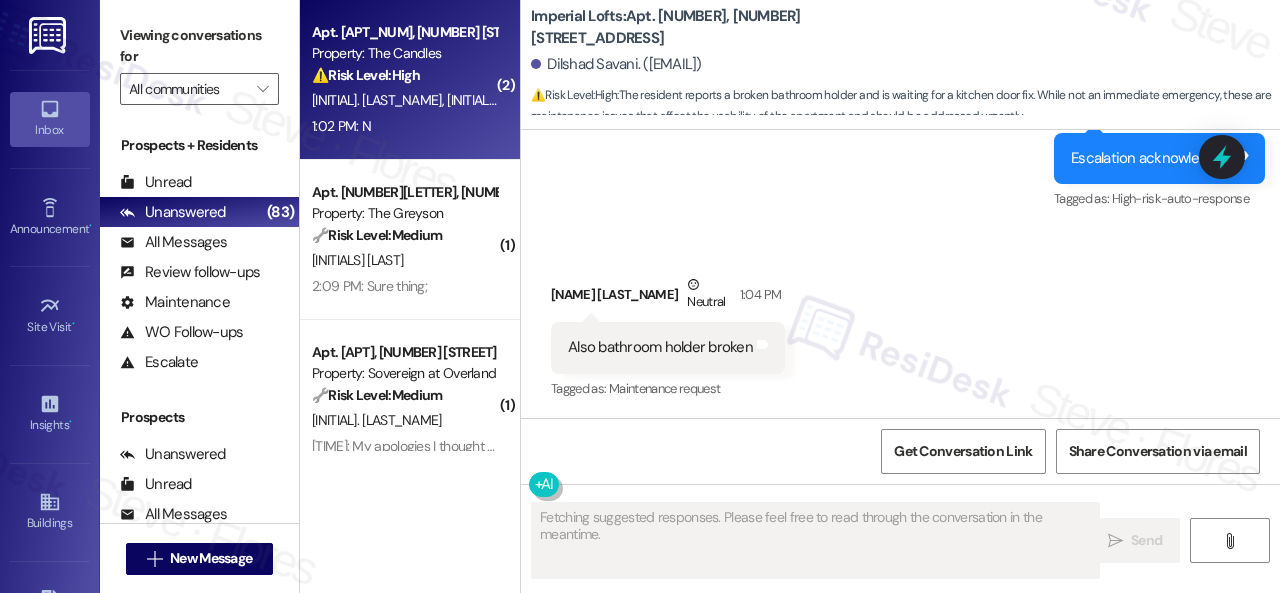 type on "Fetching suggested responses. Please feel free to read through the conversation in the meantime." 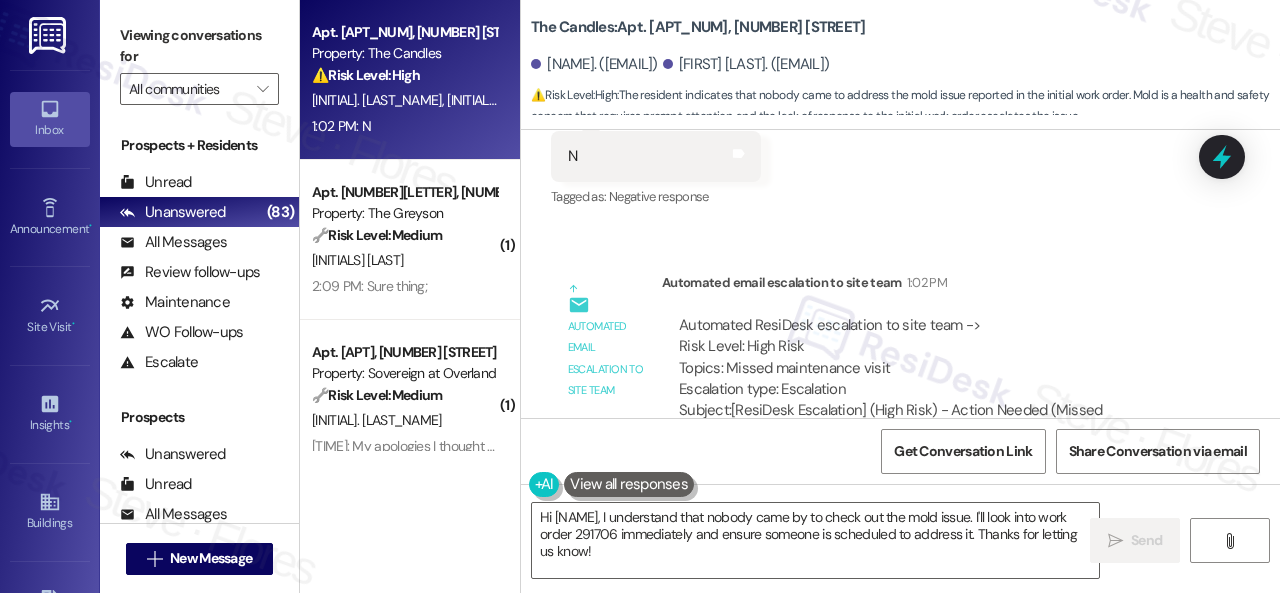 scroll, scrollTop: 763, scrollLeft: 0, axis: vertical 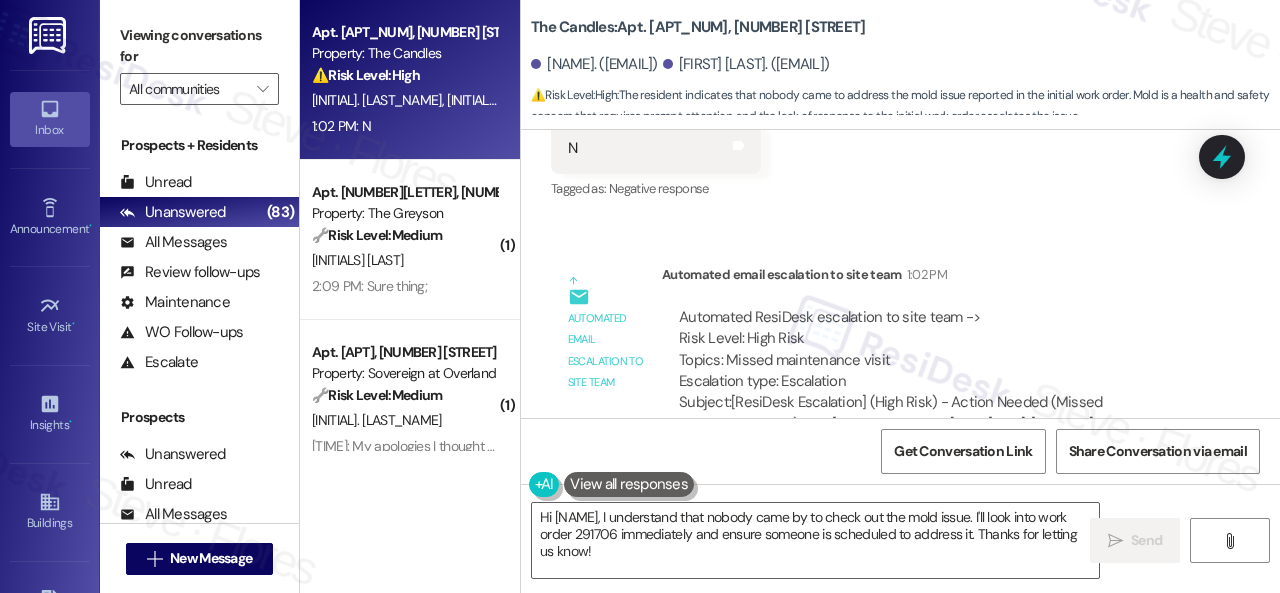 click on "Automated email escalation to site team Automated email escalation to site team 1:02 PM Automated ResiDesk escalation to site team ->
Risk Level: High Risk
Topics: Missed maintenance visit
Escalation type: Escalation Subject:  [ResiDesk Escalation] (High Risk) - Action Needed (Missed maintenance visit) with The Candles: Apt. 02T12, 9 Candlelight Dr - auto escalated by ResiDesk (1435402)" at bounding box center [877, 368] 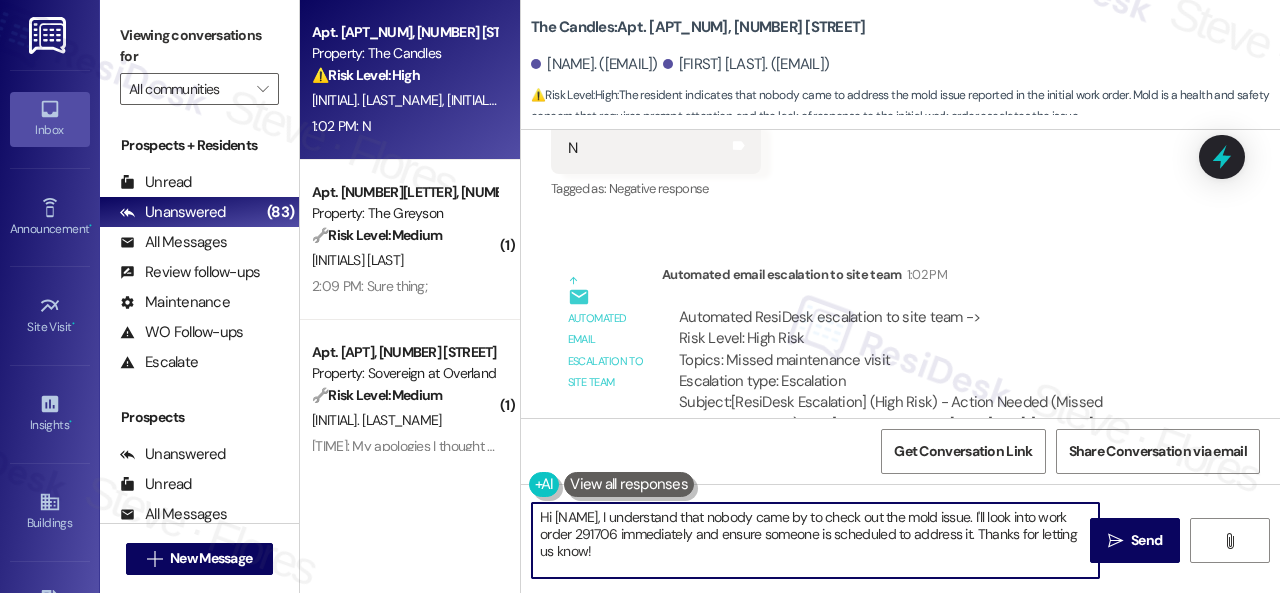 drag, startPoint x: 580, startPoint y: 529, endPoint x: 464, endPoint y: 493, distance: 121.45781 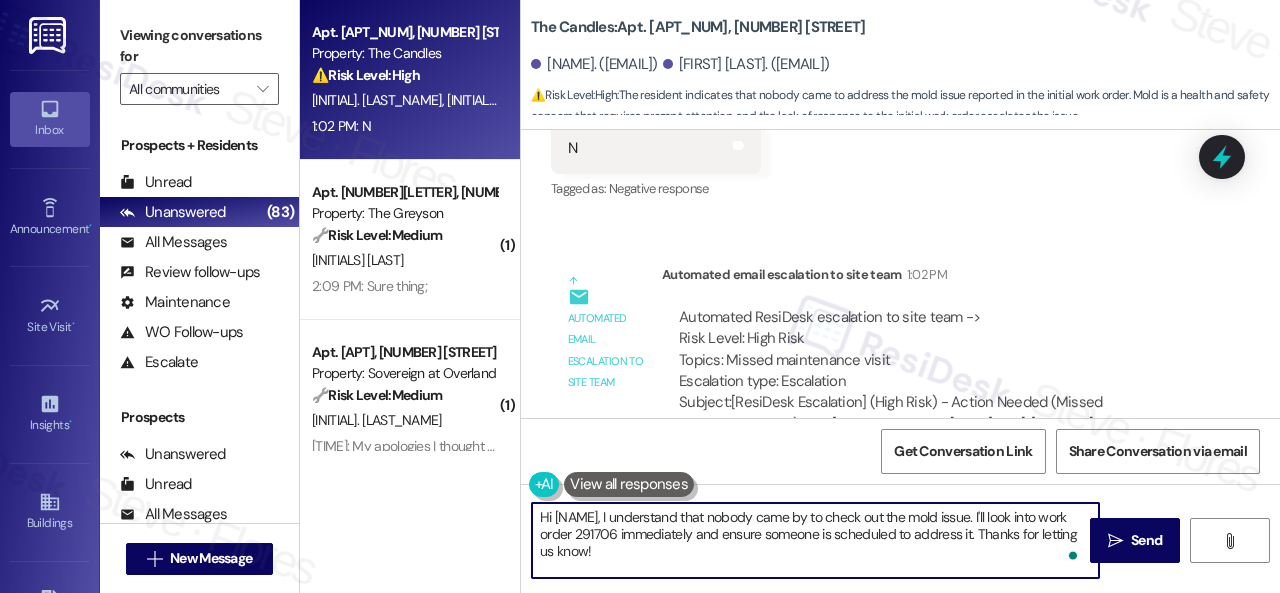 paste on "I'm sorry to hear the issue hasn't been resolved yet. We apologize for the delay and any inconvenience this may have caused. Have you already submitted a new work order? If so, may I have the work order number so I can follow up with the site team? If not, I'll be happy to submit a new work order on your behalf. Please provide as much detail as possible and include photos if available.
Note: Due to limited availability, our maintenance team isn't able to call or schedule visits in advance. By submitting a work order, you're permitting them to enter your apartment, even if you're not home. If any children may be alone during the visit, please let me know so we can inform the team." 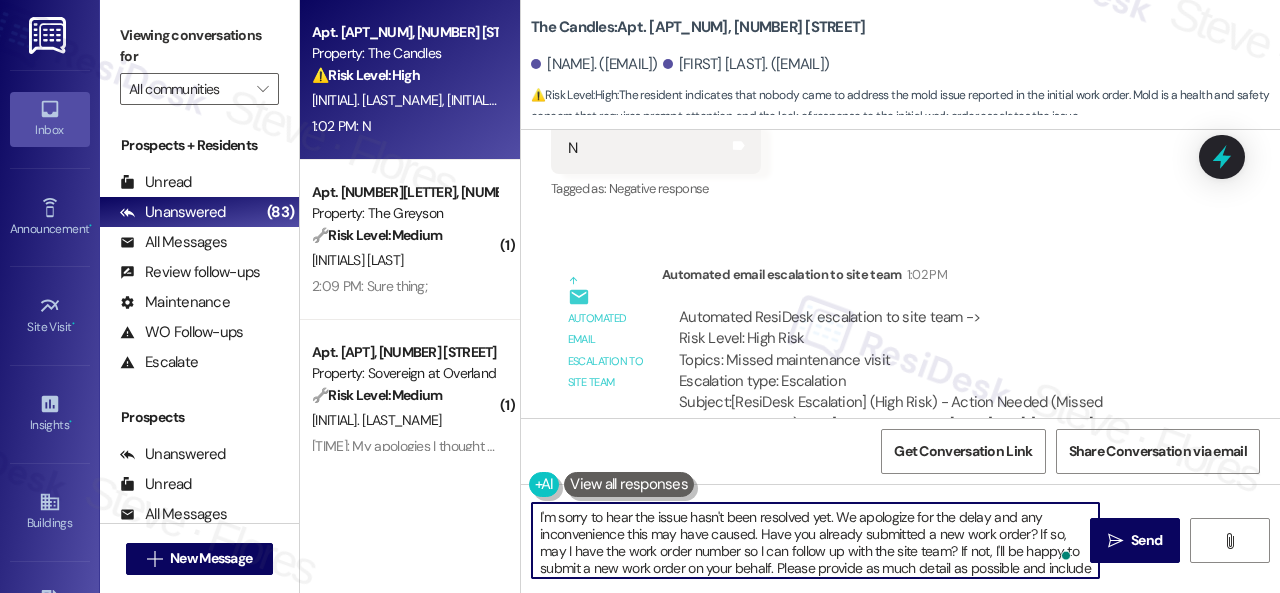 scroll, scrollTop: 102, scrollLeft: 0, axis: vertical 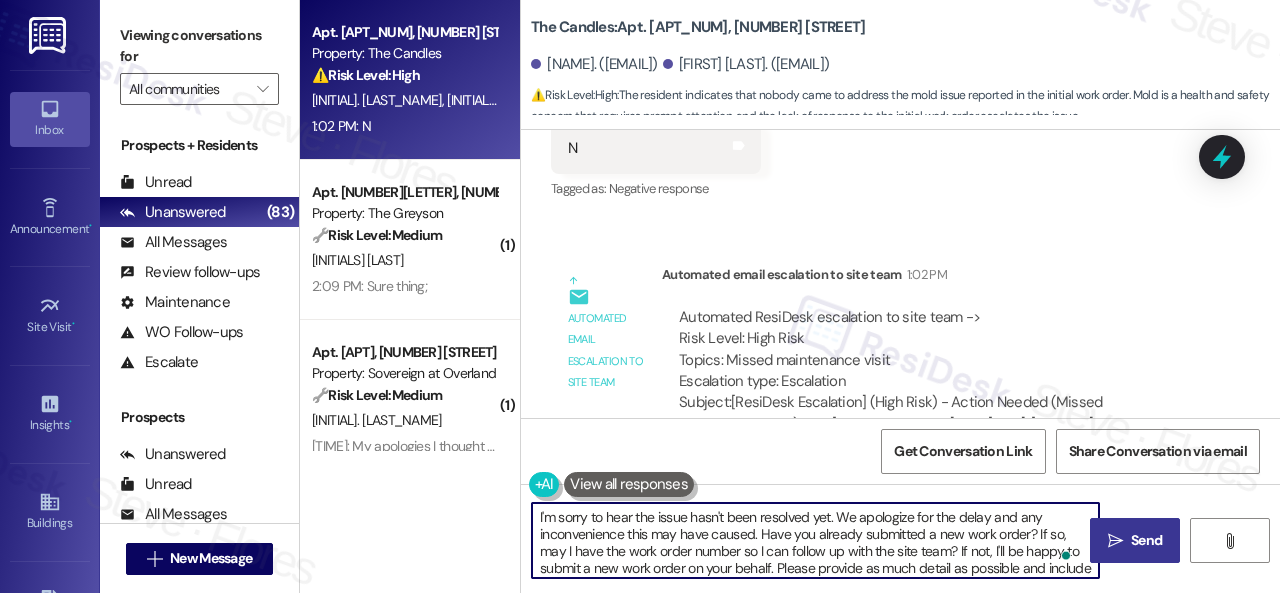 type on "I'm sorry to hear the issue hasn't been resolved yet. We apologize for the delay and any inconvenience this may have caused. Have you already submitted a new work order? If so, may I have the work order number so I can follow up with the site team? If not, I'll be happy to submit a new work order on your behalf. Please provide as much detail as possible and include photos if available.
Note: Due to limited availability, our maintenance team isn't able to call or schedule visits in advance. By submitting a work order, you're permitting them to enter your apartment, even if you're not home. If any children may be alone during the visit, please let me know so we can inform the team." 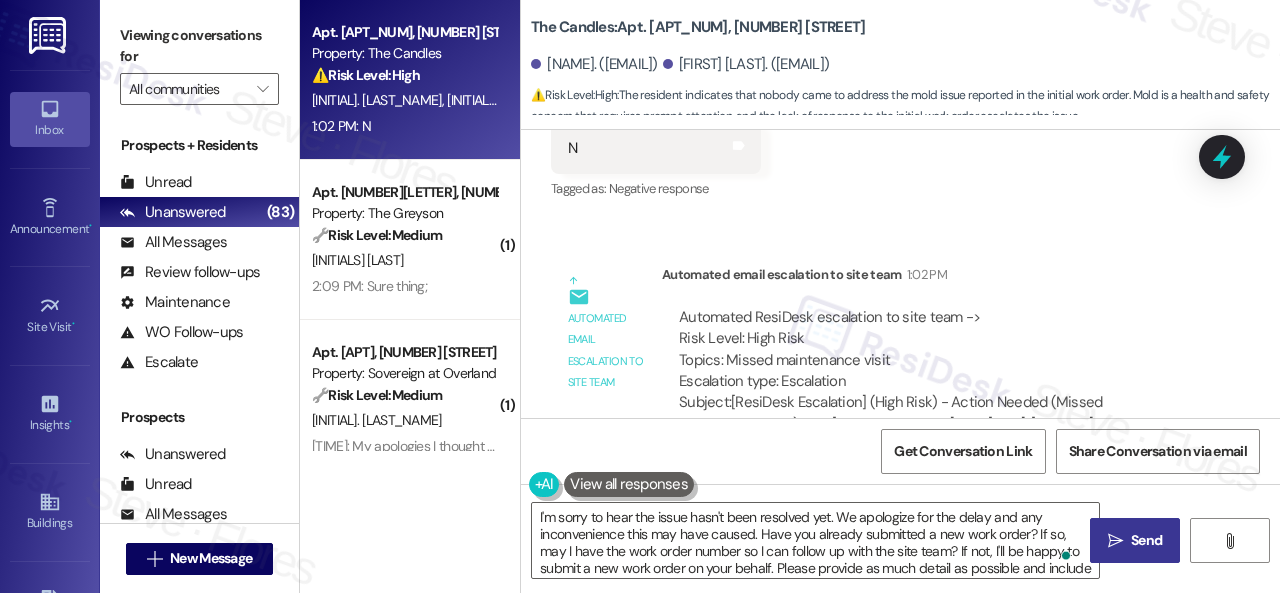 click on "Send" at bounding box center [1146, 540] 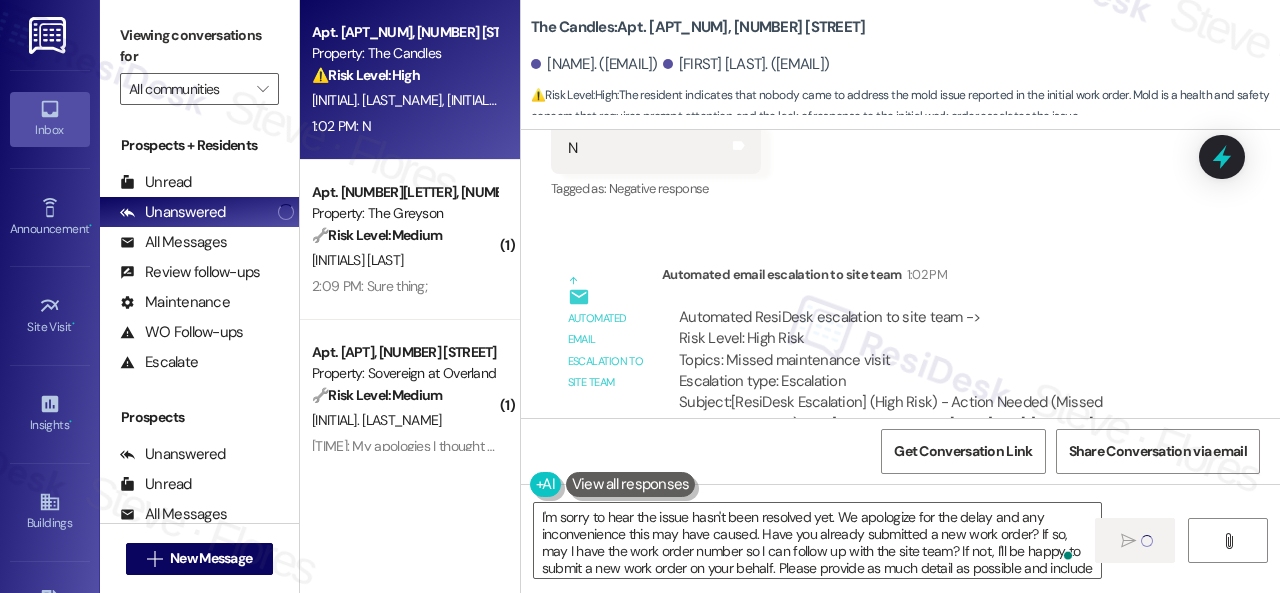 type 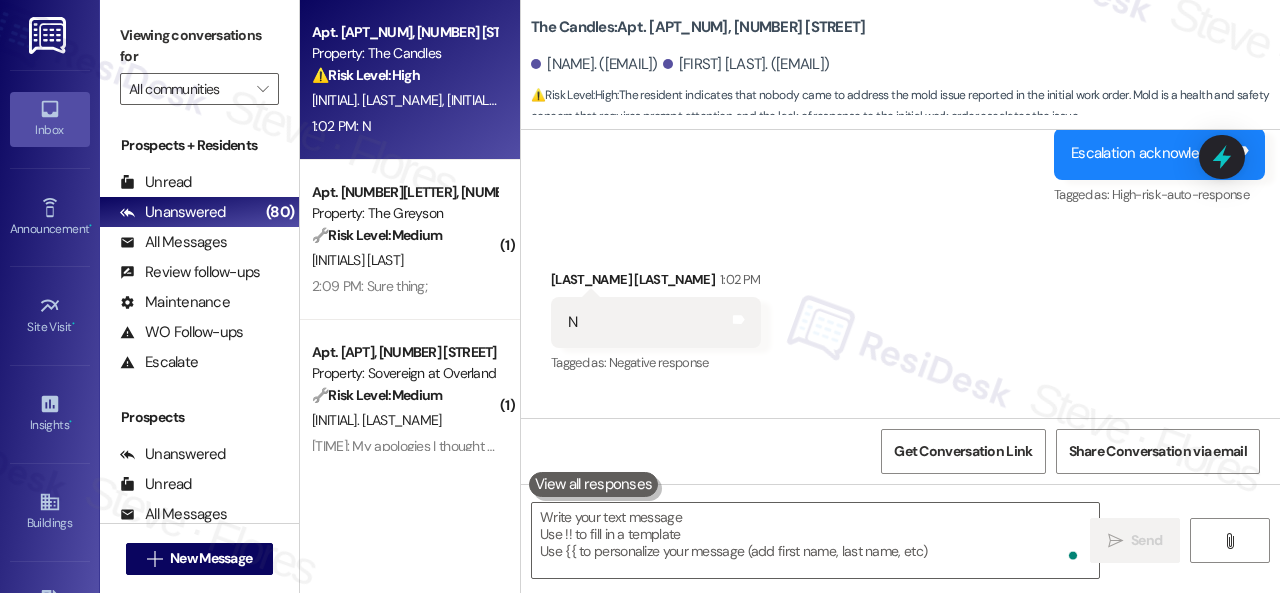scroll, scrollTop: 563, scrollLeft: 0, axis: vertical 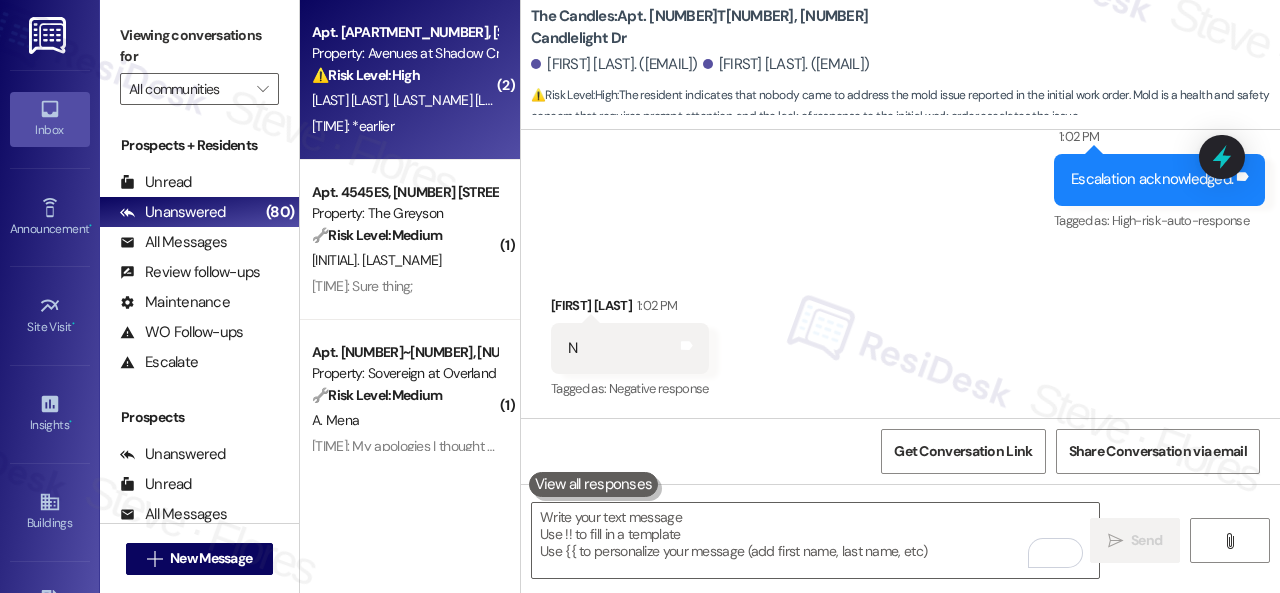 click on "[LAST] [LAST]" at bounding box center (404, 100) 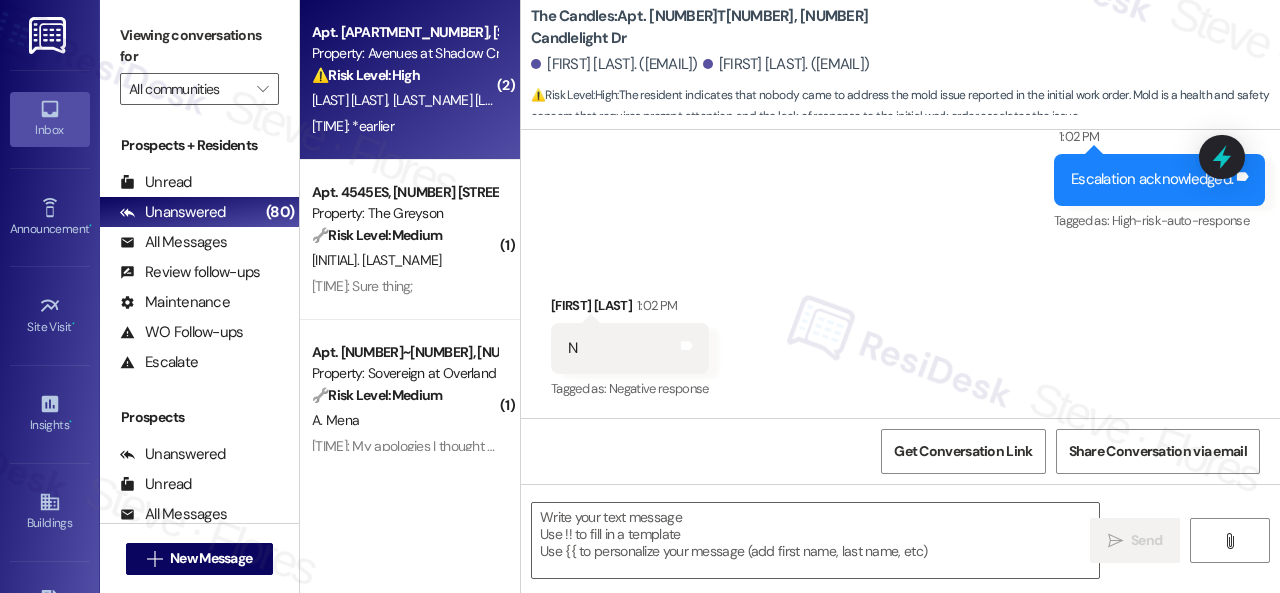 type on "Fetching suggested responses. Please feel free to read through the conversation in the meantime." 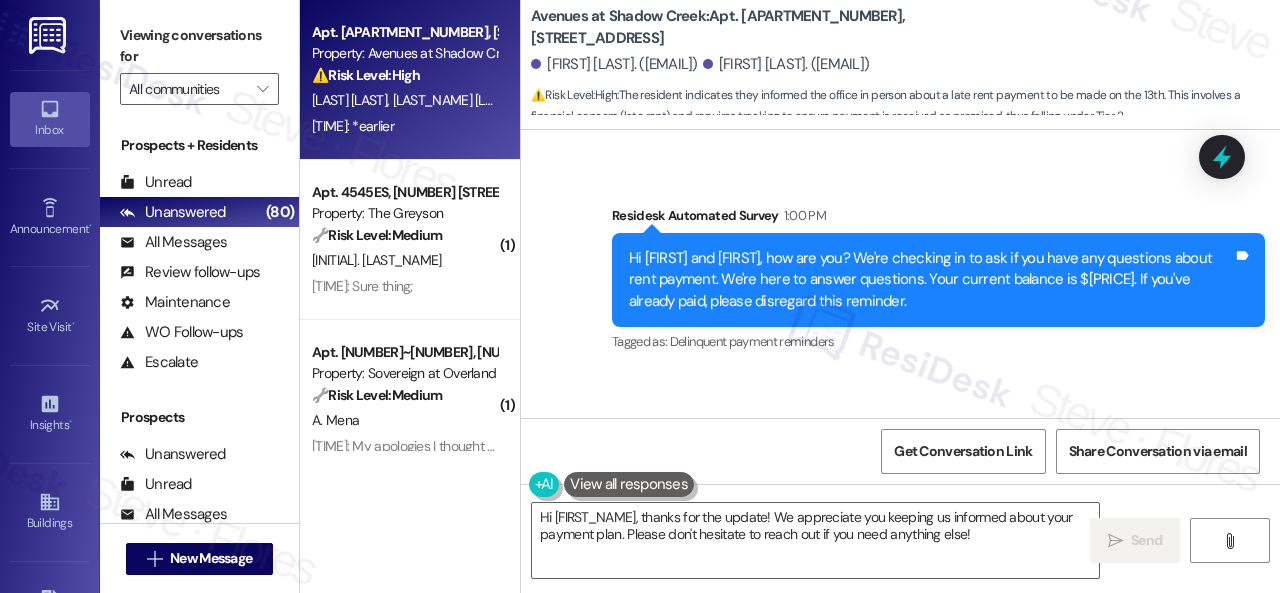 scroll, scrollTop: 6502, scrollLeft: 0, axis: vertical 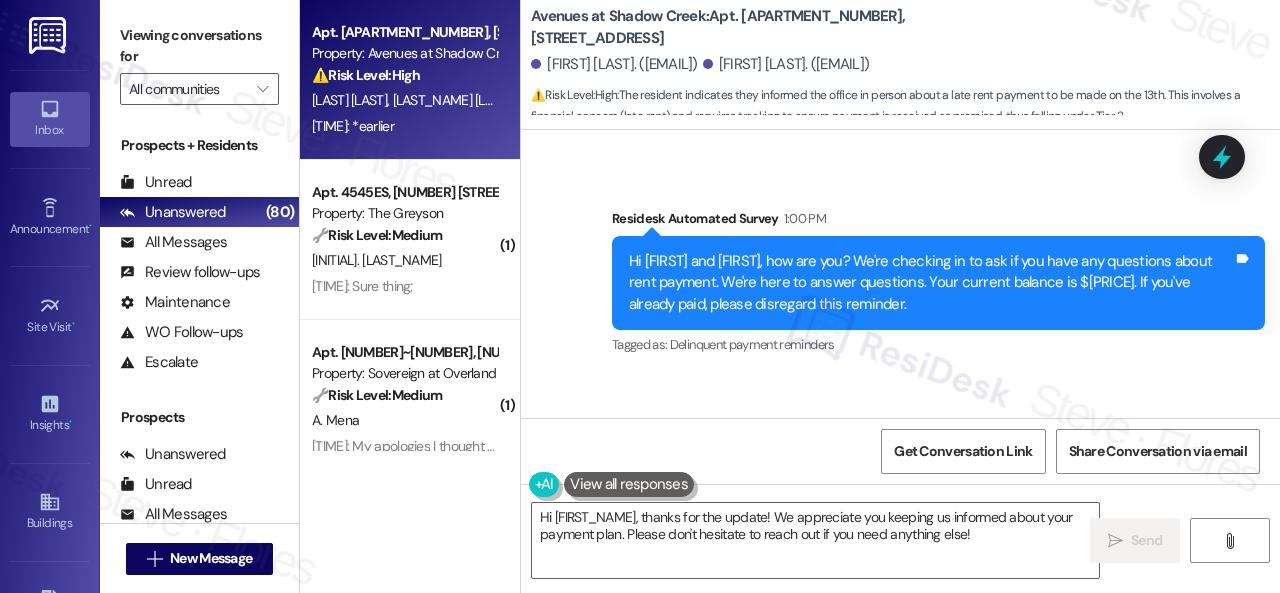 click on "Received via SMS [NAME] [TIME] Went into the office [HOLIDAY] this week to let you all know it would be taken care of on the [DAY] Tags and notes Tagged as:   Rent/payments Click to highlight conversations about Rent/payments" at bounding box center (877, 485) 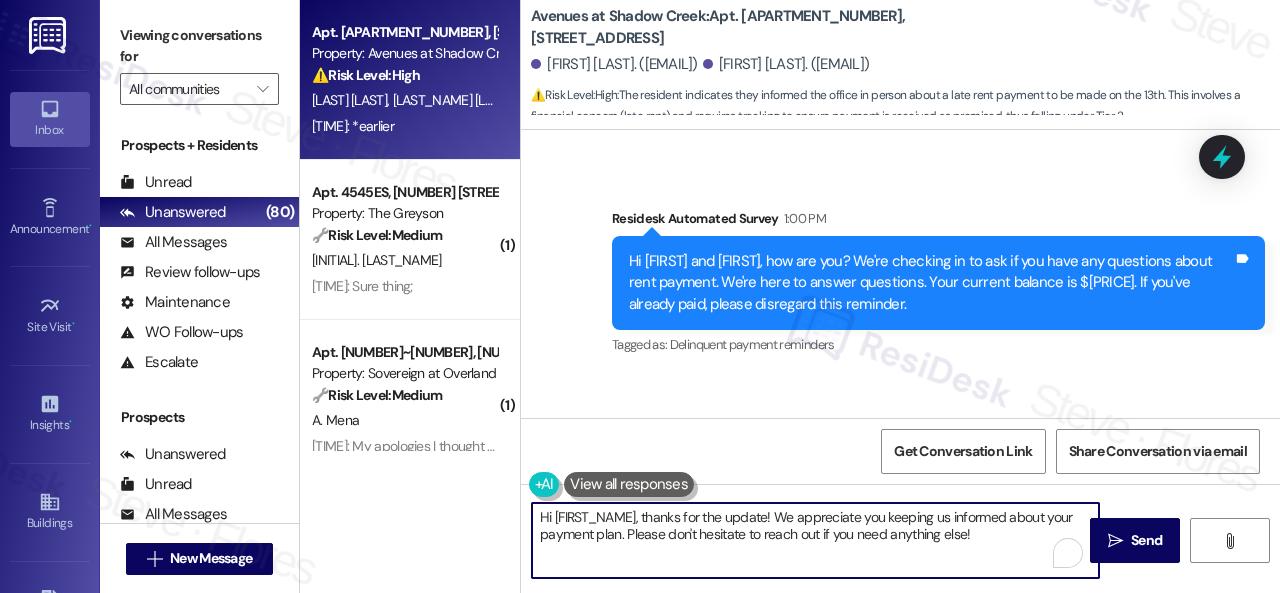 drag, startPoint x: 991, startPoint y: 533, endPoint x: 420, endPoint y: 517, distance: 571.2241 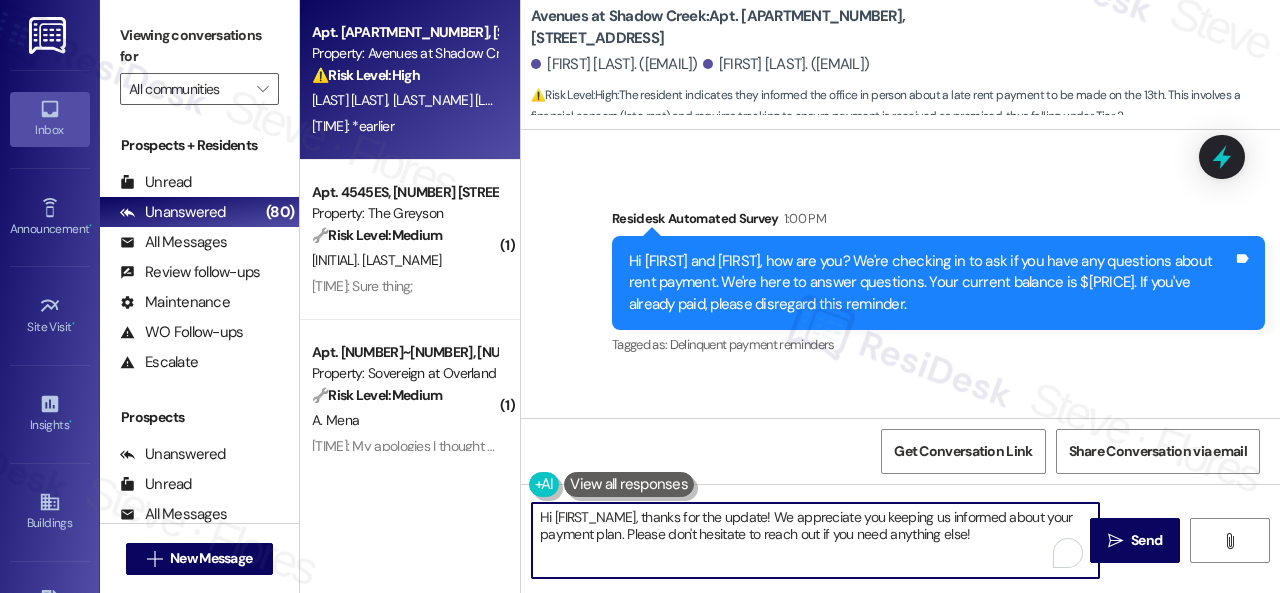 click on "Apt. [NUMBER], [NUMBER] Broadway St Property: Avenues at Shadow Creek ⚠️  Risk Level:  High The resident indicates they informed the office in person about a late rent payment to be made on the [NUMBER]. This involves a financial concern (late rent) and requires tracking to ensure payment is received as promised, thus falling under Tier 2. A. Bonhomme N. Bonhomme [TIME]: *earlier [TIME]: *earlier ( 1 ) Apt. [NUMBER]ES, [NUMBER] Mountain Laurel Road Property: The Greyson 🔧  Risk Level:  Medium The resident is acknowledging the update regarding the noise complaint. This is a continuation of a non-urgent community concern. G. Letki [TIME]: Sure thing; [TIME]: Sure thing; ( 1 ) Apt. [NUMBER]~[NUMBER], [NUMBER] Melrose Lane Property: Sovereign at Overland Park 🔧  Risk Level:  Medium Resident indicates payment has been made after a rent reminder. This appears to be a routine payment update and confirmation. A. Mena [TIME]: My apologies I thought my pay eyes were automatically already . My payment has been made .  ( 1 ) 🔧 Medium" at bounding box center (790, 296) 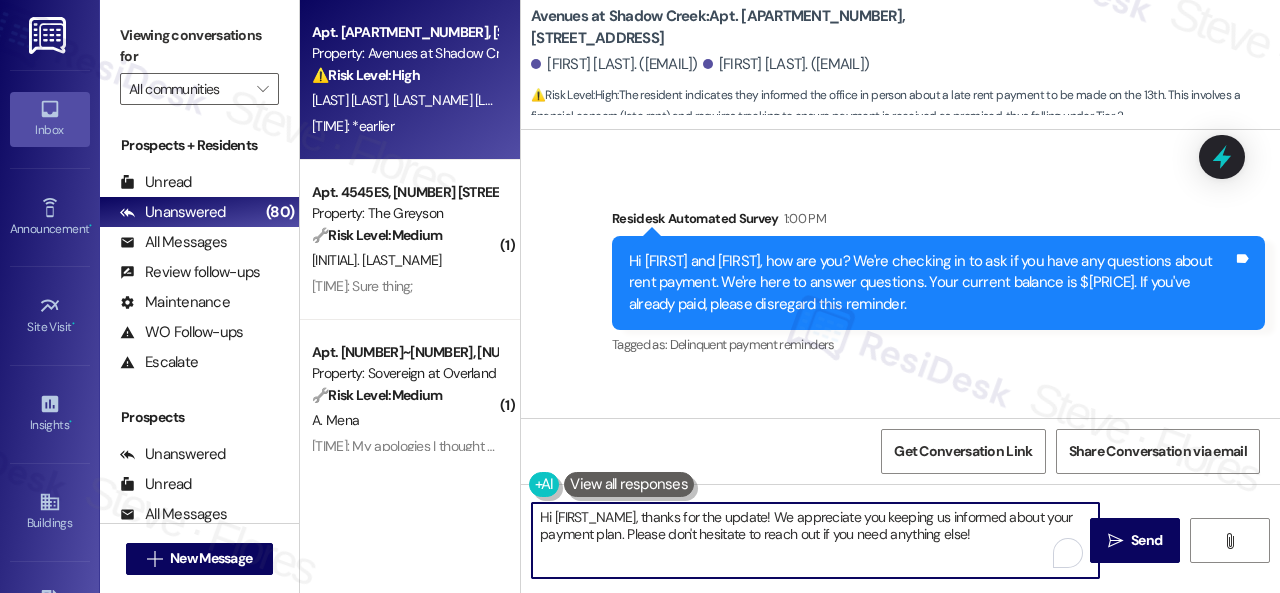 paste on "No worries. Please disregard the reminder message if you have already spoken with someone from the site team regarding your late payment. Thank you" 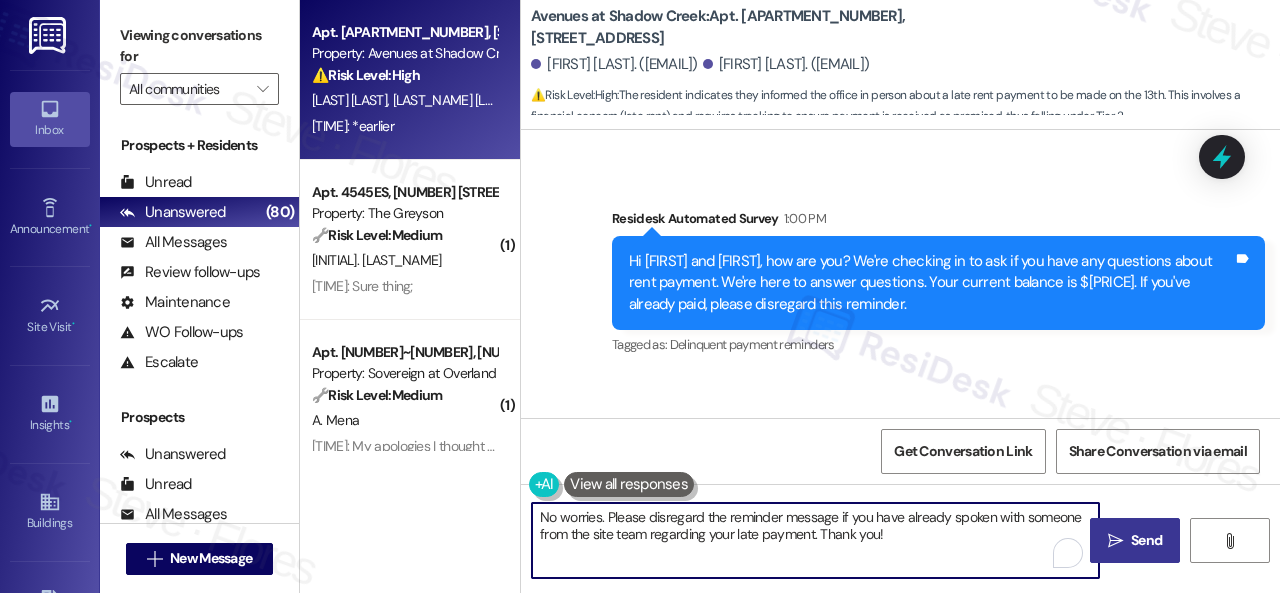 type on "No worries. Please disregard the reminder message if you have already spoken with someone from the site team regarding your late payment. Thank you!" 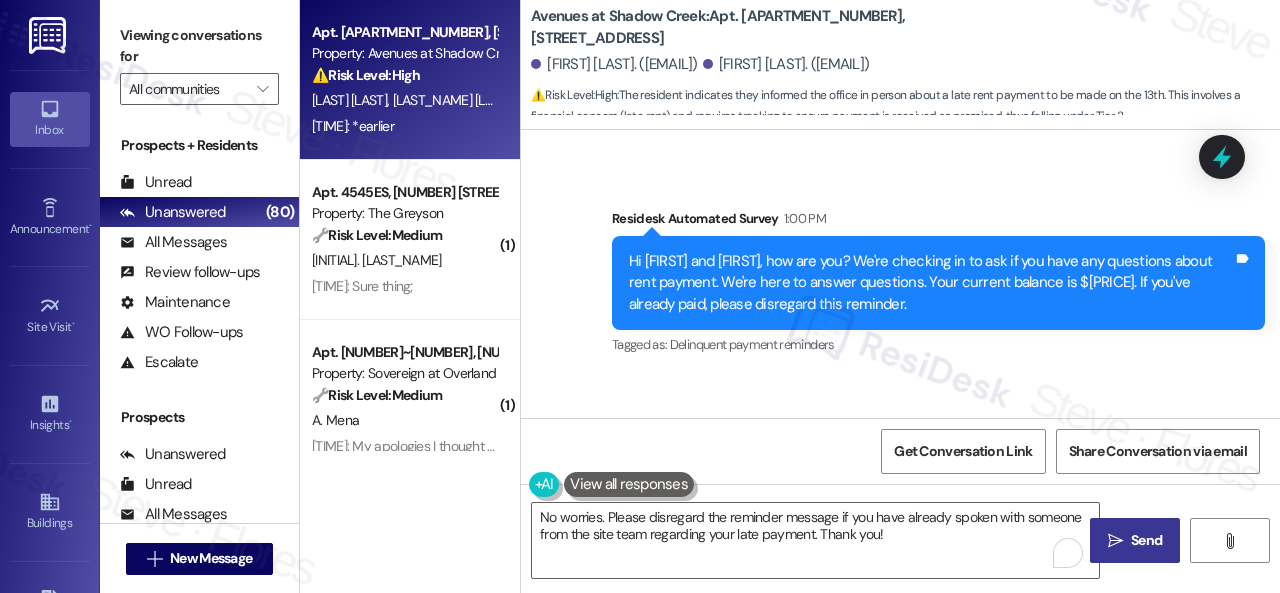 click on "Send" at bounding box center [1146, 540] 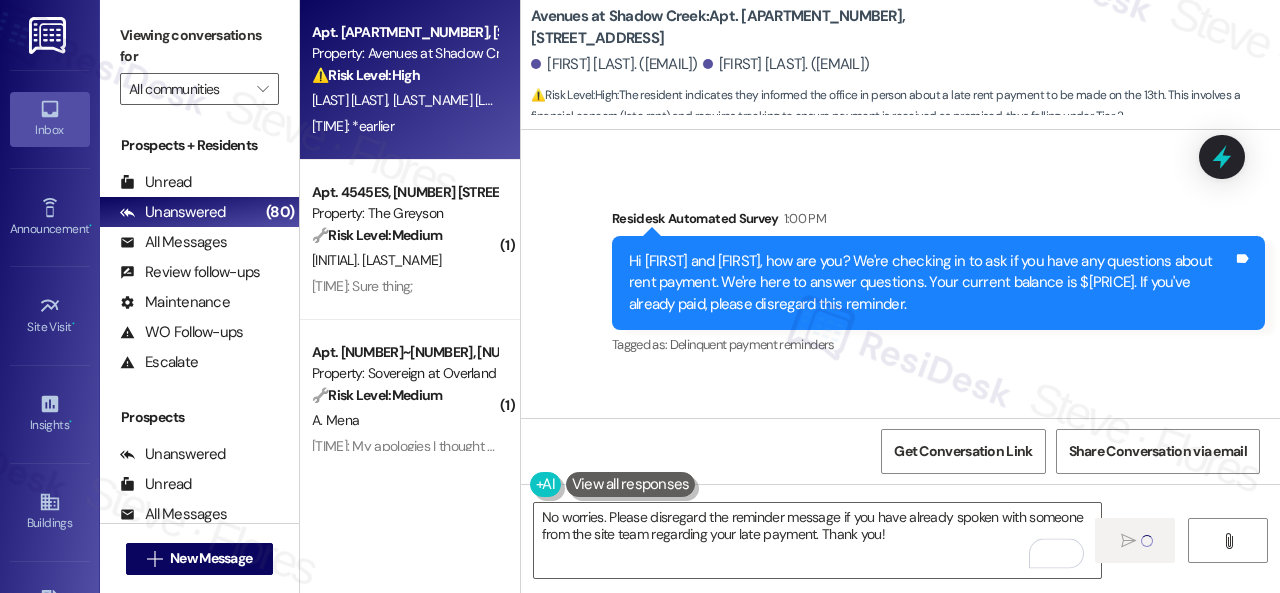type 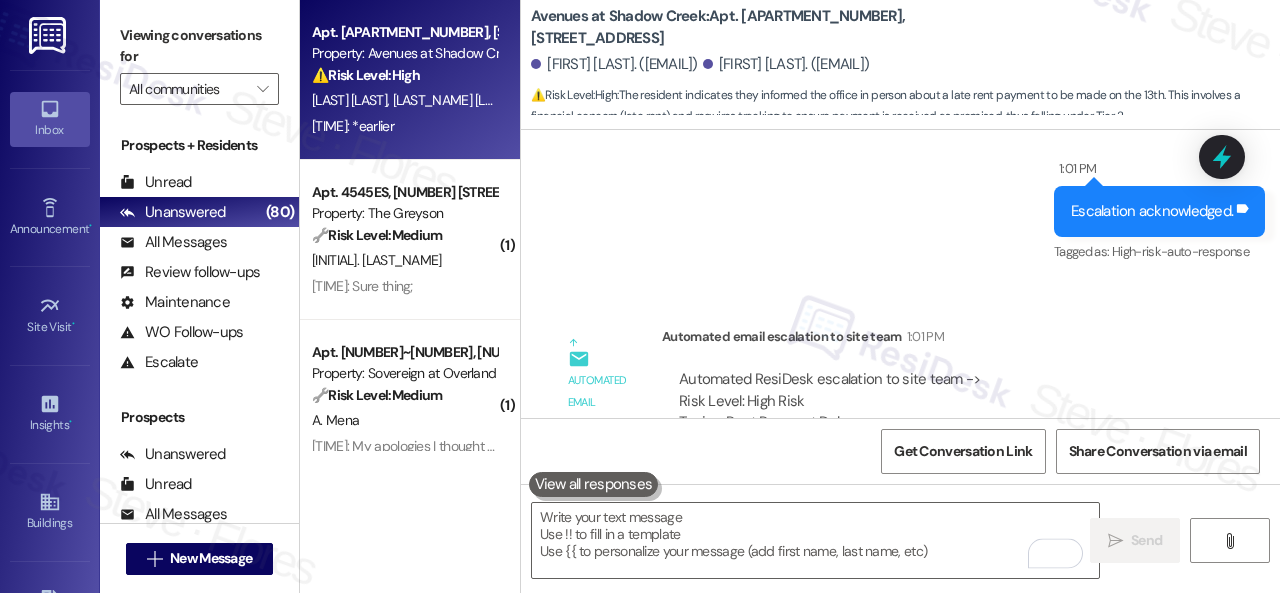 scroll, scrollTop: 7201, scrollLeft: 0, axis: vertical 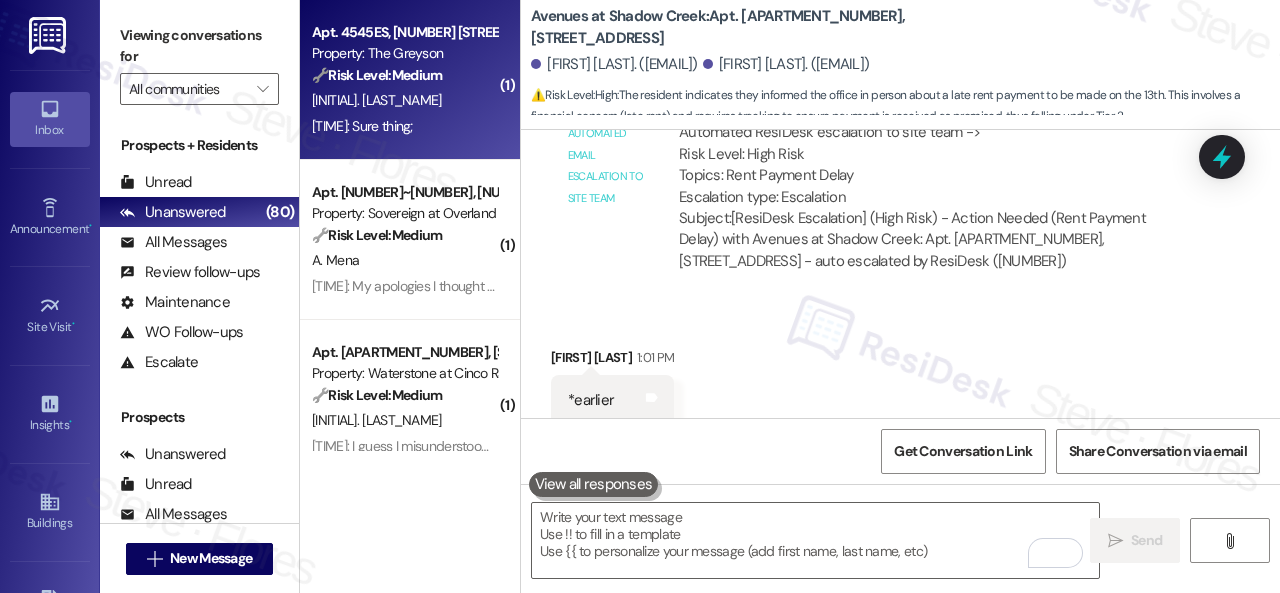 click on "[TIME]: Sure thing; [TIME]: Sure thing;" at bounding box center (404, 126) 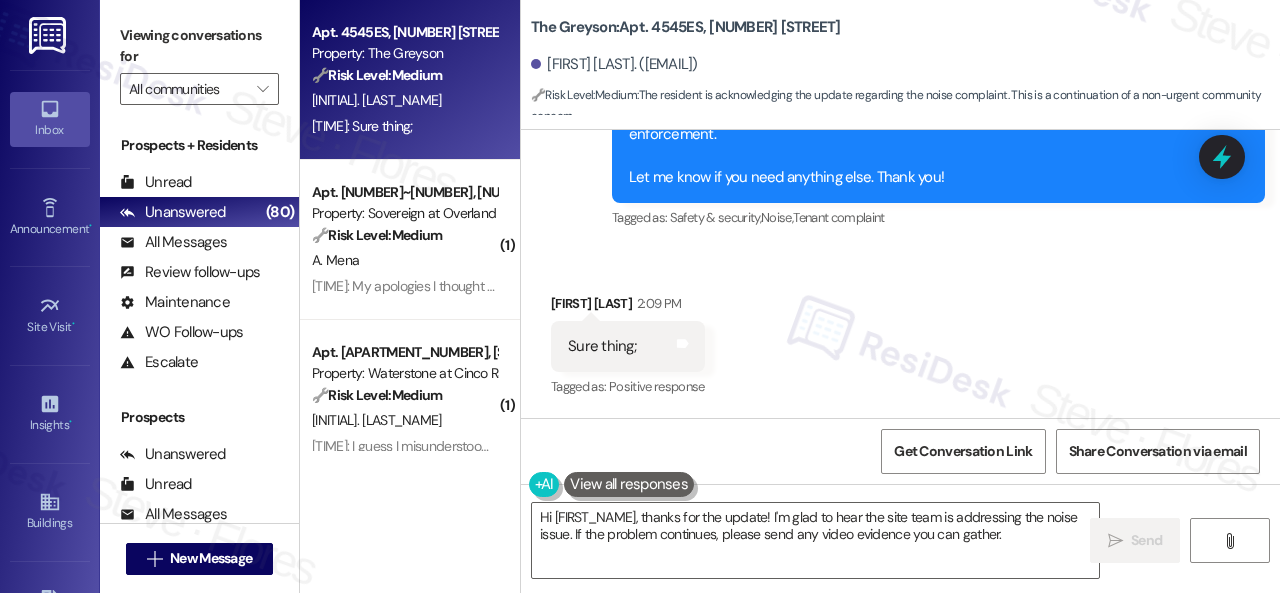 scroll, scrollTop: 17743, scrollLeft: 0, axis: vertical 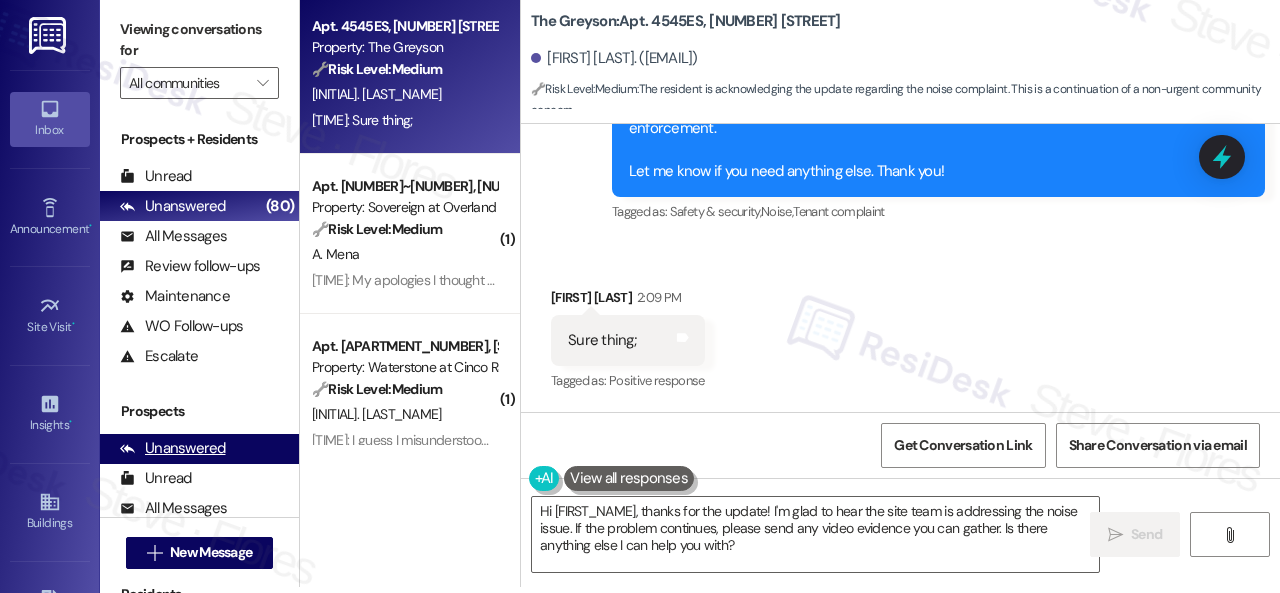 drag, startPoint x: 745, startPoint y: 544, endPoint x: 242, endPoint y: 438, distance: 514.04767 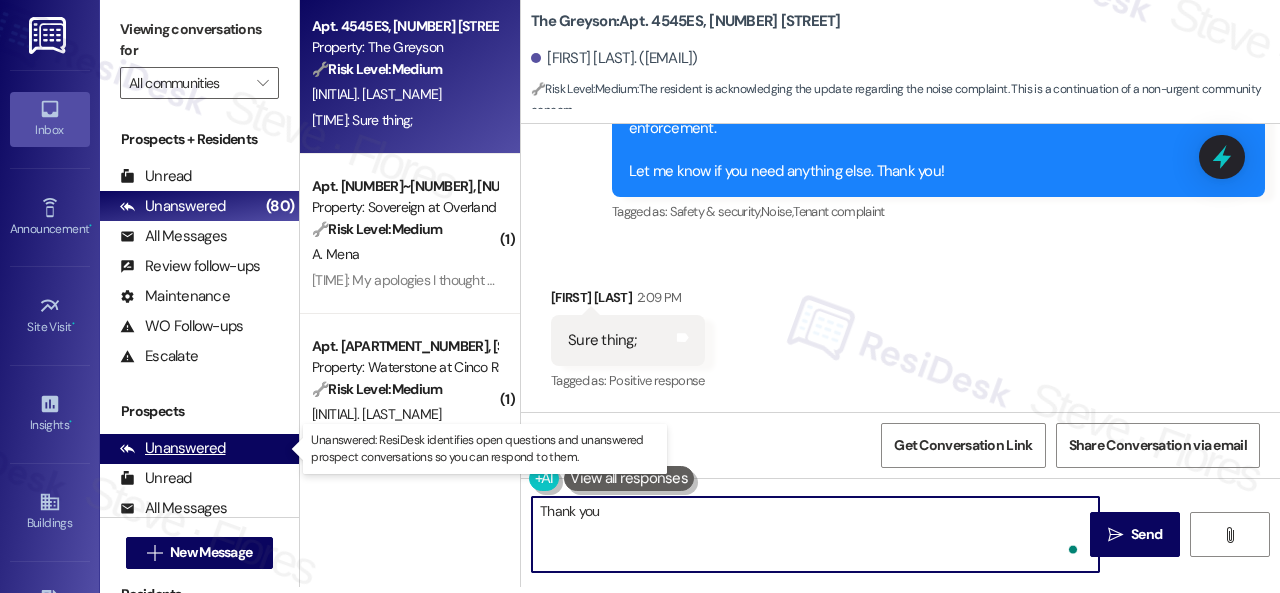 type on "Thank you." 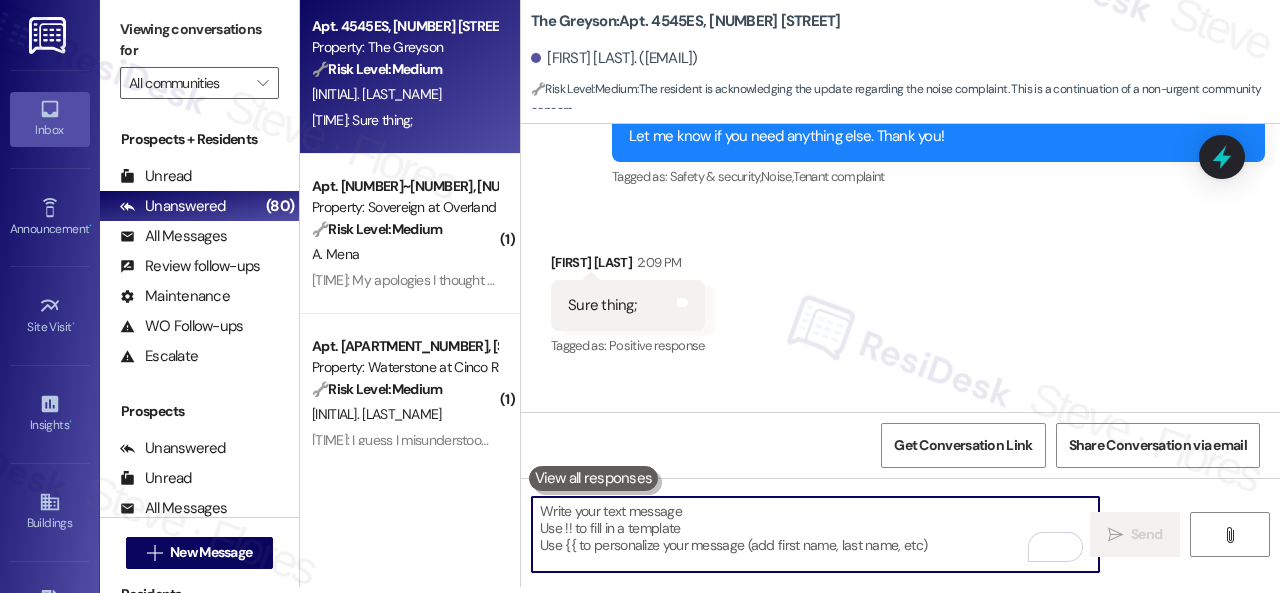 scroll, scrollTop: 0, scrollLeft: 0, axis: both 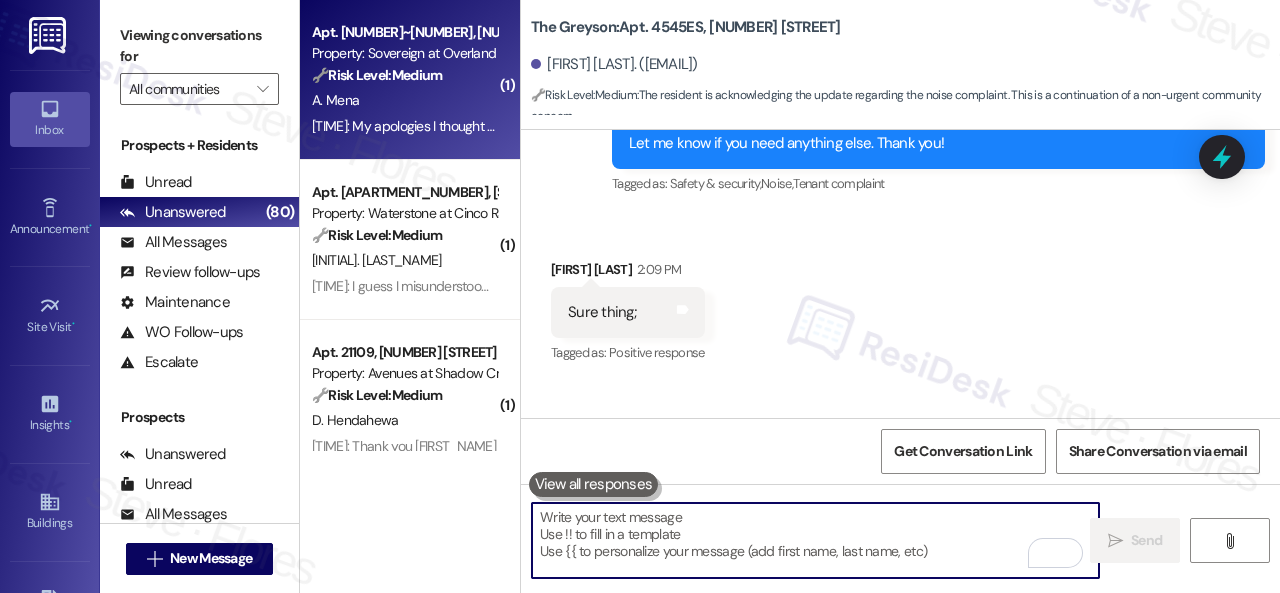 type 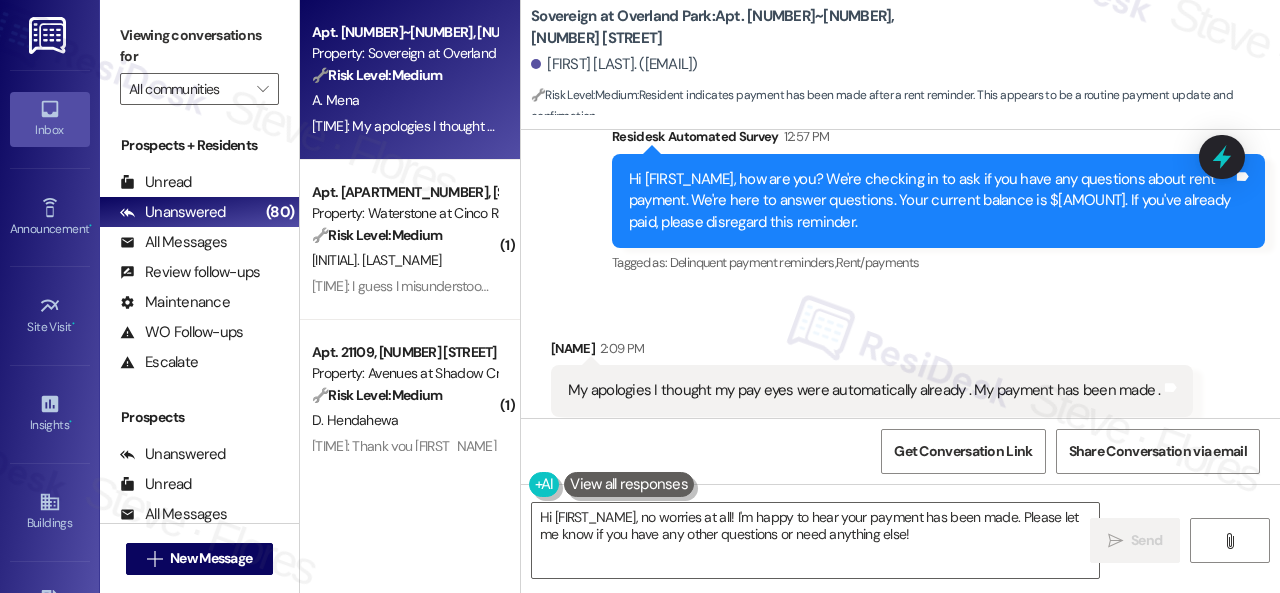 scroll, scrollTop: 834, scrollLeft: 0, axis: vertical 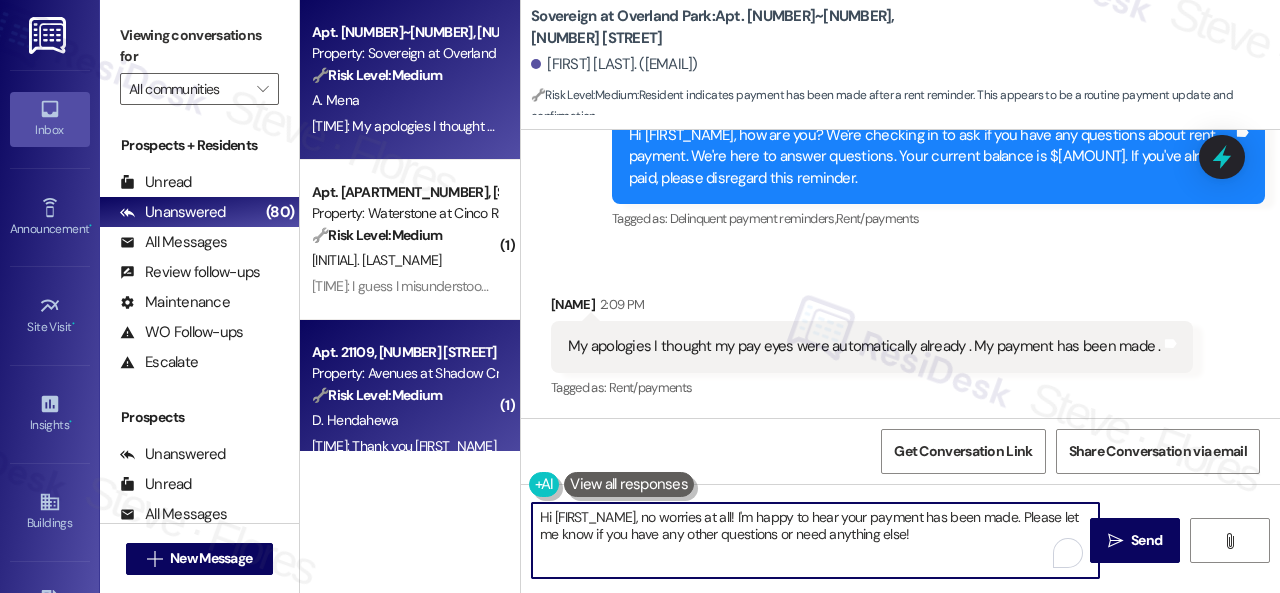drag, startPoint x: 929, startPoint y: 541, endPoint x: 376, endPoint y: 439, distance: 562.3282 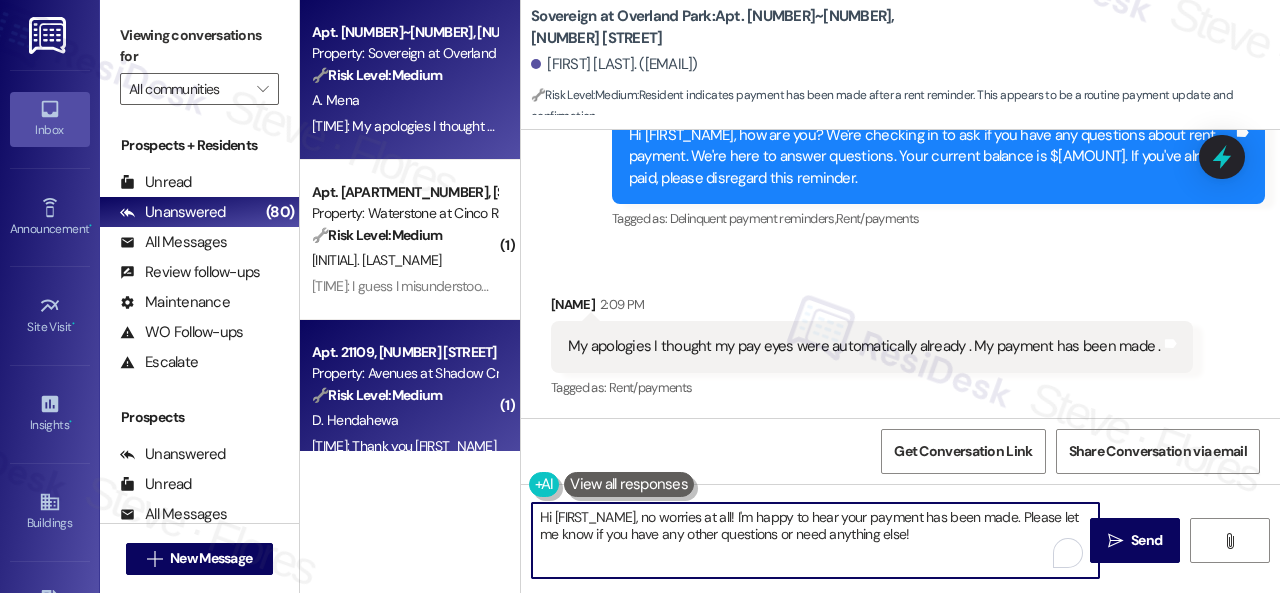click on "Apt. 01~206, 13310 Melrose Lane Property: Sovereign at Overland Park 🔧  Risk Level:  Medium Resident indicates payment has been made after a rent reminder. This appears to be a routine payment update and confirmation. A. Mena 2:09 PM: My apologies I thought my pay eyes were automatically already . My payment has been made .  2:09 PM: My apologies I thought my pay eyes were automatically already . My payment has been made .  ( 1 ) Apt. 4106, 6855 S Mason Rd Property: Waterstone at Cinco Ranch 🔧  Risk Level:  Medium The resident's initial trash issue indicates a misunderstanding of community procedures, not a policy failure or health hazard. The Vivint setup requires site approval, but the site is now addressing it. The resident's final message indicates understanding and appreciation, resolving the issue. J. Bowman 2:06 PM: I guess I misunderstood the trash situation. & Thank you.  2:06 PM: I guess I misunderstood the trash situation. & Thank you.  ( 1 ) Apt. 21109, 12501 Broadway St 🔧  Risk Level:  (" at bounding box center [790, 296] 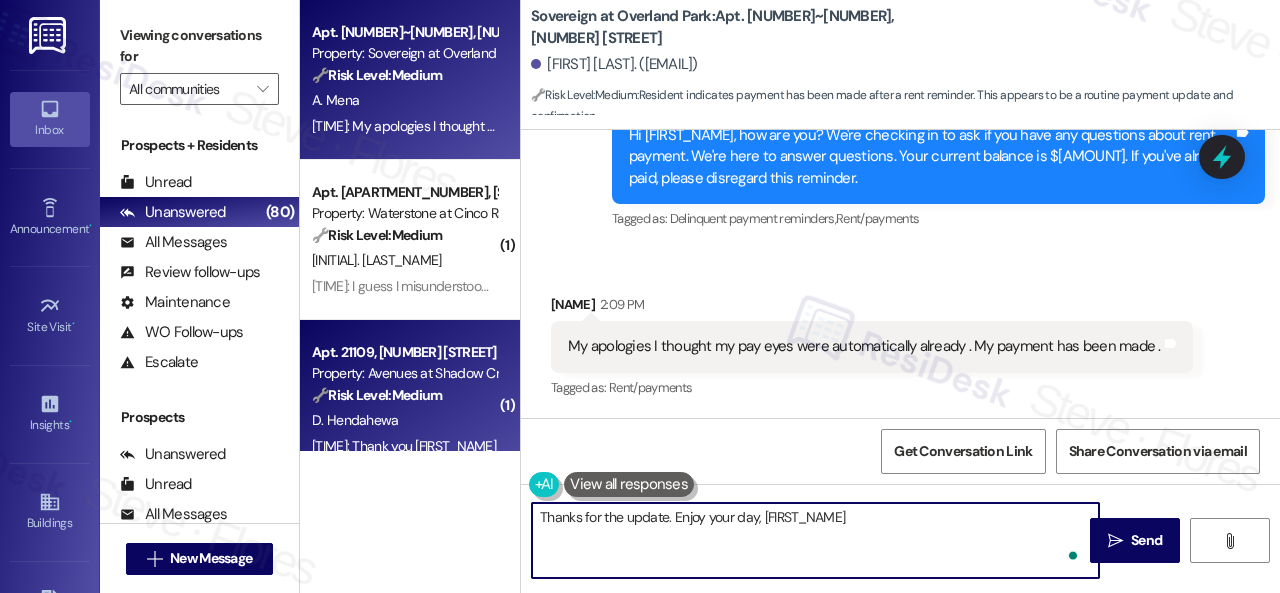 type on "Thanks for the update. Enjoy your day, Alondra!" 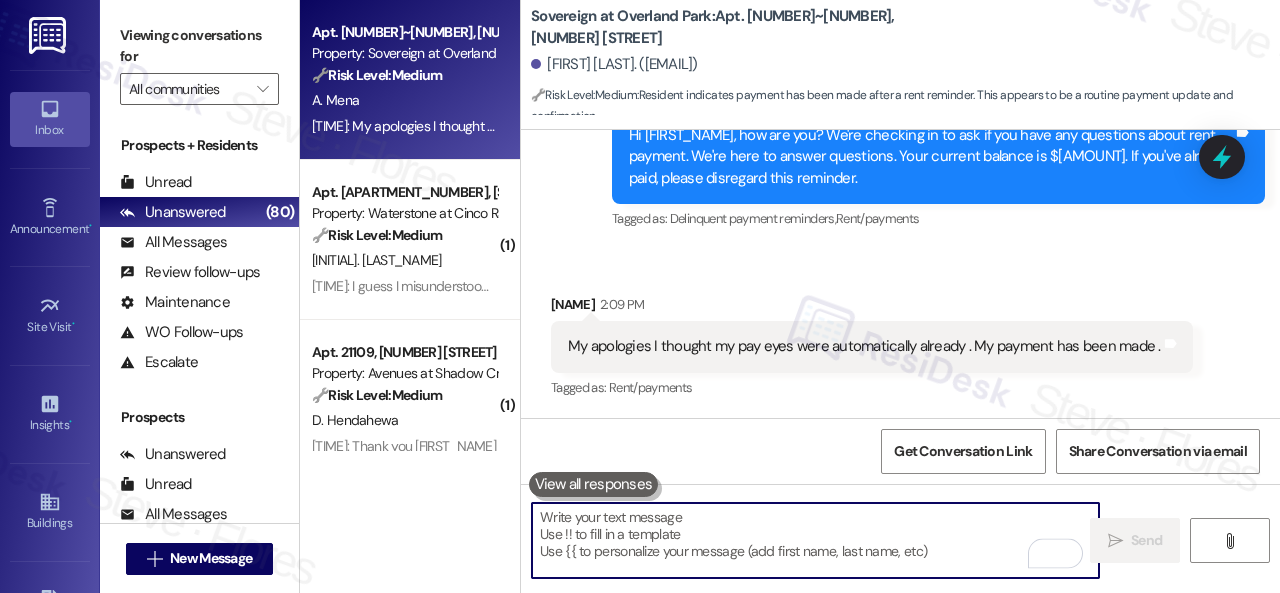 scroll, scrollTop: 833, scrollLeft: 0, axis: vertical 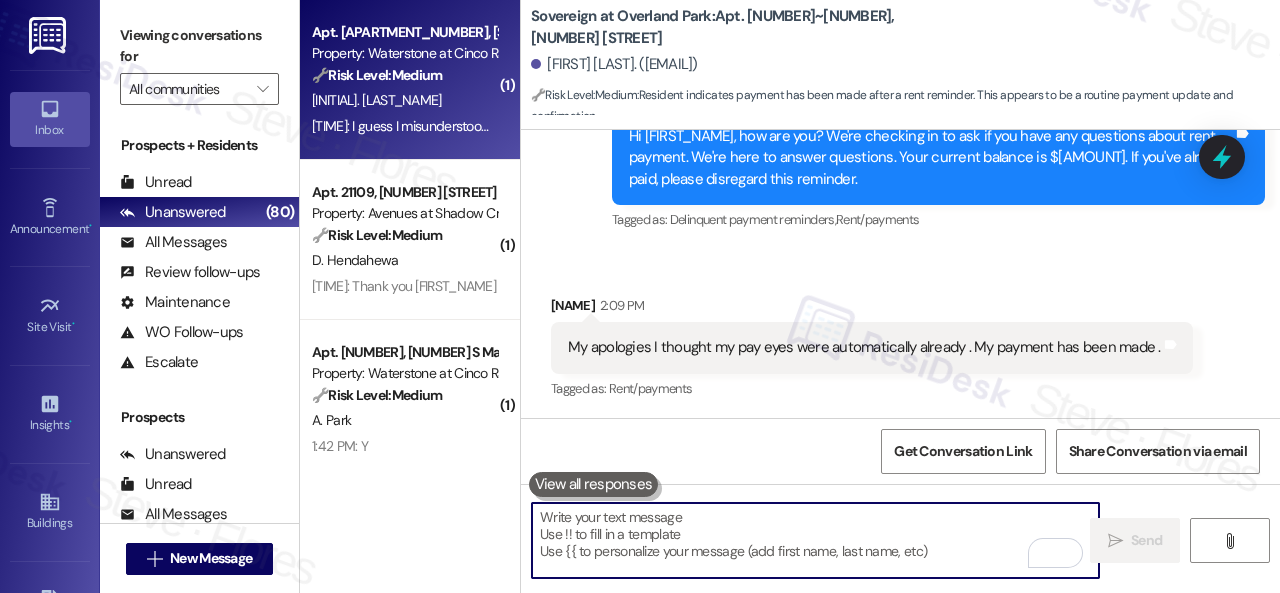 type 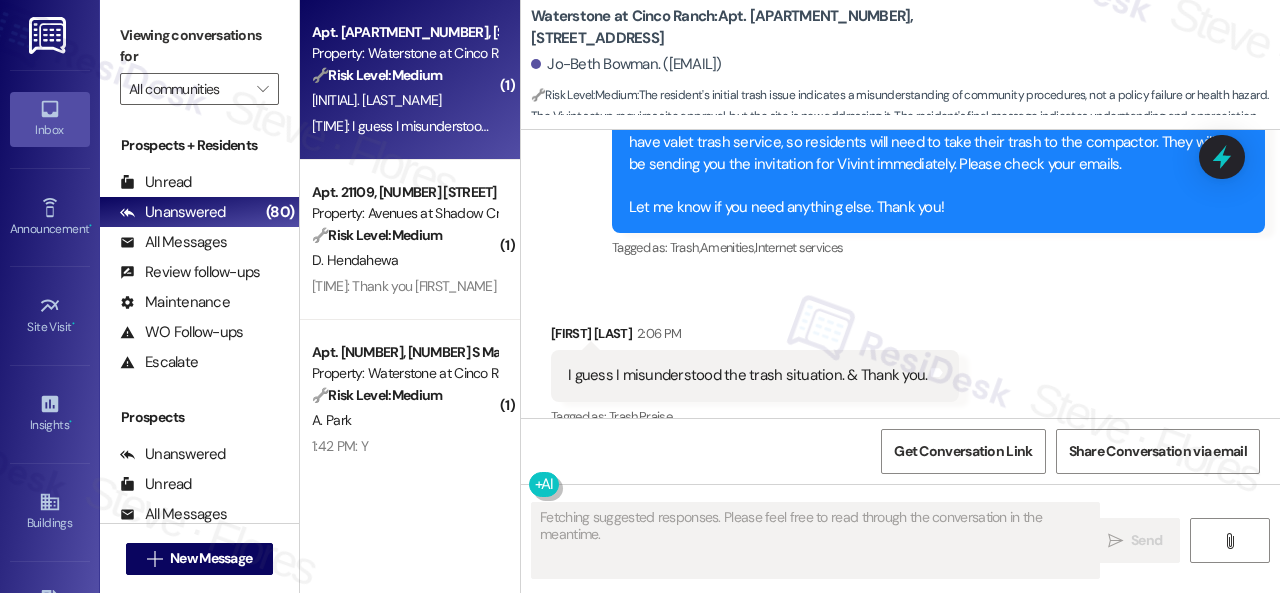 scroll, scrollTop: 2264, scrollLeft: 0, axis: vertical 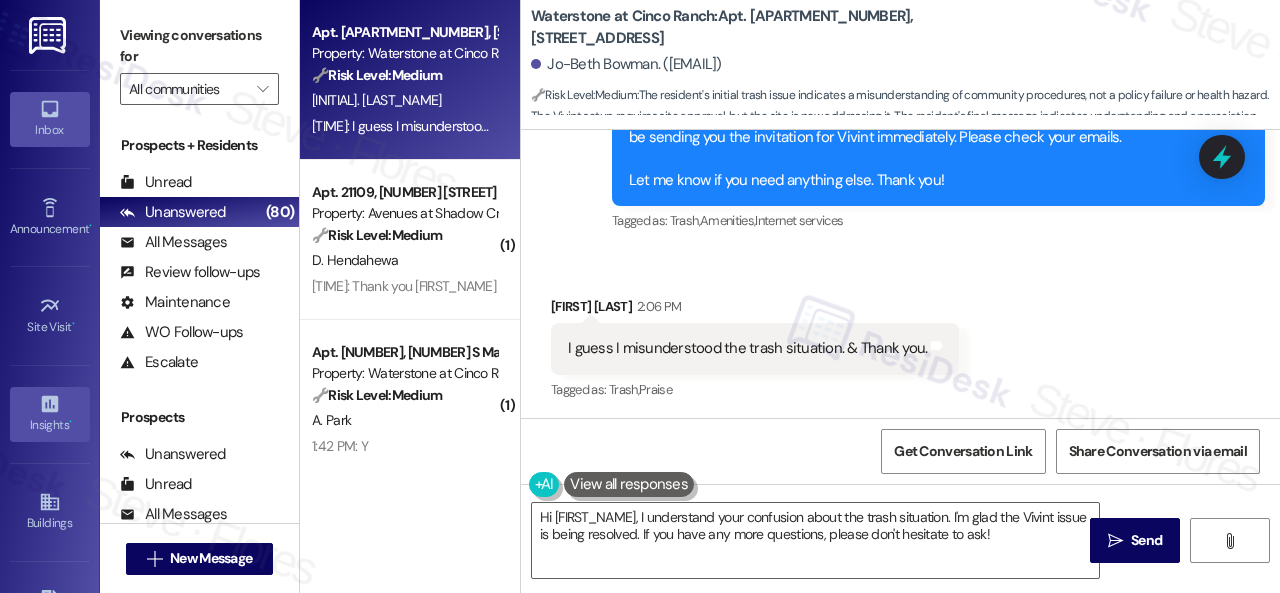 click on "Apt. 4106, 6855 S Mason Rd Property: Waterstone at Cinco Ranch 🔧  Risk Level:  Medium The resident's initial trash issue indicates a misunderstanding of community procedures, not a policy failure or health hazard. The Vivint setup requires site approval, but the site is now addressing it. The resident's final message indicates understanding and appreciation, resolving the issue. J. Bowman 2:06 PM: I guess I misunderstood the trash situation. & Thank you.  2:06 PM: I guess I misunderstood the trash situation. & Thank you.  ( 1 ) Apt. 21109, 12501 Broadway St Property: Avenues at Shadow Creek 🔧  Risk Level:  Medium The resident is confirming resolution of a minor payment issue. The site team has confirmed the credit. No further action is needed. D. Hendahewa 2:01 PM: Thank you Sarah 2:01 PM: Thank you Sarah ( 1 ) Apt. 19102, 6855 S Mason Rd Property: Waterstone at Cinco Ranch 🔧  Risk Level:  Medium A. Park 1:42 PM: Y 1:42 PM: Y ( 1 ) Apt. 5~208, 12415 Pennsylvania Street Property: Penn Circle 🔧 ( 1" at bounding box center [790, 296] 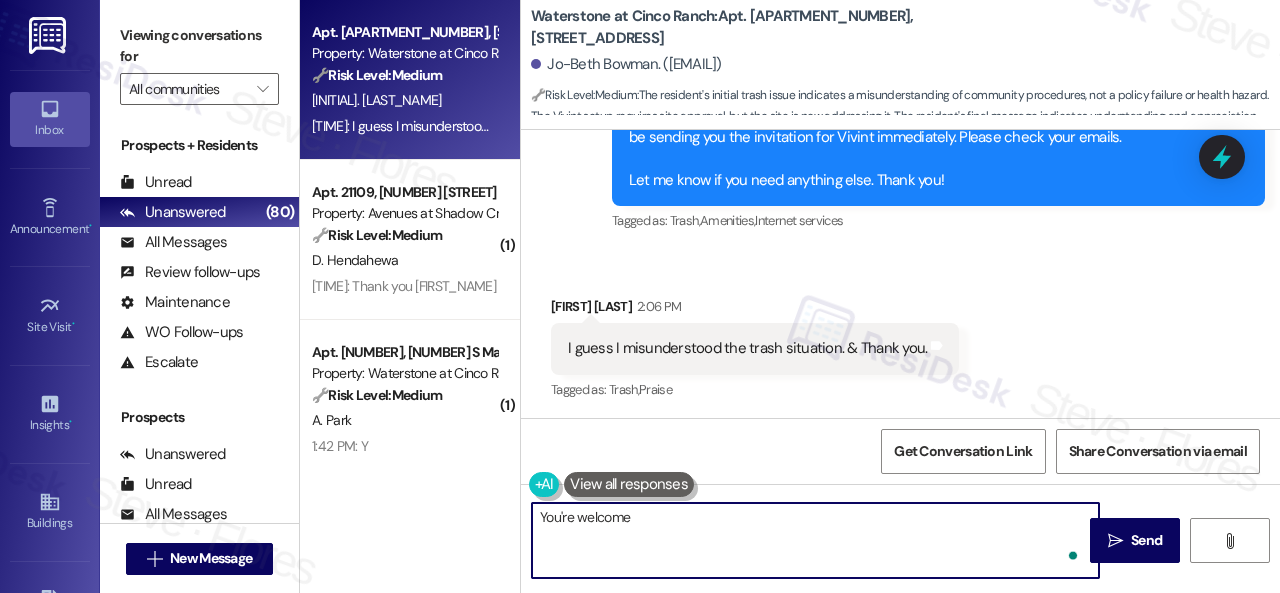 type on "You're welcome!" 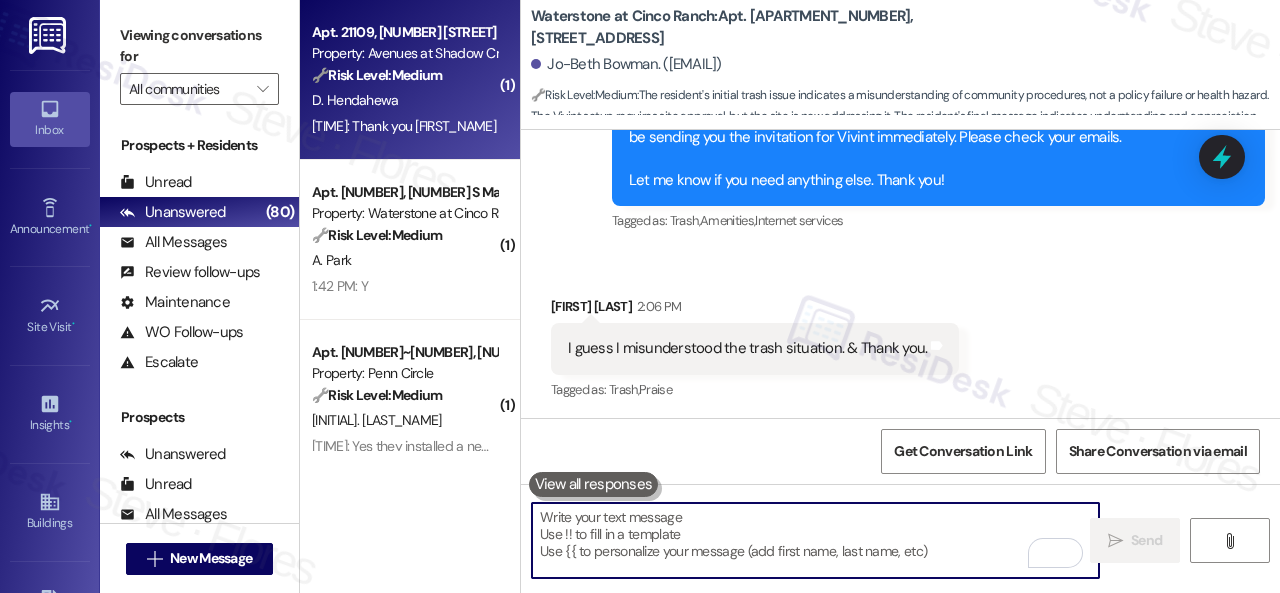type 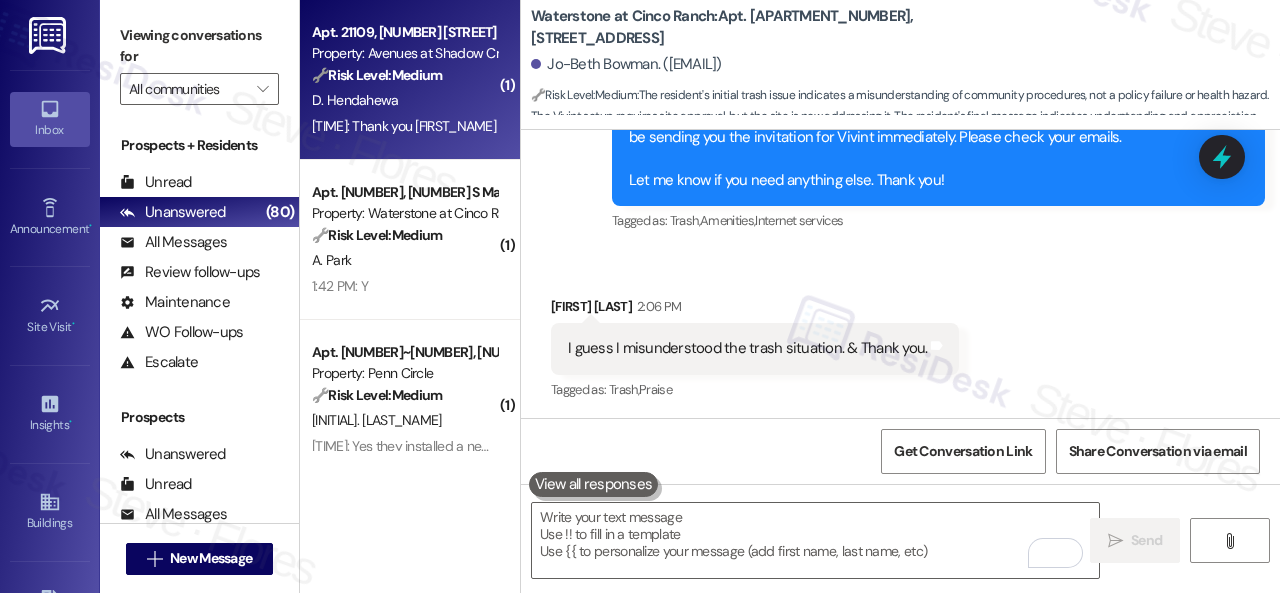 click on "2:01 PM: Thank you Sarah 2:01 PM: Thank you Sarah" at bounding box center (404, 126) 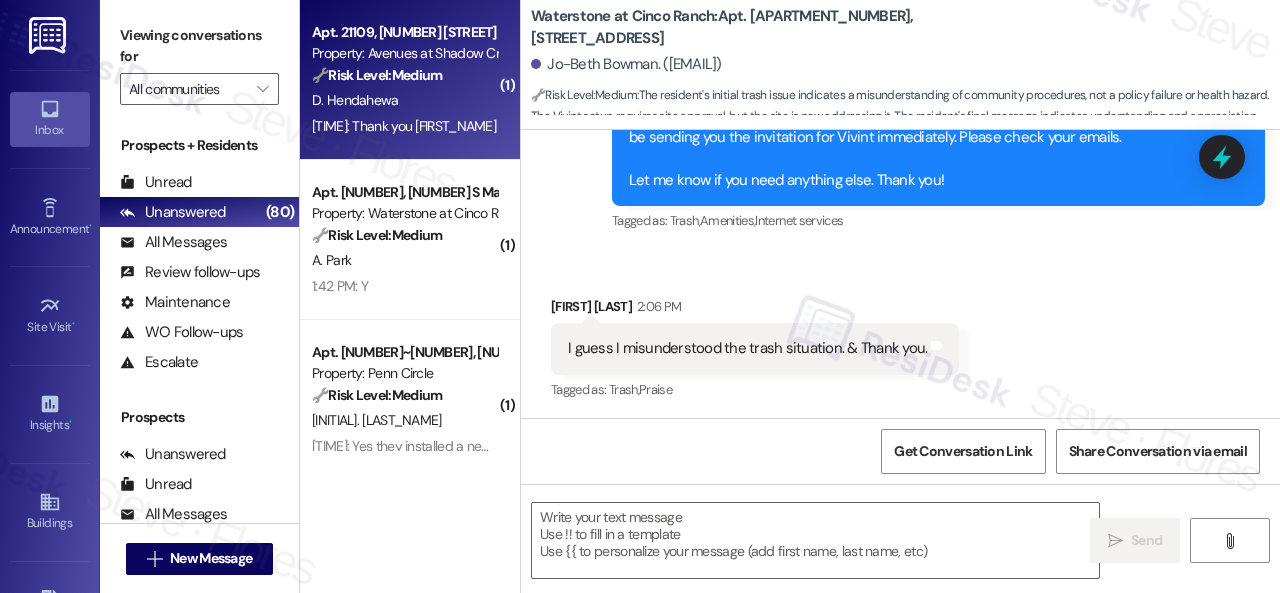 type on "Fetching suggested responses. Please feel free to read through the conversation in the meantime." 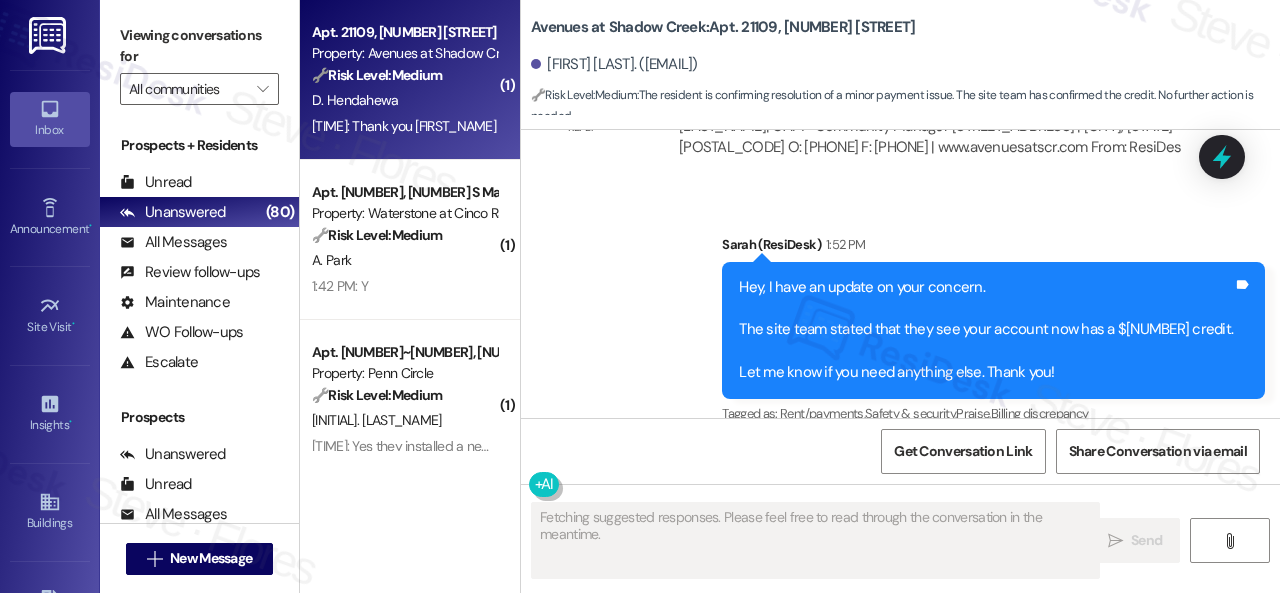 scroll, scrollTop: 5848, scrollLeft: 0, axis: vertical 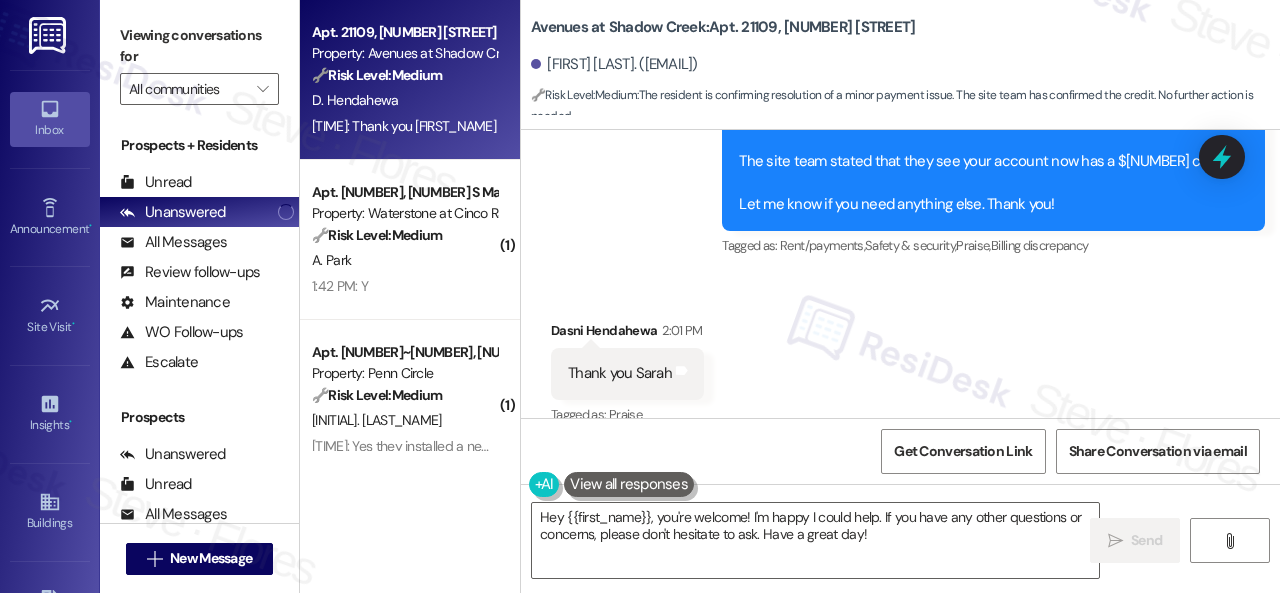 drag, startPoint x: 892, startPoint y: 538, endPoint x: 314, endPoint y: 482, distance: 580.7065 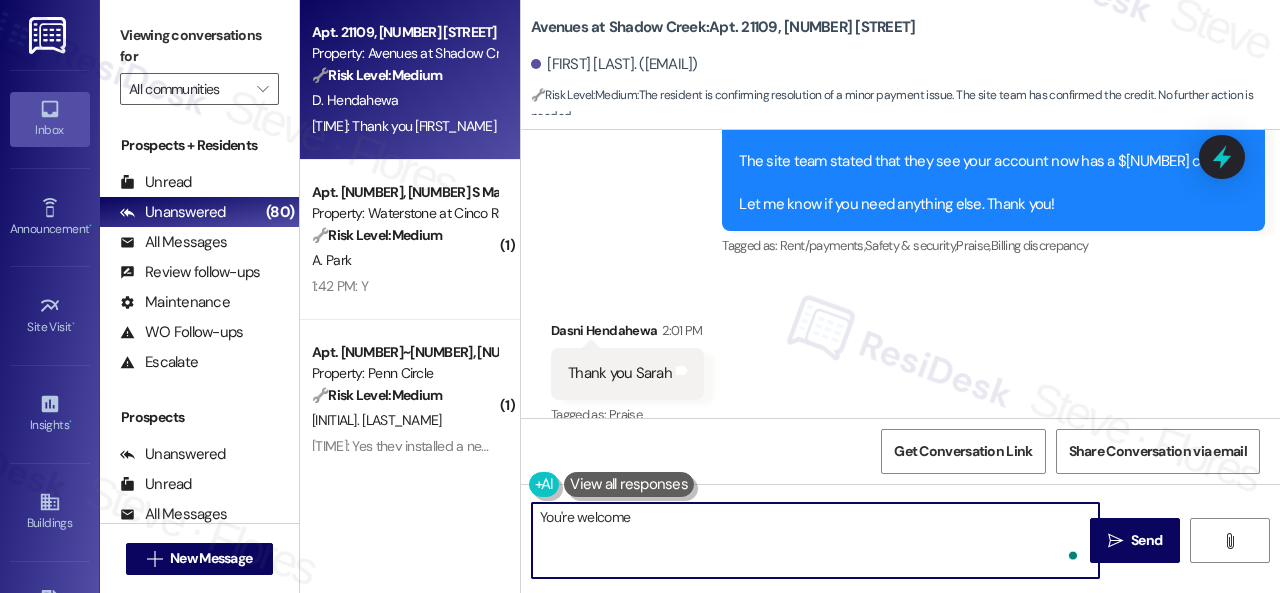 type on "You're welcome!" 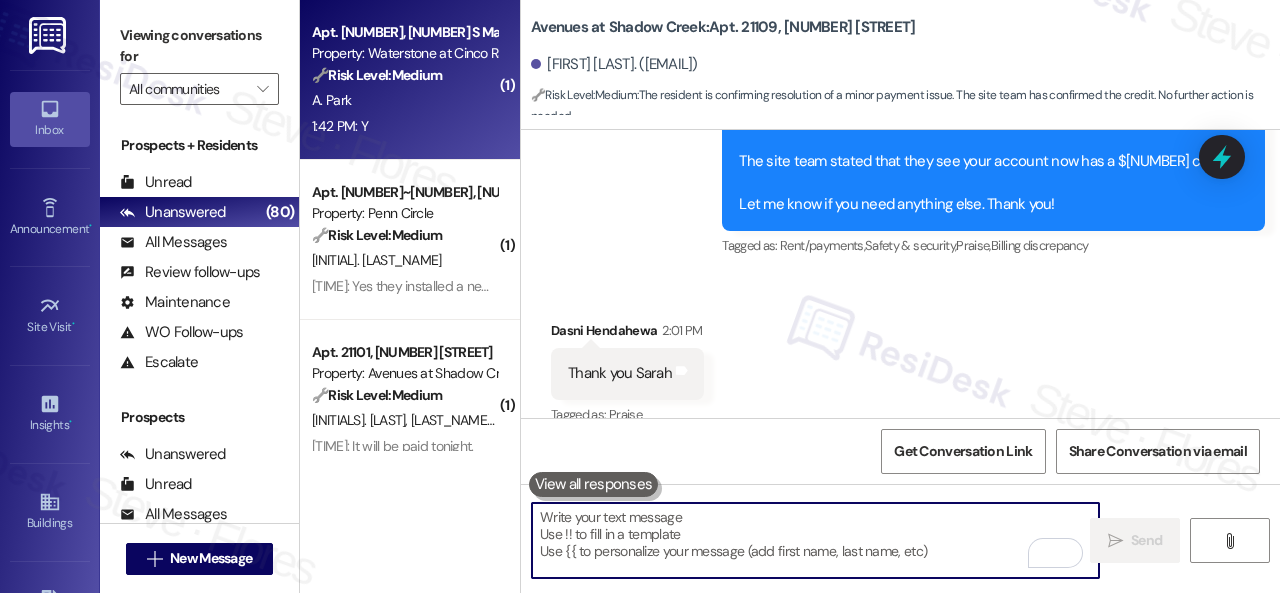 type 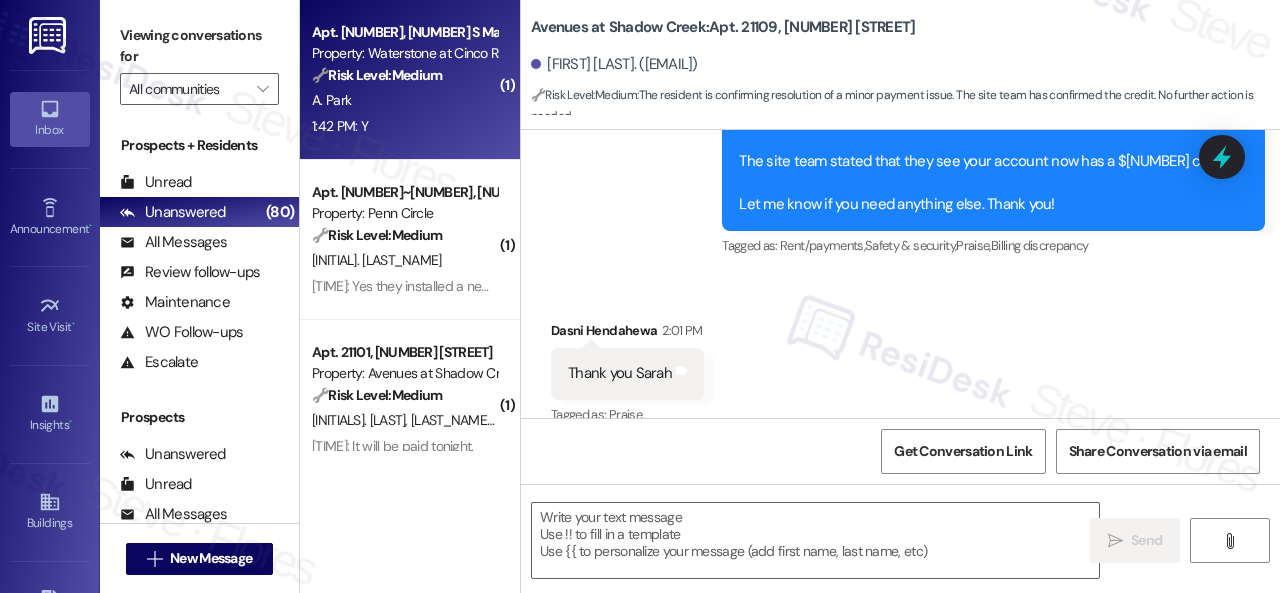 type on "Fetching suggested responses. Please feel free to read through the conversation in the meantime." 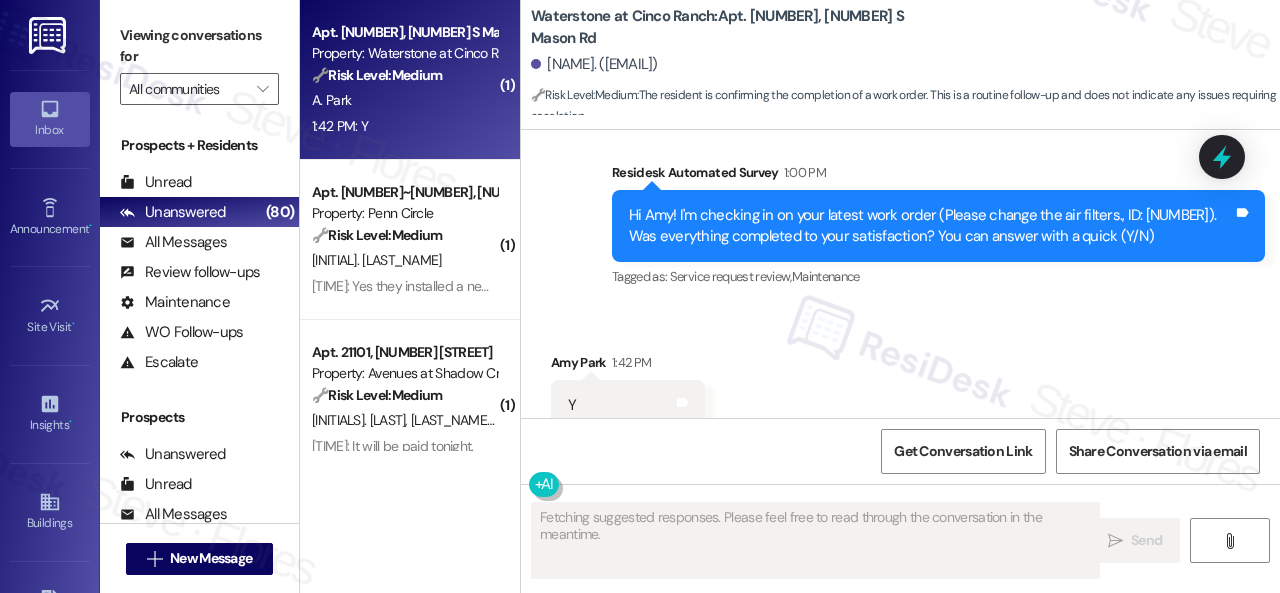 scroll, scrollTop: 21702, scrollLeft: 0, axis: vertical 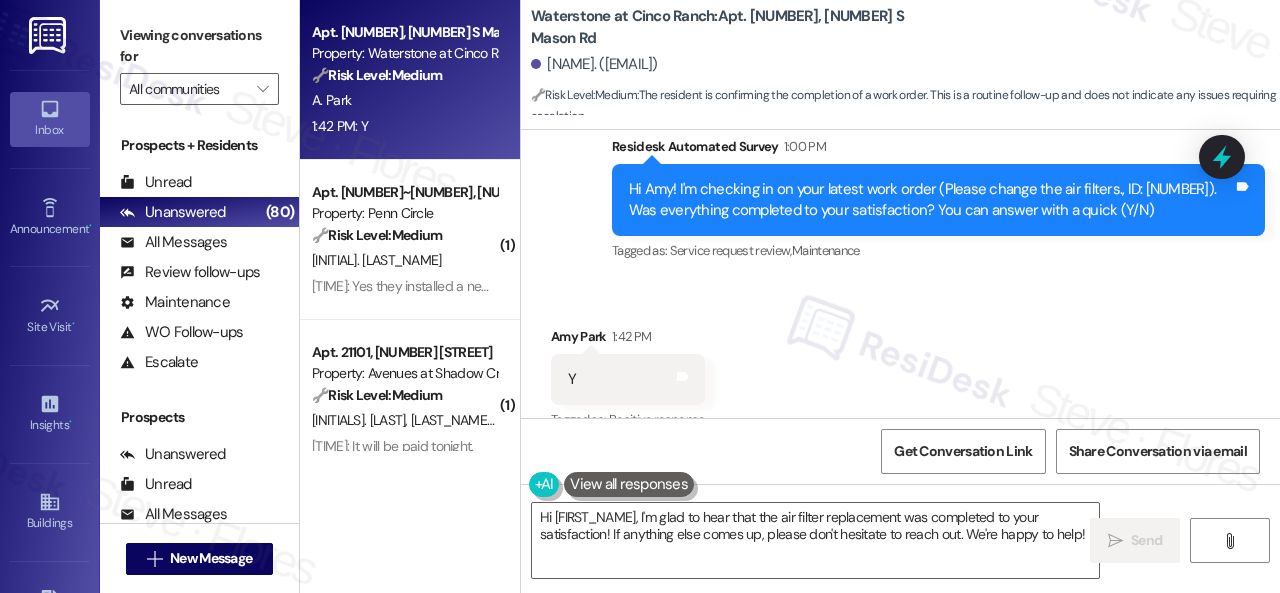 click on "Received via SMS Amy Park 1:42 PM Y Tags and notes Tagged as:   Positive response Click to highlight conversations about Positive response" at bounding box center [900, 365] 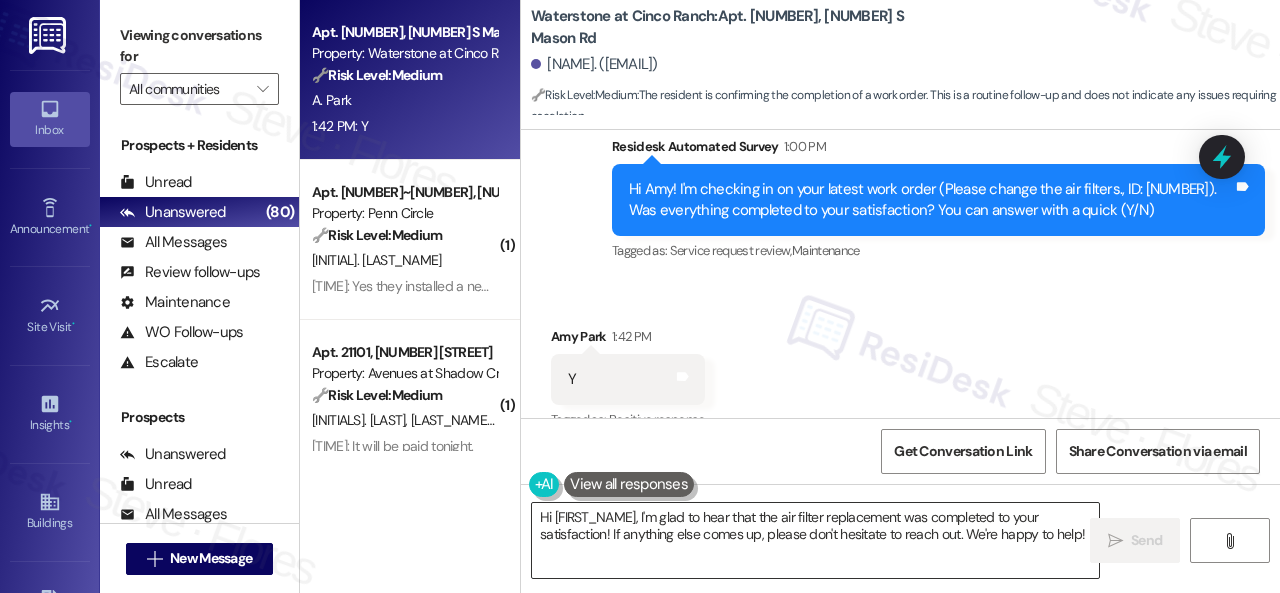 click on "Hi {{first_name}}, I'm glad to hear that the air filter replacement was completed to your satisfaction! If anything else comes up, please don't hesitate to reach out. We're happy to help!" at bounding box center [815, 540] 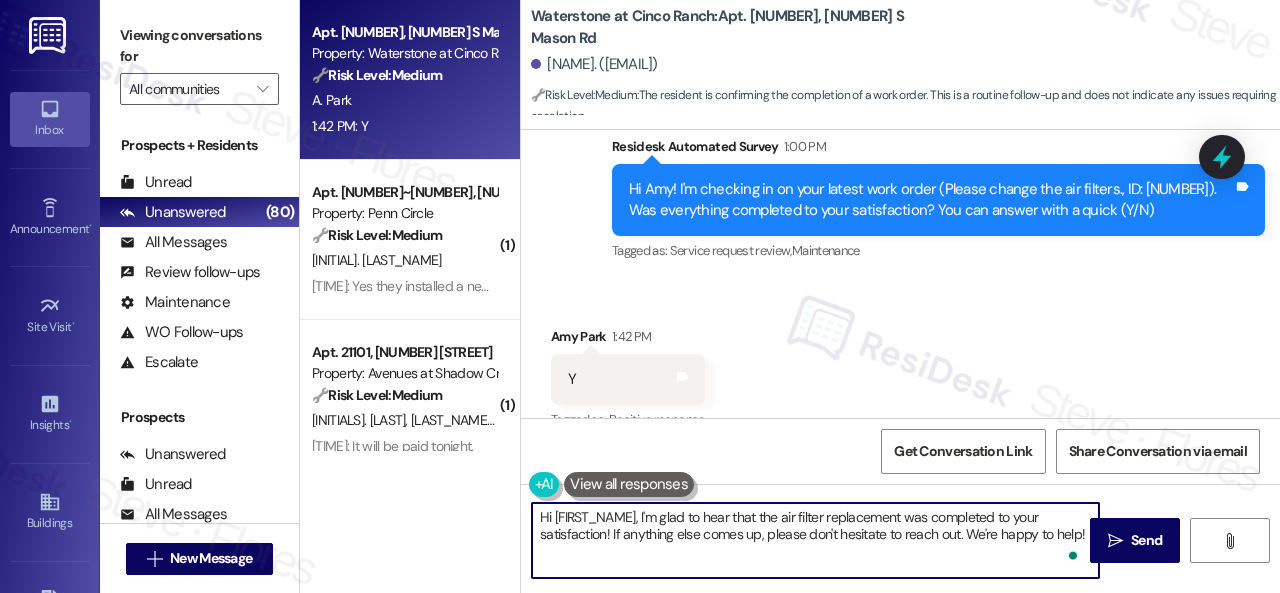 paste on "appy to hear everything's all set! If {{property}} met your expectations, please reply with "Yes." If not, no worries - we'd appreciate any feedback so we can keep getting better. Thanks" 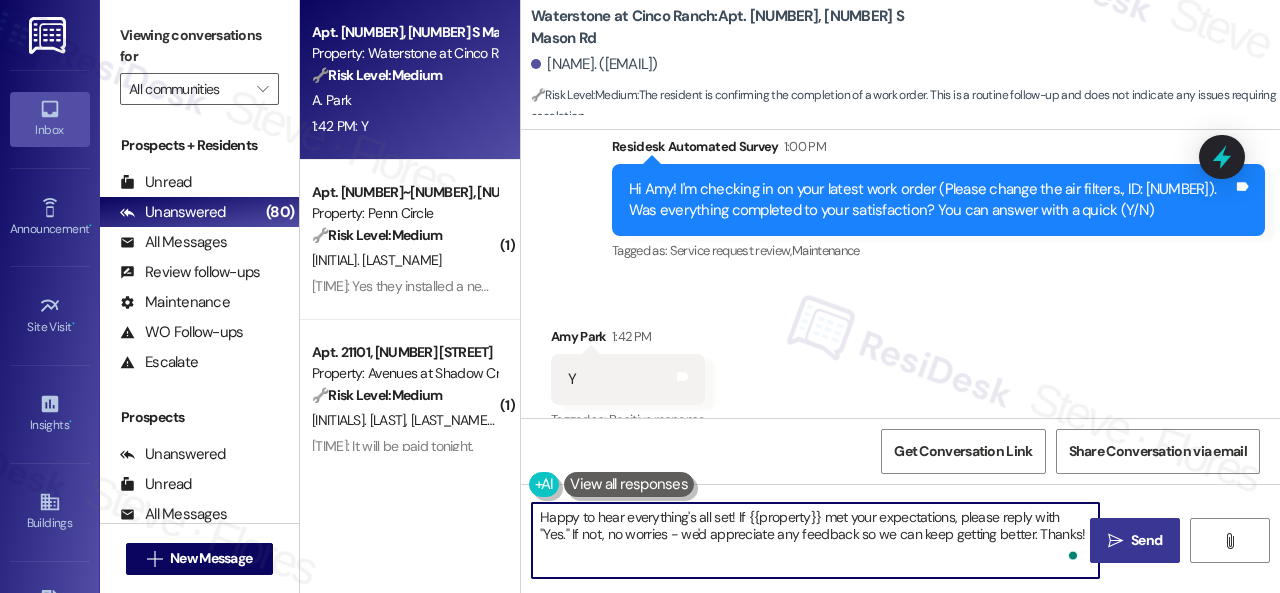 type on "Happy to hear everything's all set! If {{property}} met your expectations, please reply with "Yes." If not, no worries - we'd appreciate any feedback so we can keep getting better. Thanks!" 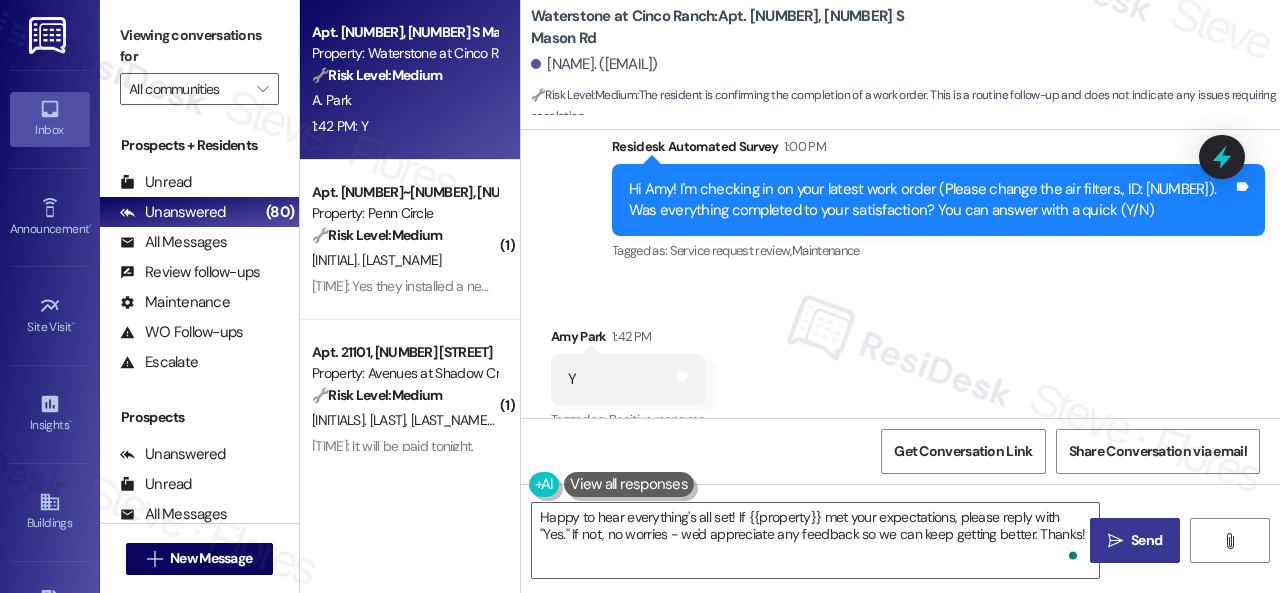 click on " Send" at bounding box center [1135, 540] 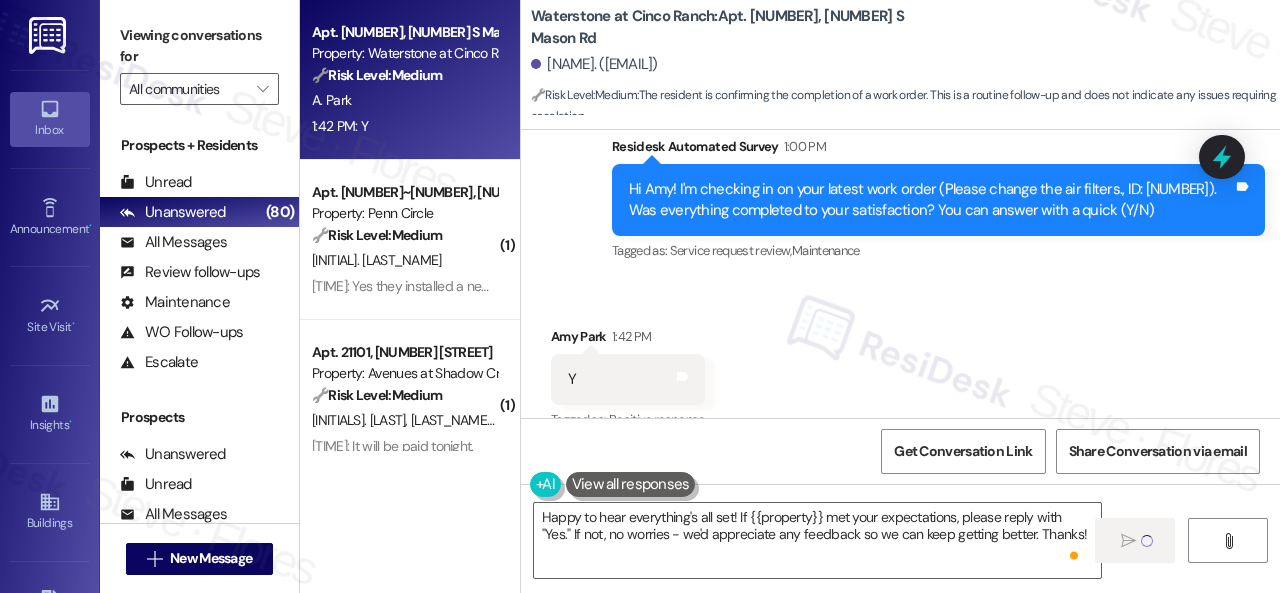 type 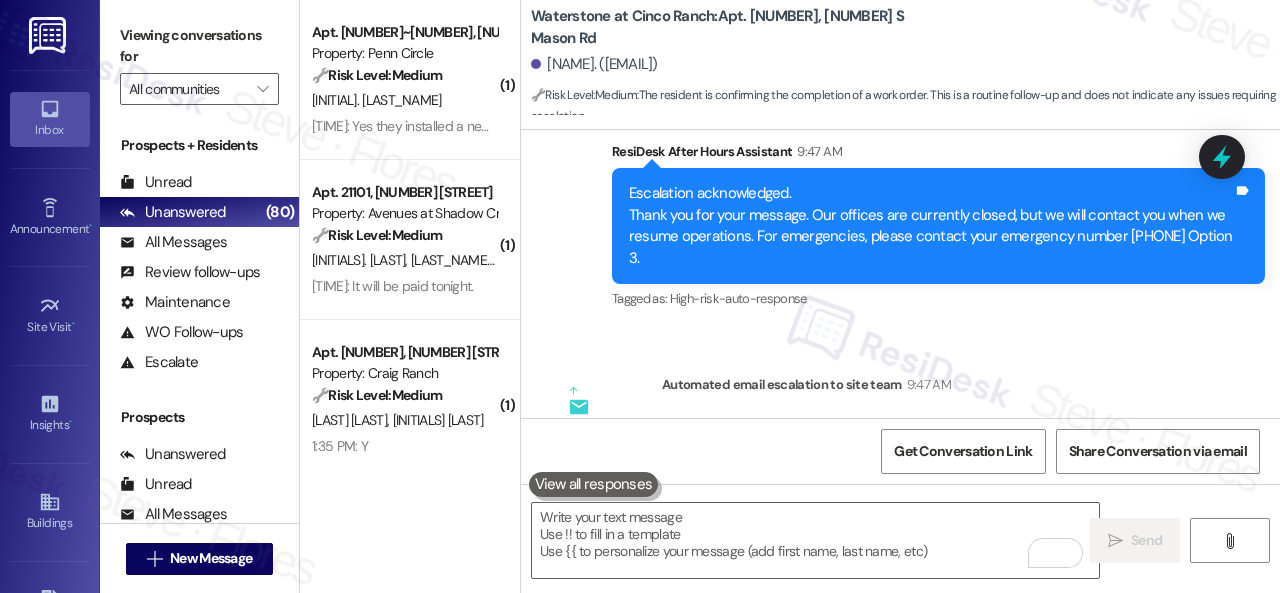 scroll, scrollTop: 21002, scrollLeft: 0, axis: vertical 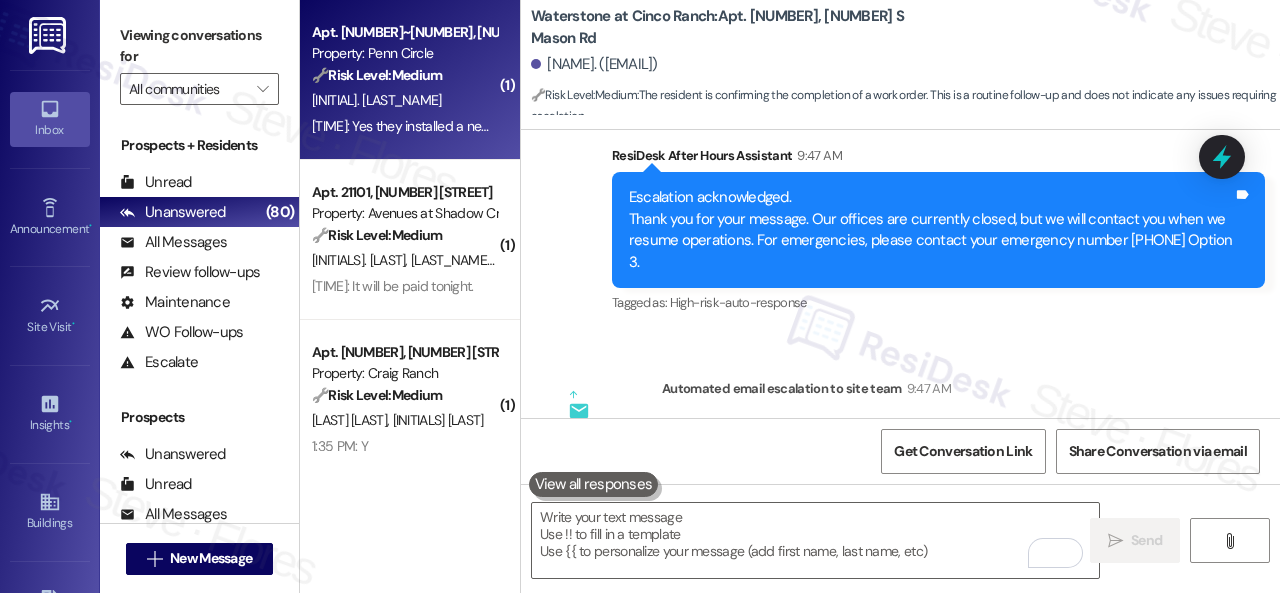 click on "[INITIALS] [LAST_NAME]" at bounding box center (404, 100) 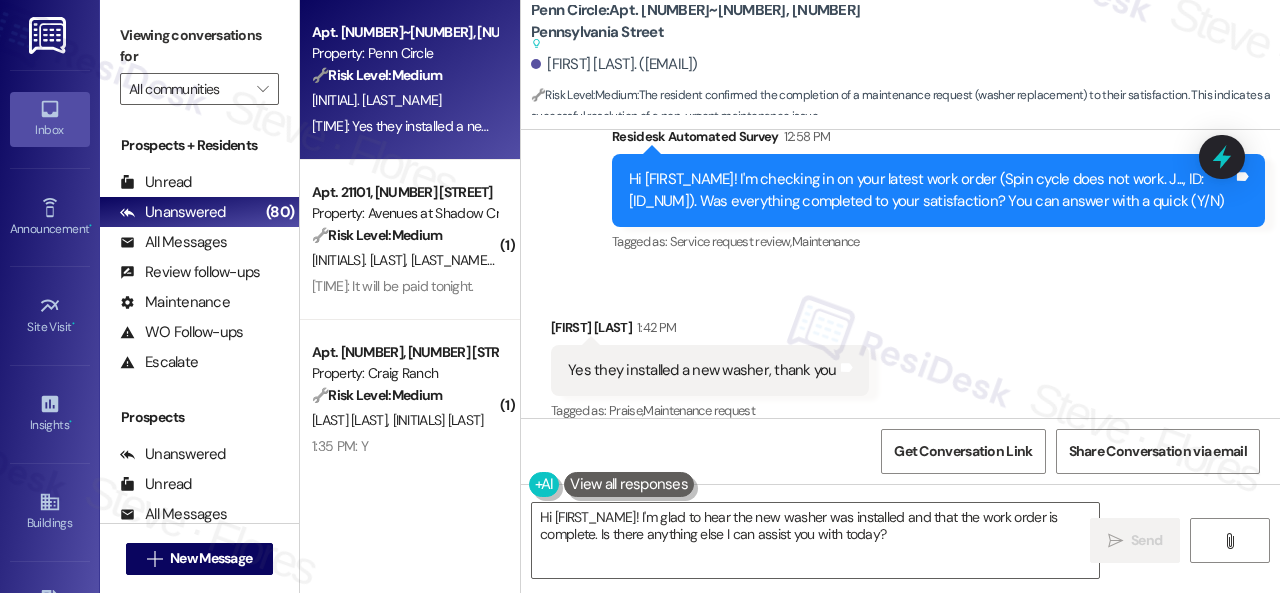 scroll, scrollTop: 6120, scrollLeft: 0, axis: vertical 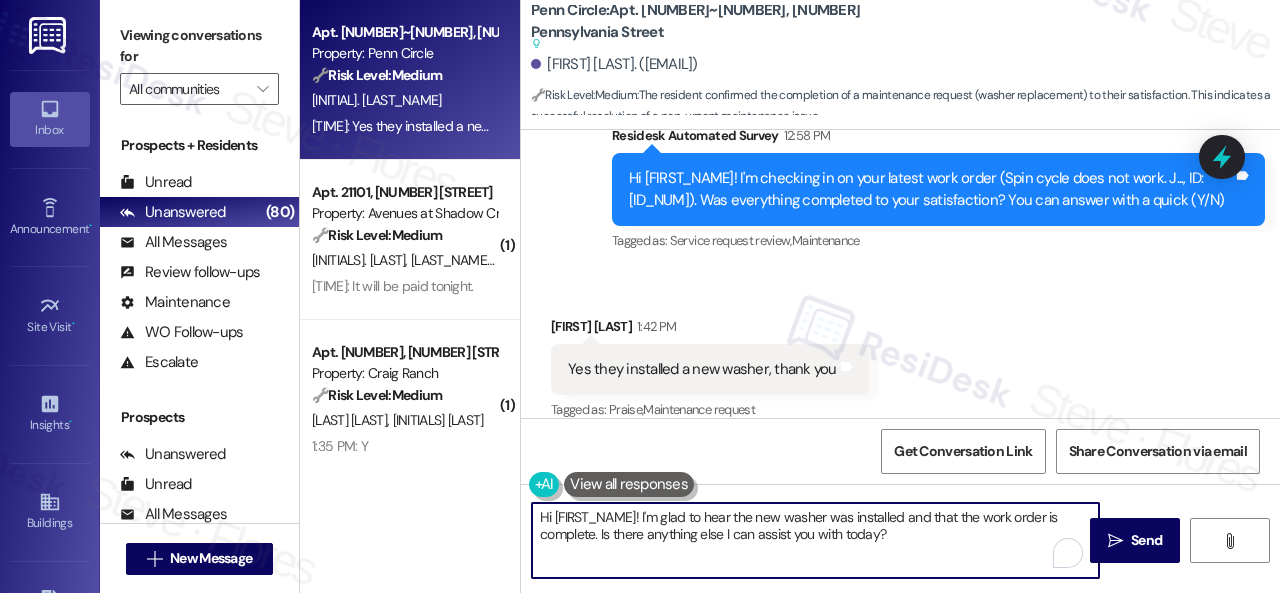 drag, startPoint x: 690, startPoint y: 507, endPoint x: 388, endPoint y: 489, distance: 302.53595 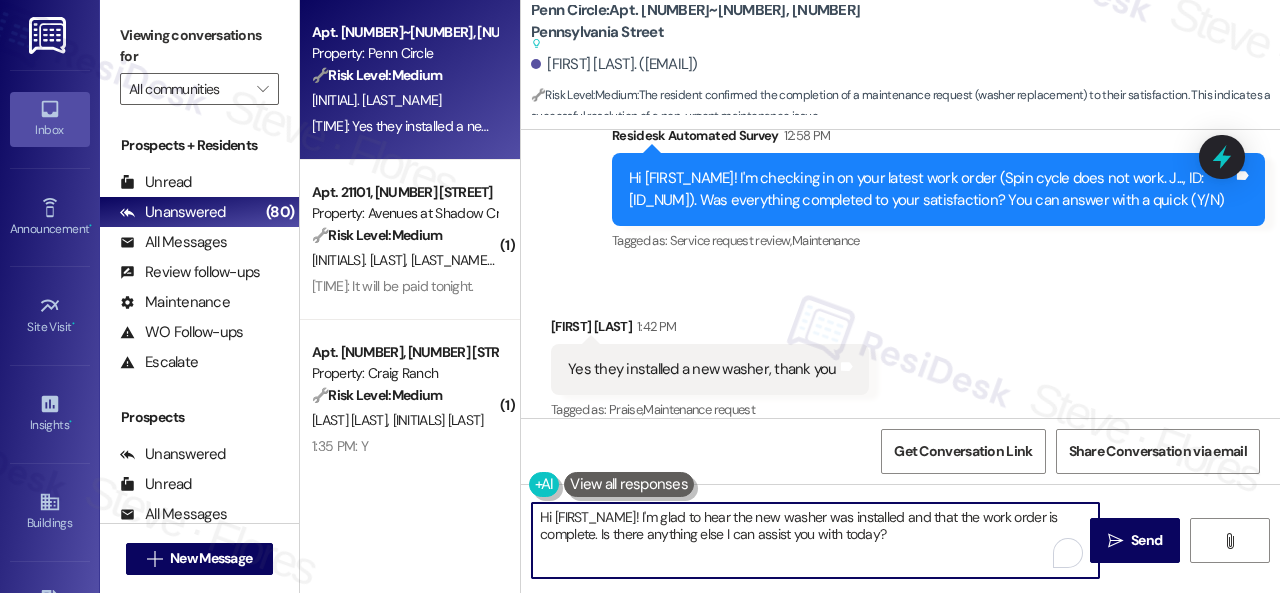 click on "Apt. 5~208, 12415 Pennsylvania Street Property: Penn Circle 🔧  Risk Level:  Medium The resident confirmed the completion of a maintenance request (washer replacement) to their satisfaction. This indicates a successful resolution of a non-urgent maintenance issue. J. Kinney 1:42 PM: Yes they installed a new washer, thank you  1:42 PM: Yes they installed a new washer, thank you  ( 1 ) Apt. 21101, 12501 Broadway St Property: Avenues at Shadow Creek 🔧  Risk Level:  Medium Resident states rent will be paid tonight. This is a response to a rent reminder, indicating an intention to pay and resolving the immediate concern. No dispute or indication of inability to pay. M. Medina R. Medina 1:39 PM: It will be paid tonight. 1:39 PM: It will be paid tonight. ( 1 ) Apt. 1135, 4101 S Custer Rd Property: Craig Ranch 🔧  Risk Level:  Medium The resident responded 'Y' to a check-in message regarding a completed work order. This indicates satisfactory completion of the task and falls under routine follow-up. L. Mills (" at bounding box center (790, 296) 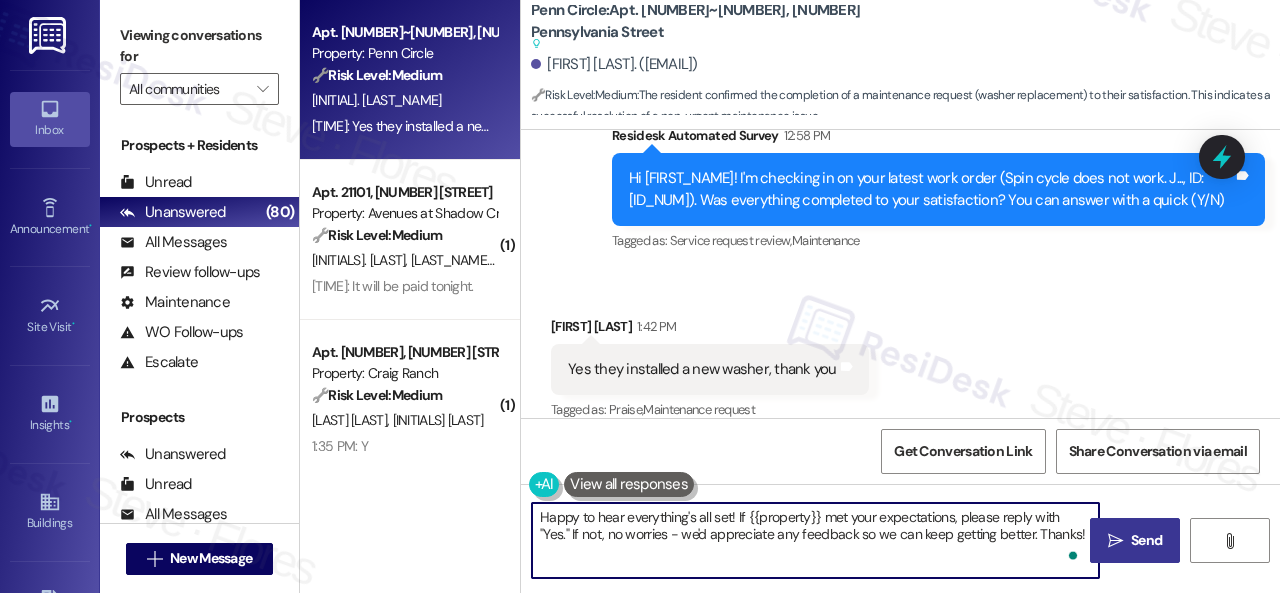 type on "Happy to hear everything's all set! If {{property}} met your expectations, please reply with "Yes." If not, no worries - we'd appreciate any feedback so we can keep getting better. Thanks!" 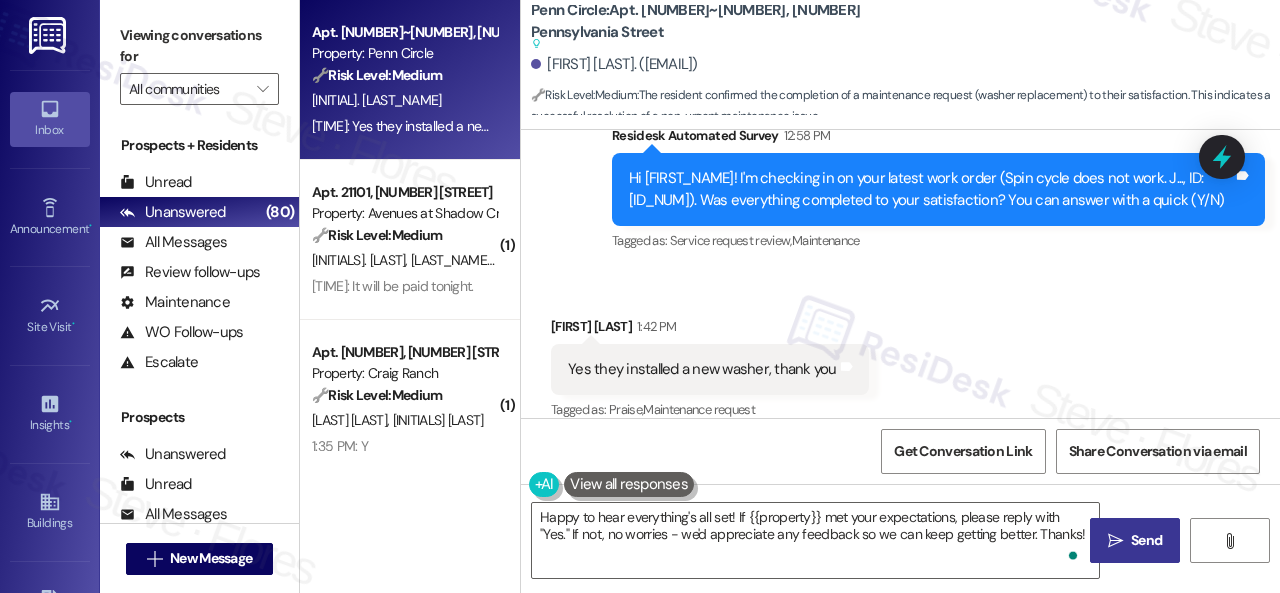 click on "" at bounding box center (1115, 541) 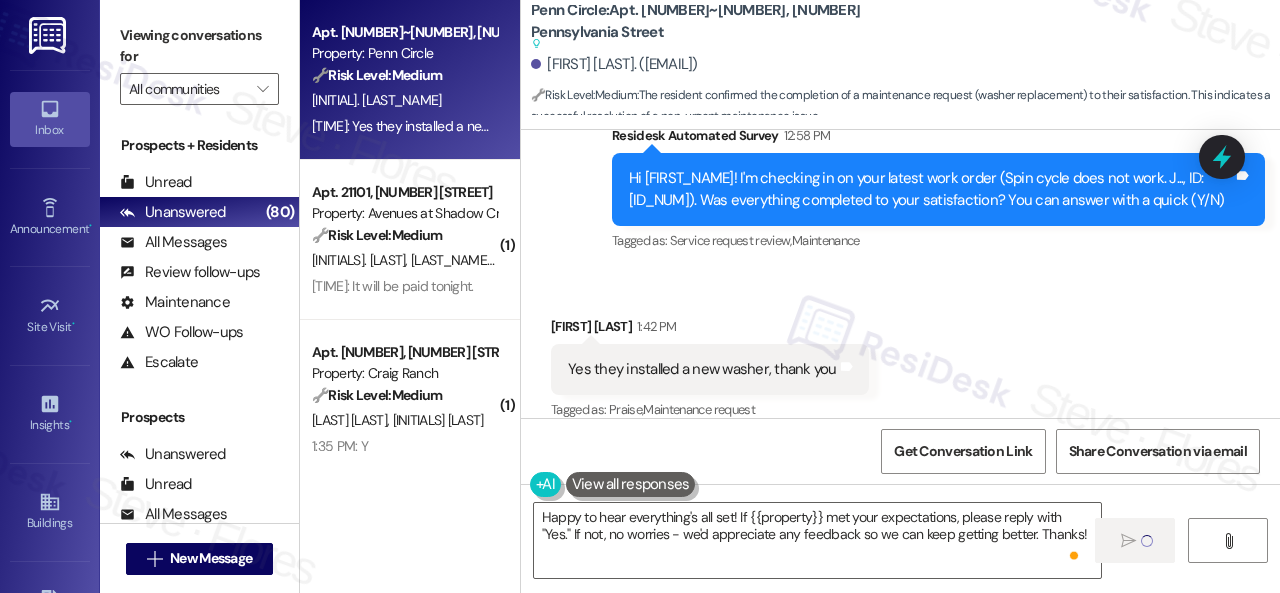 type 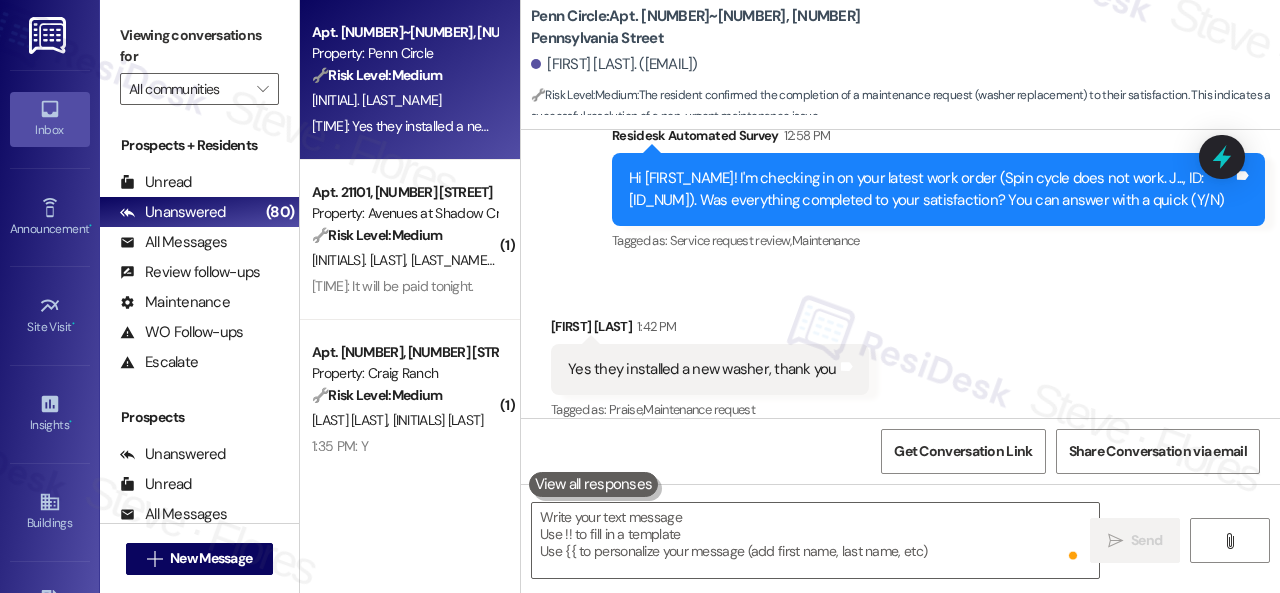 scroll, scrollTop: 6119, scrollLeft: 0, axis: vertical 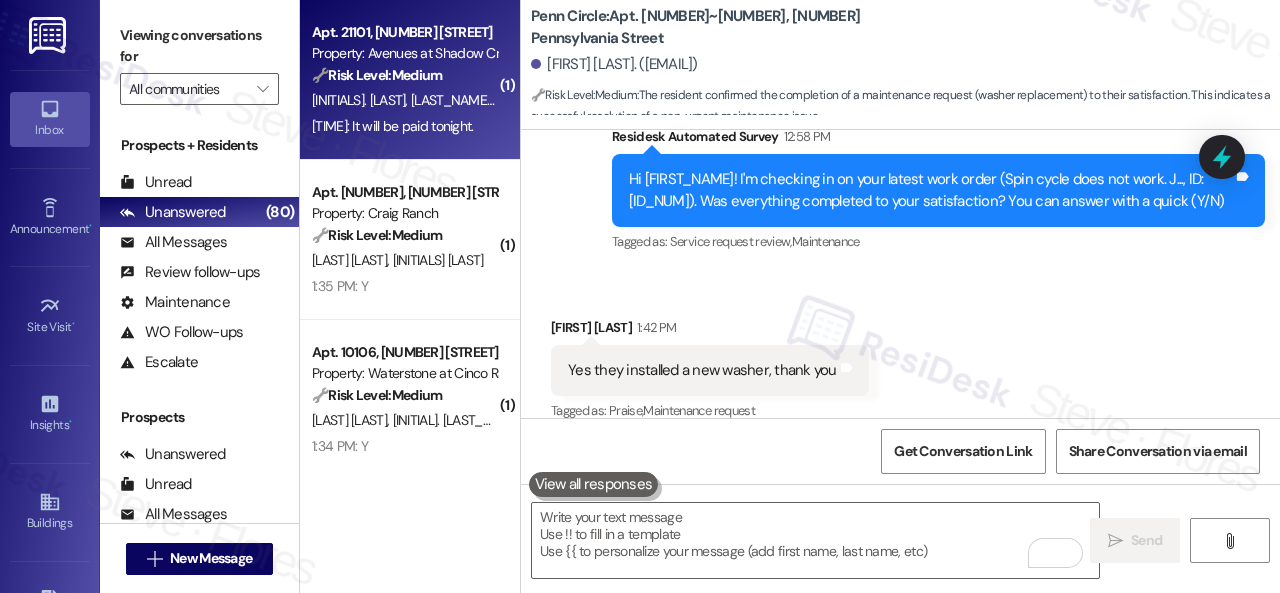 click on "M. Medina R. Medina" at bounding box center [404, 100] 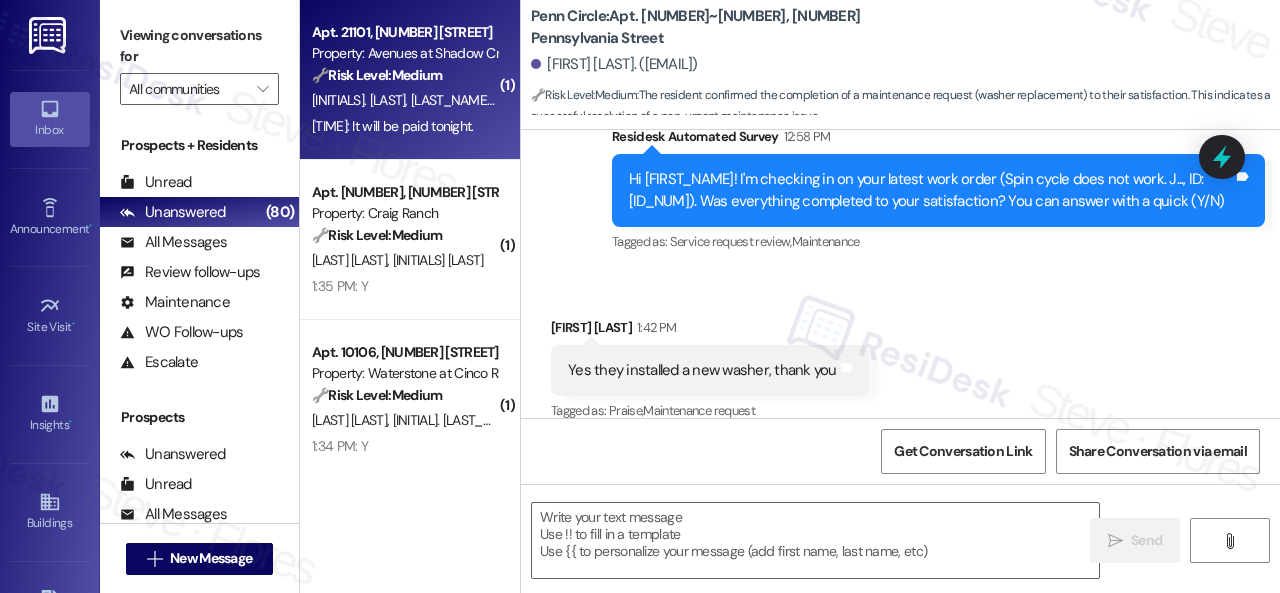 type on "Fetching suggested responses. Please feel free to read through the conversation in the meantime." 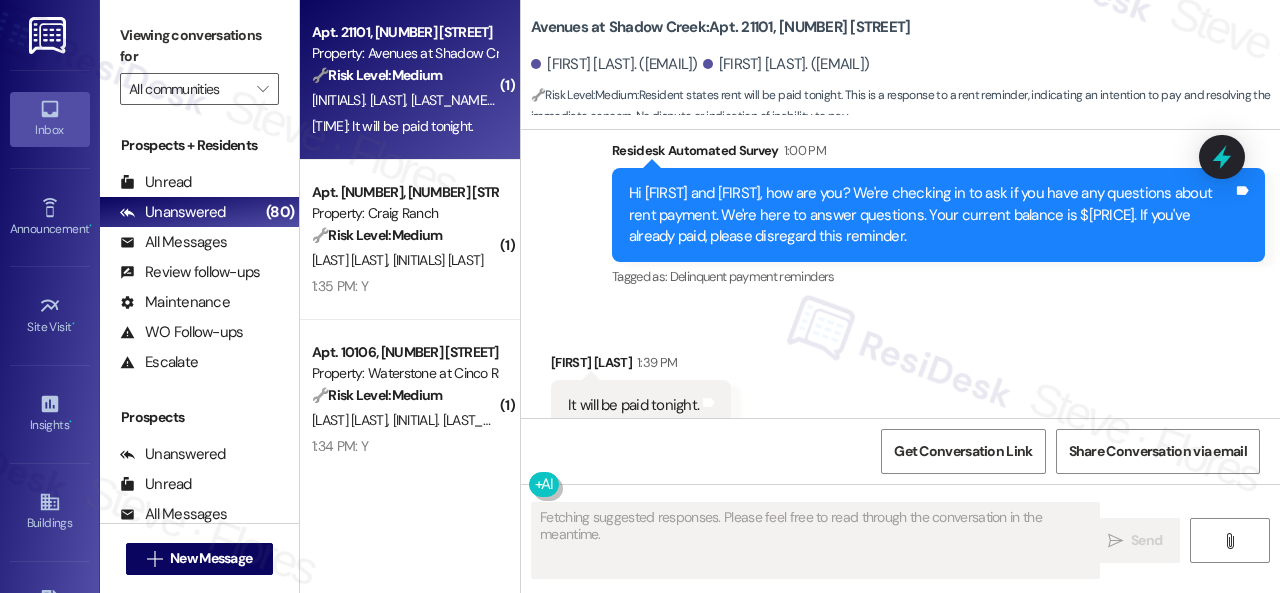 scroll, scrollTop: 5369, scrollLeft: 0, axis: vertical 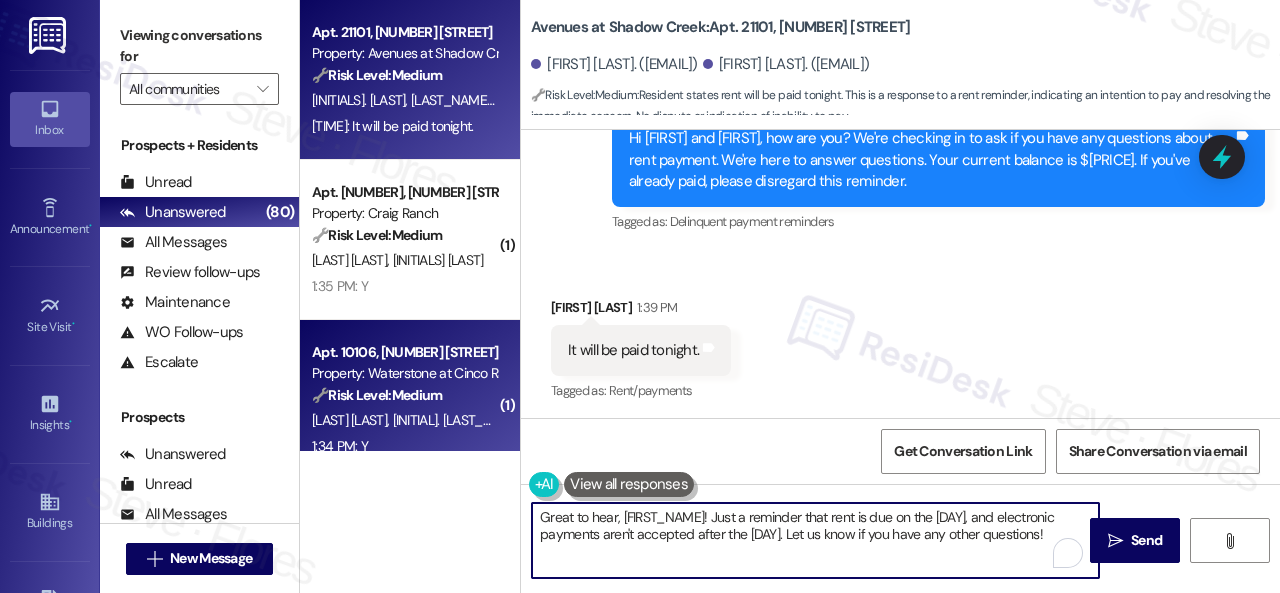 drag, startPoint x: 1049, startPoint y: 534, endPoint x: 354, endPoint y: 436, distance: 701.87537 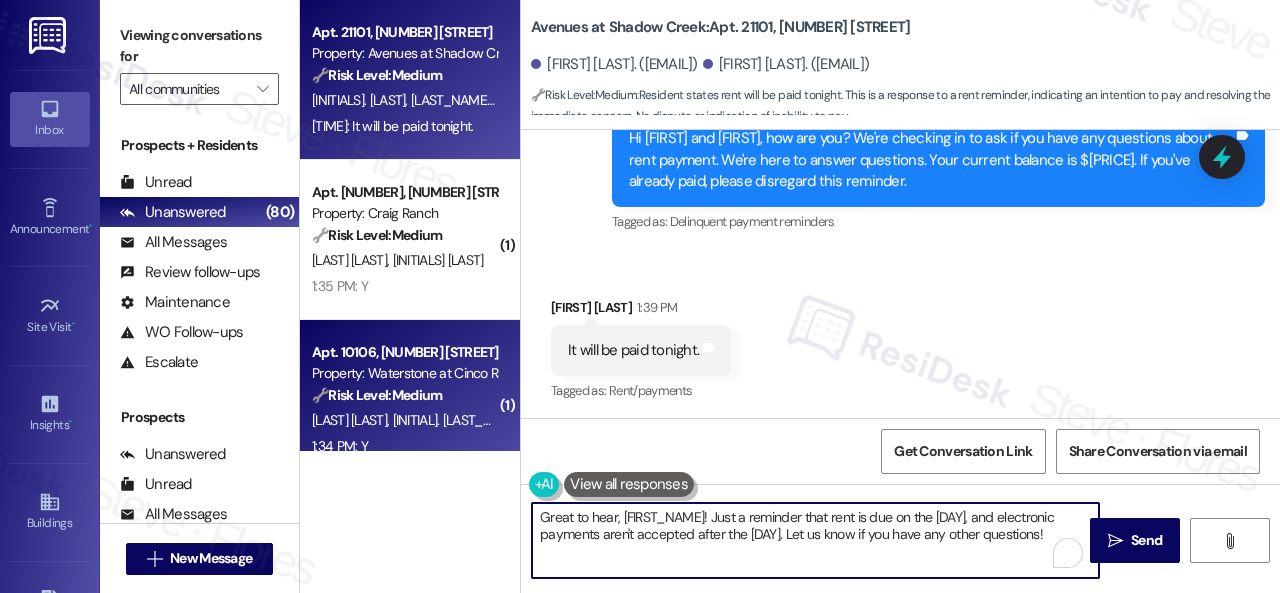 click on "Apt. 21101, 12501 Broadway St Property: Avenues at Shadow Creek 🔧  Risk Level:  Medium Resident states rent will be paid tonight. This is a response to a rent reminder, indicating an intention to pay and resolving the immediate concern. No dispute or indication of inability to pay. M. Medina R. Medina 1:39 PM: It will be paid tonight. 1:39 PM: It will be paid tonight. ( 1 ) Apt. 1135, 4101 S Custer Rd Property: Craig Ranch 🔧  Risk Level:  Medium The resident responded 'Y' to a check-in message regarding a completed work order. This indicates satisfactory completion of the task and falls under routine follow-up. L. Mills J. Williams Jr 1:35 PM: Y 1:35 PM: Y ( 1 ) Apt. 10106, 6855 S Mason Rd Property: Waterstone at Cinco Ranch 🔧  Risk Level:  Medium The resident responded 'Y' to a follow-up question about a completed work order. This indicates the issue was resolved to their satisfaction, and no further action is needed beyond documentation. B. Baguma N. Baguma 1:34 PM: Y 1:34 PM: Y ( 1 ) 🔧 Medium (" at bounding box center [790, 296] 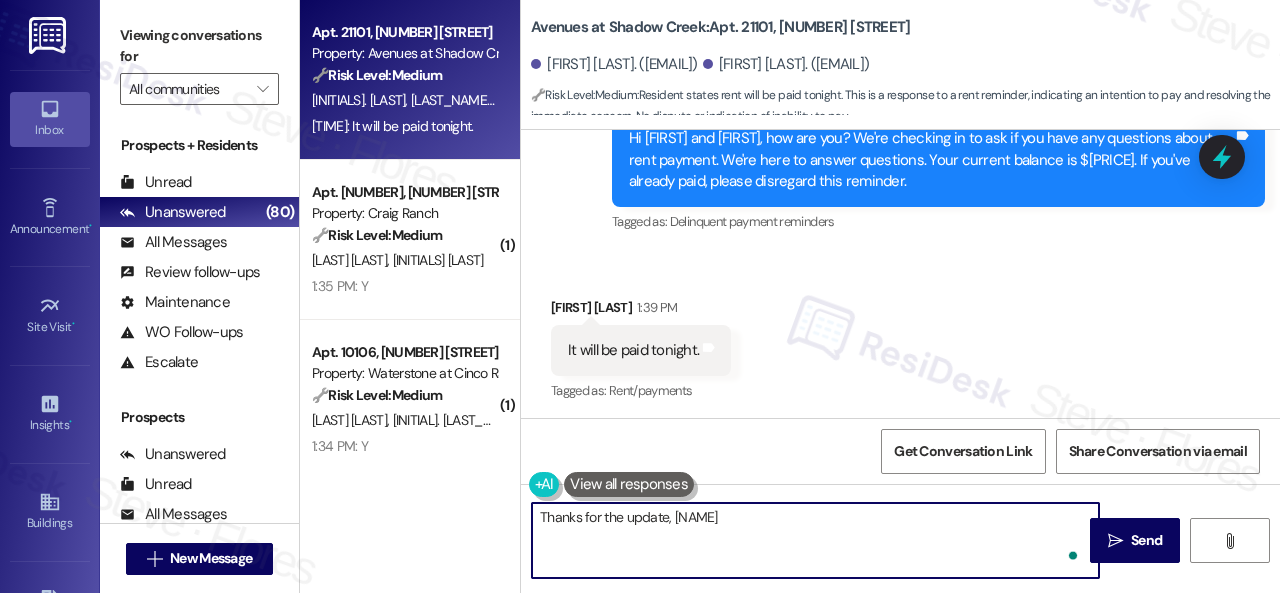 type on "Thanks for the update, Michelle." 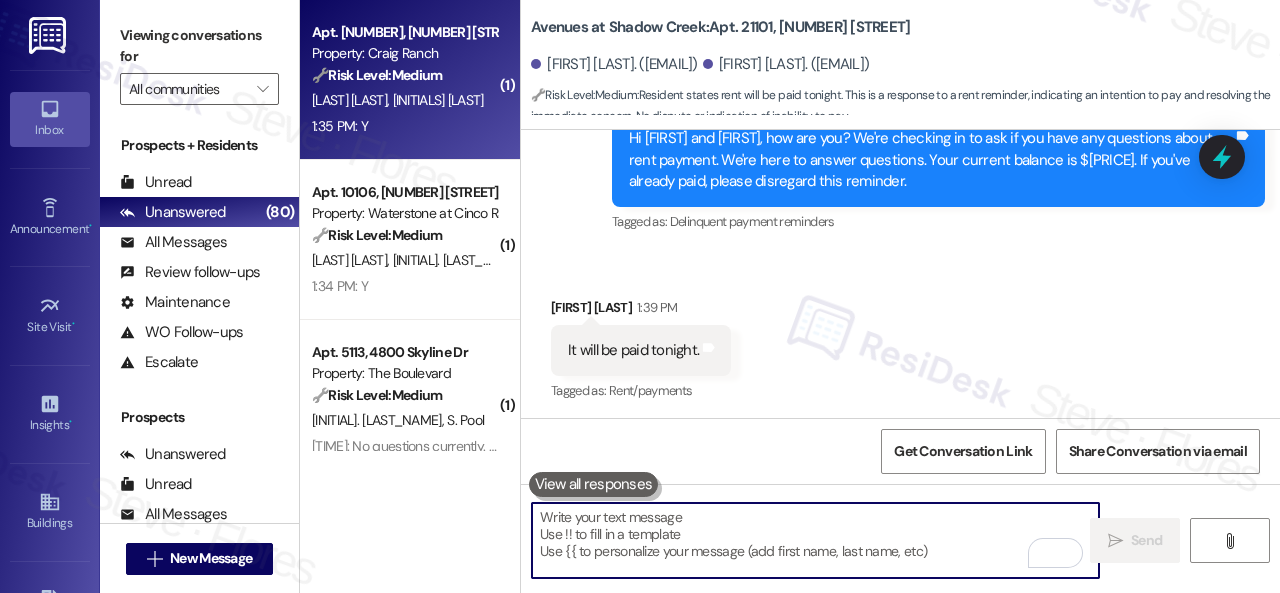 type 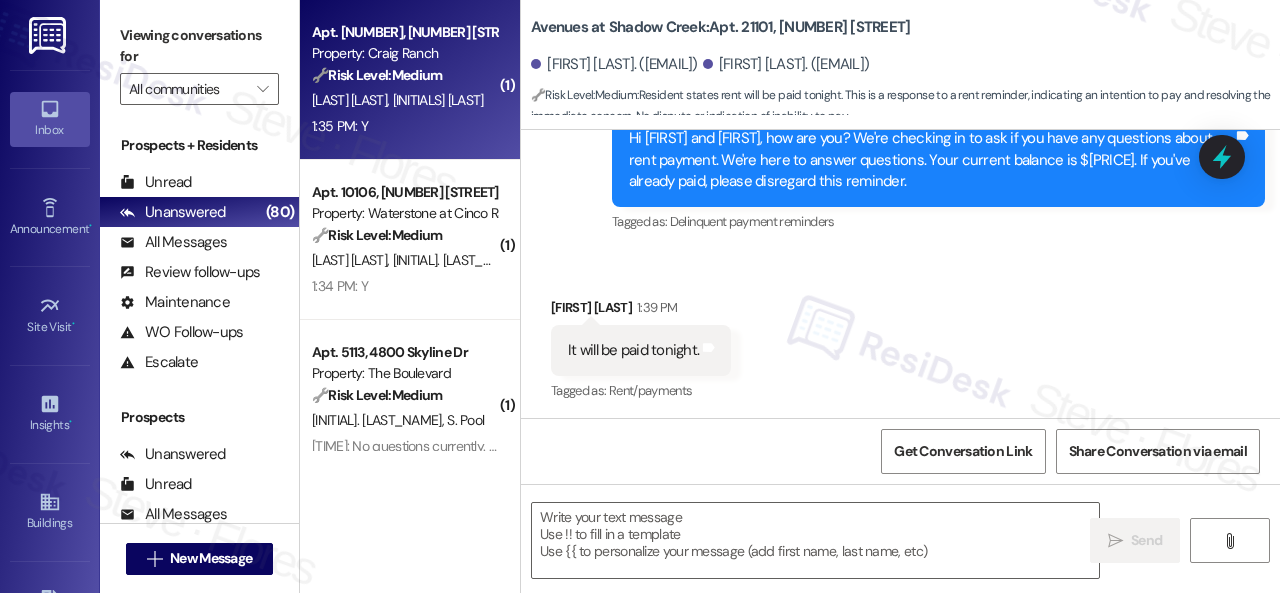 type on "Fetching suggested responses. Please feel free to read through the conversation in the meantime." 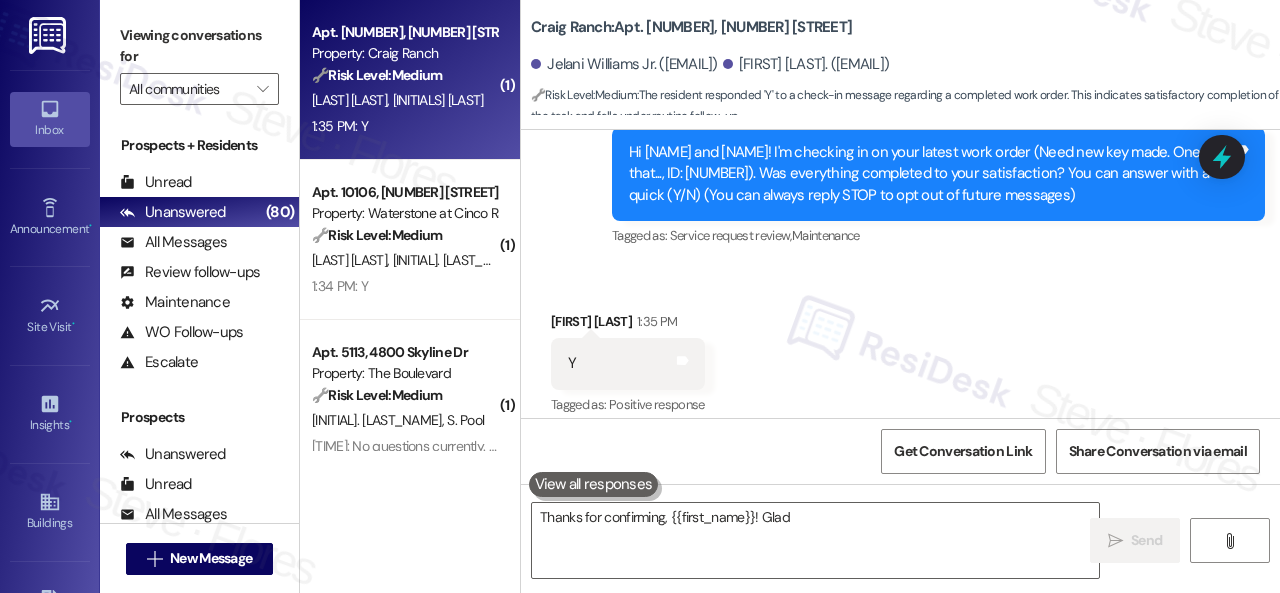 scroll, scrollTop: 226, scrollLeft: 0, axis: vertical 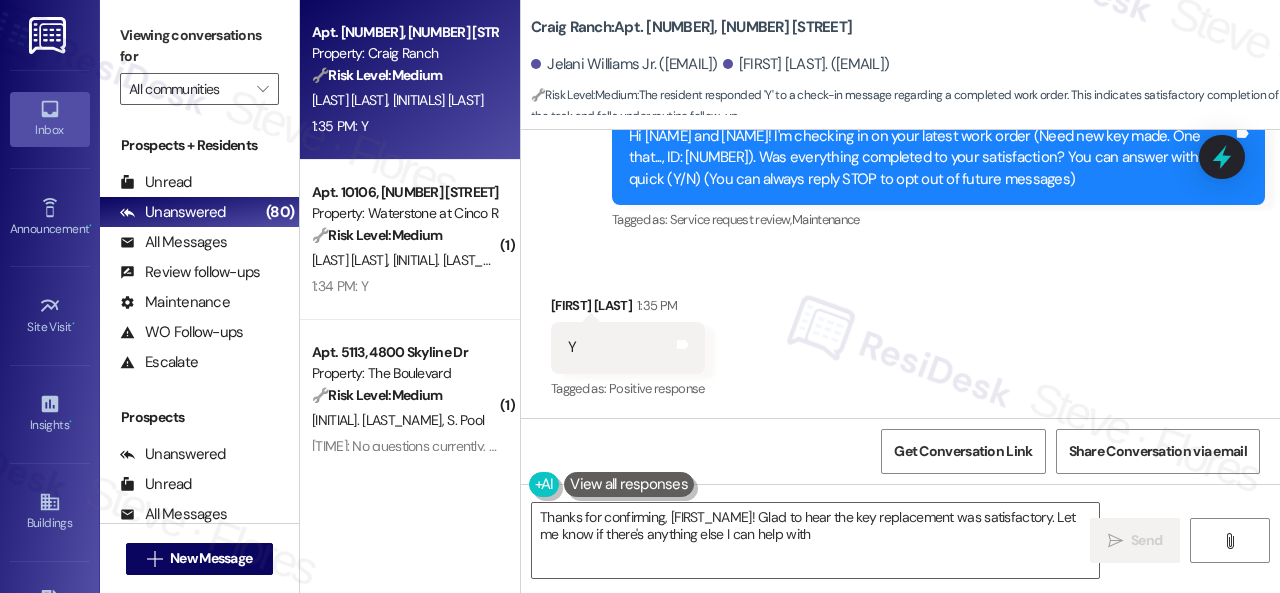 type on "Thanks for confirming, {{first_name}}! Glad to hear the key replacement was satisfactory. Let me know if there's anything else I can help with!" 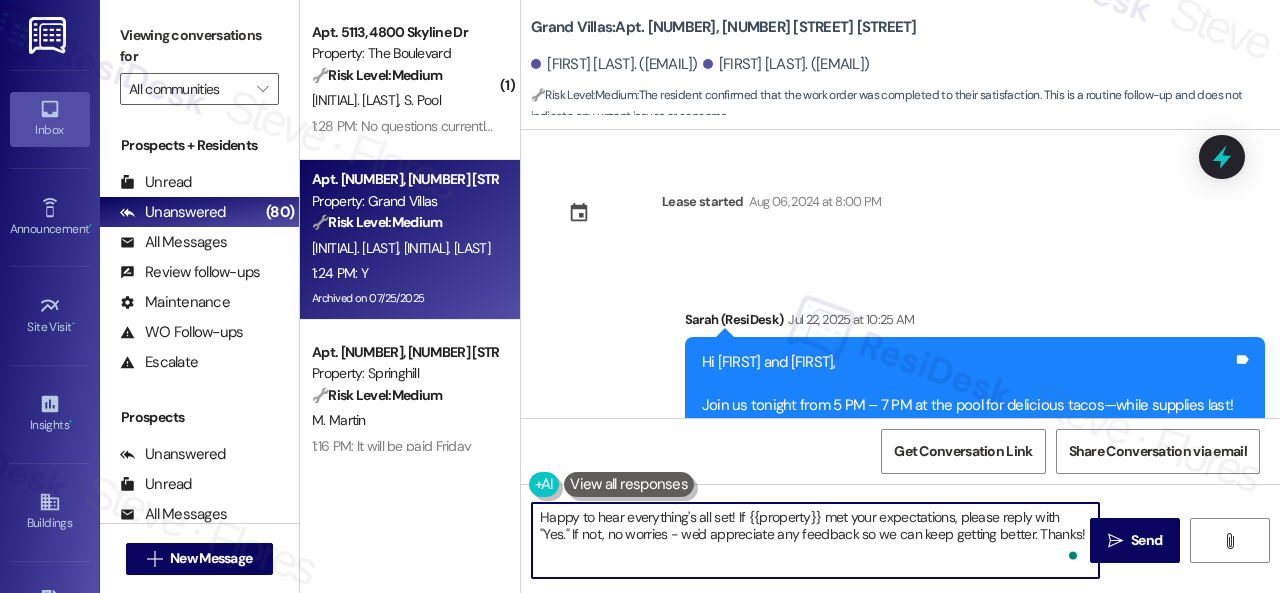 type on "Happy to hear everything's all set! If {{property}} met your expectations, please reply with "Yes." If not, no worries - we'd appreciate any feedback so we can keep getting better. Thanks!" 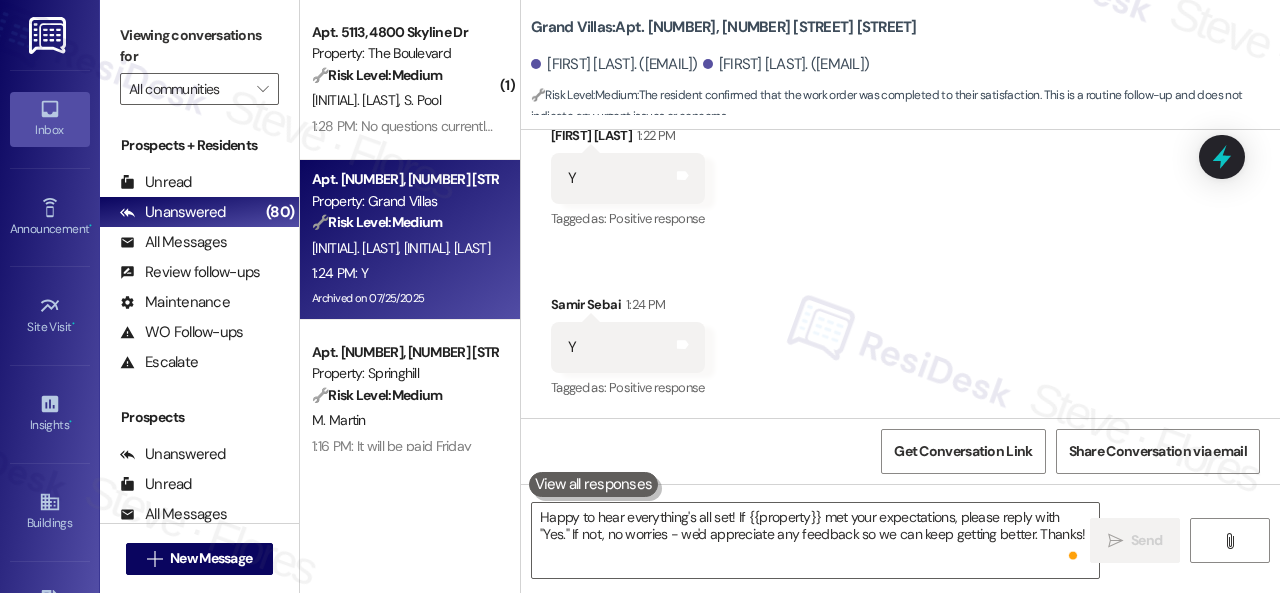 scroll, scrollTop: 6140, scrollLeft: 0, axis: vertical 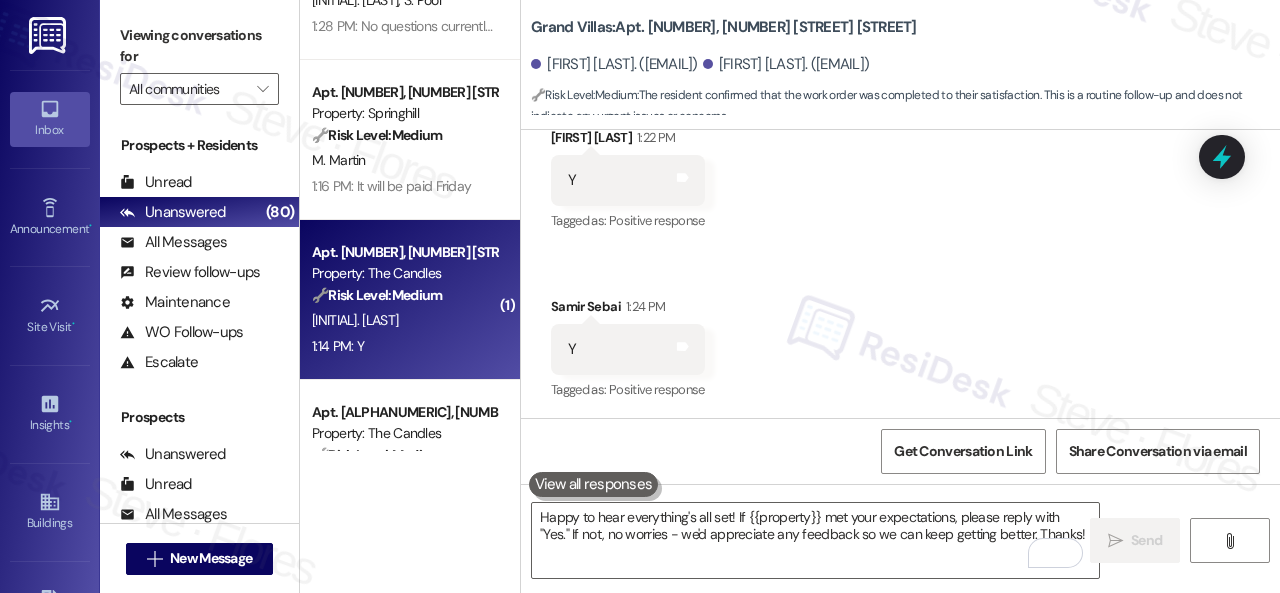 click on "[TIME]: Y [TIME]: Y" at bounding box center (404, 346) 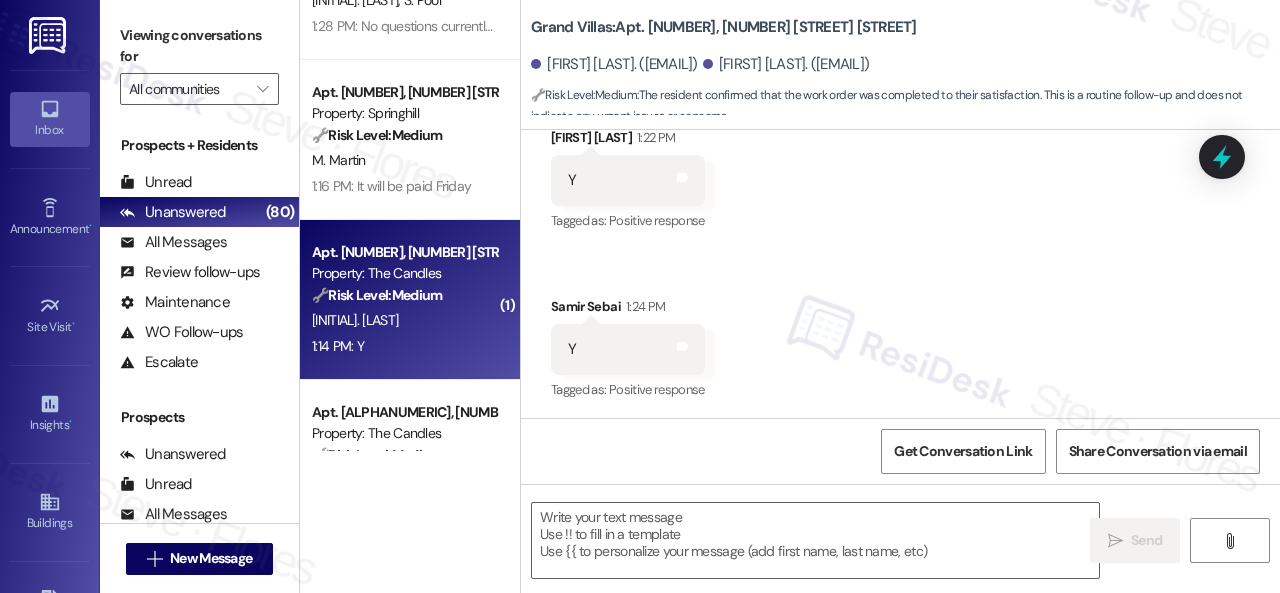 type on "Fetching suggested responses. Please feel free to read through the conversation in the meantime." 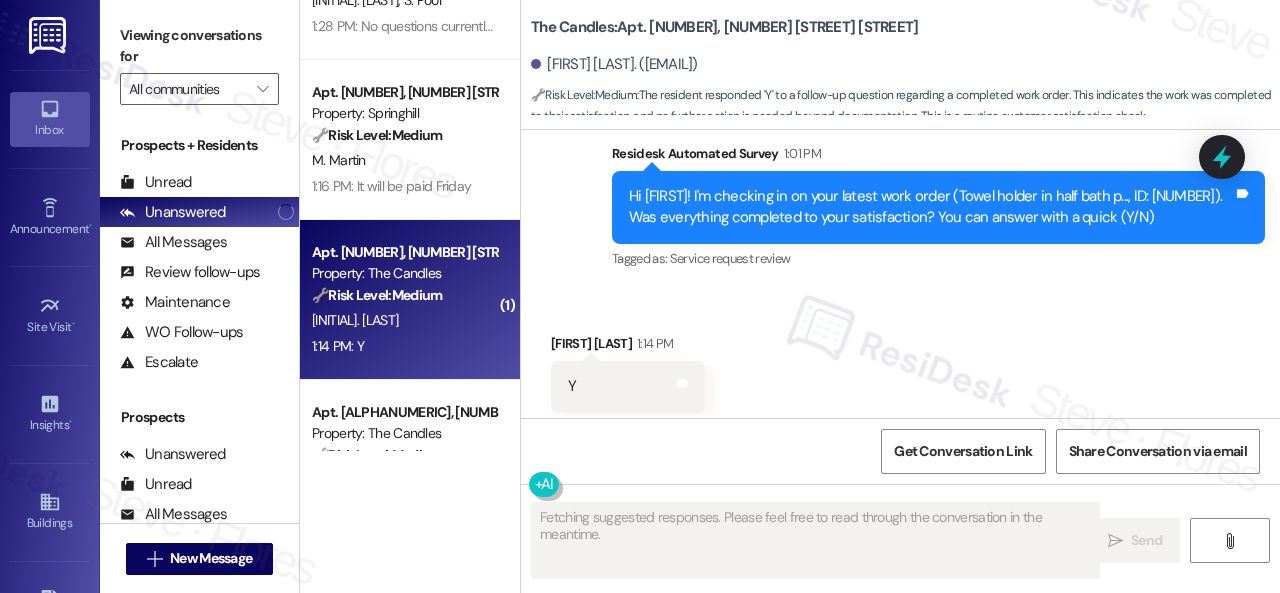 scroll, scrollTop: 1047, scrollLeft: 0, axis: vertical 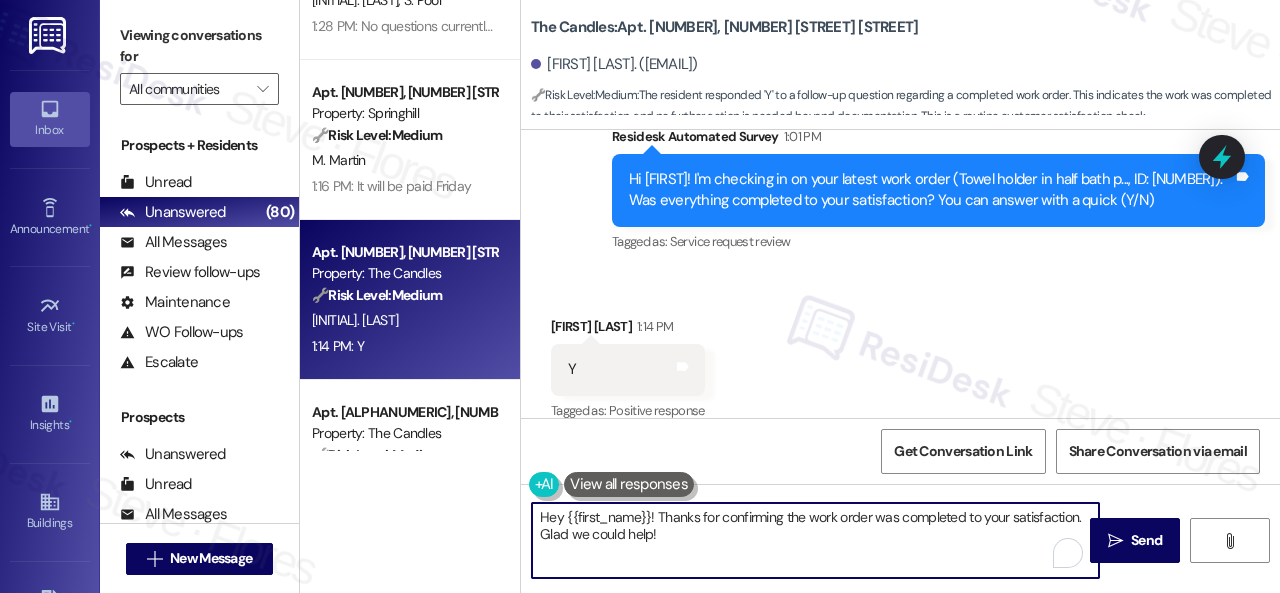 drag, startPoint x: 698, startPoint y: 538, endPoint x: 448, endPoint y: 481, distance: 256.41568 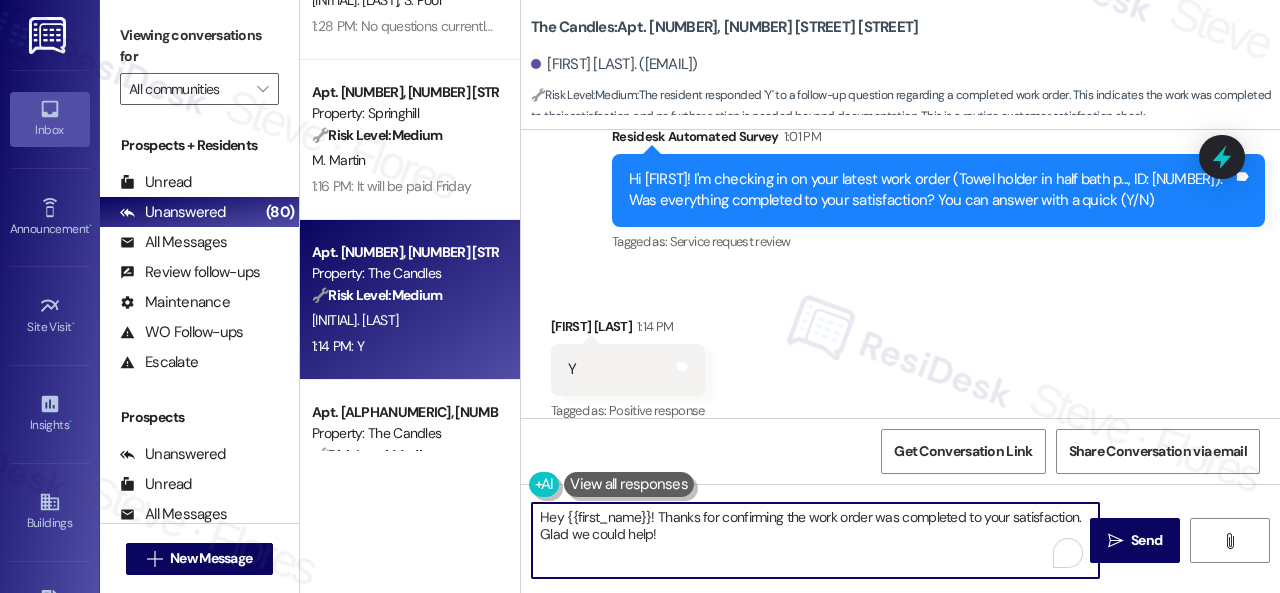 click on "( 1 ) Apt. 5113, 4800 Skyline Dr Property: The Boulevard 🔧  Risk Level:  Medium The resident acknowledges the outstanding balance and provides a payment plan. While there was a mention of a work emergency, they are communicating and intend to pay by Friday. This is a financial concern, but not urgent given the communication and payment plan. K. Green S. Pool 1:28 PM: No questions currently. Thank you for your patience - it is appreciated  1:28 PM: No questions currently. Thank you for your patience - it is appreciated  Apt. 2001, 8755 W 121st Terrace Property: Springhill 🔧  Risk Level:  Medium The resident responded to a rent reminder indicating payment will be made on Friday. This is a routine communication regarding rent payment, with no indication of dispute or inability to pay. M. Martin 1:16 PM: It will be paid Friday 1:16 PM: It will be paid Friday Apt. 01T04, 9 Candlelight Dr Property: The Candles 🔧  Risk Level:  Medium T. Burge 1:14 PM: Y 1:14 PM: Y ( 1 ) Apt. 10T04, 9 Candlelight Dr 🔧 ( 1" at bounding box center [790, 296] 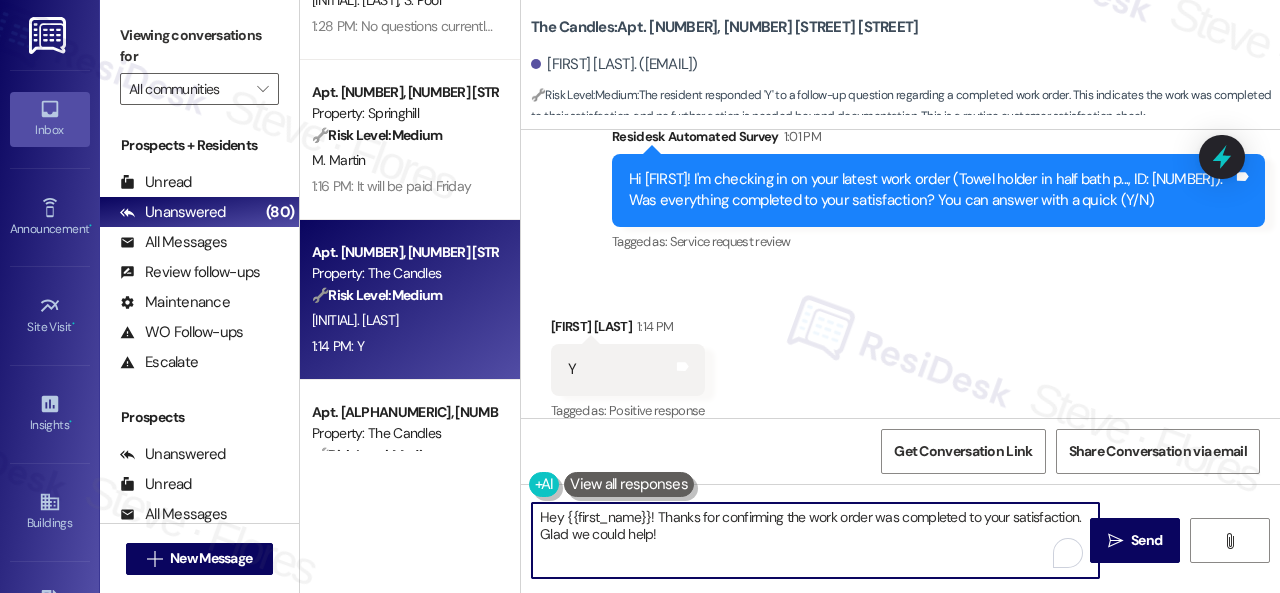 paste on "appy to hear everything's all set! If {{property}} met your expectations, please reply with "Yes." If not, no worries - we'd appreciate any feedback so we can keep getting better. Thanks" 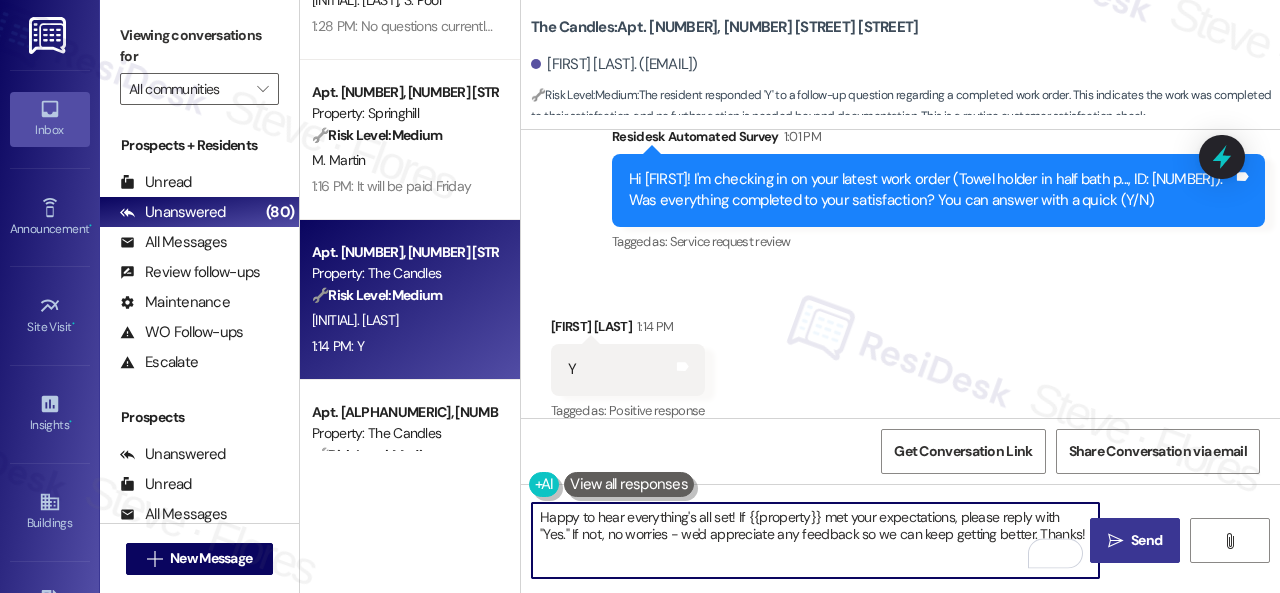 type on "Happy to hear everything's all set! If {{property}} met your expectations, please reply with "Yes." If not, no worries - we'd appreciate any feedback so we can keep getting better. Thanks!" 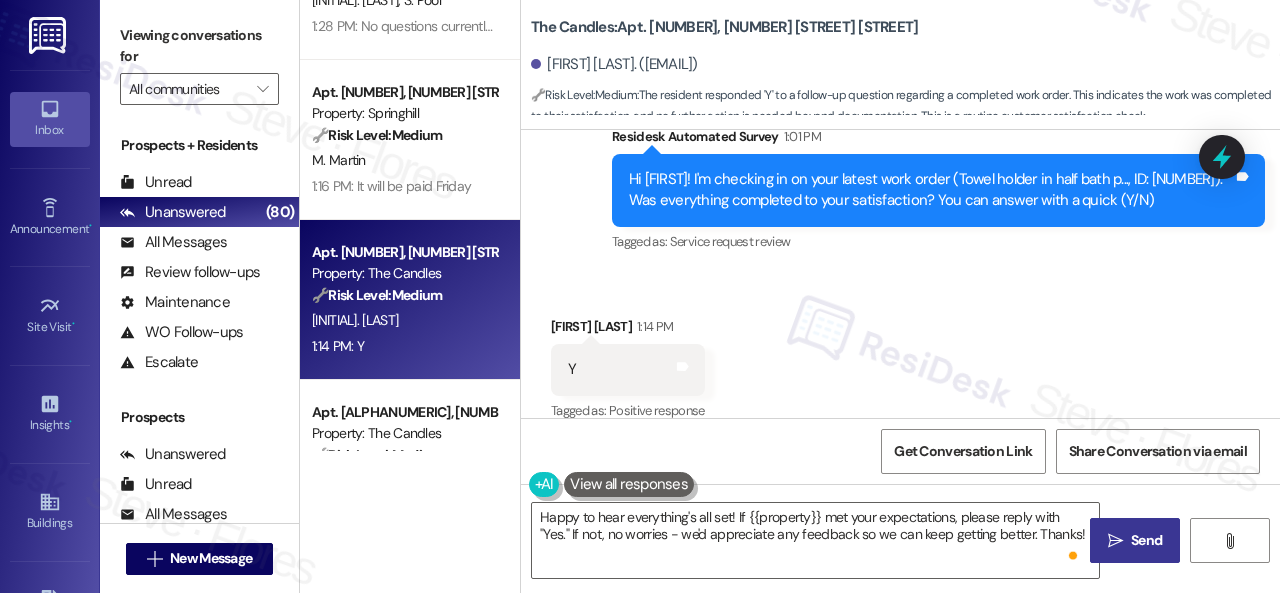 click on " Send" at bounding box center (1135, 540) 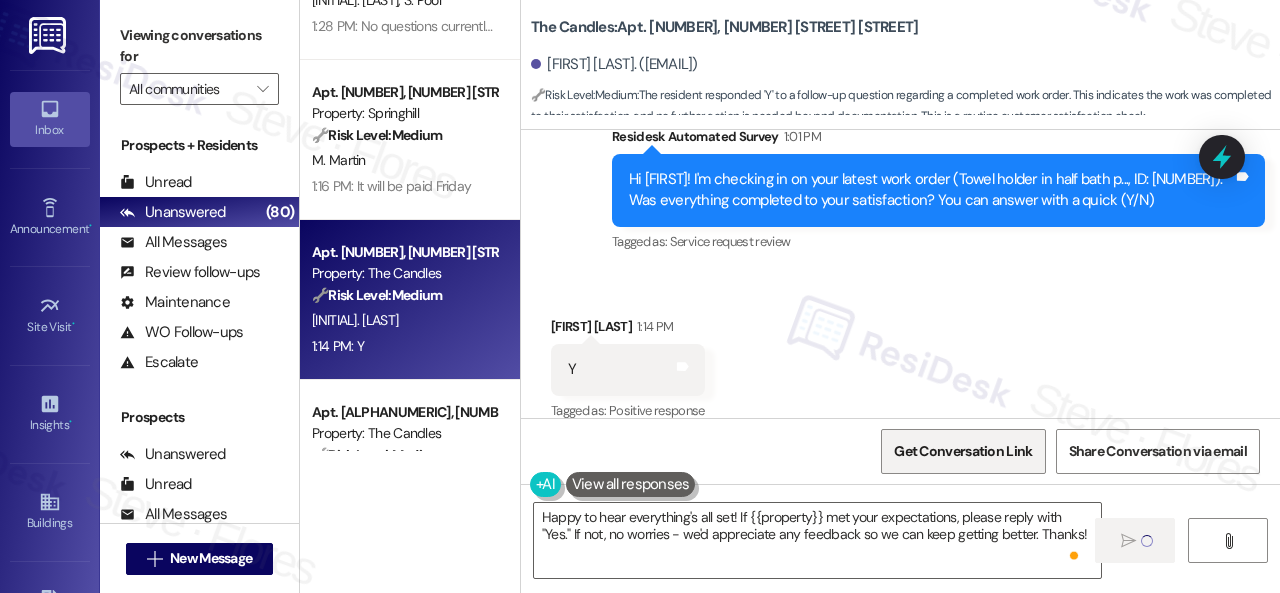type 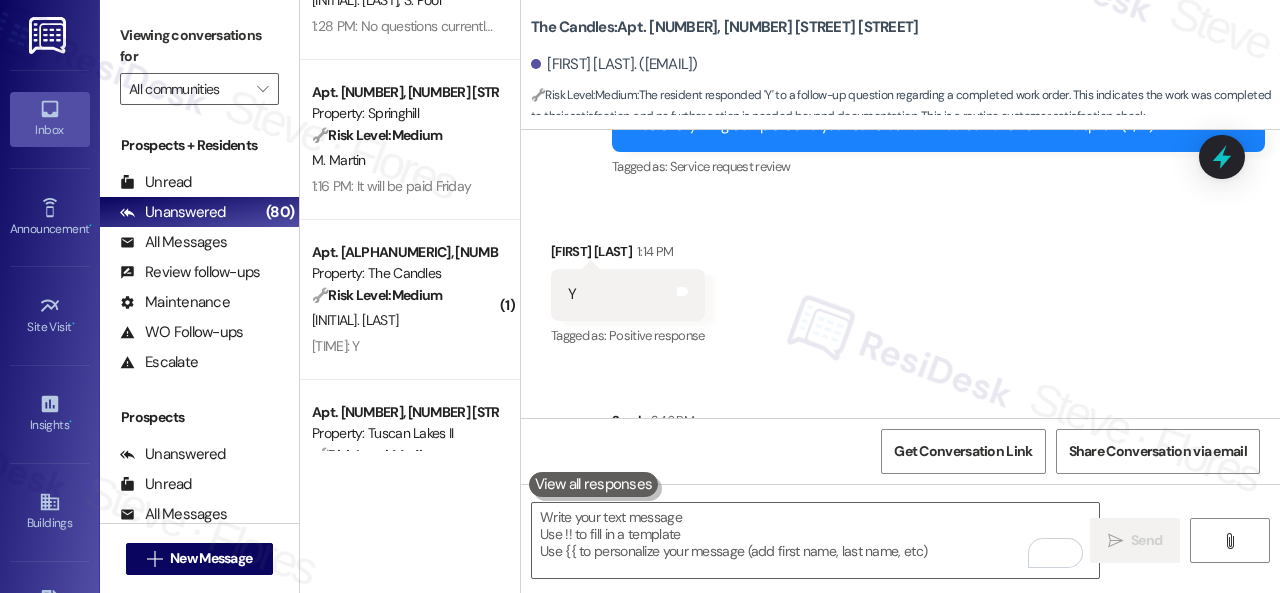 scroll, scrollTop: 1209, scrollLeft: 0, axis: vertical 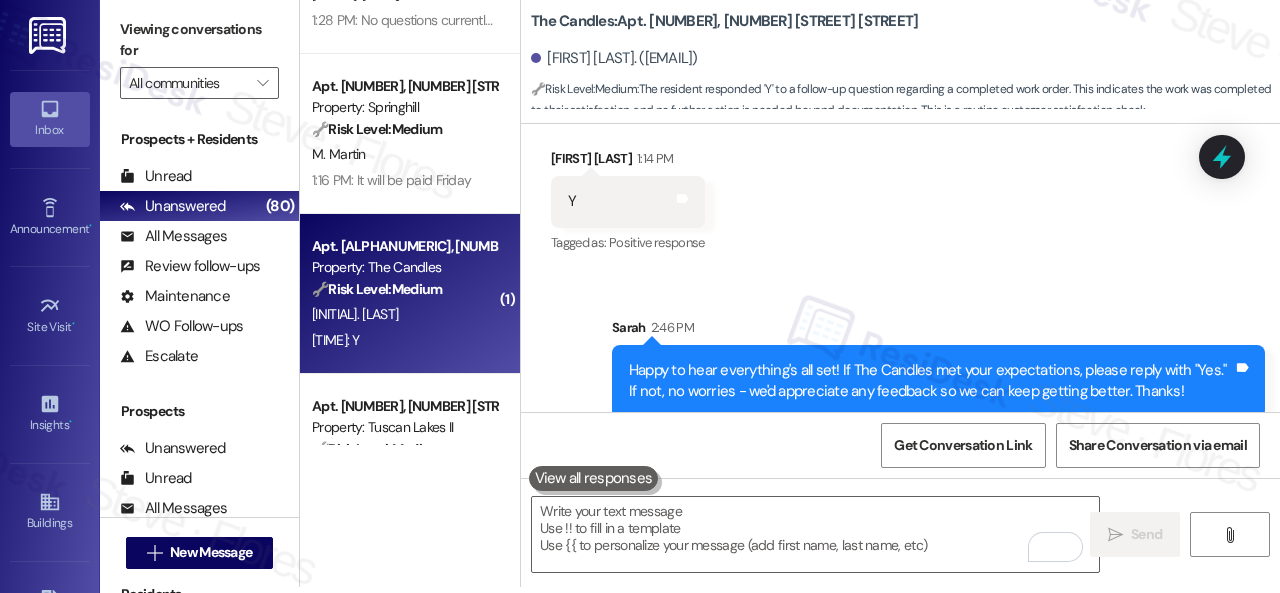 click on "R. Chawla" at bounding box center (404, 314) 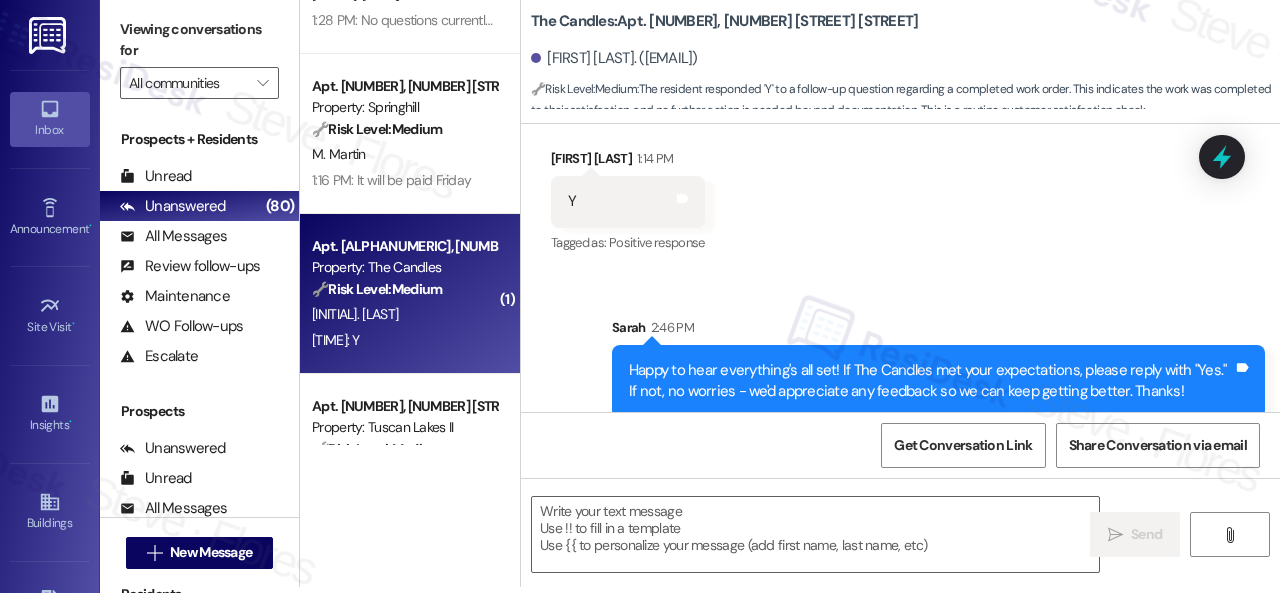 type on "Fetching suggested responses. Please feel free to read through the conversation in the meantime." 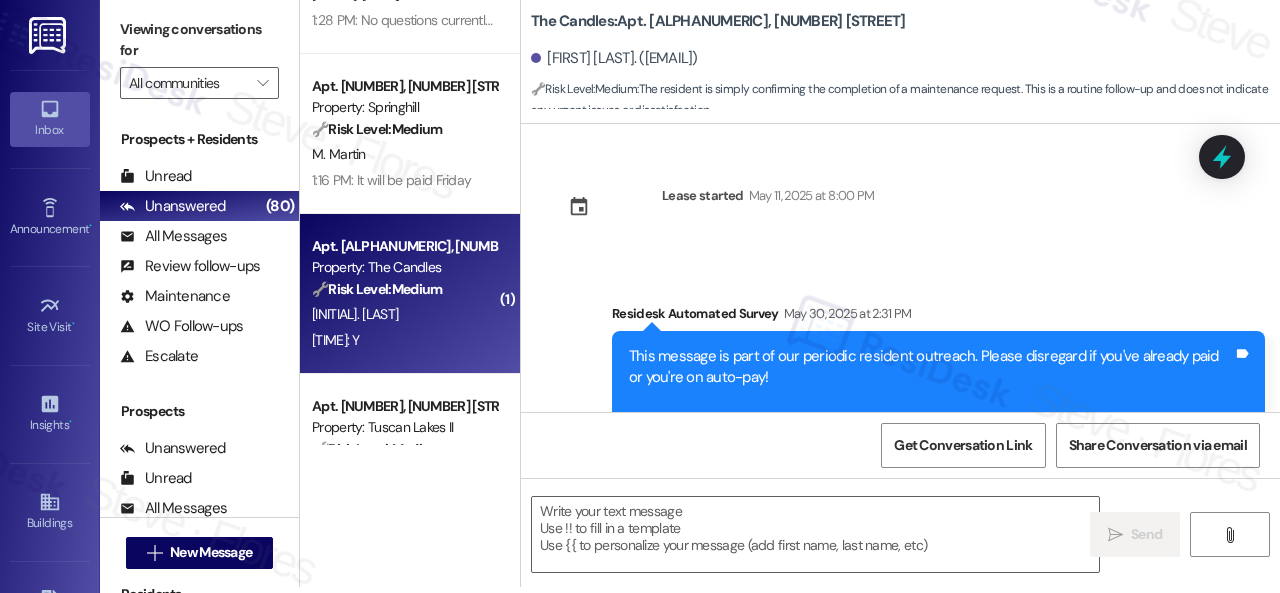 scroll, scrollTop: 0, scrollLeft: 0, axis: both 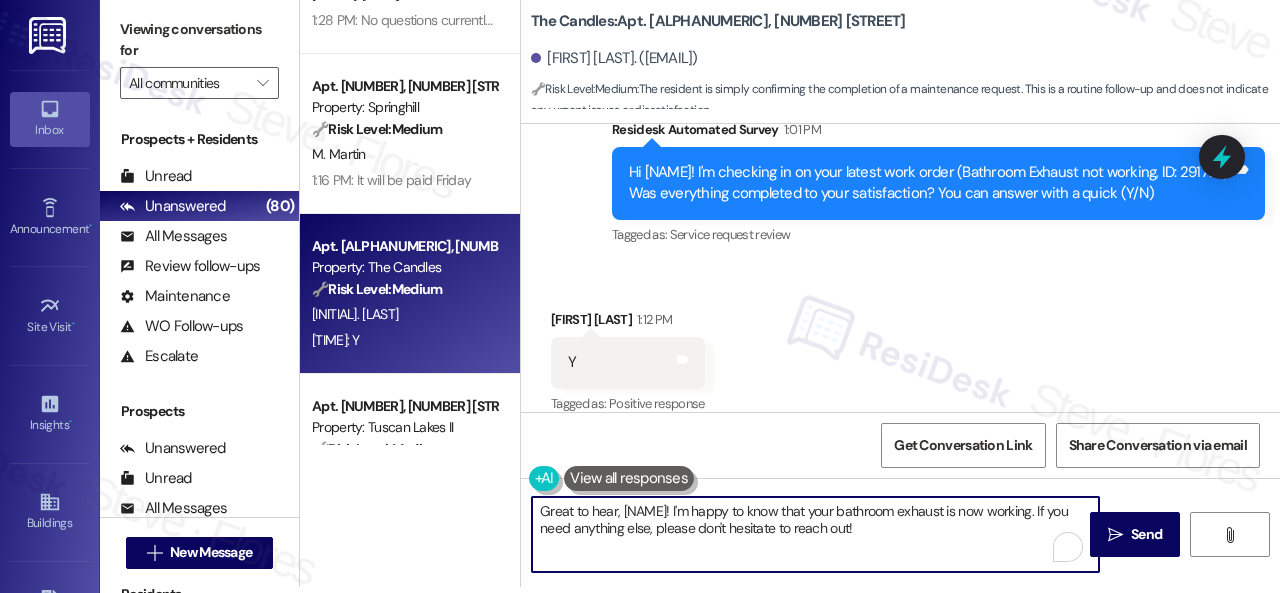 drag, startPoint x: 881, startPoint y: 526, endPoint x: 444, endPoint y: 480, distance: 439.4144 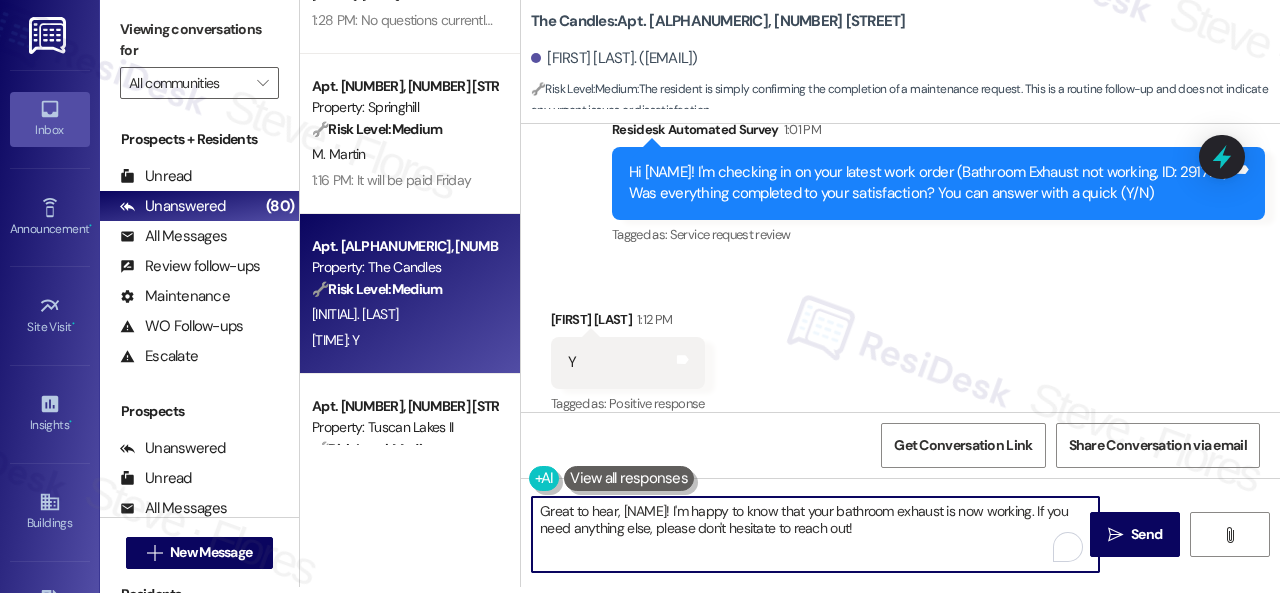 click on "( 1 ) Apt. 5113, 4800 Skyline Dr Property: The Boulevard 🔧  Risk Level:  Medium The resident acknowledges the outstanding balance and provides a payment plan. While there was a mention of a work emergency, they are communicating and intend to pay by Friday. This is a financial concern, but not urgent given the communication and payment plan. K. Green S. Pool 1:28 PM: No questions currently. Thank you for your patience - it is appreciated  1:28 PM: No questions currently. Thank you for your patience - it is appreciated  Apt. 2001, 8755 W 121st Terrace Property: Springhill 🔧  Risk Level:  Medium The resident responded to a rent reminder indicating payment will be made on Friday. This is a routine communication regarding rent payment, with no indication of dispute or inability to pay. M. Martin 1:16 PM: It will be paid Friday 1:16 PM: It will be paid Friday Apt. 10T04, 9 Candlelight Dr Property: The Candles 🔧  Risk Level:  Medium R. Chawla 1:12 PM: Y 1:12 PM: Y ( 1 ) Apt. 1010, 1805 S Egret Bay Blvd ( 1" at bounding box center (790, 290) 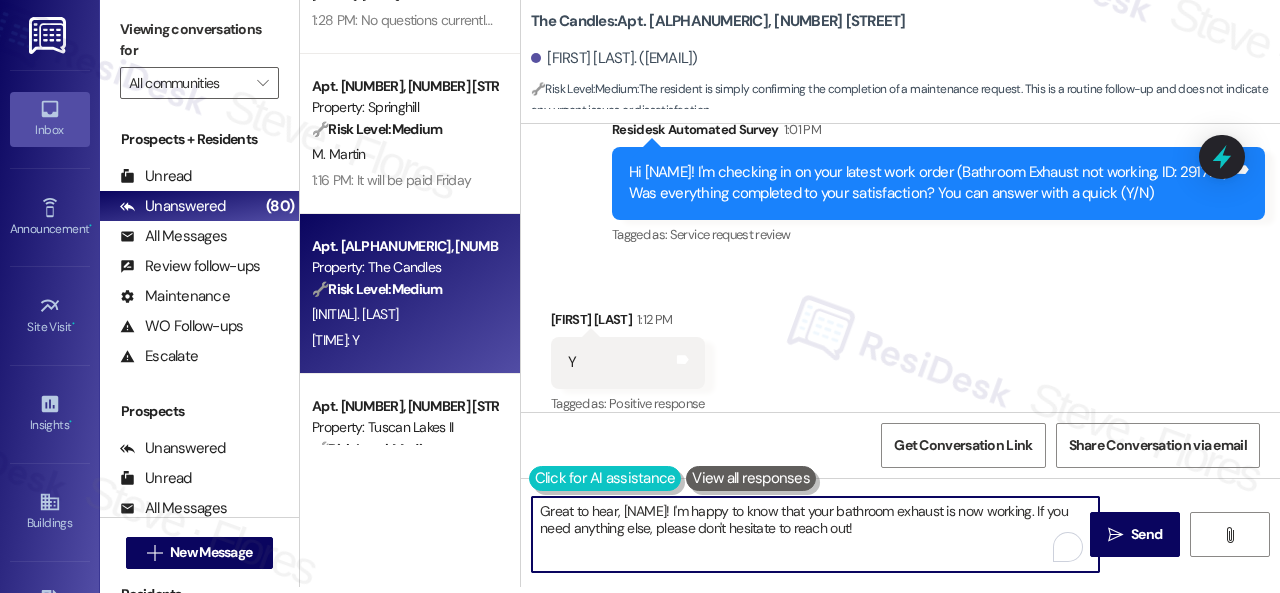 paste on "Happy to hear everything's all set! If {{property}} met your expectations, please reply with "Yes." If not, no worries - we'd appreciate any feedback so we can keep getting better. Thanks" 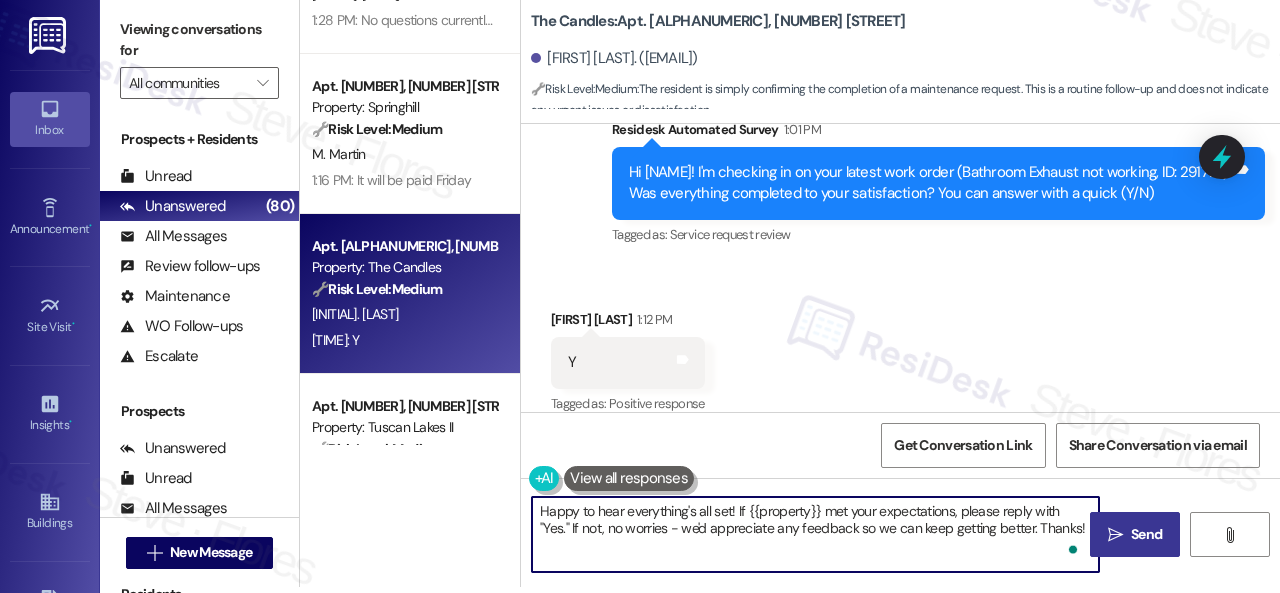 type on "Happy to hear everything's all set! If {{property}} met your expectations, please reply with "Yes." If not, no worries - we'd appreciate any feedback so we can keep getting better. Thanks!" 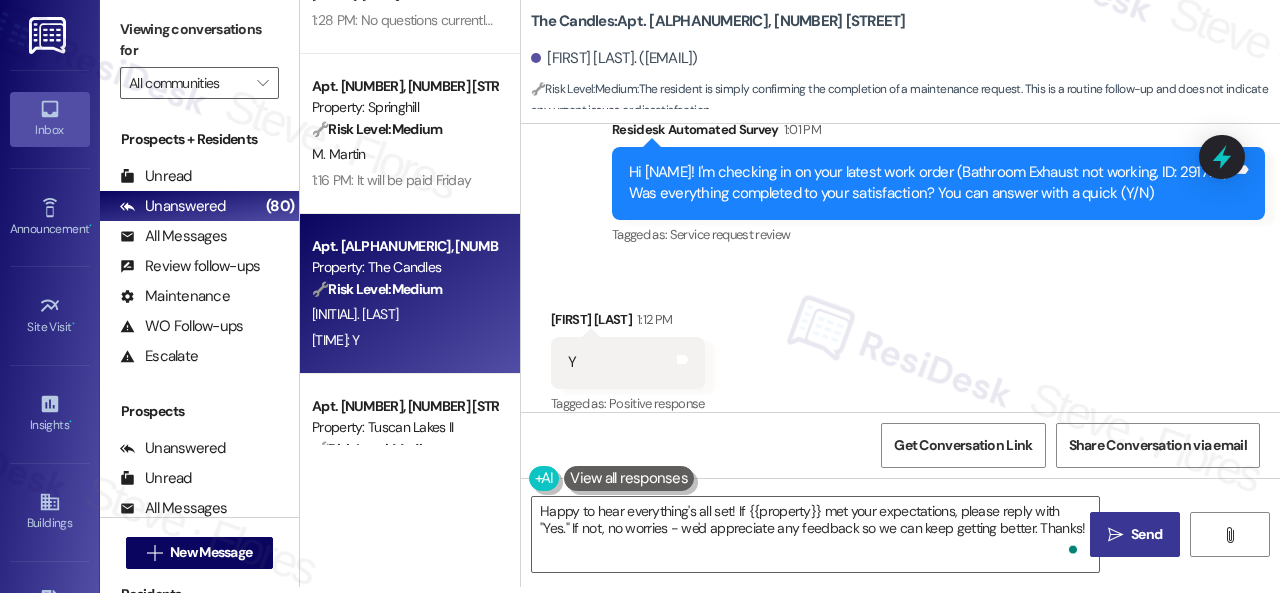click on " Send" at bounding box center [1135, 534] 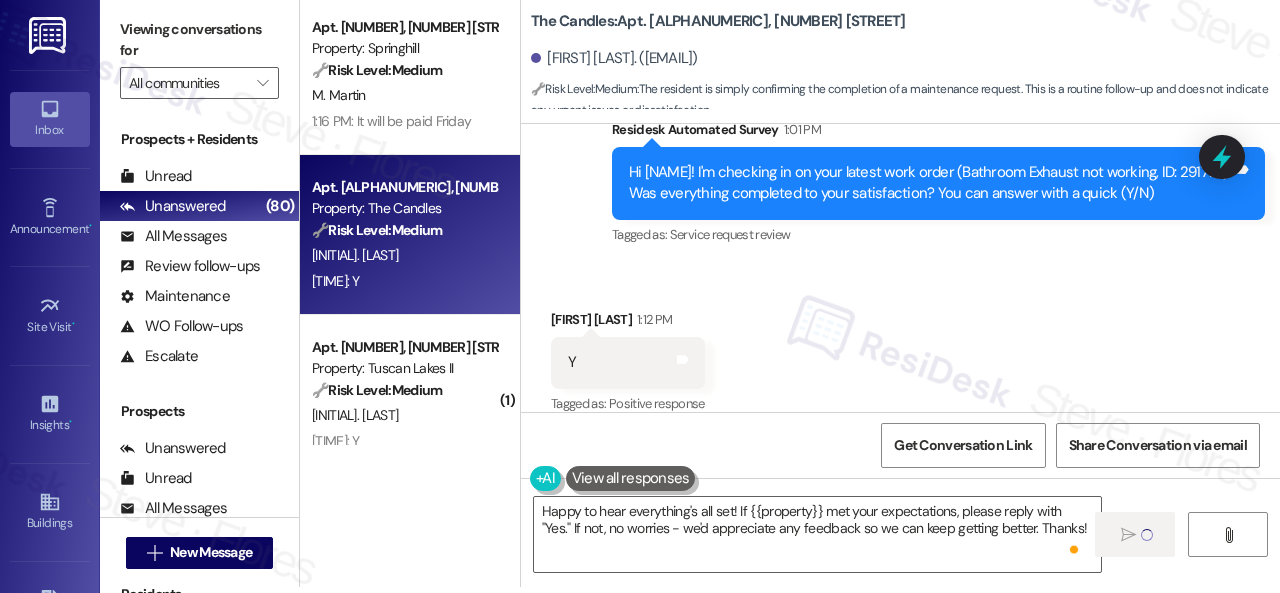 type 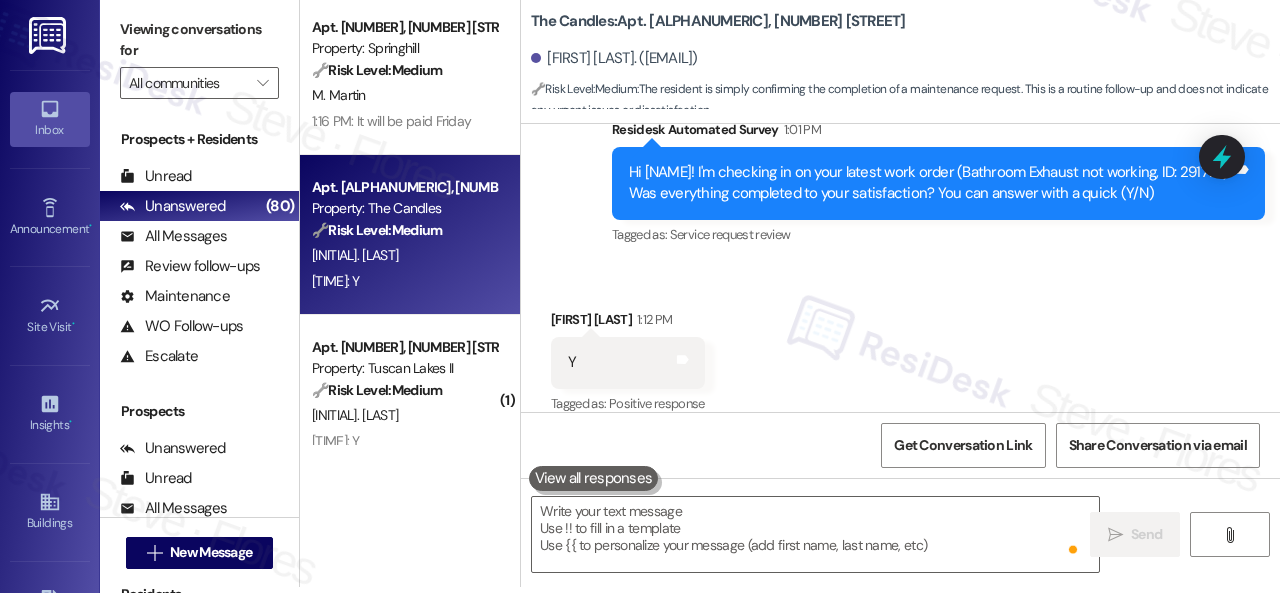 scroll, scrollTop: 200, scrollLeft: 0, axis: vertical 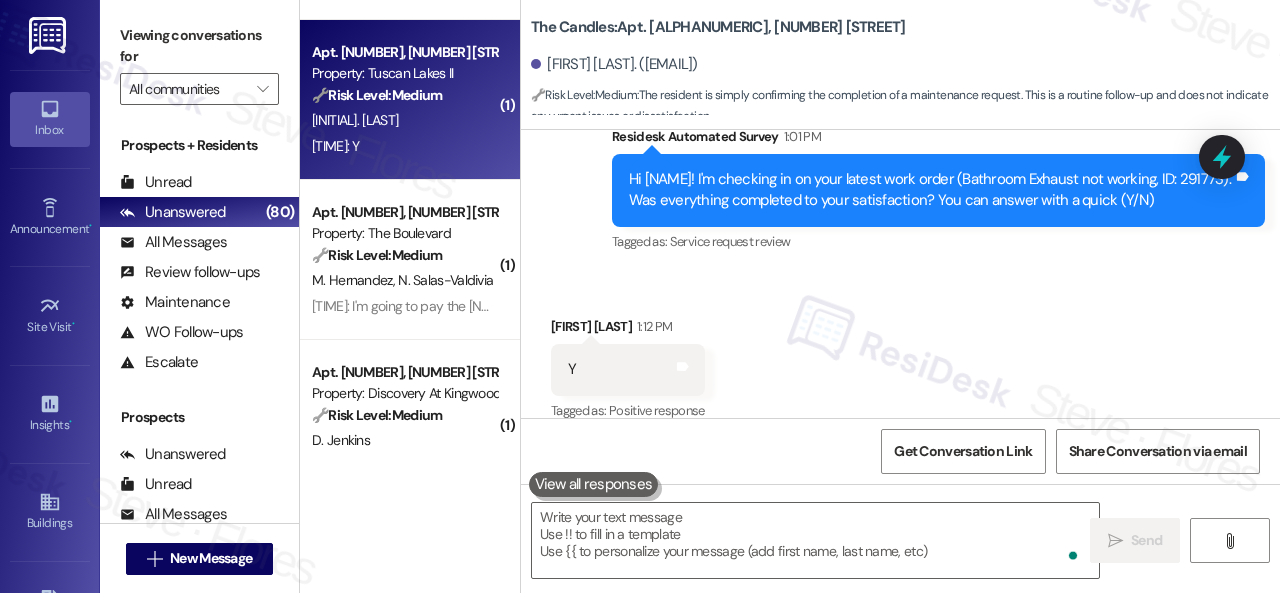 click on "1:12 PM: Y 1:12 PM: Y" at bounding box center (404, 146) 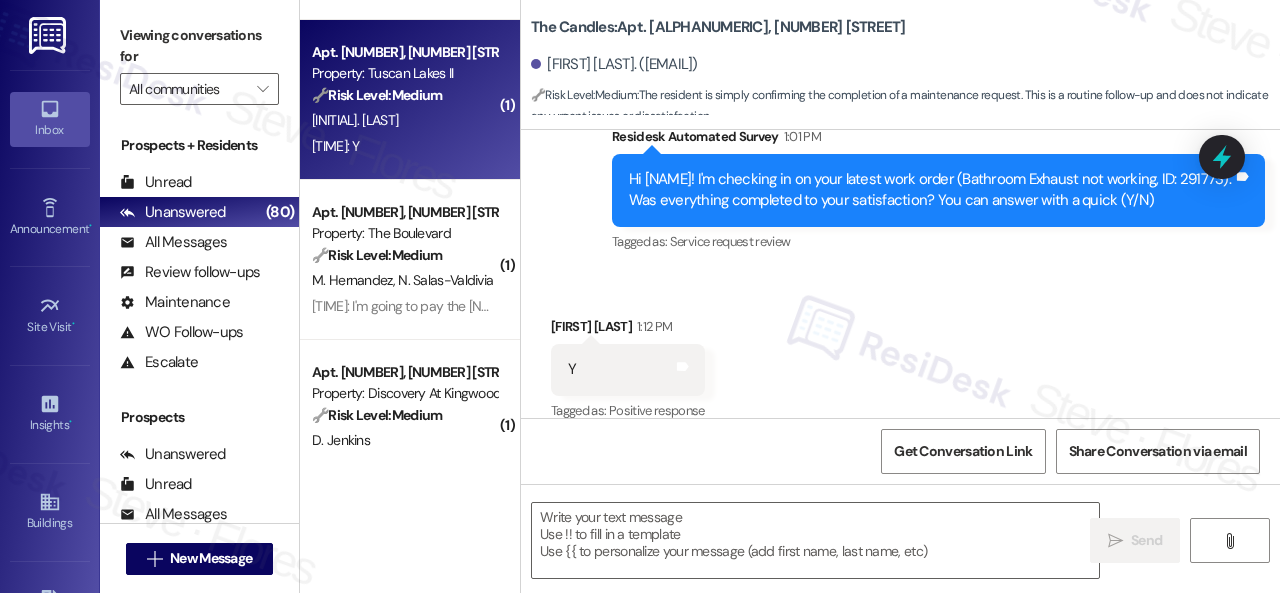 type on "Fetching suggested responses. Please feel free to read through the conversation in the meantime." 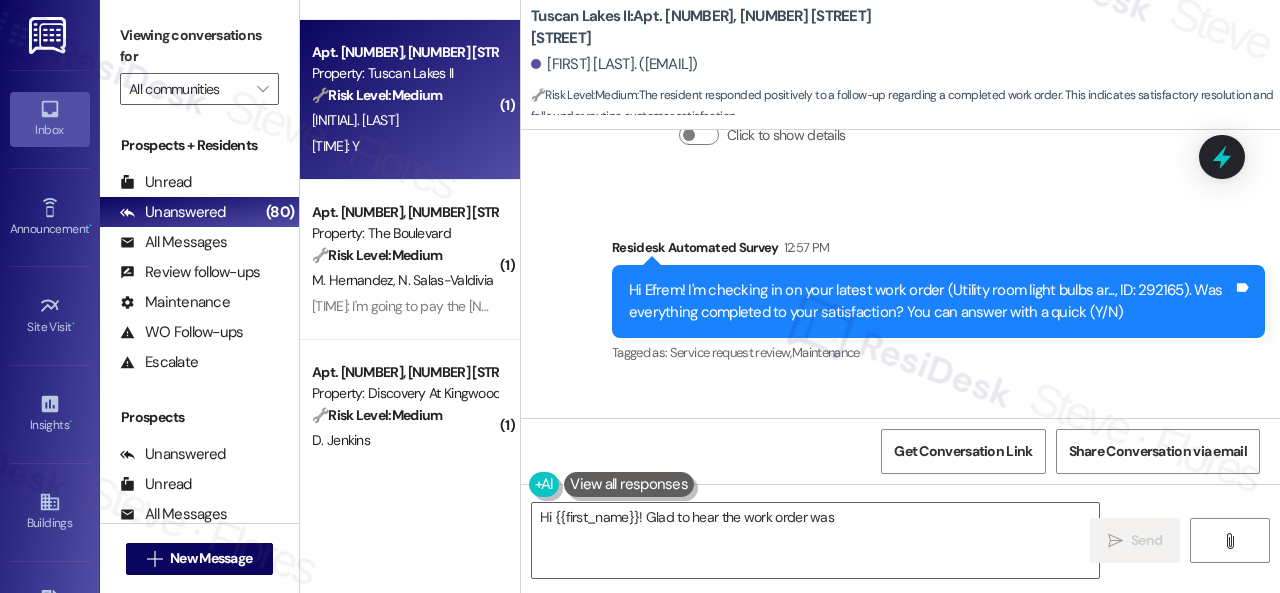 scroll, scrollTop: 2339, scrollLeft: 0, axis: vertical 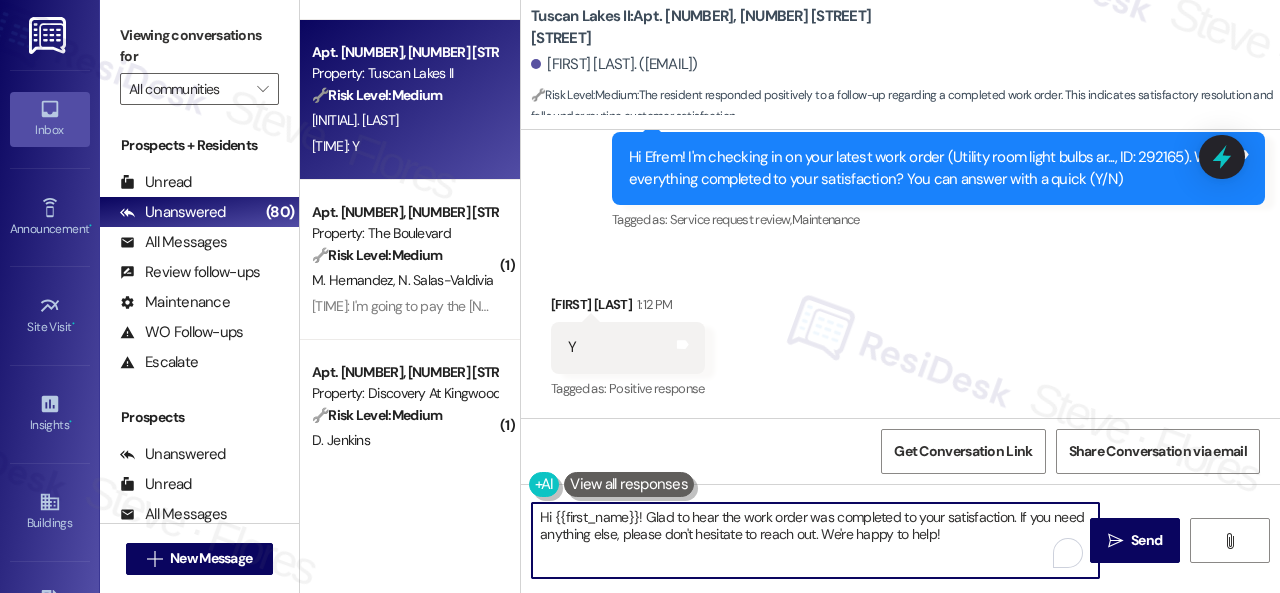 drag, startPoint x: 962, startPoint y: 525, endPoint x: 410, endPoint y: 481, distance: 553.75085 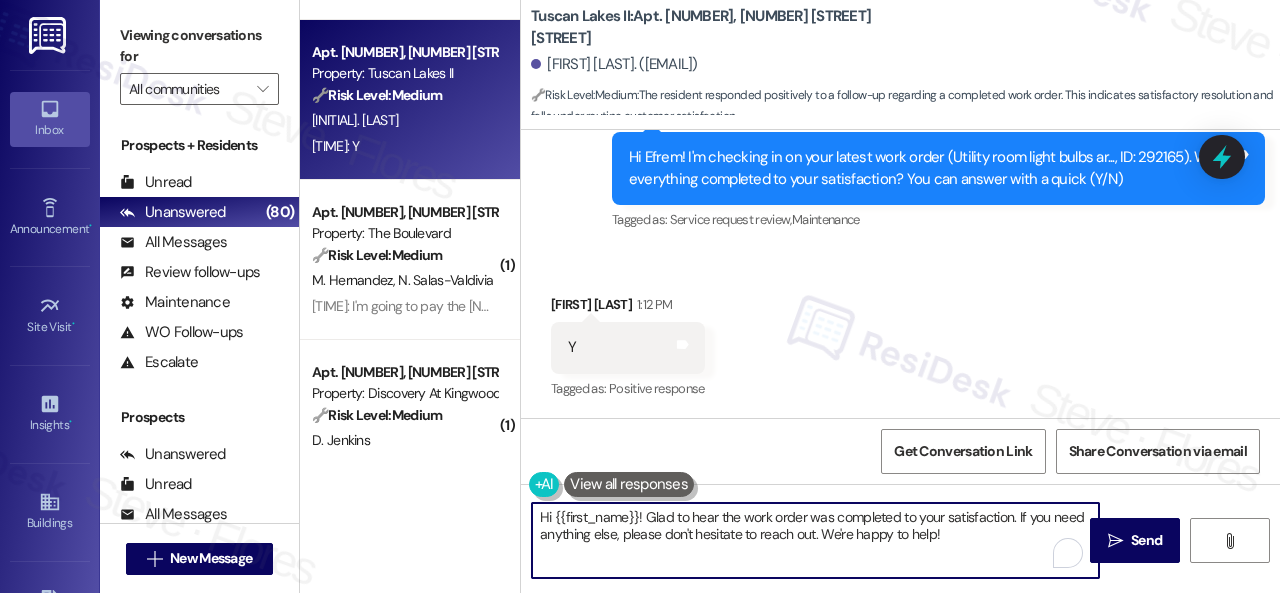 click on "( 1 ) Apt. 5113, 4800 Skyline Dr Property: The Boulevard 🔧  Risk Level:  Medium The resident acknowledges the outstanding balance and provides a payment plan. While there was a mention of a work emergency, they are communicating and intend to pay by Friday. This is a financial concern, but not urgent given the communication and payment plan. K. Green S. Pool 1:28 PM: No questions currently. Thank you for your patience - it is appreciated  1:28 PM: No questions currently. Thank you for your patience - it is appreciated  Apt. 2001, 8755 W 121st Terrace Property: Springhill 🔧  Risk Level:  Medium The resident responded to a rent reminder indicating payment will be made on Friday. This is a routine communication regarding rent payment, with no indication of dispute or inability to pay. M. Martin 1:16 PM: It will be paid Friday 1:16 PM: It will be paid Friday Apt. 1010, 1805 S Egret Bay Blvd Property: Tuscan Lakes II 🔧  Risk Level:  Medium E. Grays 1:12 PM: Y 1:12 PM: Y ( 1 ) Apt. 4784, 4800 Skyline Dr (" at bounding box center (790, 296) 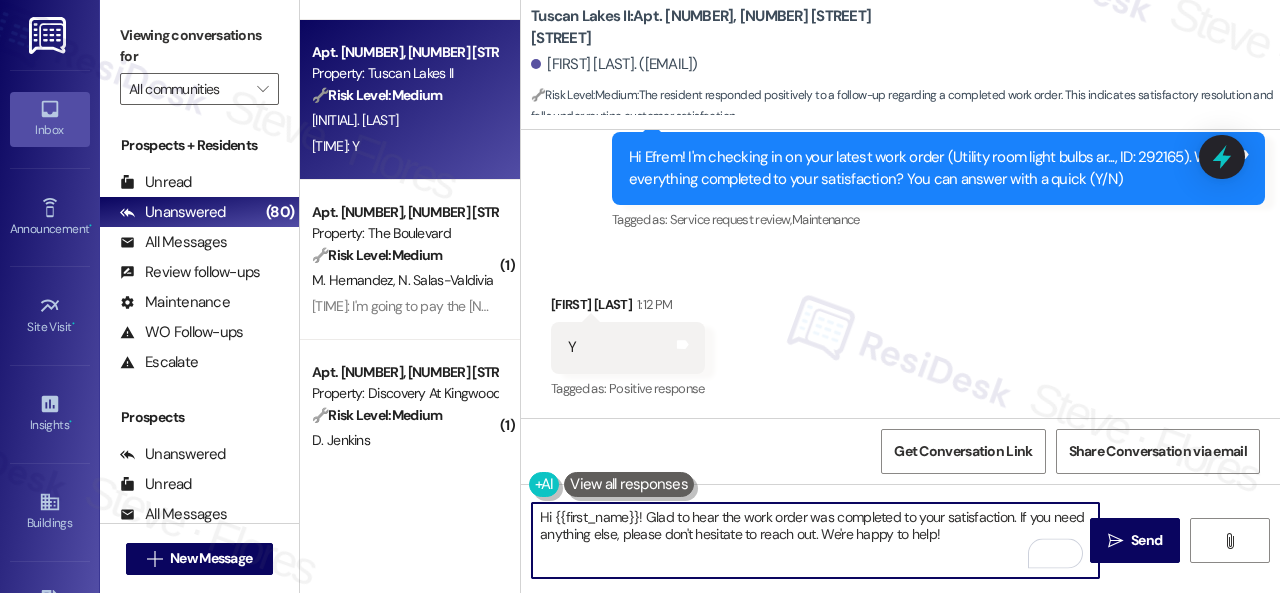 paste on "appy to hear everything's all set! If {{property}} met your expectations, please reply with "Yes." If not, no worries - we'd appreciate any feedback so we can keep getting better. Thanks" 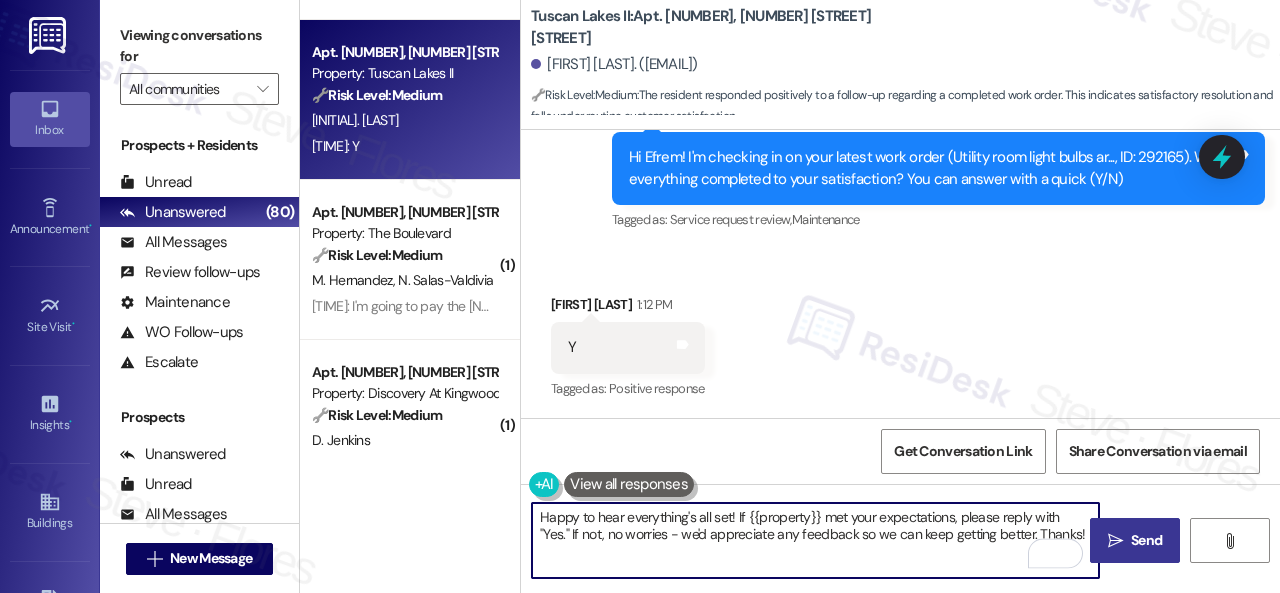 type on "Happy to hear everything's all set! If {{property}} met your expectations, please reply with "Yes." If not, no worries - we'd appreciate any feedback so we can keep getting better. Thanks!" 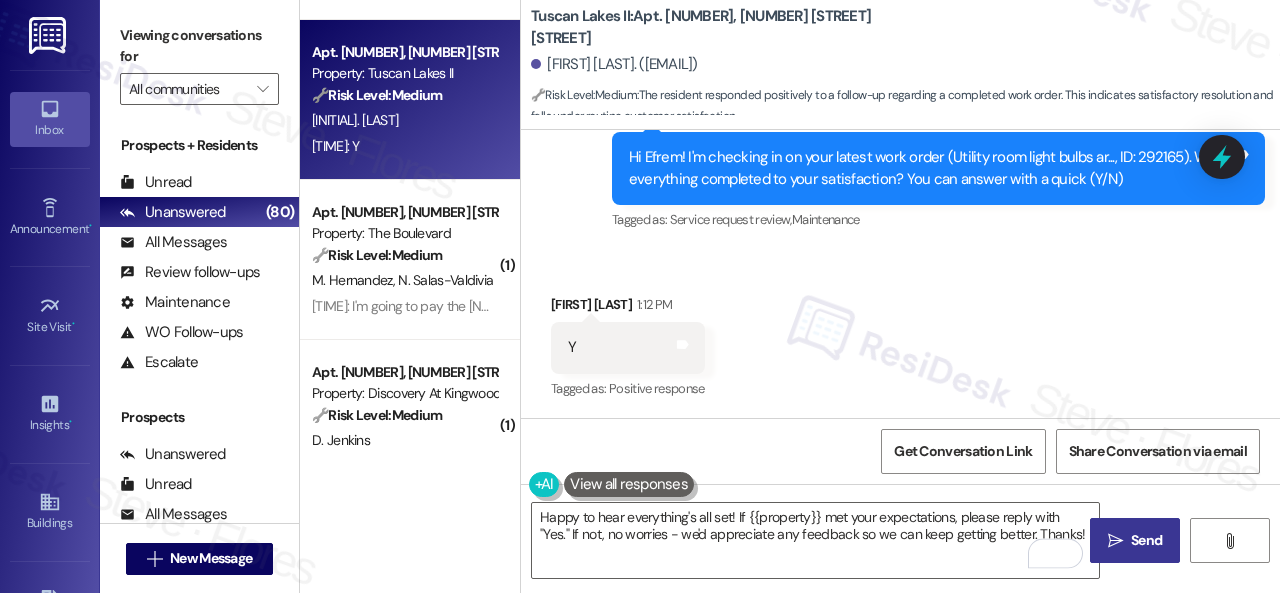 click on "Send" at bounding box center (1146, 540) 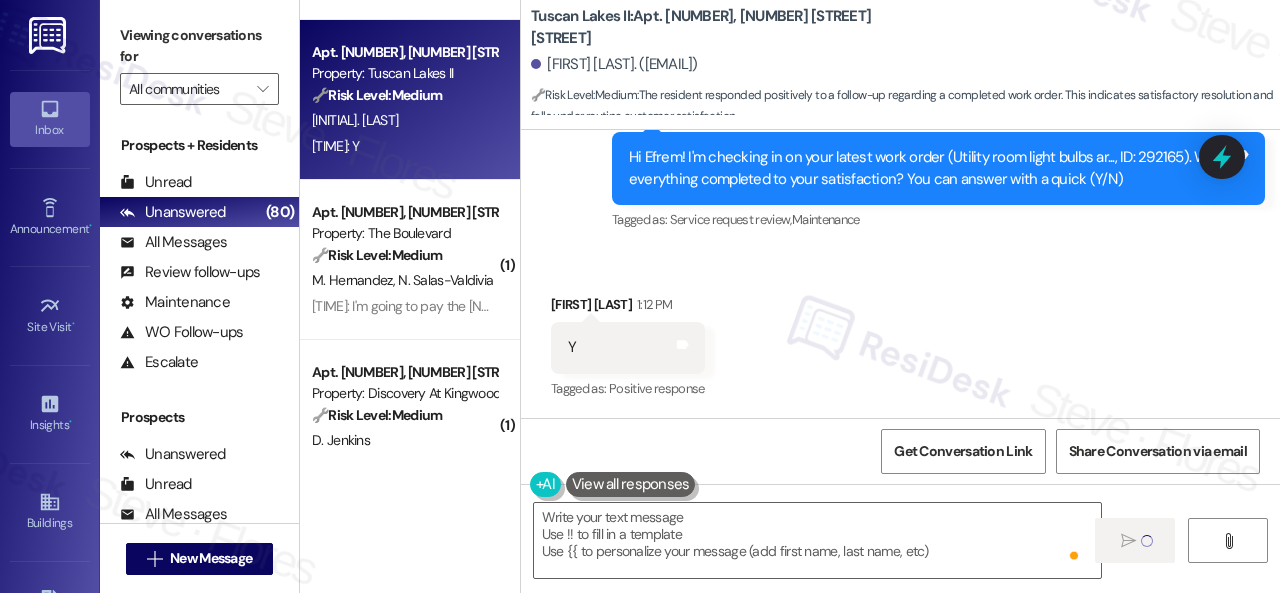 type on "Fetching suggested responses. Please feel free to read through the conversation in the meantime." 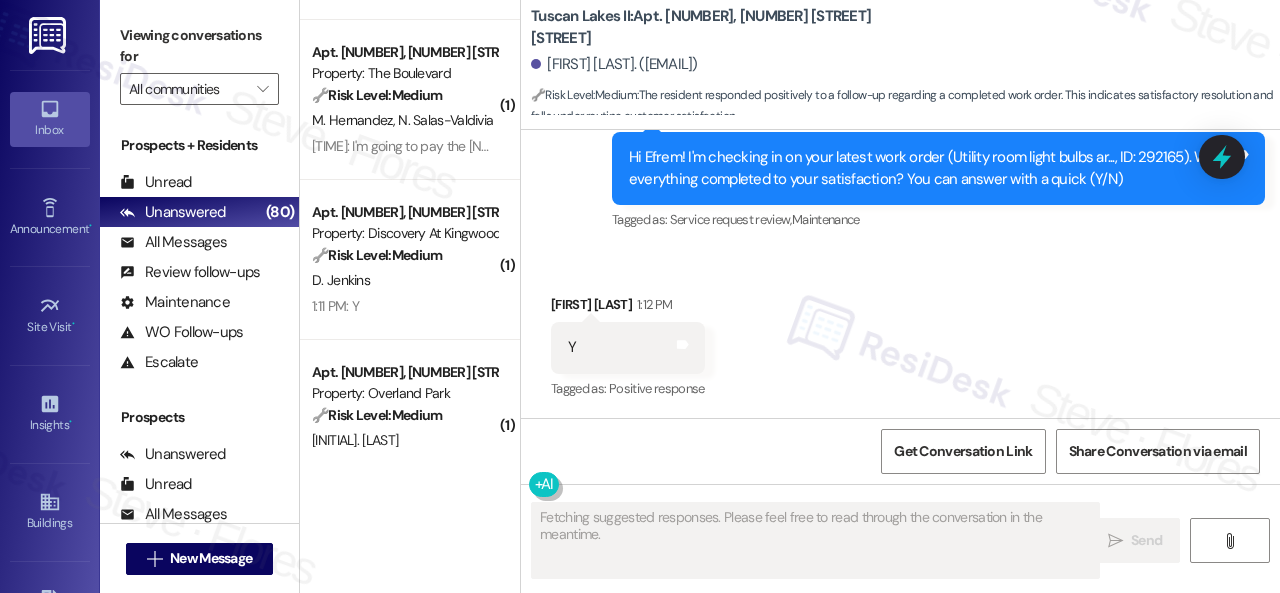 scroll, scrollTop: 400, scrollLeft: 0, axis: vertical 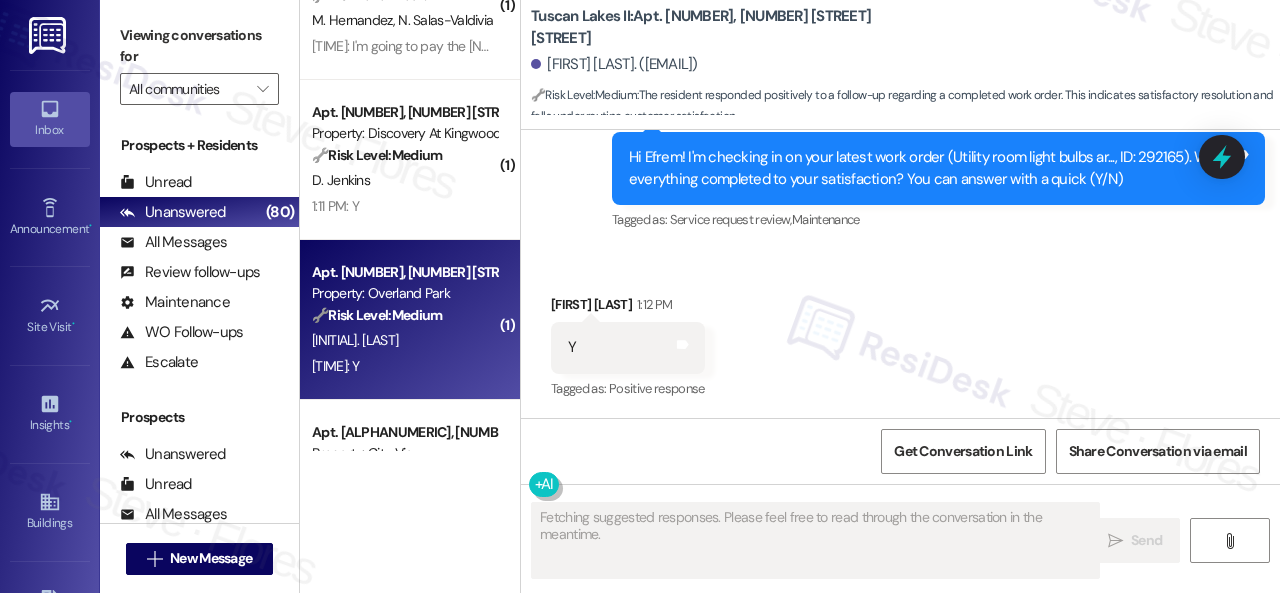 click on "1:10 PM: Y 1:10 PM: Y" at bounding box center (404, 366) 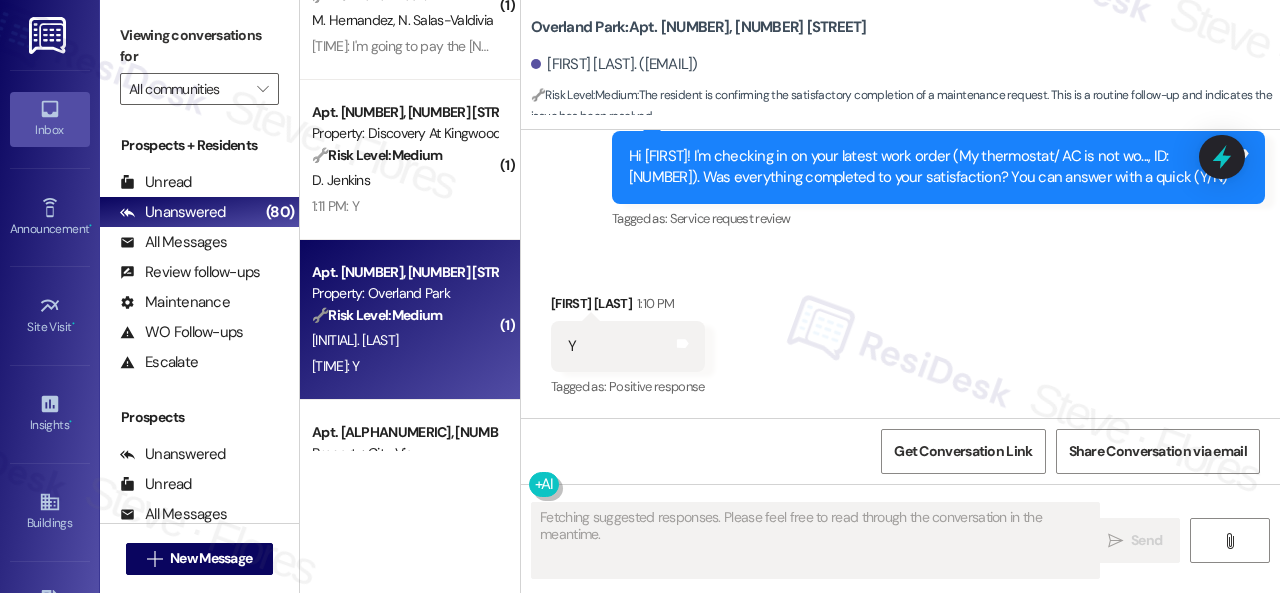 scroll, scrollTop: 1306, scrollLeft: 0, axis: vertical 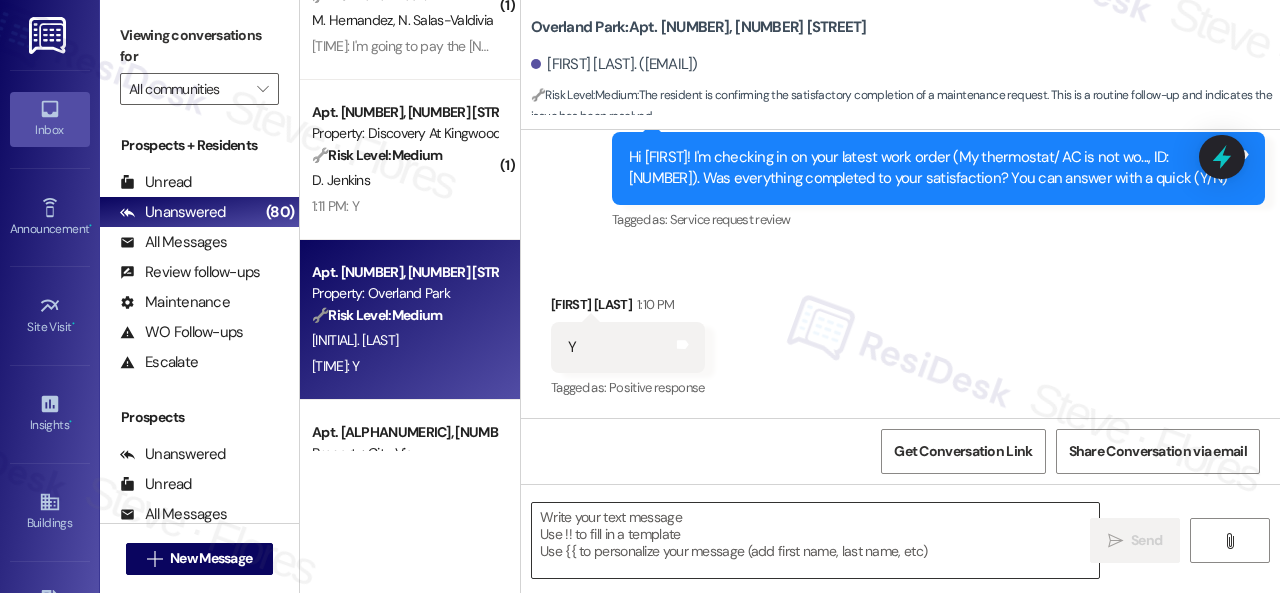 click at bounding box center [815, 540] 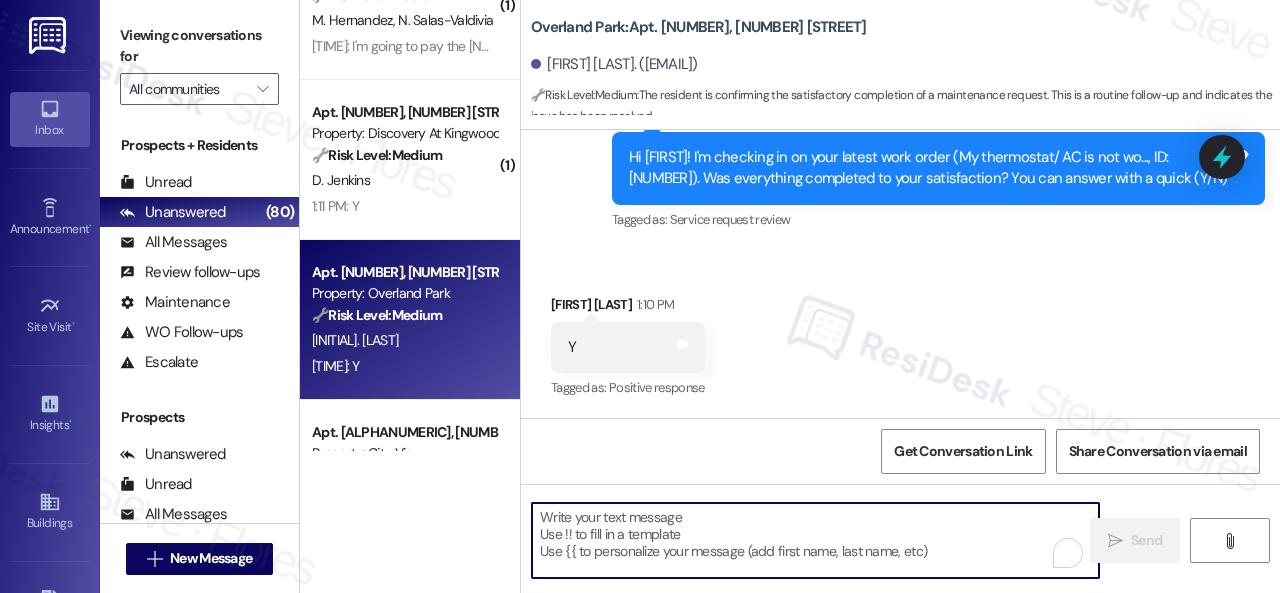 paste on "Happy to hear everything's all set! If {{property}} met your expectations, please reply with "Yes." If not, no worries - we'd appreciate any feedback so we can keep getting better. Thanks!" 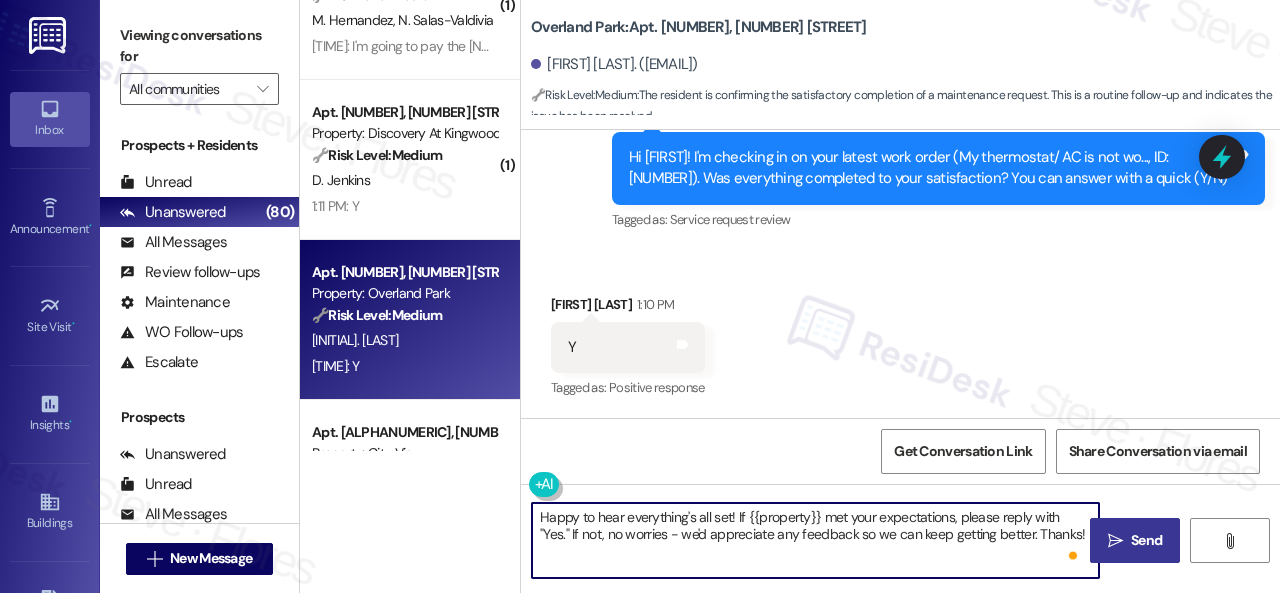 type on "Happy to hear everything's all set! If {{property}} met your expectations, please reply with "Yes." If not, no worries - we'd appreciate any feedback so we can keep getting better. Thanks!" 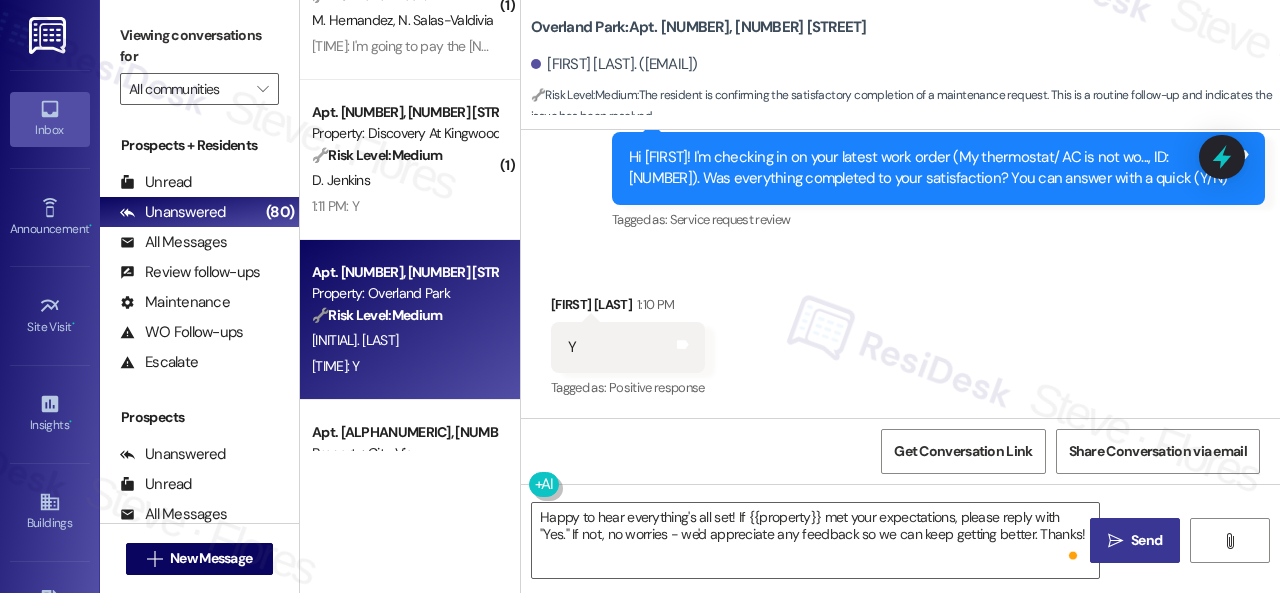 click on "" at bounding box center (1115, 541) 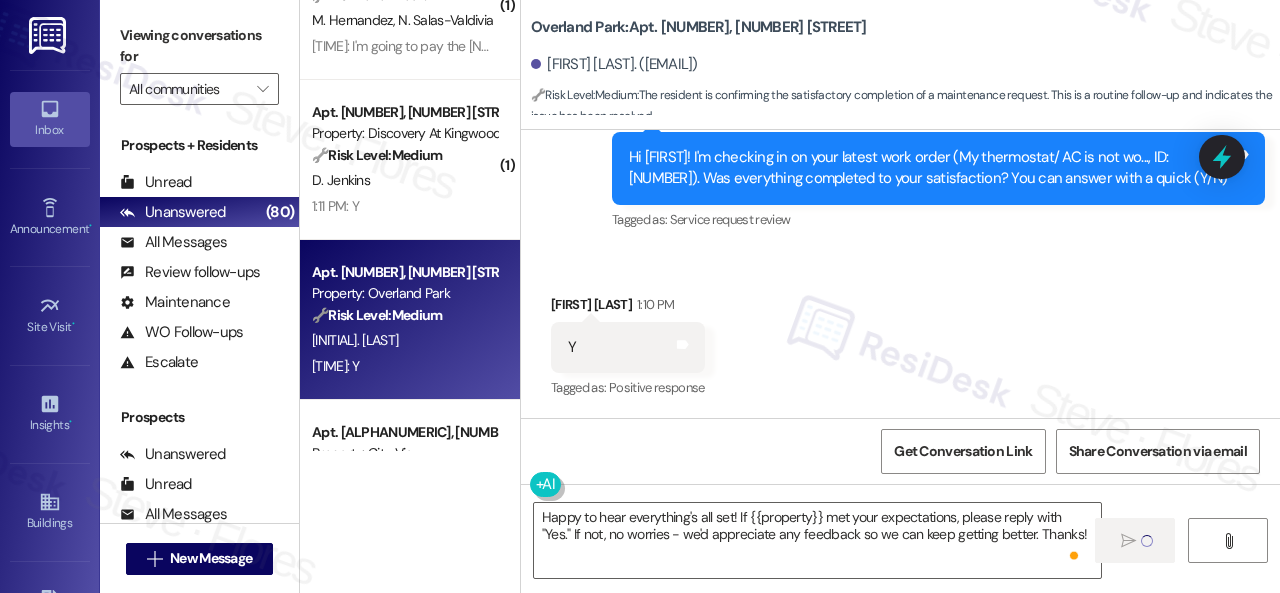 type 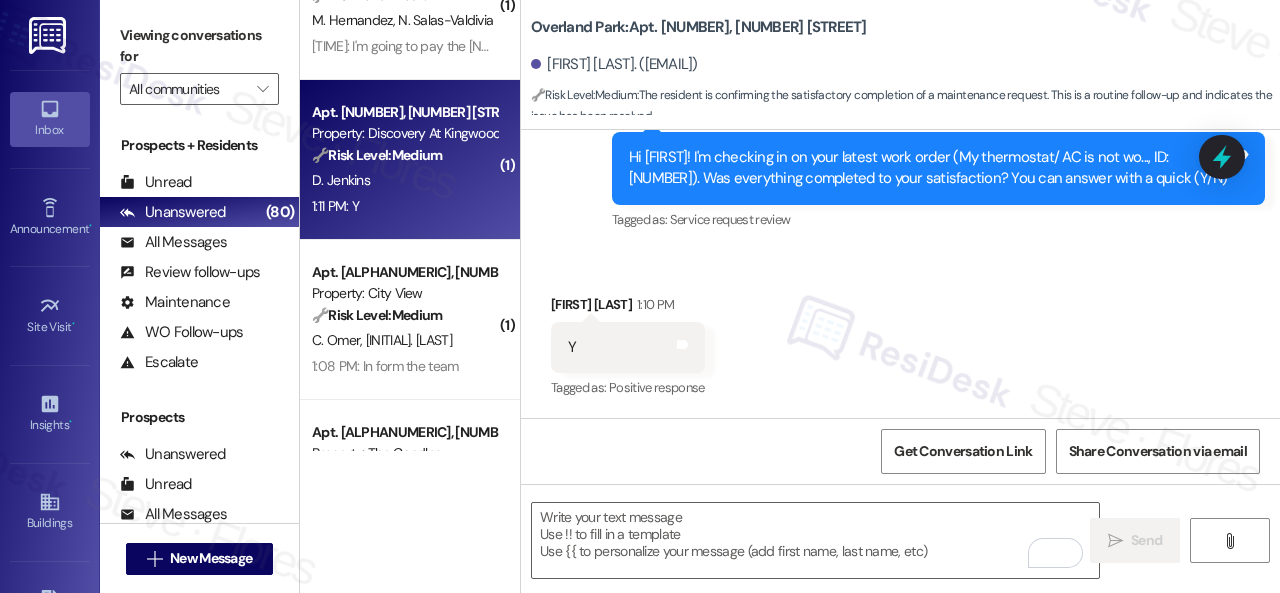click on "Apt. 934, 150 Northpark Plaza Drive Property: Discovery At Kingwood 🔧  Risk Level:  Medium The resident confirmed that the work order was completed to their satisfaction. This is a follow-up on a maintenance request, and the issue is resolved. D. Jenkins 1:11 PM: Y 1:11 PM: Y" at bounding box center [410, 160] 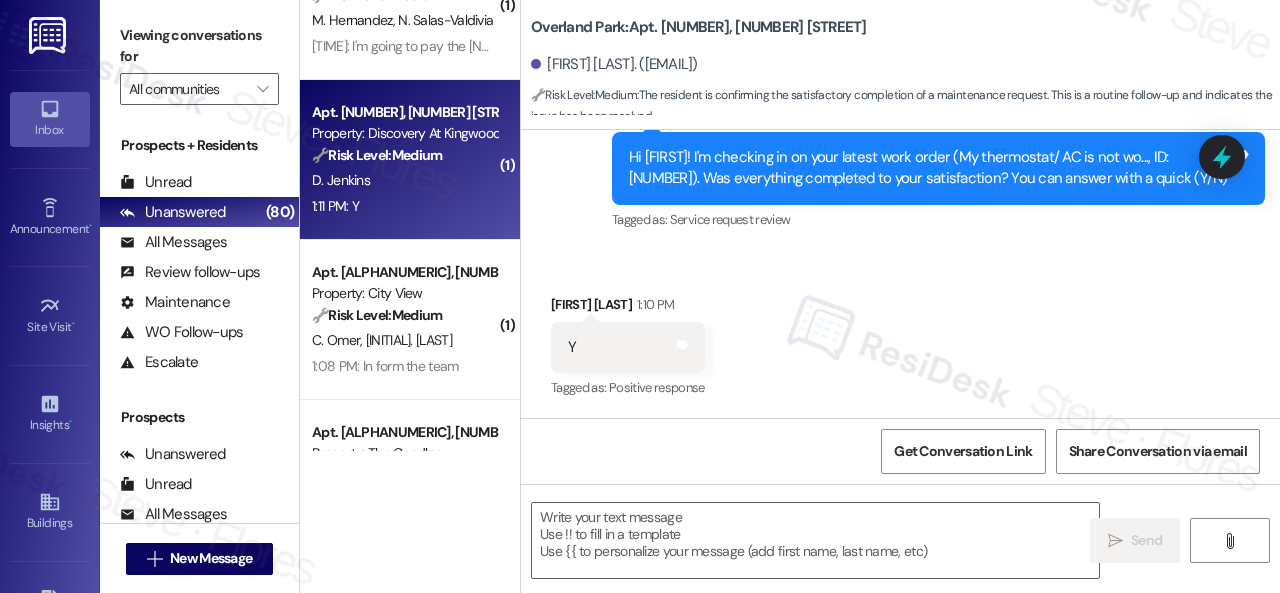 type on "Fetching suggested responses. Please feel free to read through the conversation in the meantime." 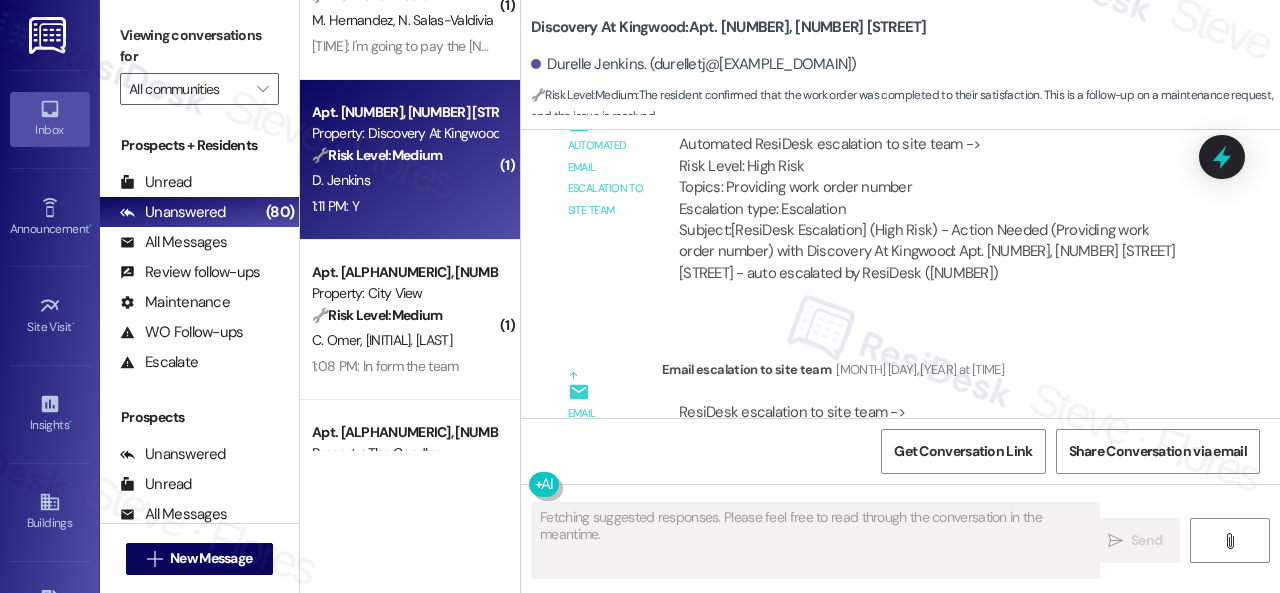 scroll, scrollTop: 12530, scrollLeft: 0, axis: vertical 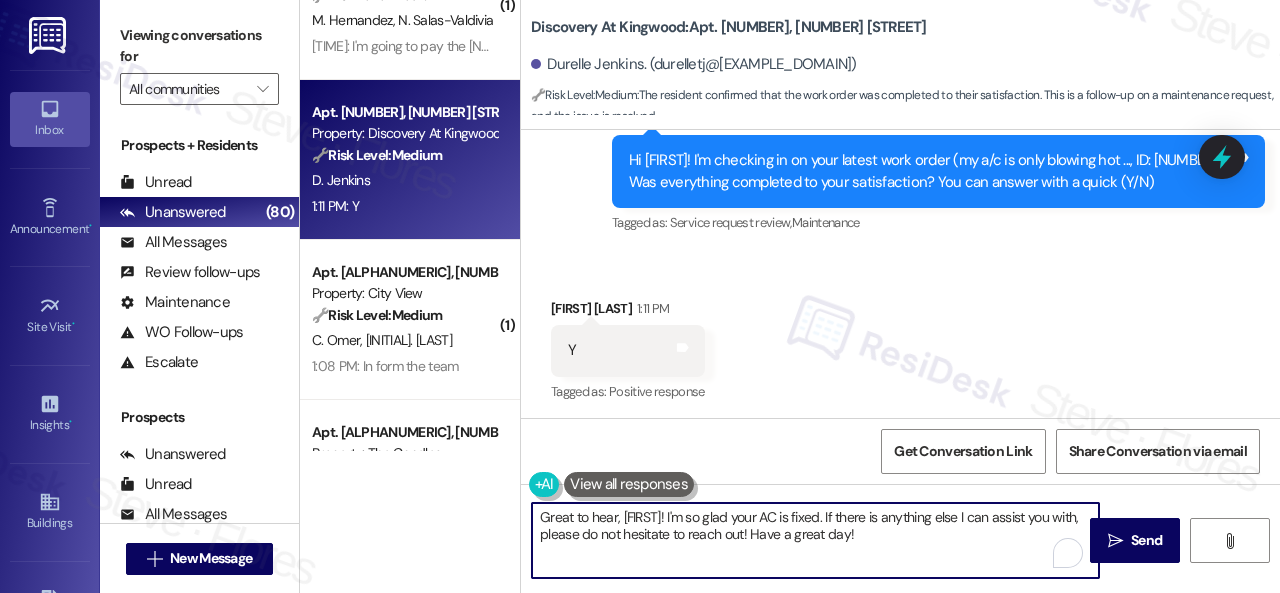 drag, startPoint x: 712, startPoint y: 517, endPoint x: 476, endPoint y: 477, distance: 239.36583 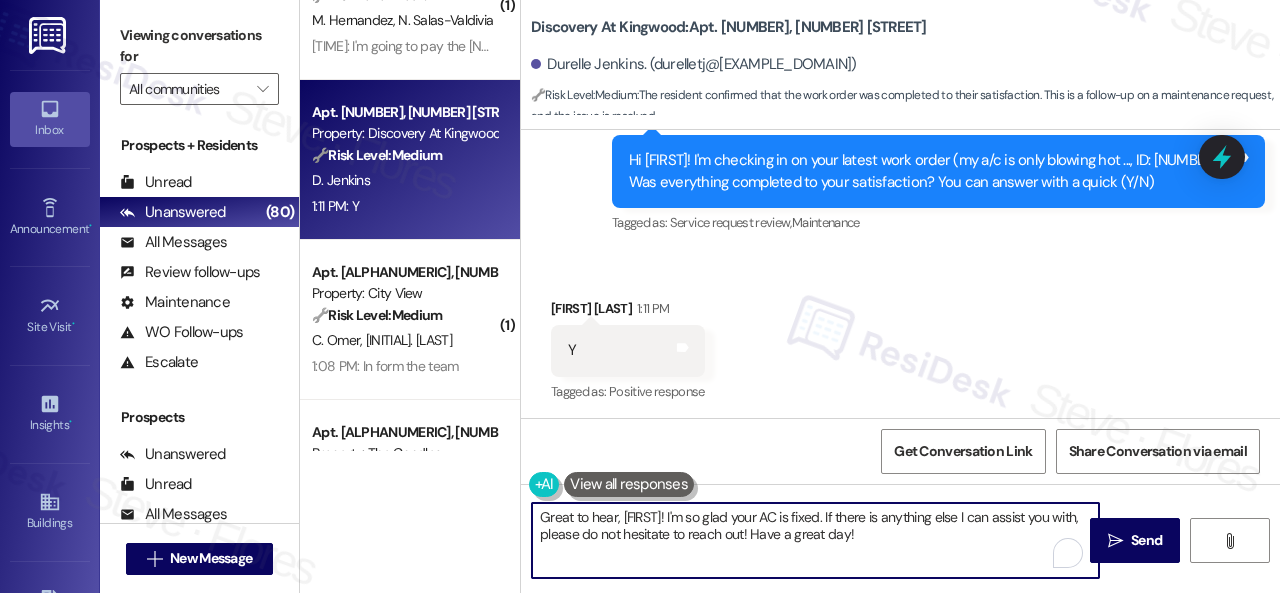 click on "( 1 ) Apt. 5113, 4800 Skyline Dr Property: The Boulevard 🔧  Risk Level:  Medium The resident acknowledges the outstanding balance and provides a payment plan. While there was a mention of a work emergency, they are communicating and intend to pay by Friday. This is a financial concern, but not urgent given the communication and payment plan. K. Green S. Pool 1:28 PM: No questions currently. Thank you for your patience - it is appreciated  1:28 PM: No questions currently. Thank you for your patience - it is appreciated  Apt. 2001, 8755 W 121st Terrace Property: Springhill 🔧  Risk Level:  Medium The resident responded to a rent reminder indicating payment will be made on Friday. This is a routine communication regarding rent payment, with no indication of dispute or inability to pay. M. Martin 1:16 PM: It will be paid Friday 1:16 PM: It will be paid Friday ( 1 ) Apt. 4784, 4800 Skyline Dr Property: The Boulevard 🔧  Risk Level:  Medium M. Hernandez N. Salas-Valdivia Apt. 934, 150 Northpark Plaza Drive (" at bounding box center [790, 296] 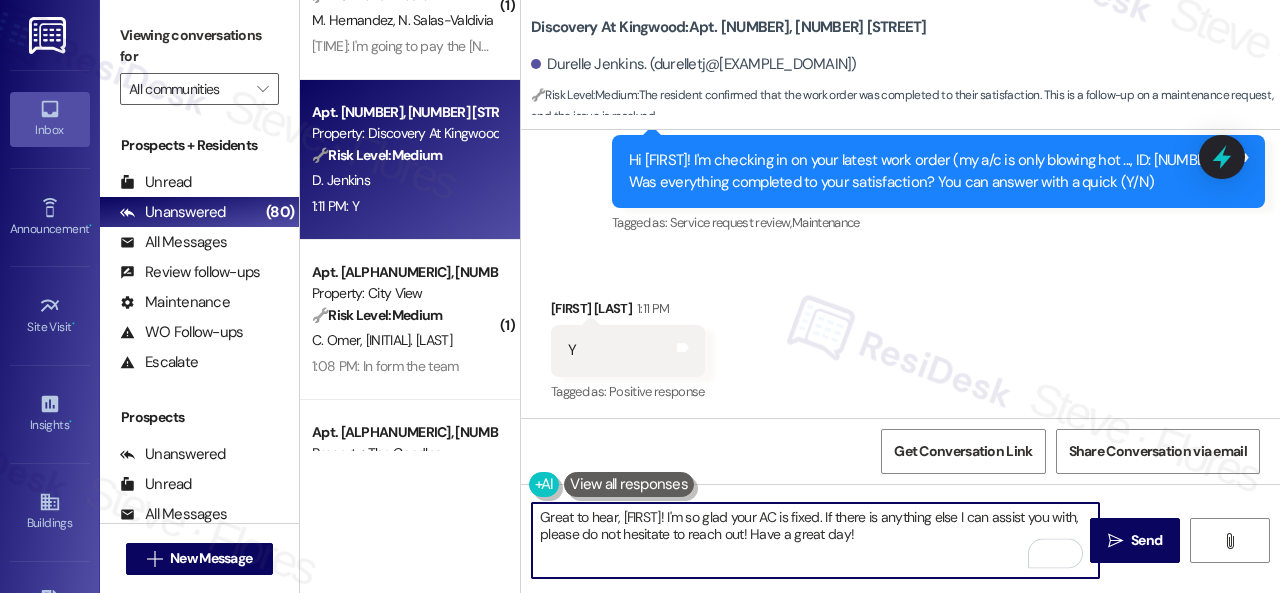 drag, startPoint x: 910, startPoint y: 537, endPoint x: 444, endPoint y: 505, distance: 467.0974 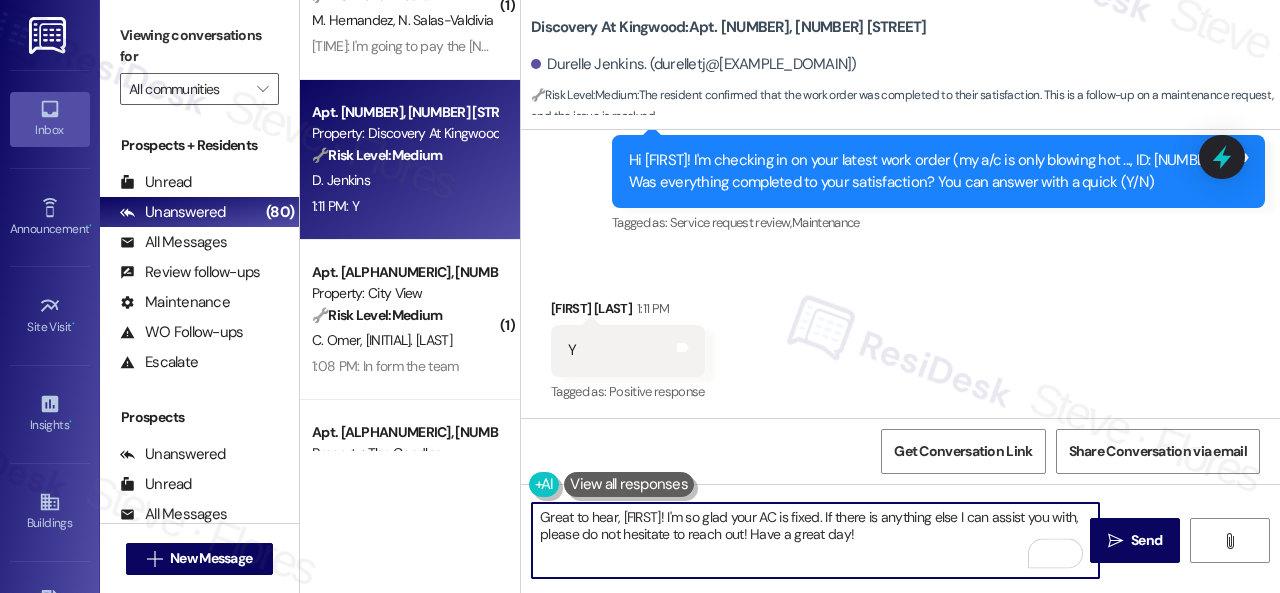 click on "( 1 ) Apt. 5113, 4800 Skyline Dr Property: The Boulevard 🔧  Risk Level:  Medium The resident acknowledges the outstanding balance and provides a payment plan. While there was a mention of a work emergency, they are communicating and intend to pay by Friday. This is a financial concern, but not urgent given the communication and payment plan. K. Green S. Pool 1:28 PM: No questions currently. Thank you for your patience - it is appreciated  1:28 PM: No questions currently. Thank you for your patience - it is appreciated  Apt. 2001, 8755 W 121st Terrace Property: Springhill 🔧  Risk Level:  Medium The resident responded to a rent reminder indicating payment will be made on Friday. This is a routine communication regarding rent payment, with no indication of dispute or inability to pay. M. Martin 1:16 PM: It will be paid Friday 1:16 PM: It will be paid Friday ( 1 ) Apt. 4784, 4800 Skyline Dr Property: The Boulevard 🔧  Risk Level:  Medium M. Hernandez N. Salas-Valdivia Apt. 934, 150 Northpark Plaza Drive (" at bounding box center (790, 296) 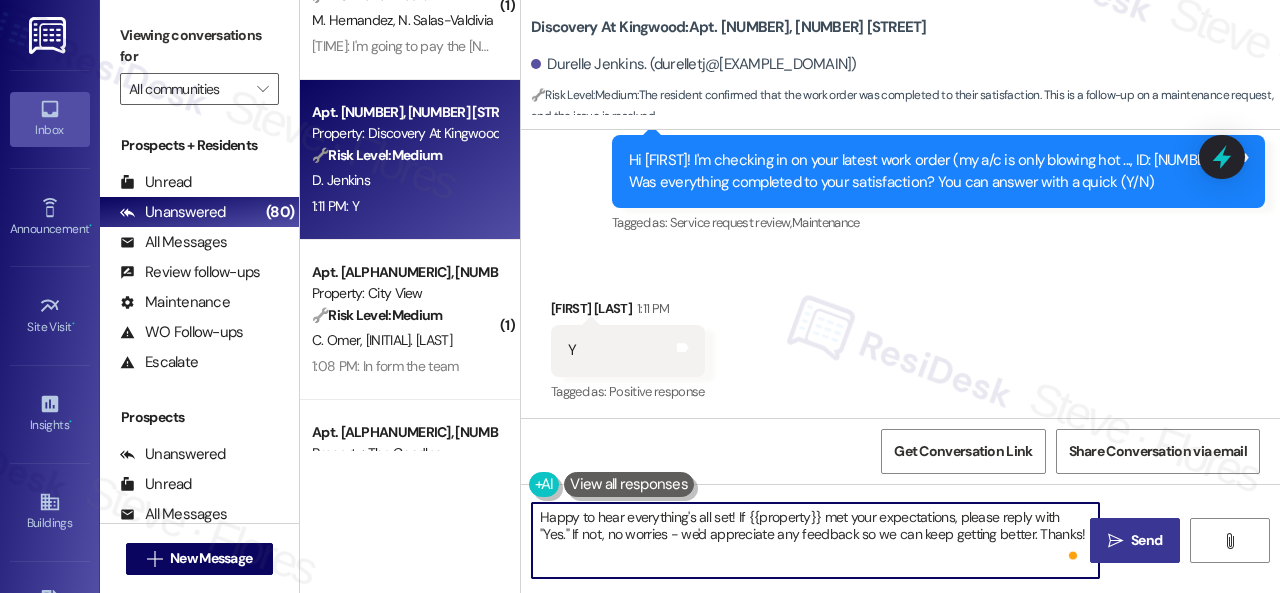 type on "Happy to hear everything's all set! If {{property}} met your expectations, please reply with "Yes." If not, no worries - we'd appreciate any feedback so we can keep getting better. Thanks!" 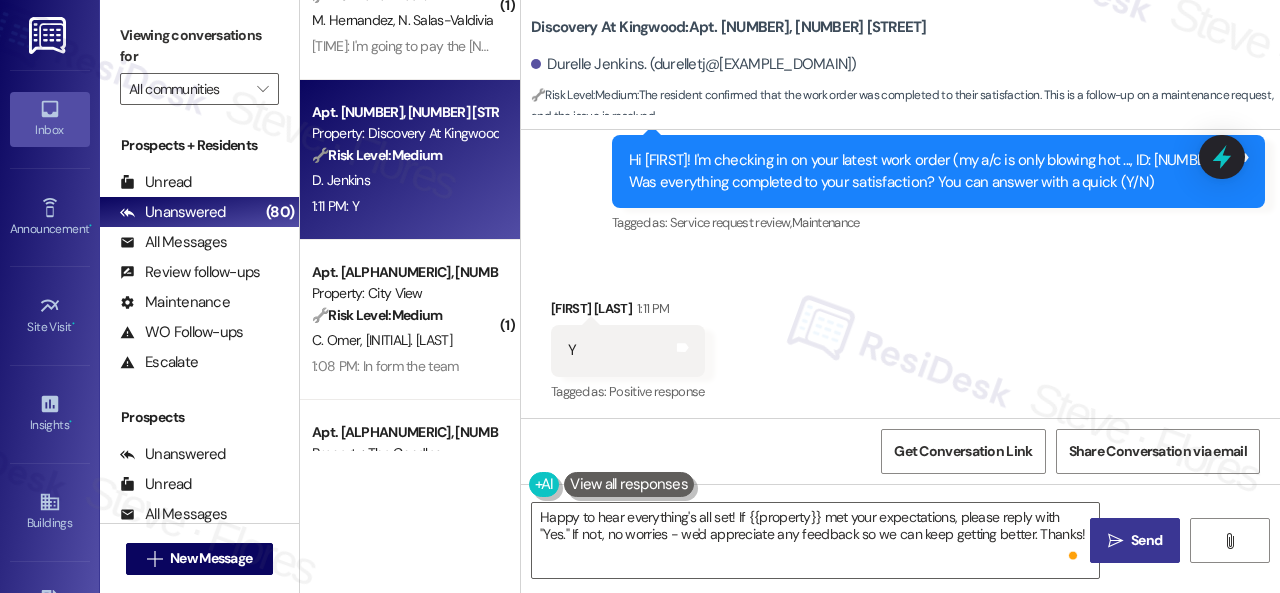 click on " Send" at bounding box center [1135, 540] 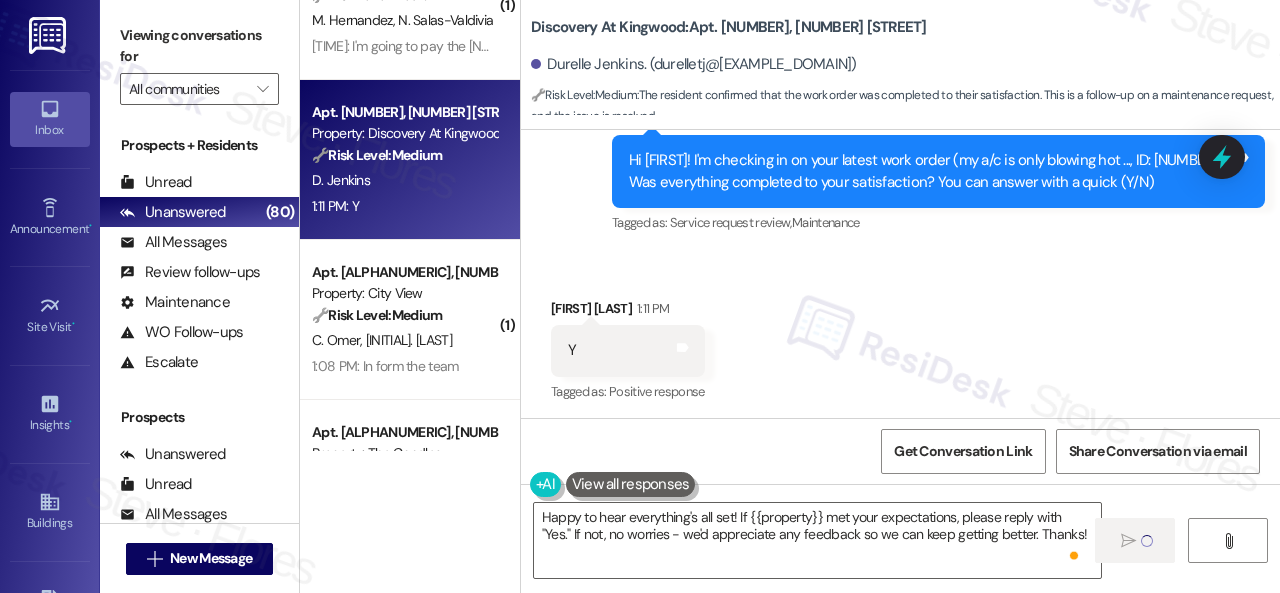 type 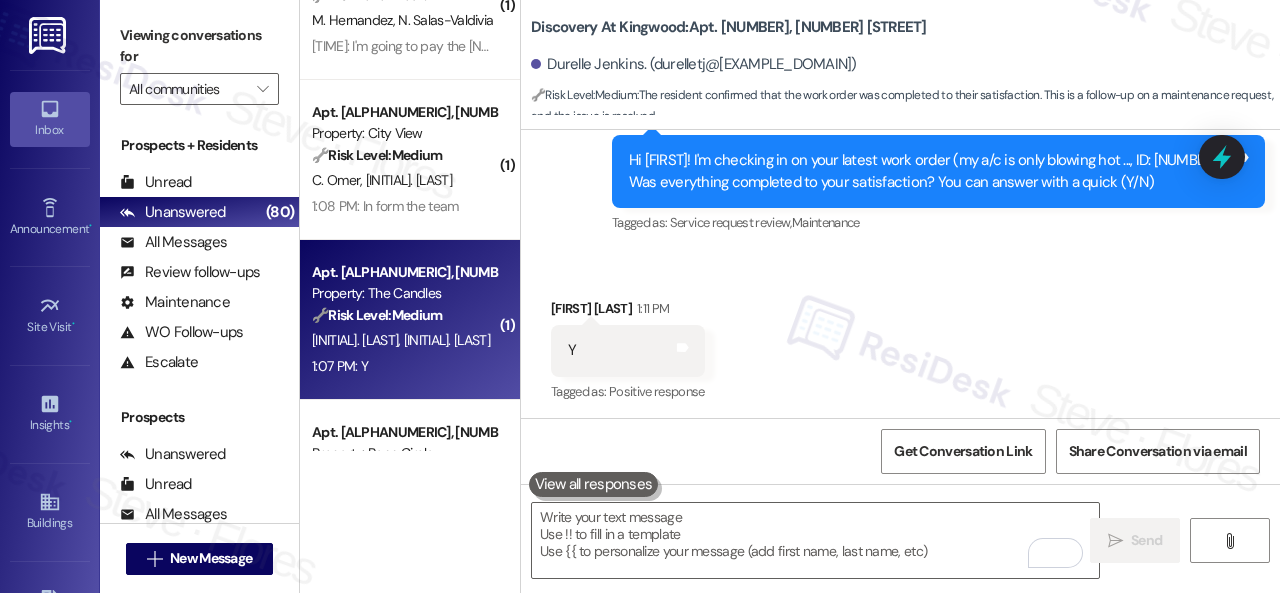 click on "1:07 PM: Y 1:07 PM: Y" at bounding box center (404, 366) 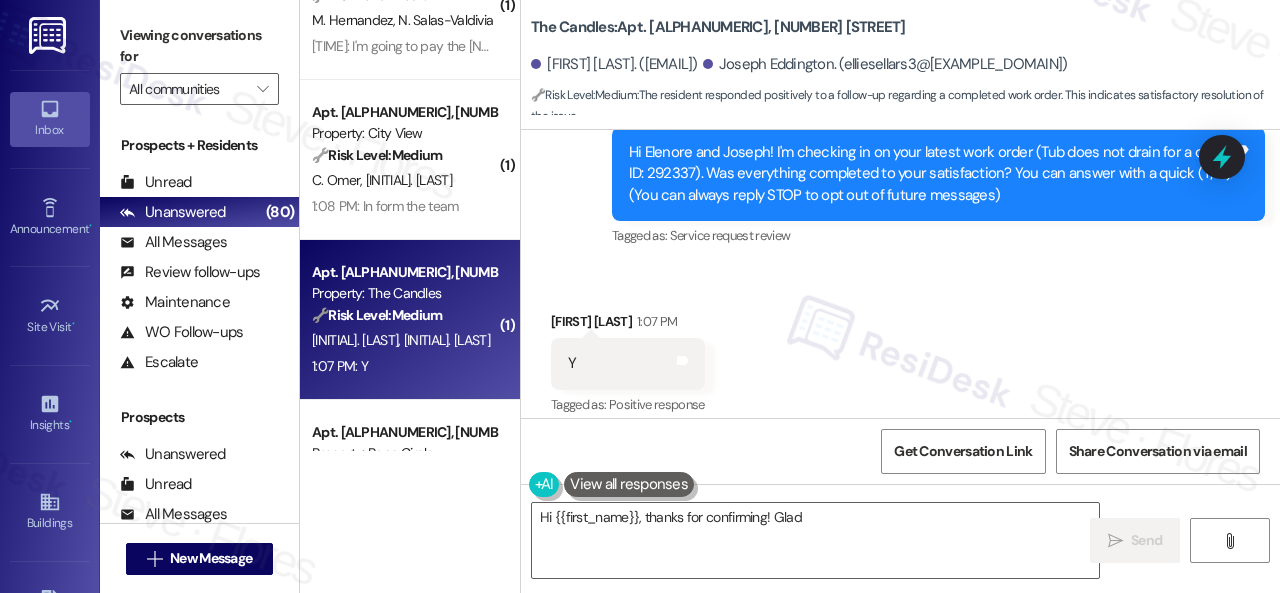 scroll, scrollTop: 226, scrollLeft: 0, axis: vertical 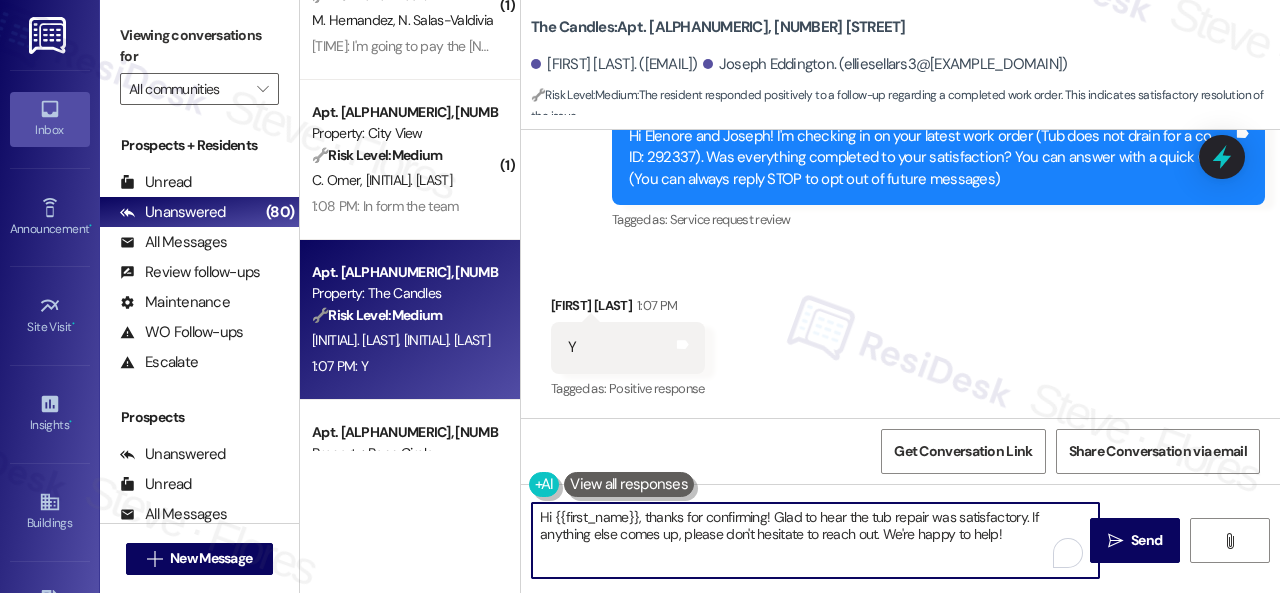 drag, startPoint x: 1025, startPoint y: 533, endPoint x: 528, endPoint y: 476, distance: 500.25793 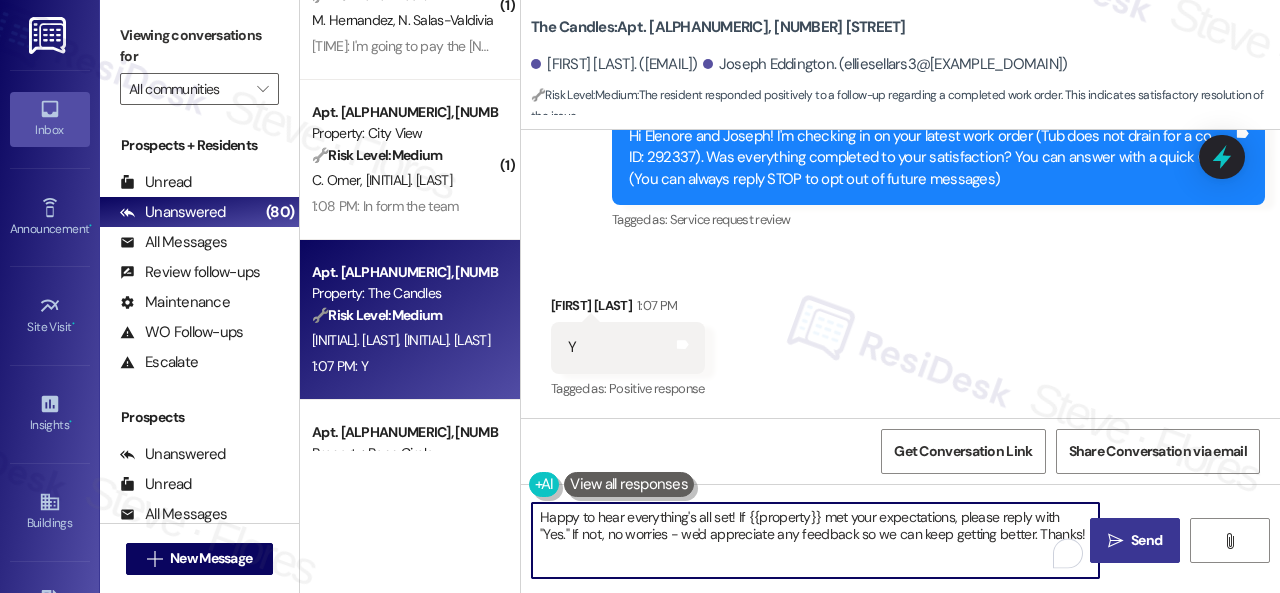 type on "Happy to hear everything's all set! If {{property}} met your expectations, please reply with "Yes." If not, no worries - we'd appreciate any feedback so we can keep getting better. Thanks!" 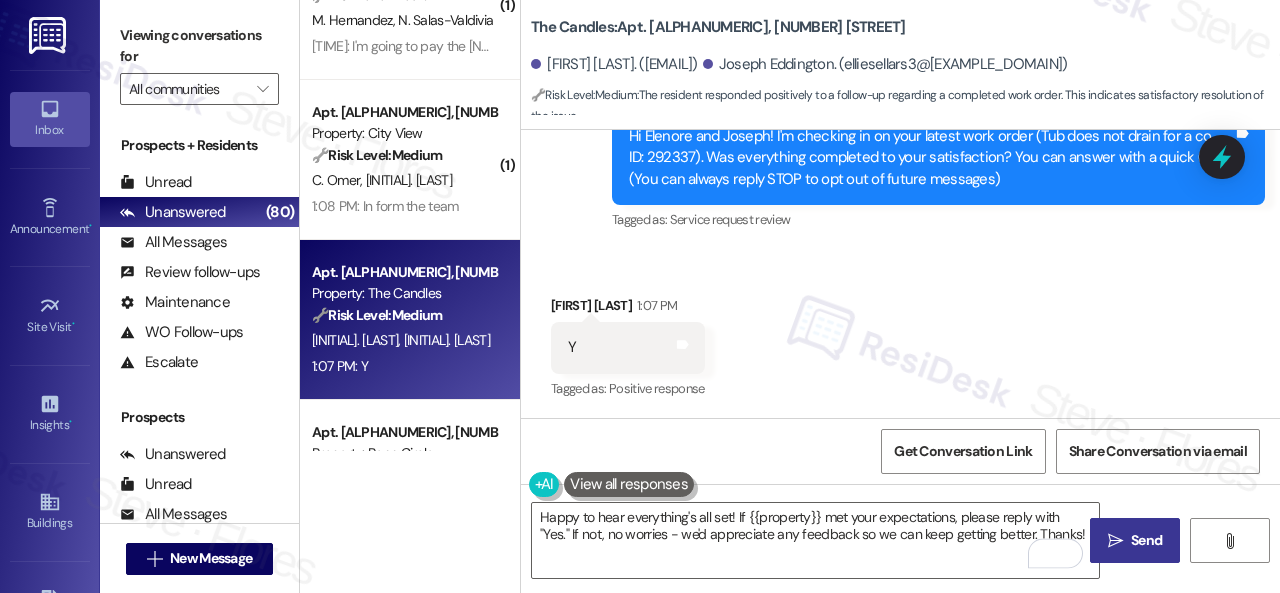click on "" at bounding box center (1115, 541) 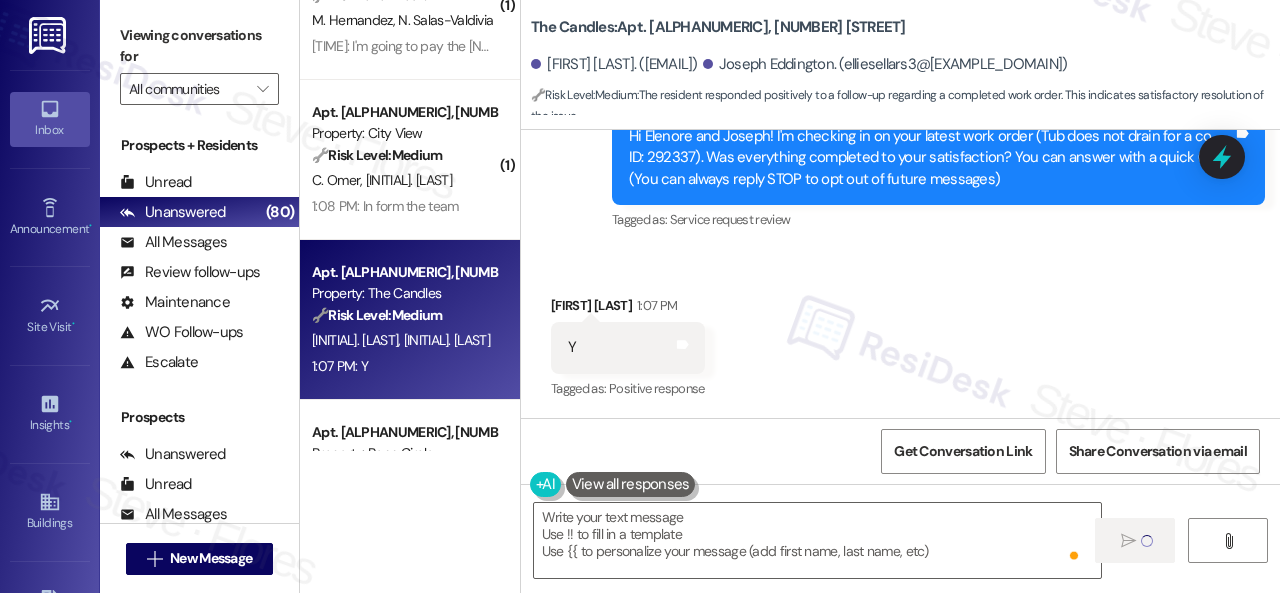 type on "Fetching suggested responses. Please feel free to read through the conversation in the meantime." 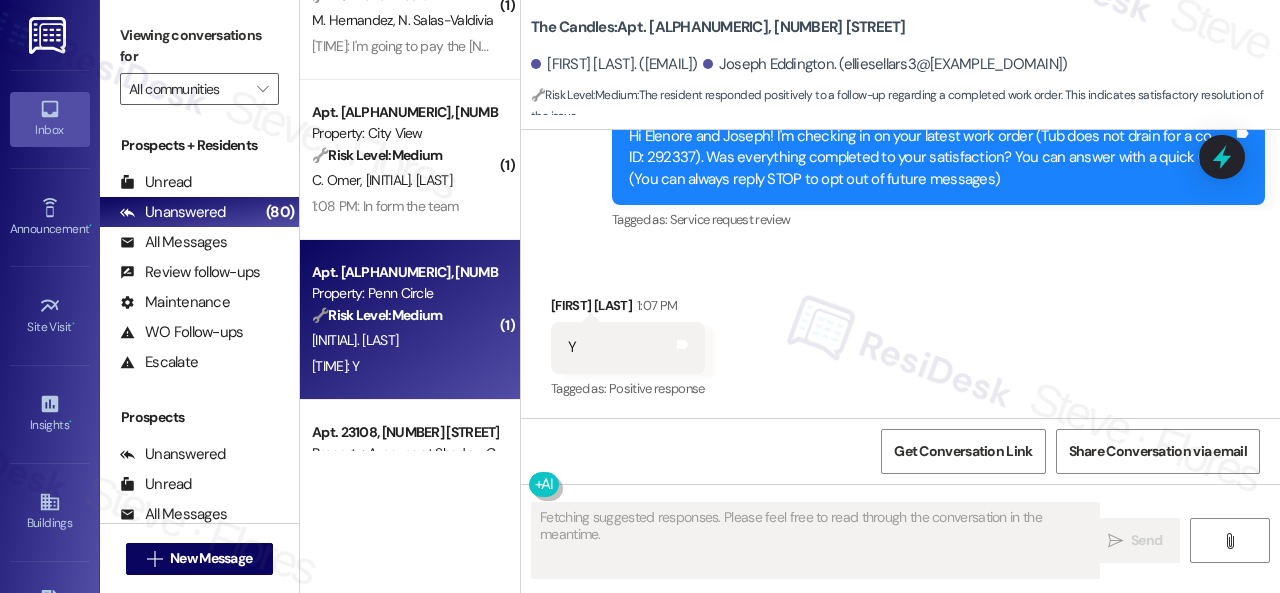 click on "1:04 PM: Y 1:04 PM: Y" at bounding box center (404, 366) 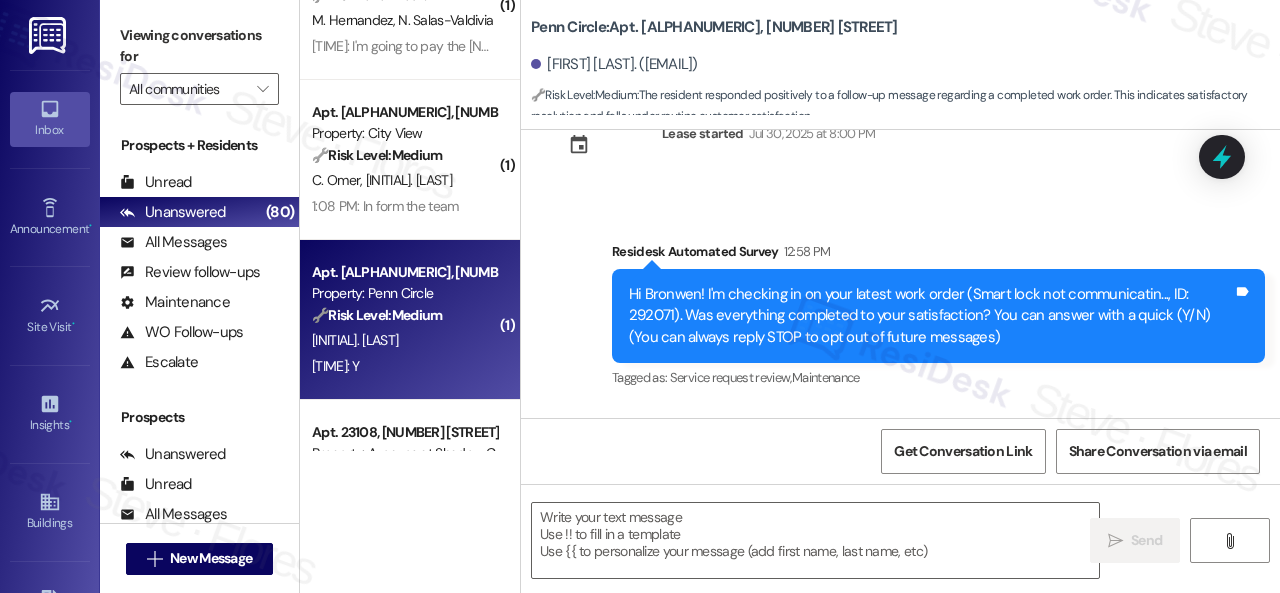 type on "Fetching suggested responses. Please feel free to read through the conversation in the meantime." 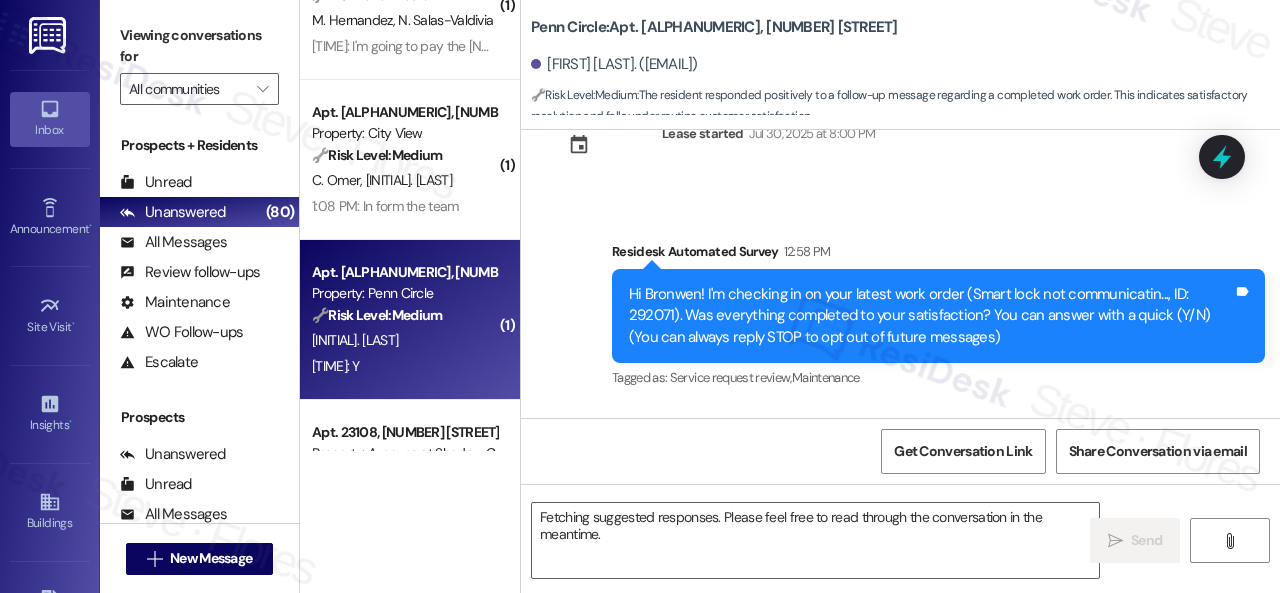 scroll, scrollTop: 226, scrollLeft: 0, axis: vertical 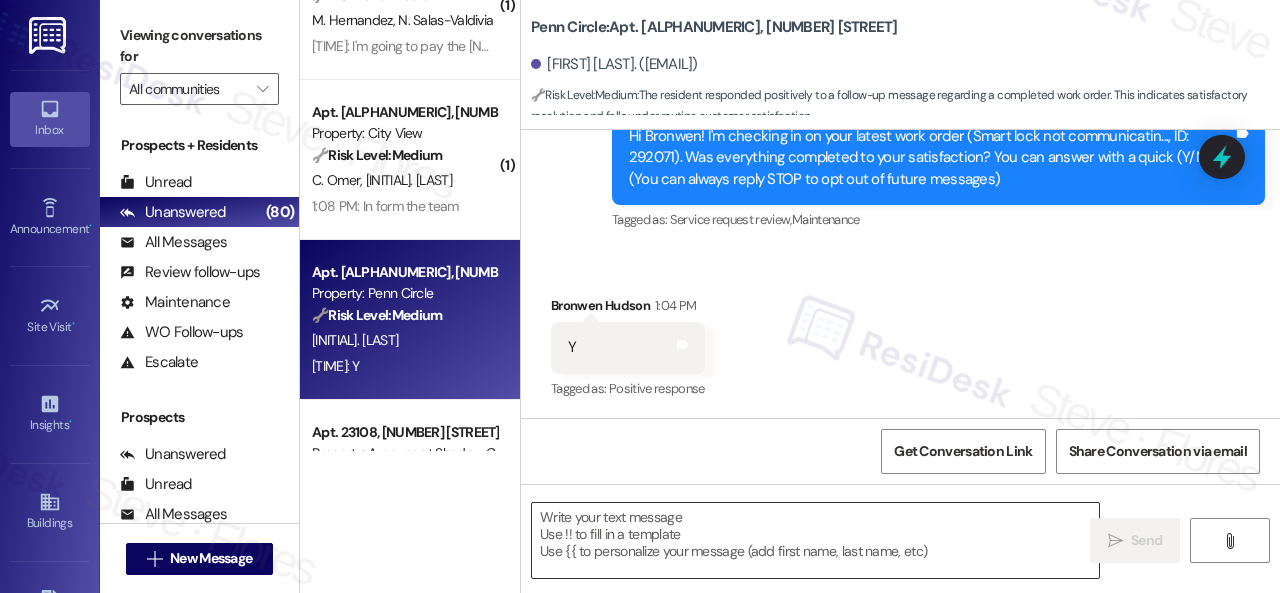 click at bounding box center (815, 540) 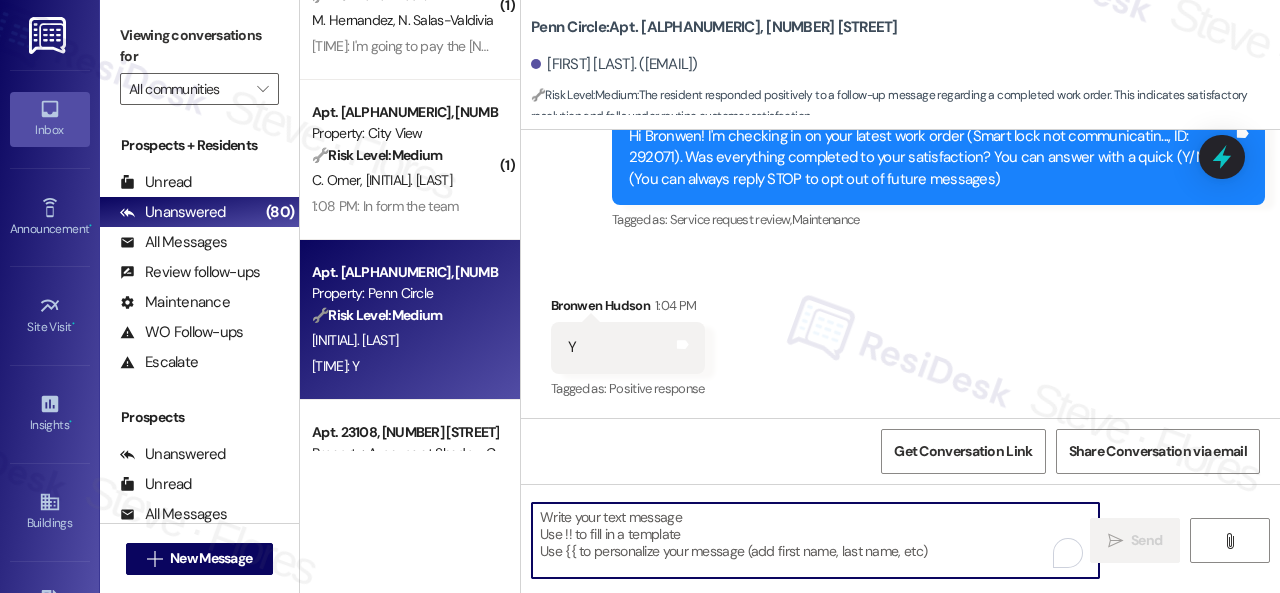 paste on "Happy to hear everything's all set! If {{property}} met your expectations, please reply with "Yes." If not, no worries - we'd appreciate any feedback so we can keep getting better. Thanks!" 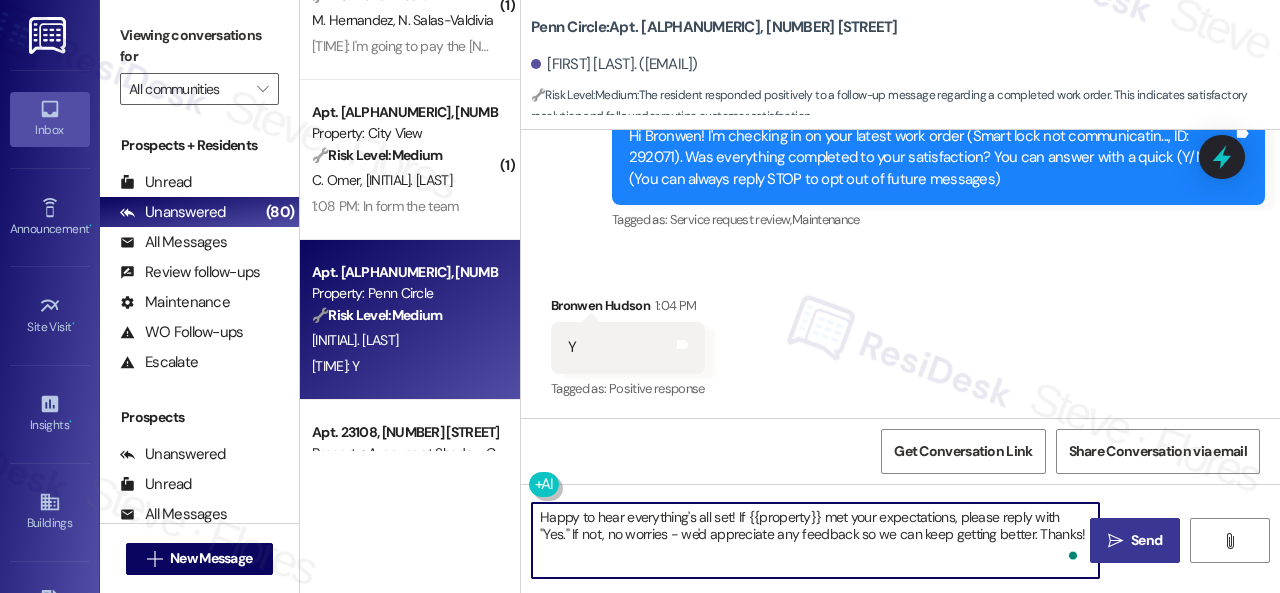 type on "Happy to hear everything's all set! If {{property}} met your expectations, please reply with "Yes." If not, no worries - we'd appreciate any feedback so we can keep getting better. Thanks!" 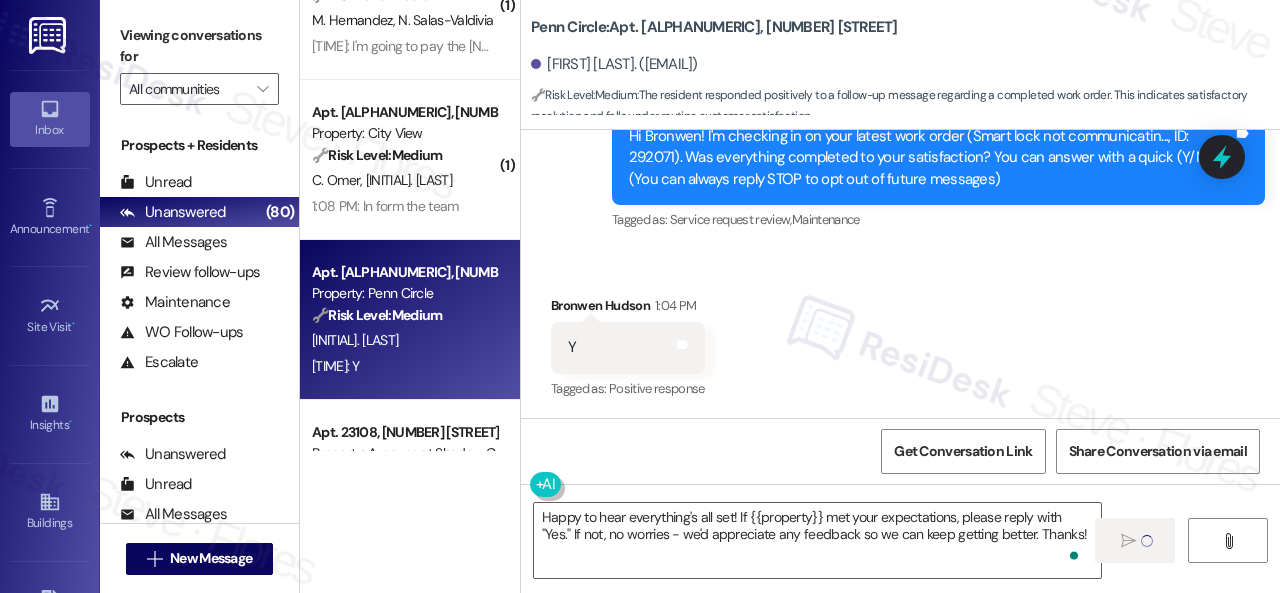 type 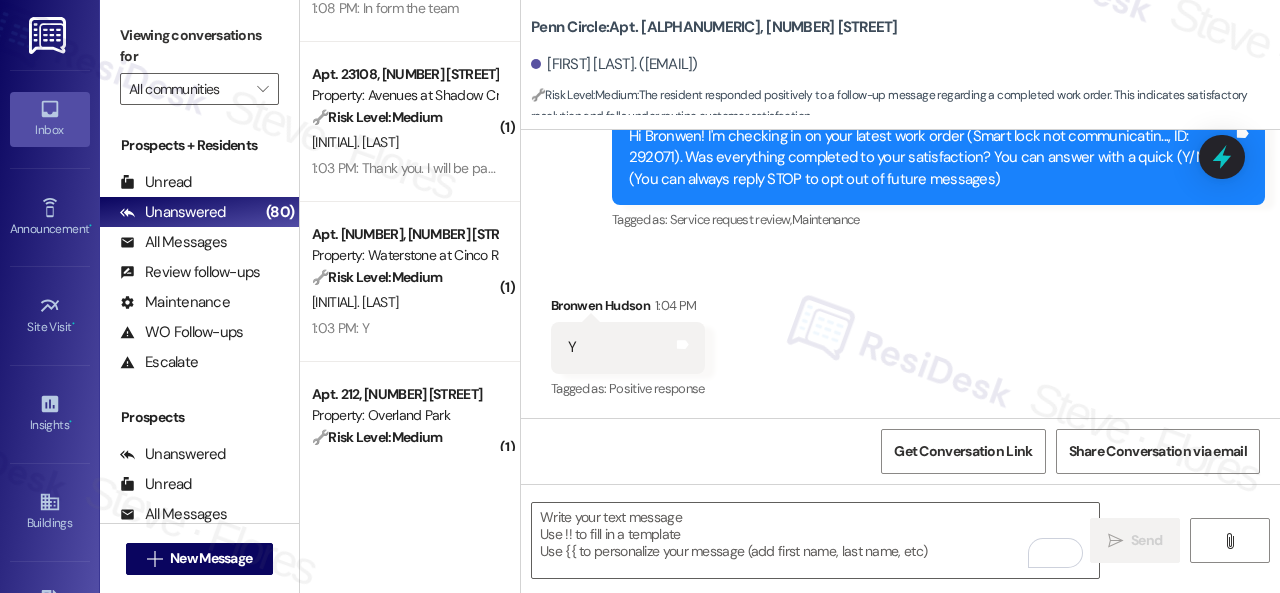 scroll, scrollTop: 600, scrollLeft: 0, axis: vertical 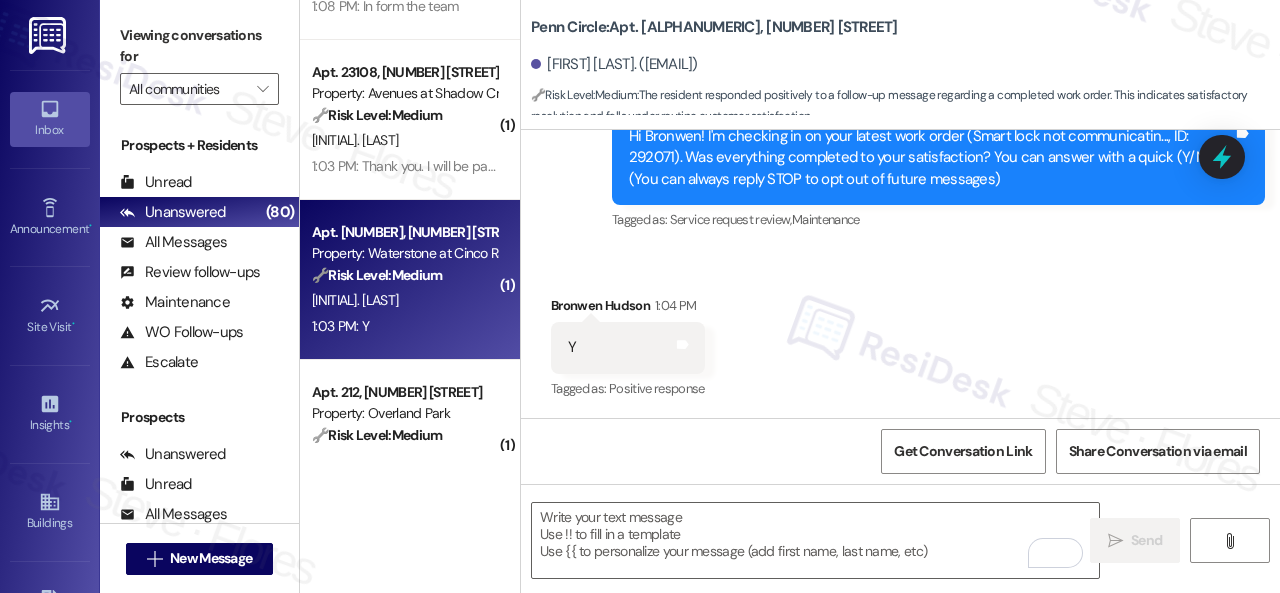click on "D. Kirkland" at bounding box center [404, 300] 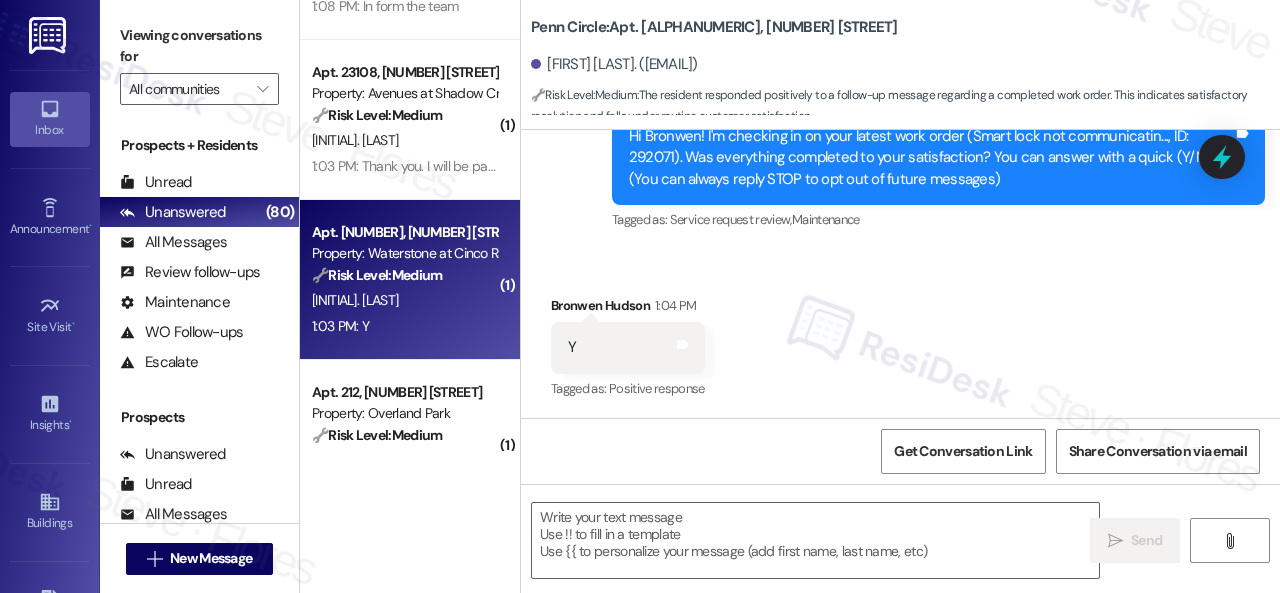 type on "Fetching suggested responses. Please feel free to read through the conversation in the meantime." 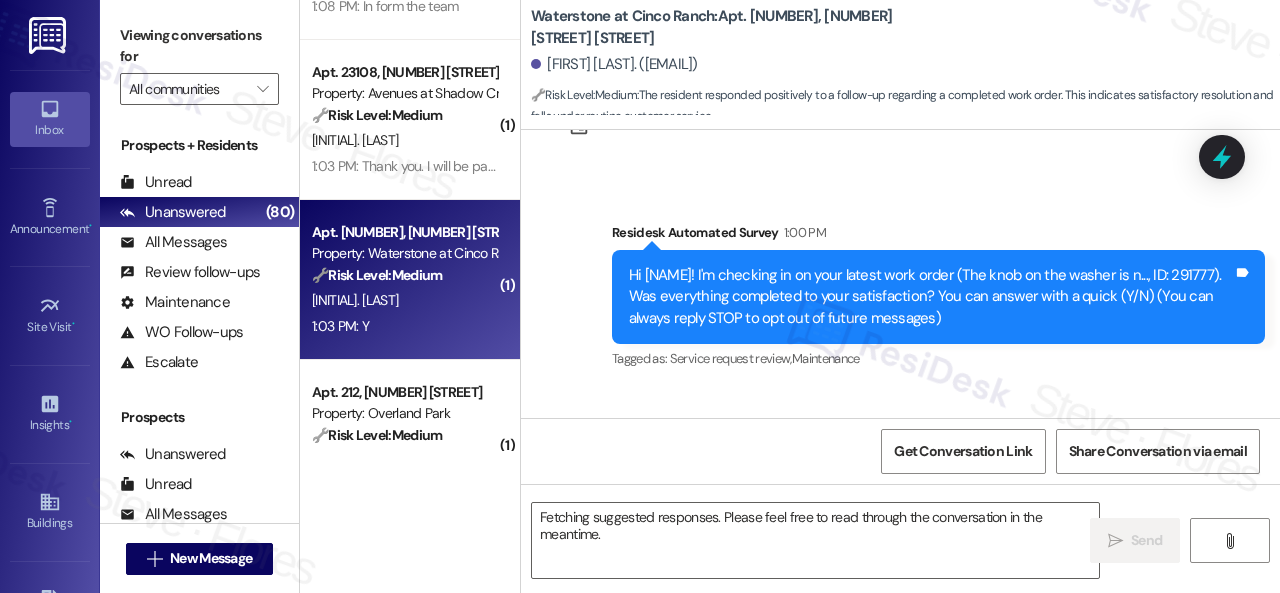 scroll, scrollTop: 226, scrollLeft: 0, axis: vertical 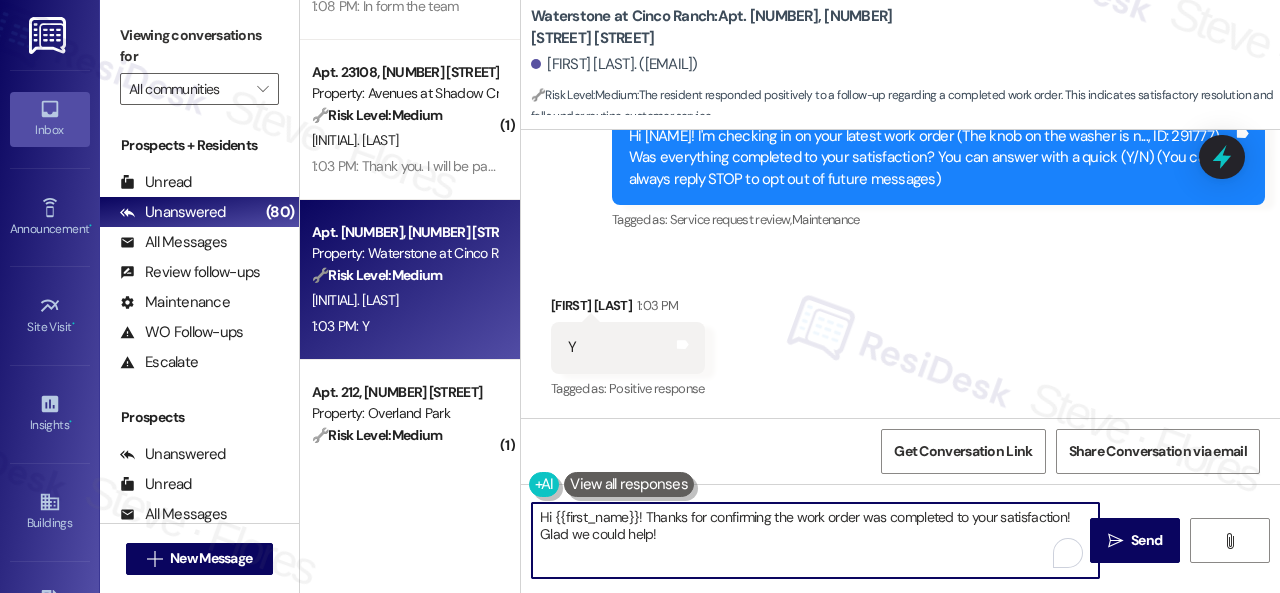 drag, startPoint x: 666, startPoint y: 534, endPoint x: 485, endPoint y: 474, distance: 190.68561 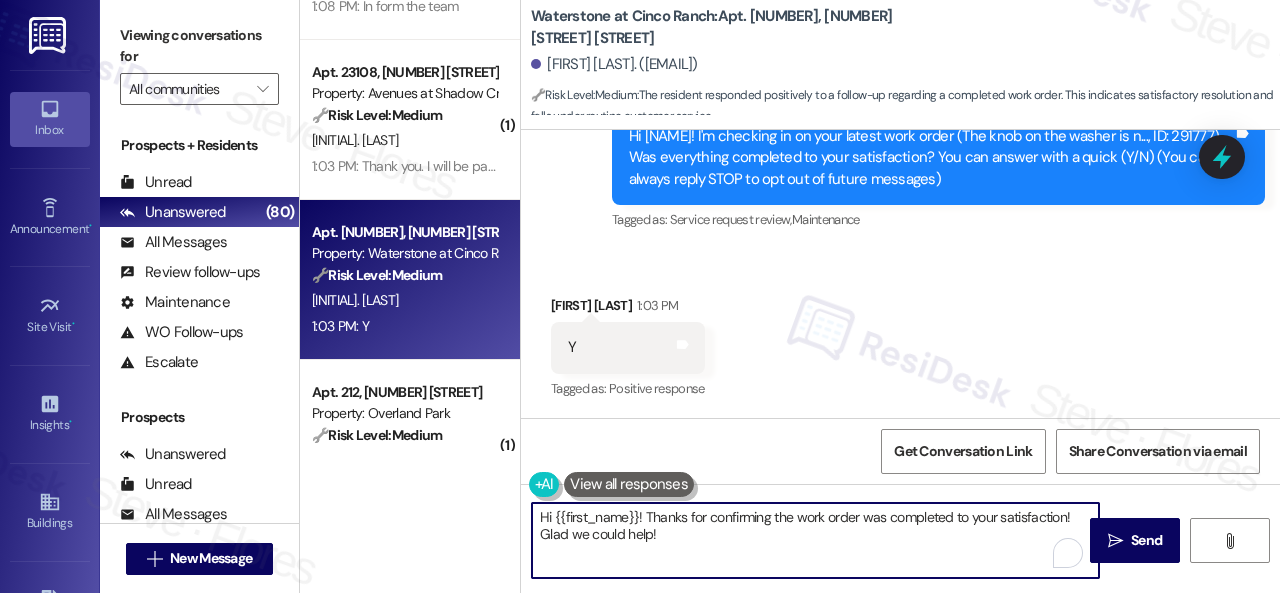 click on "Apt. 2001, 8755 W 121st Terrace Property: Springhill 🔧  Risk Level:  Medium The resident responded to a rent reminder indicating payment will be made on Friday. This is a routine communication regarding rent payment, with no indication of dispute or inability to pay. M. Martin 1:16 PM: It will be paid Friday 1:16 PM: It will be paid Friday ( 1 ) Apt. 4784, 4800 Skyline Dr Property: The Boulevard 🔧  Risk Level:  Medium The resident is communicating about a payment arrangement involving a third-party (Kansas Human Services). This is a routine update regarding rent payment and involves a housing grant. No immediate issues or disputes are apparent. M. Hernandez N. Salas-Valdivia 1:12 PM: I'm going to pay the 713.70 right now and the Kansas human services of Johnson county are going to pay the remaining 600 1:12 PM: I'm going to pay the 713.70 right now and the Kansas human services of Johnson county are going to pay the remaining 600 ( 1 ) Apt. C2~0206, 2600 Cityview Drive Property: City View 🔧 Medium (" at bounding box center (790, 296) 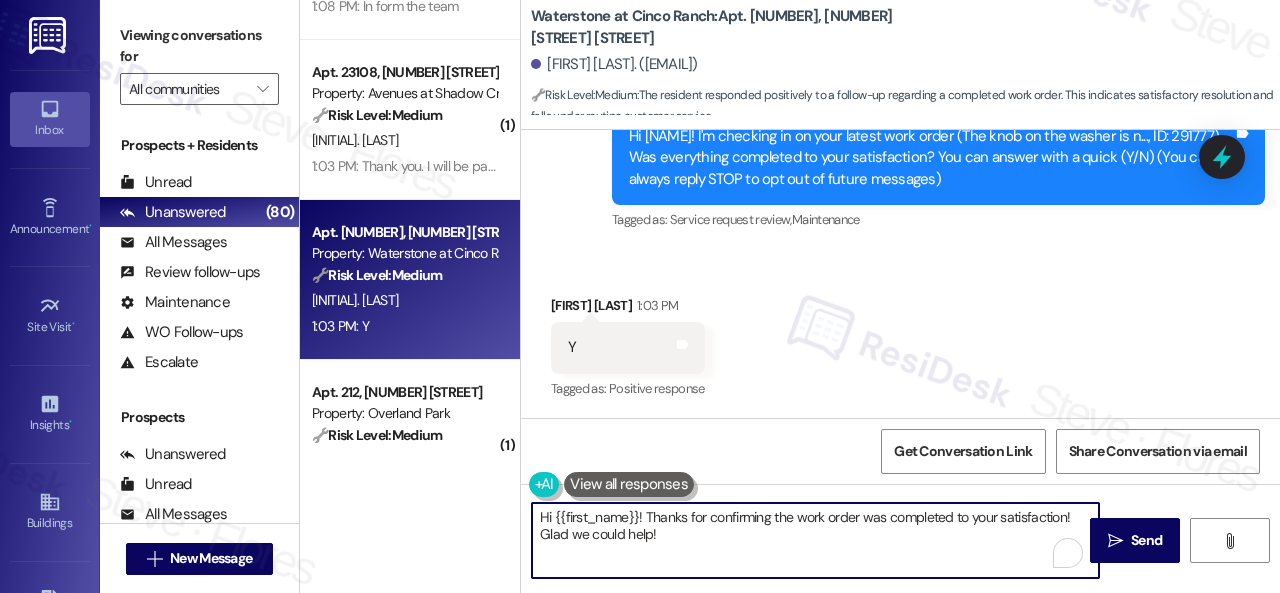 paste on "appy to hear everything's all set! If {{property}} met your expectations, please reply with "Yes." If not, no worries - we'd appreciate any feedback so we can keep getting better. Thanks" 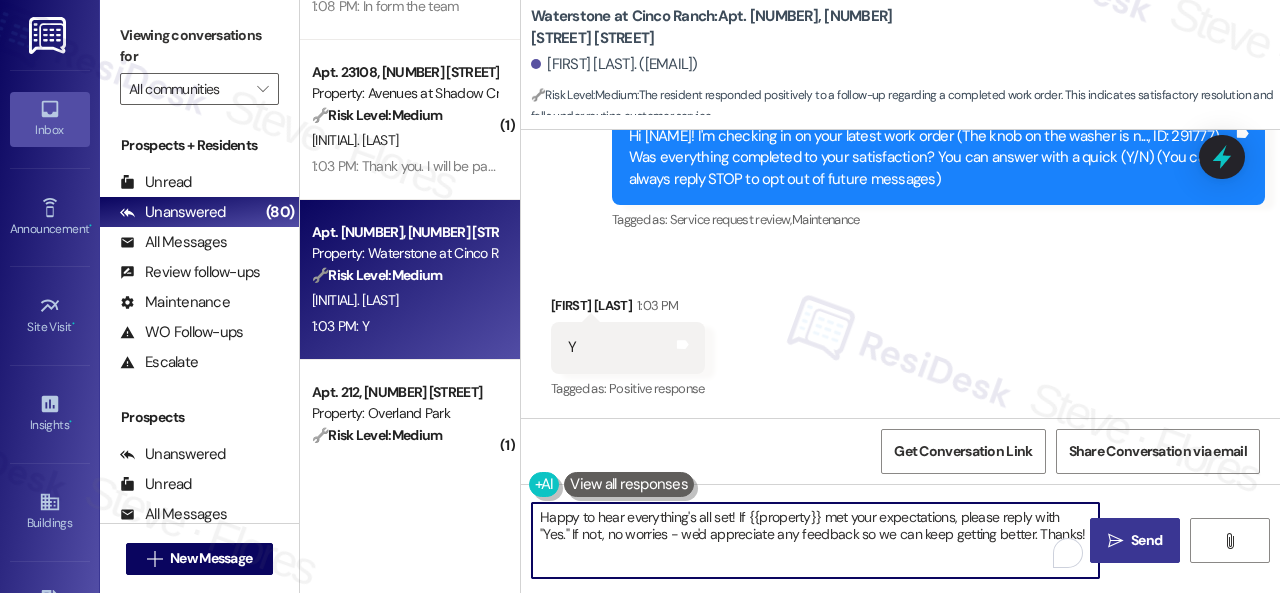 type on "Happy to hear everything's all set! If {{property}} met your expectations, please reply with "Yes." If not, no worries - we'd appreciate any feedback so we can keep getting better. Thanks!" 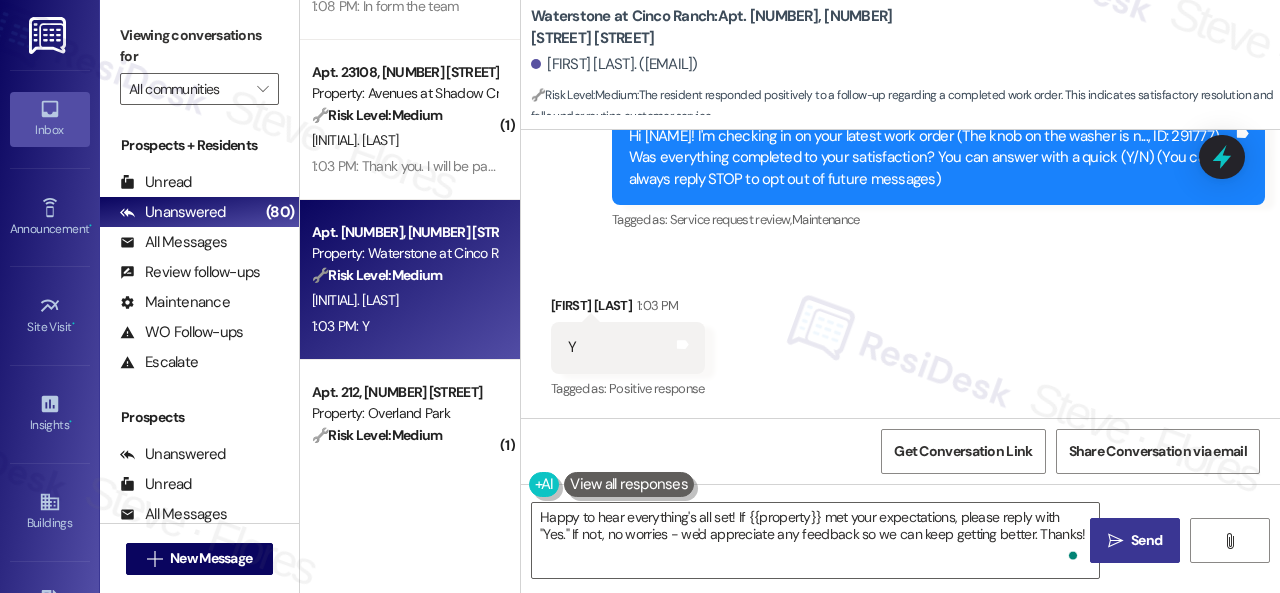 click on " Send" at bounding box center [1135, 540] 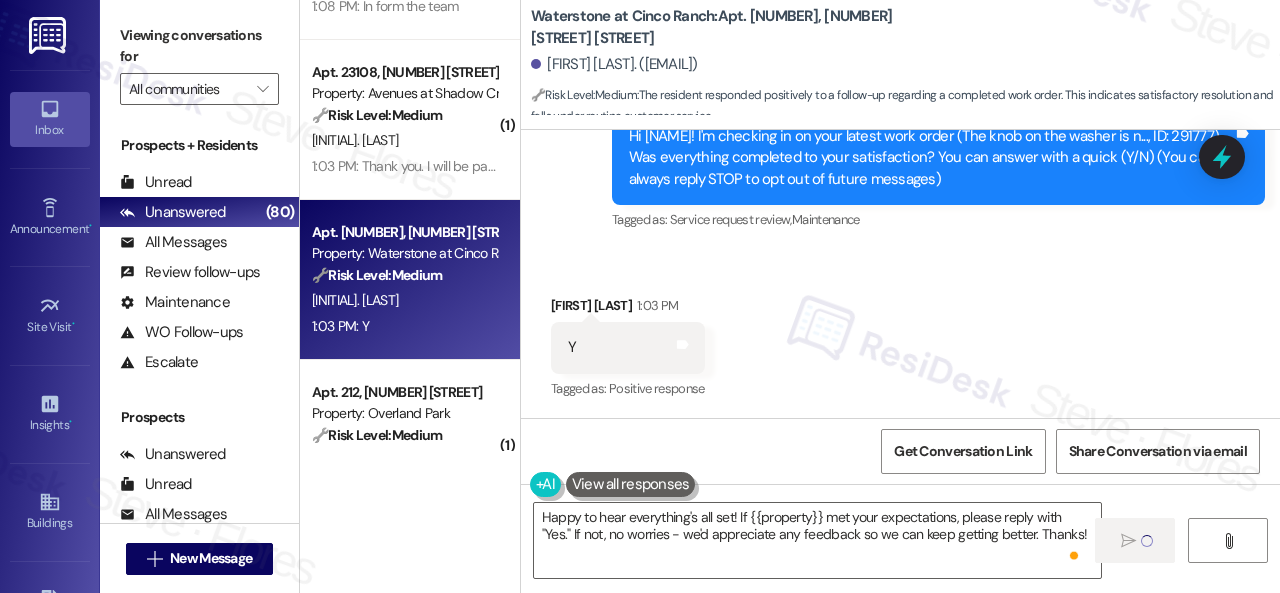 type 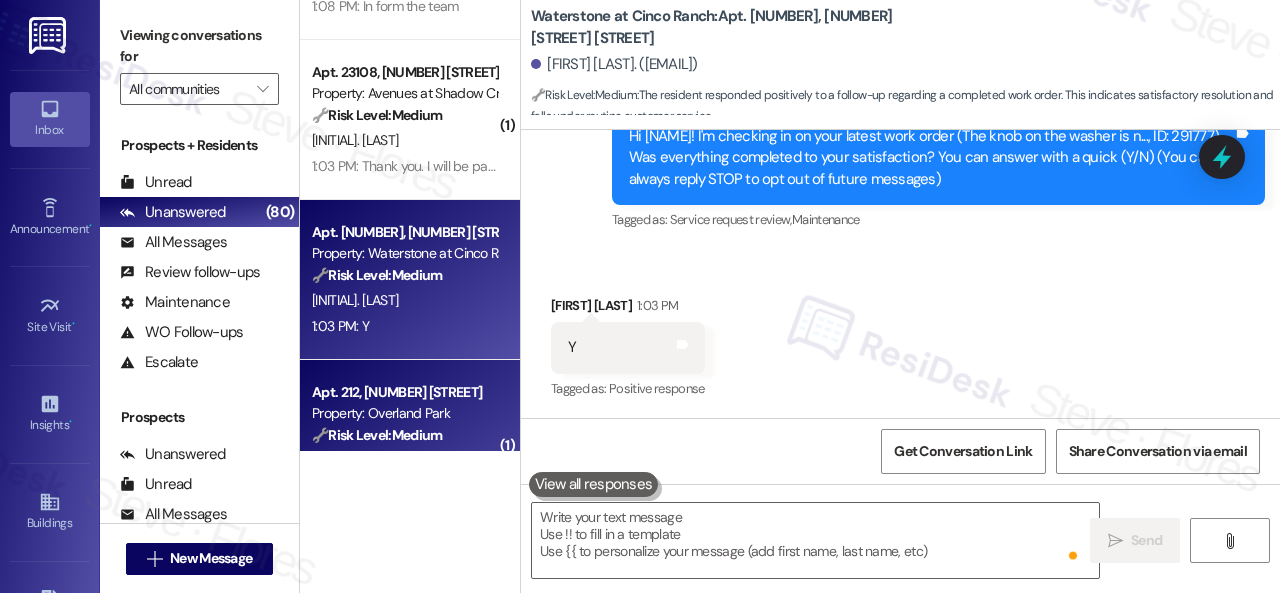 scroll, scrollTop: 700, scrollLeft: 0, axis: vertical 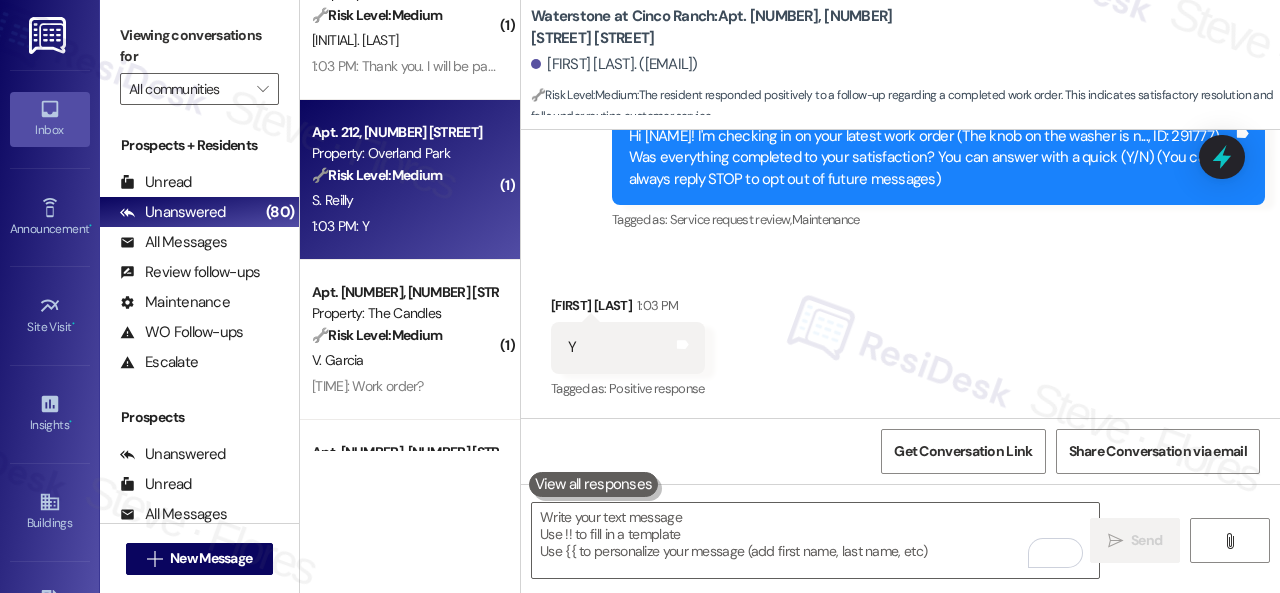 click on "1:03 PM: Y 1:03 PM: Y" at bounding box center (404, 226) 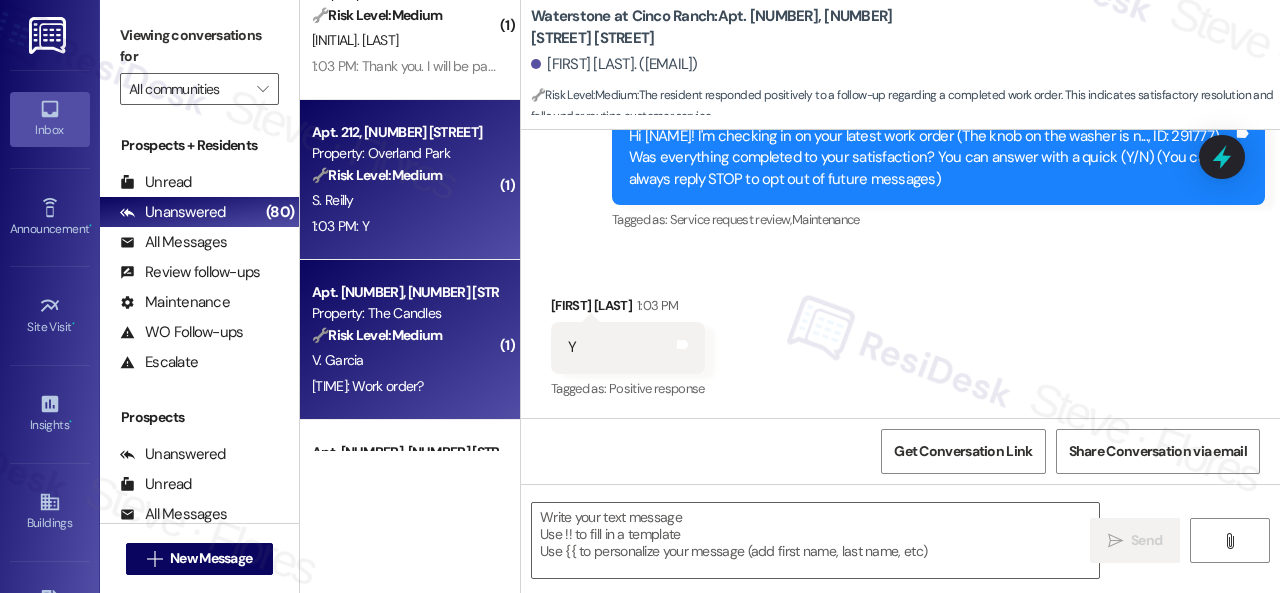 type on "Fetching suggested responses. Please feel free to read through the conversation in the meantime." 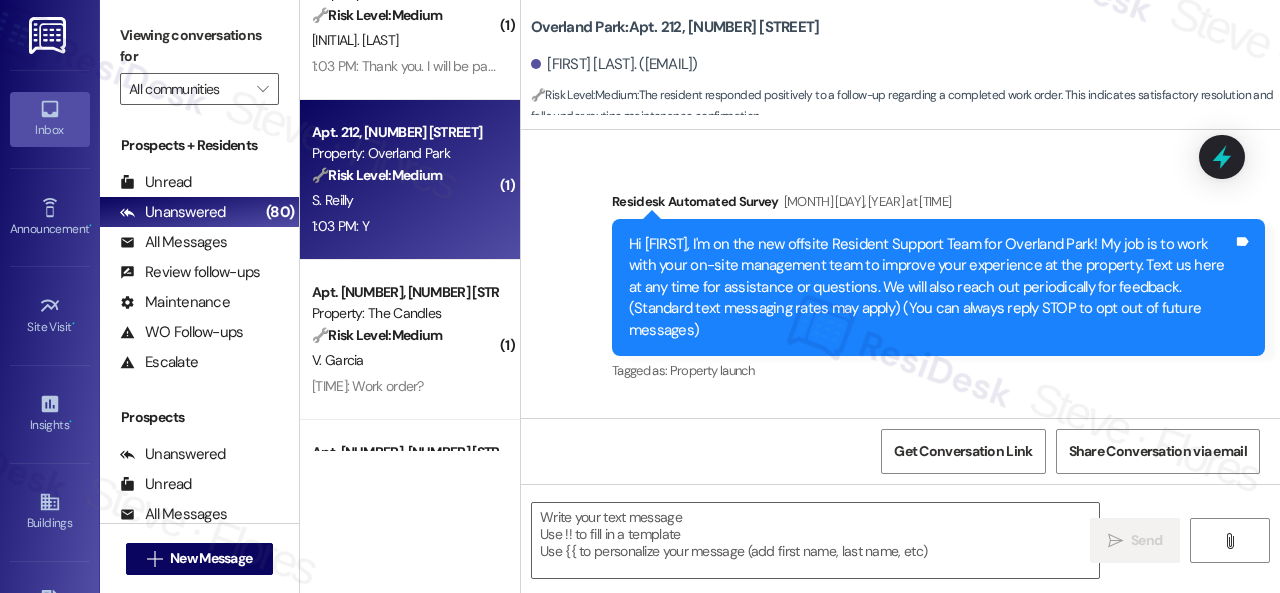 type on "Fetching suggested responses. Please feel free to read through the conversation in the meantime." 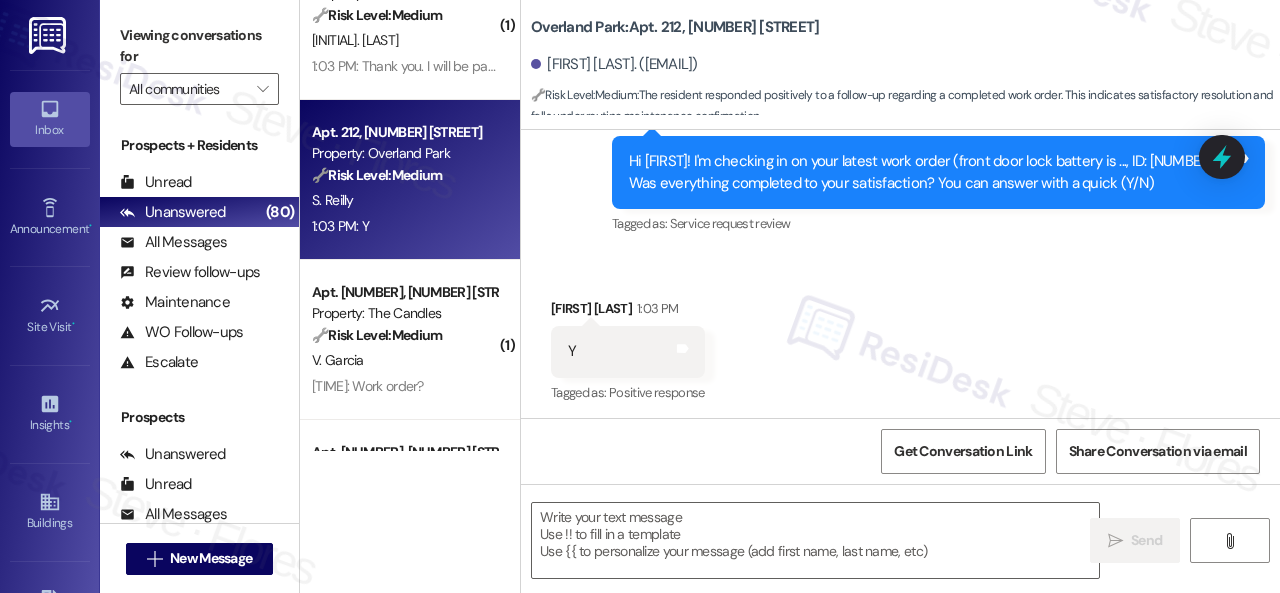 scroll, scrollTop: 5712, scrollLeft: 0, axis: vertical 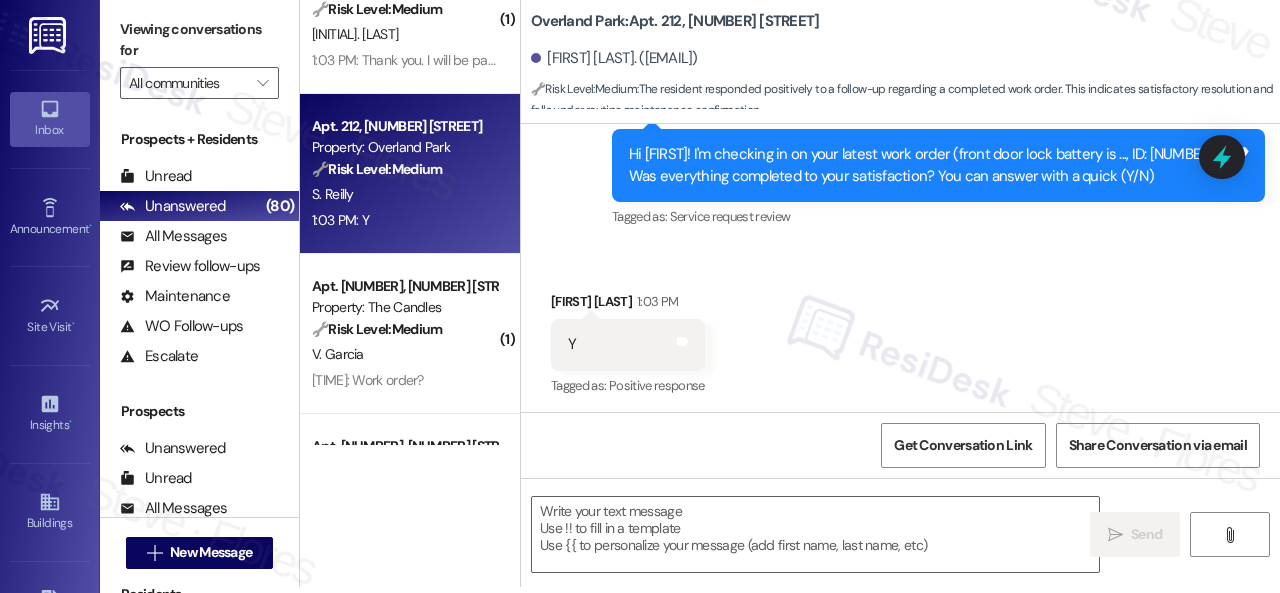 click on "Received via SMS Seamus Reilly 1:03 PM Y Tags and notes Tagged as:   Positive response Click to highlight conversations about Positive response" at bounding box center (900, 330) 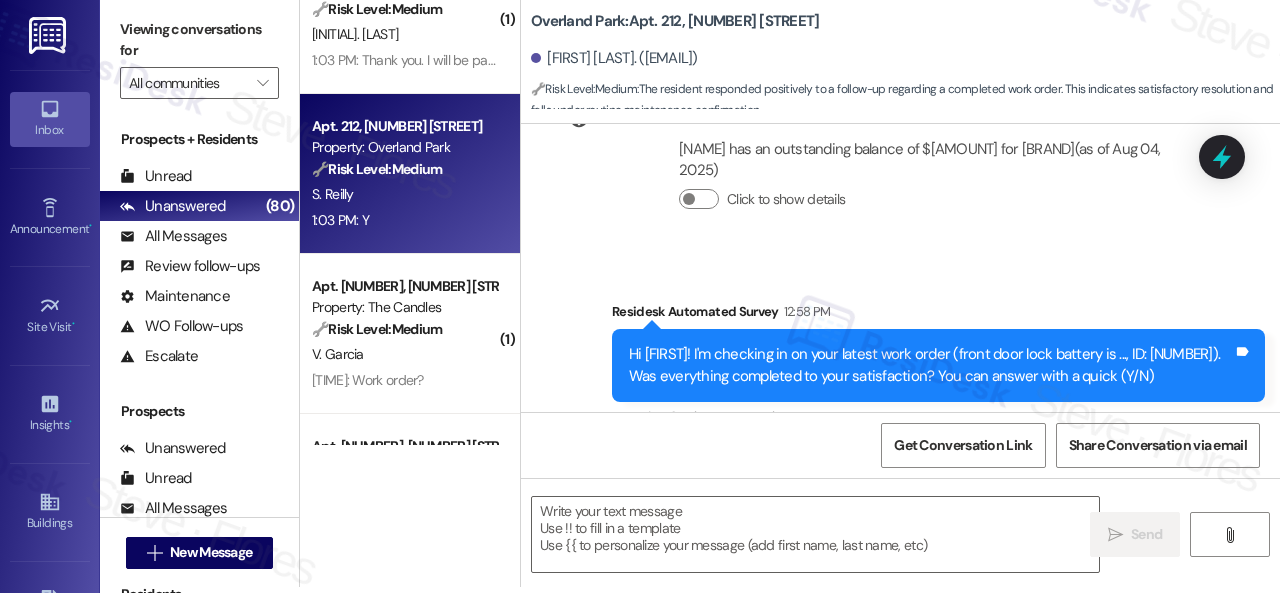 scroll, scrollTop: 5712, scrollLeft: 0, axis: vertical 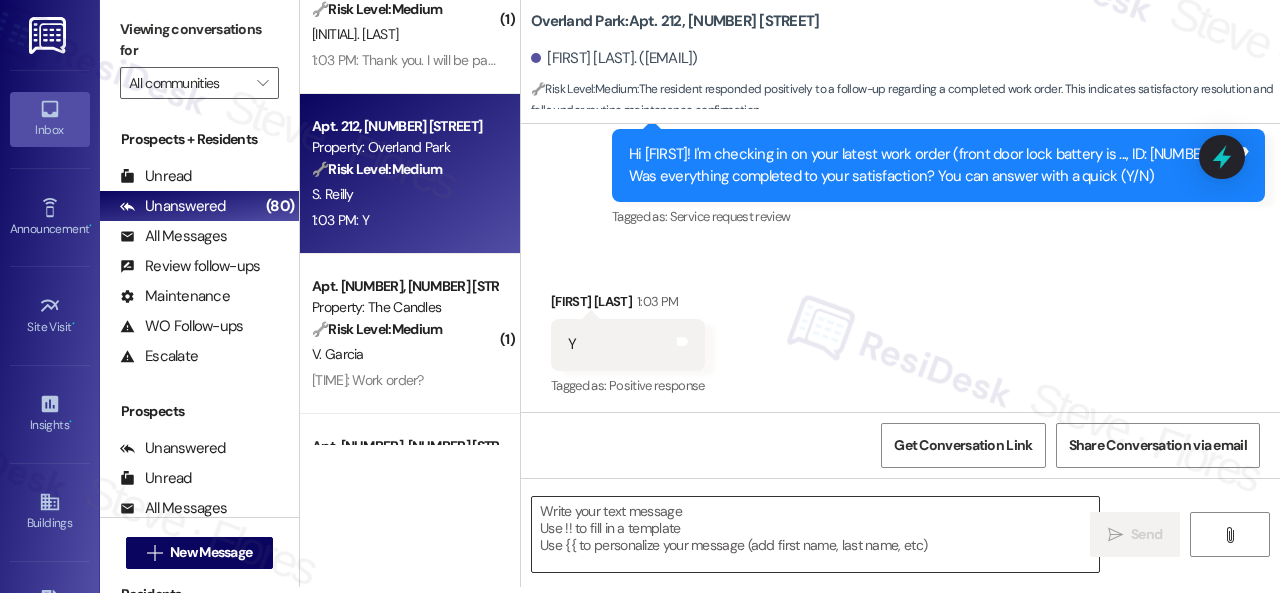 click at bounding box center (815, 534) 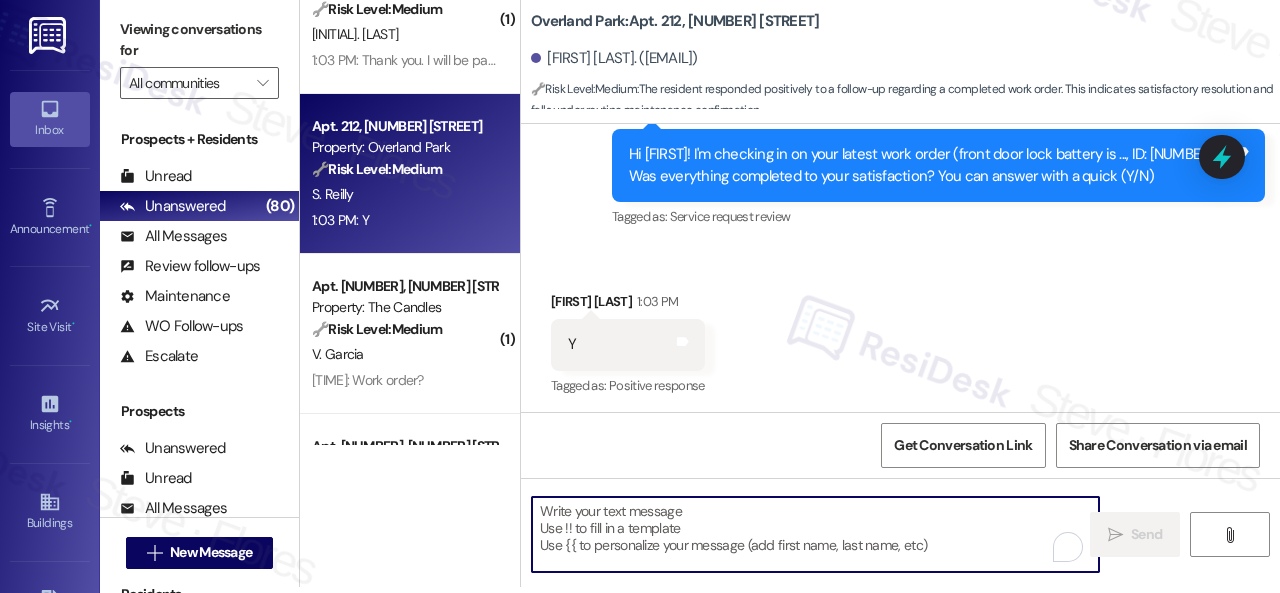 paste on "Happy to hear everything's all set! If {{property}} met your expectations, please reply with "Yes." If not, no worries - we'd appreciate any feedback so we can keep getting better. Thanks!" 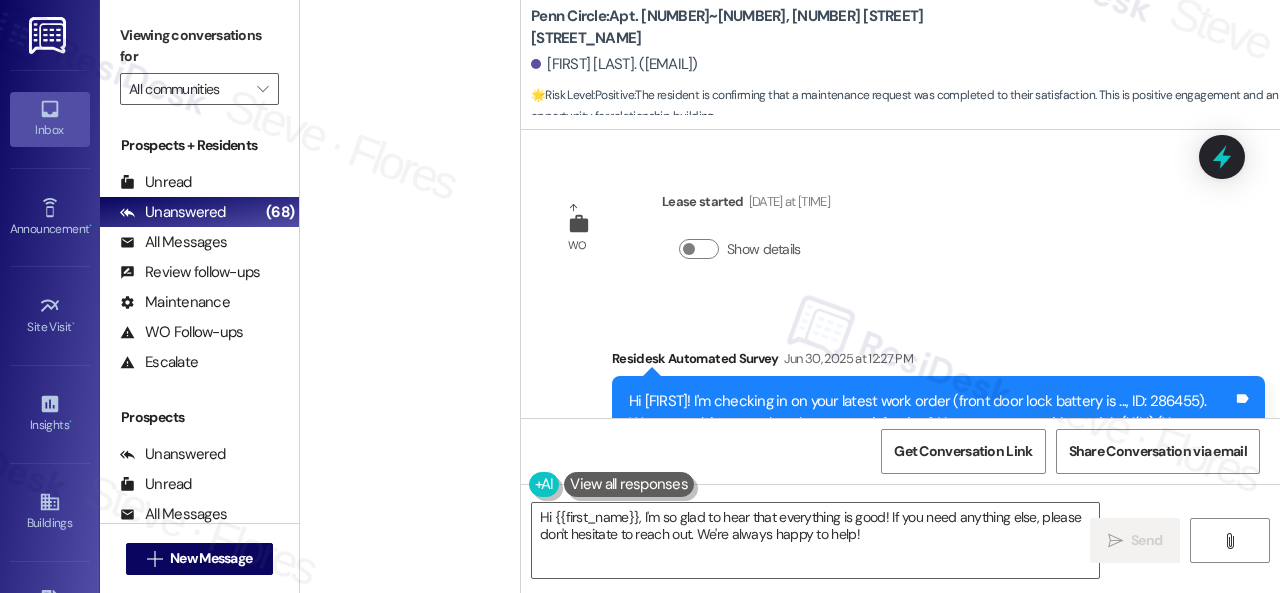scroll, scrollTop: 0, scrollLeft: 0, axis: both 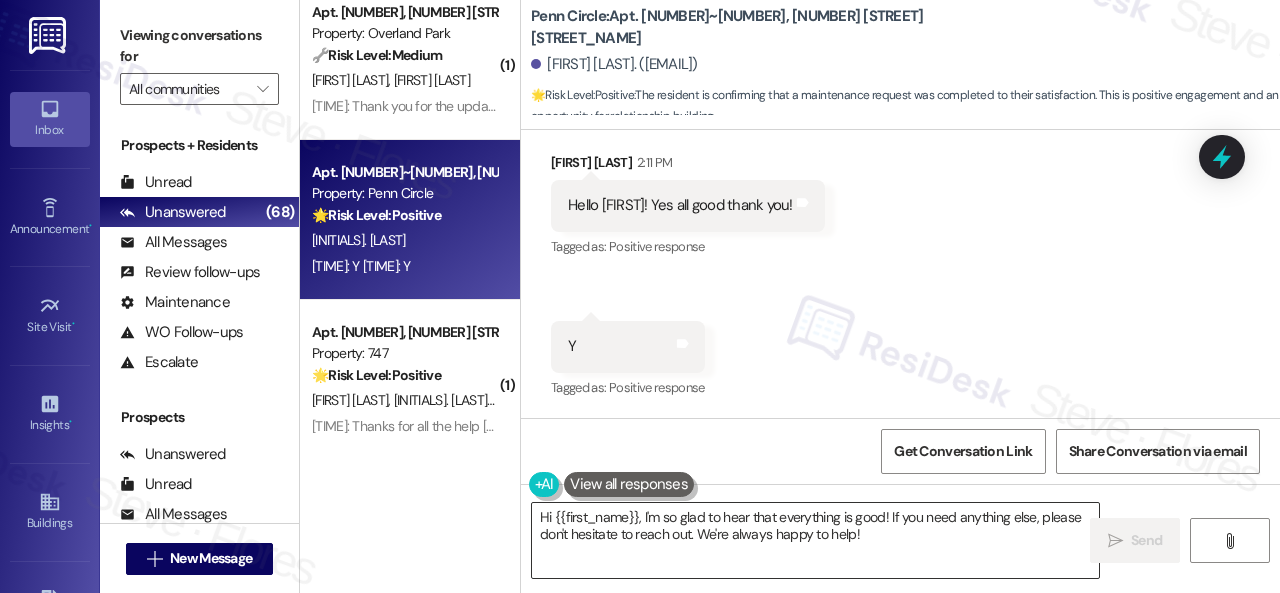 click on "Hi {{first_name}}, I'm so glad to hear that everything is good! If you need anything else, please don't hesitate to reach out. We're always happy to help!" at bounding box center (815, 540) 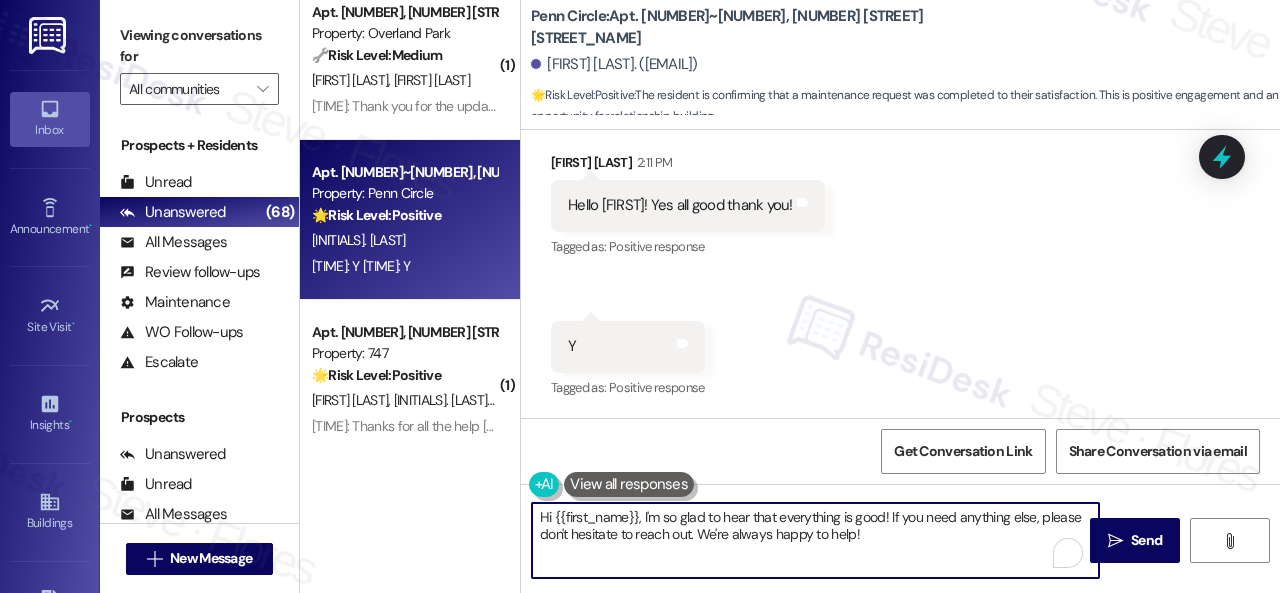 paste on "appy to hear everything's all set! If {{property}} met your expectations, please reply with "Yes." If not, no worries - we'd appreciate any feedback so we can keep getting better. Thanks" 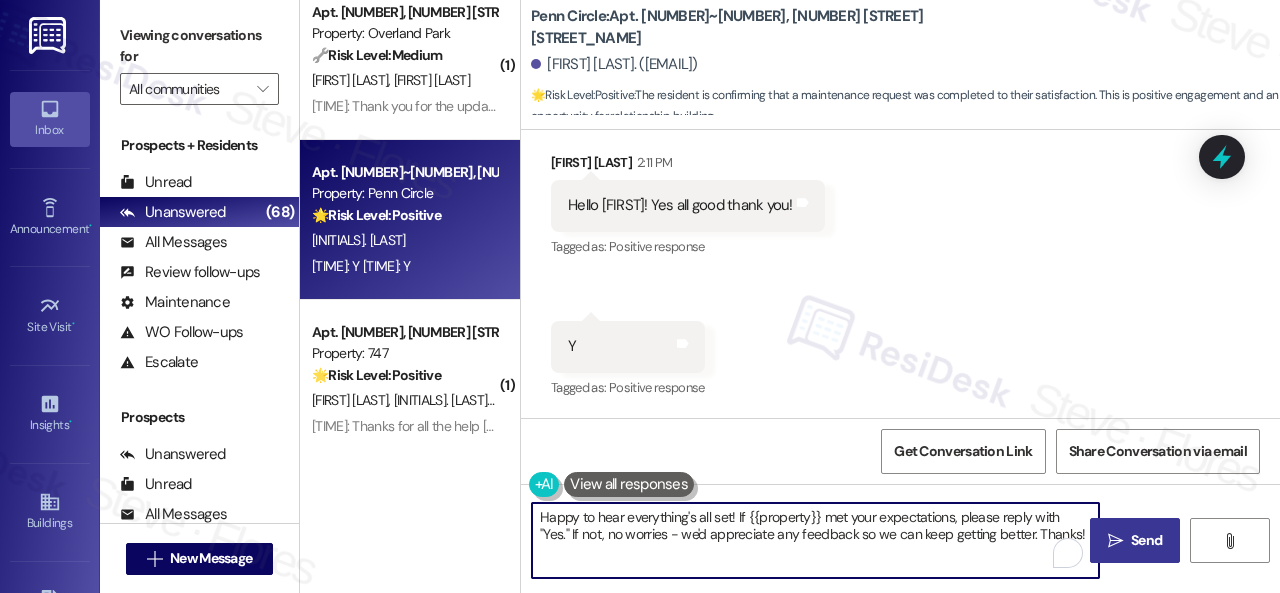 type on "Happy to hear everything's all set! If {{property}} met your expectations, please reply with "Yes." If not, no worries - we'd appreciate any feedback so we can keep getting better. Thanks!" 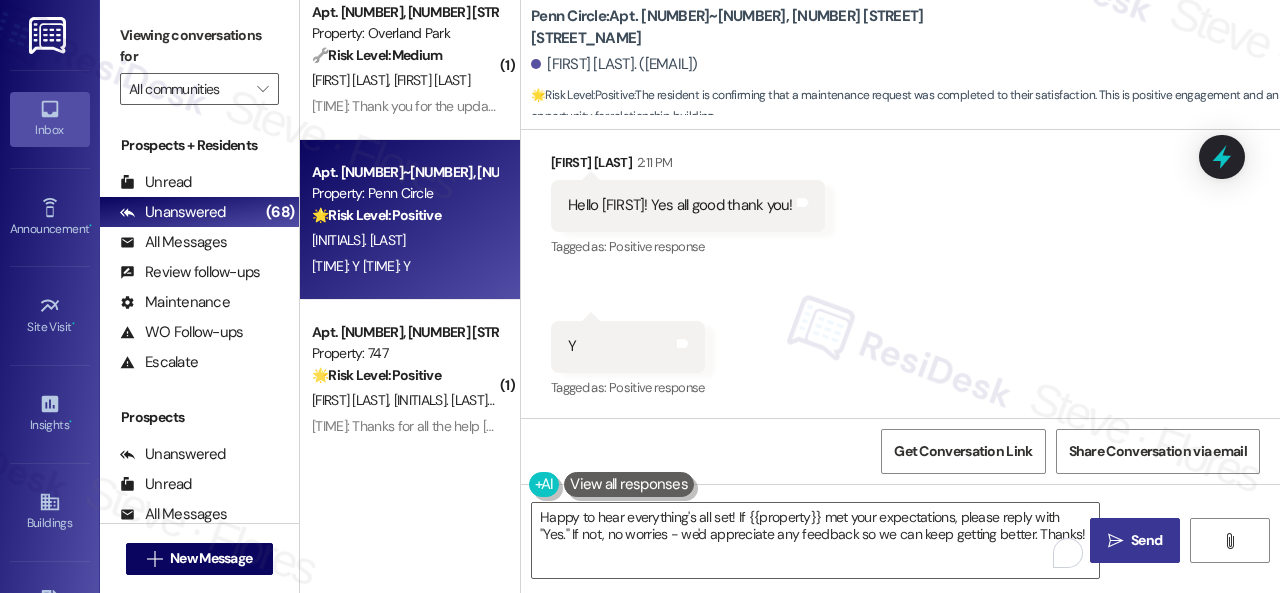 click on "" at bounding box center [1115, 541] 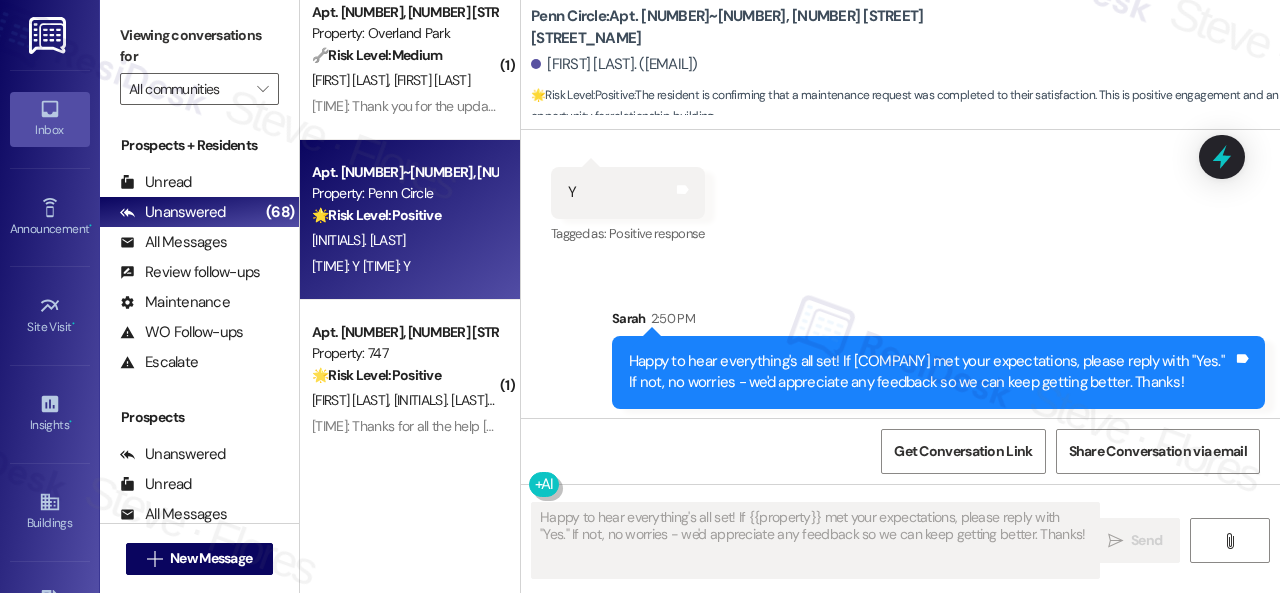 scroll, scrollTop: 1513, scrollLeft: 0, axis: vertical 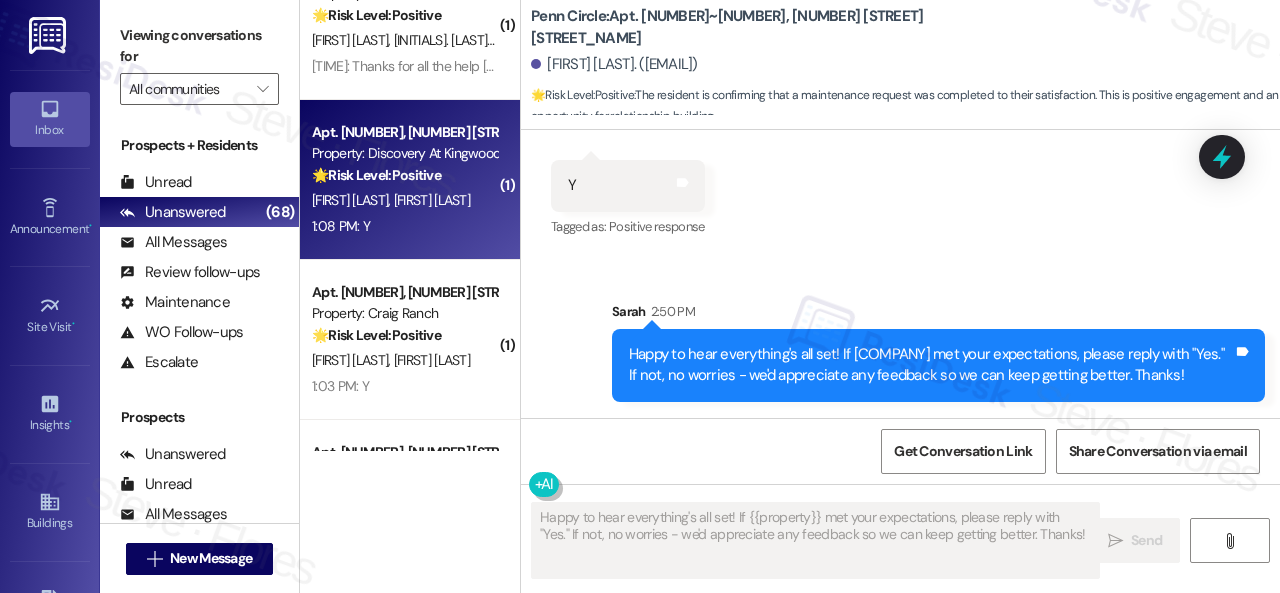 click on "1:08 PM: Y 1:08 PM: Y" at bounding box center (404, 226) 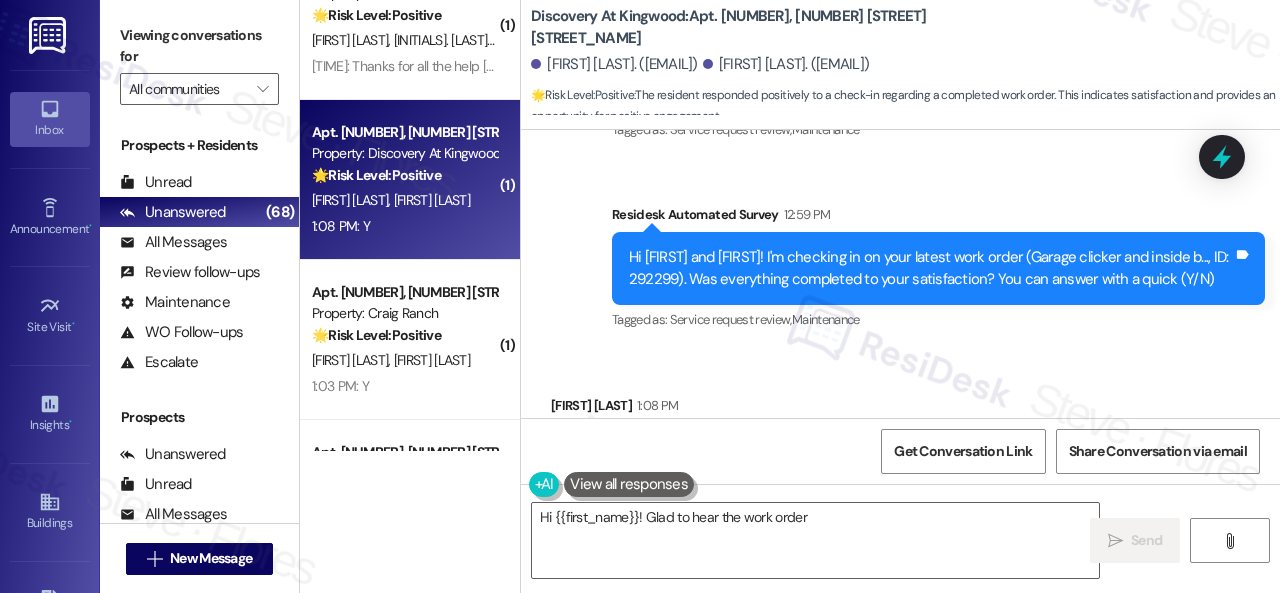 scroll, scrollTop: 4233, scrollLeft: 0, axis: vertical 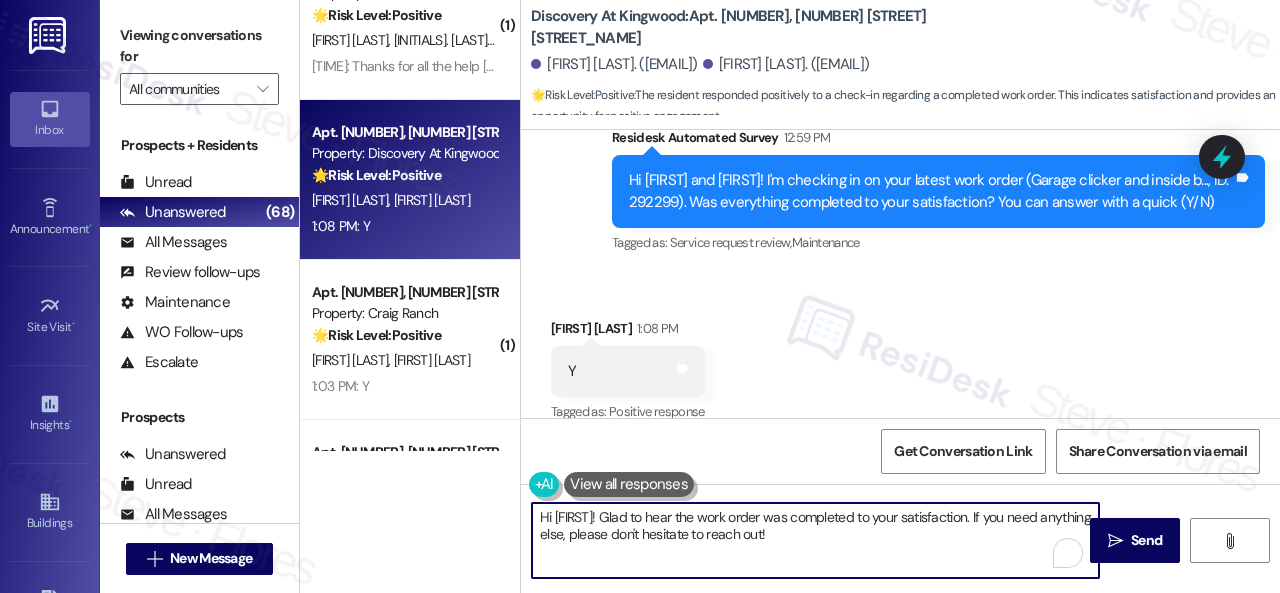 drag, startPoint x: 772, startPoint y: 534, endPoint x: 416, endPoint y: 468, distance: 362.06628 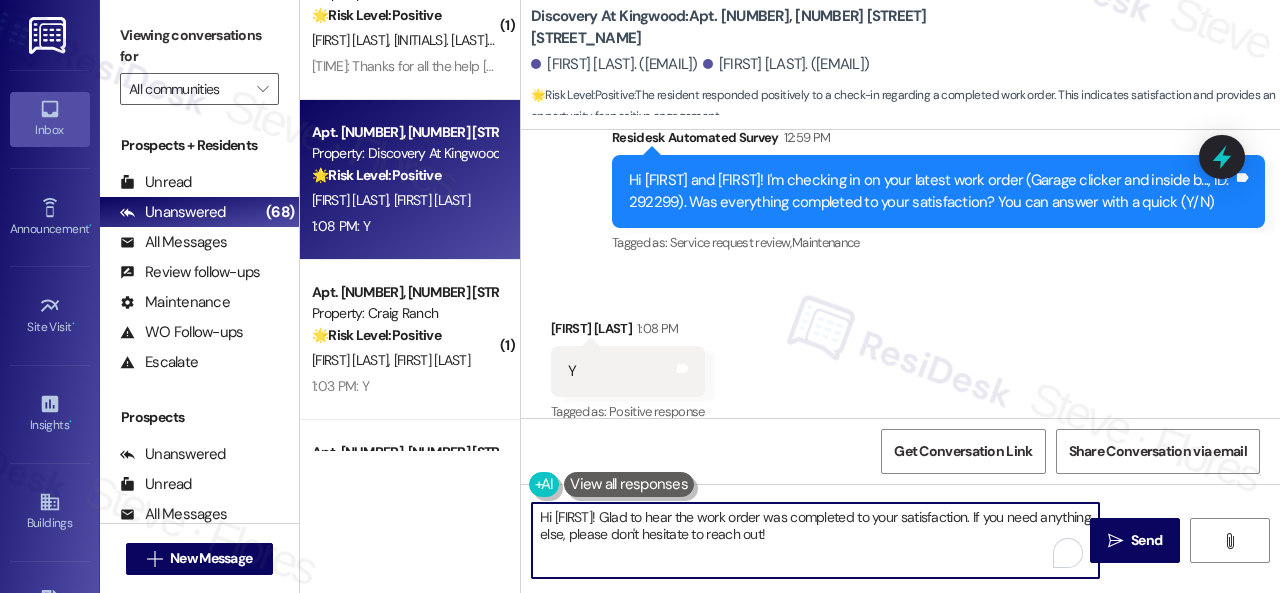 click on "( 1 ) Apt. 3~112, 12415 Pennsylvania Street Property: Penn Circle 🔧  Risk Level:  Medium The resident is confirming that a pest control work order was completed and that the issue appears to be resolved. This is a routine follow-up on a non-urgent maintenance request. A. Trinh B. Glasgow T. Ramsaran 1:00 PM: Yes, it was sprayed. We haven't noticed any more ants 1:00 PM: Yes, it was sprayed. We haven't noticed any more ants ( 1 ) Apt. 519, 201 Courtright East Road Property: Overland Park 🔧  Risk Level:  Medium The resident acknowledges the late payment and states they plan to pay in full tomorrow. While the rent is overdue, there's a commitment to pay, so it's a financial concern but not yet urgent. S. Gardner J. Ferreira 12:59 PM: Thank you for the update. I am sorry we are late on the payment, but we plan to pay in full tomorrow. We thank you for your patience as we try to get everything together.  ( 1 ) Apt. 402, 747 N College Ave Property: 747 🌟  Risk Level:  Positive C. Bradley T. Meador 🌟 ( 1" at bounding box center [790, 296] 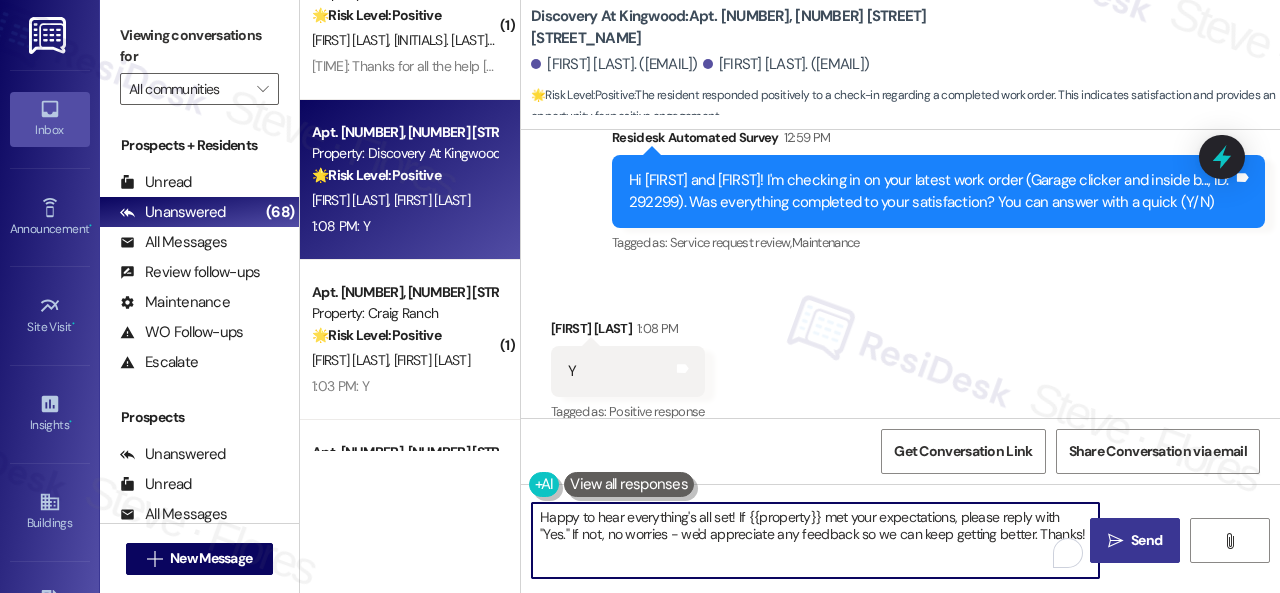 type on "Happy to hear everything's all set! If {{property}} met your expectations, please reply with "Yes." If not, no worries - we'd appreciate any feedback so we can keep getting better. Thanks!" 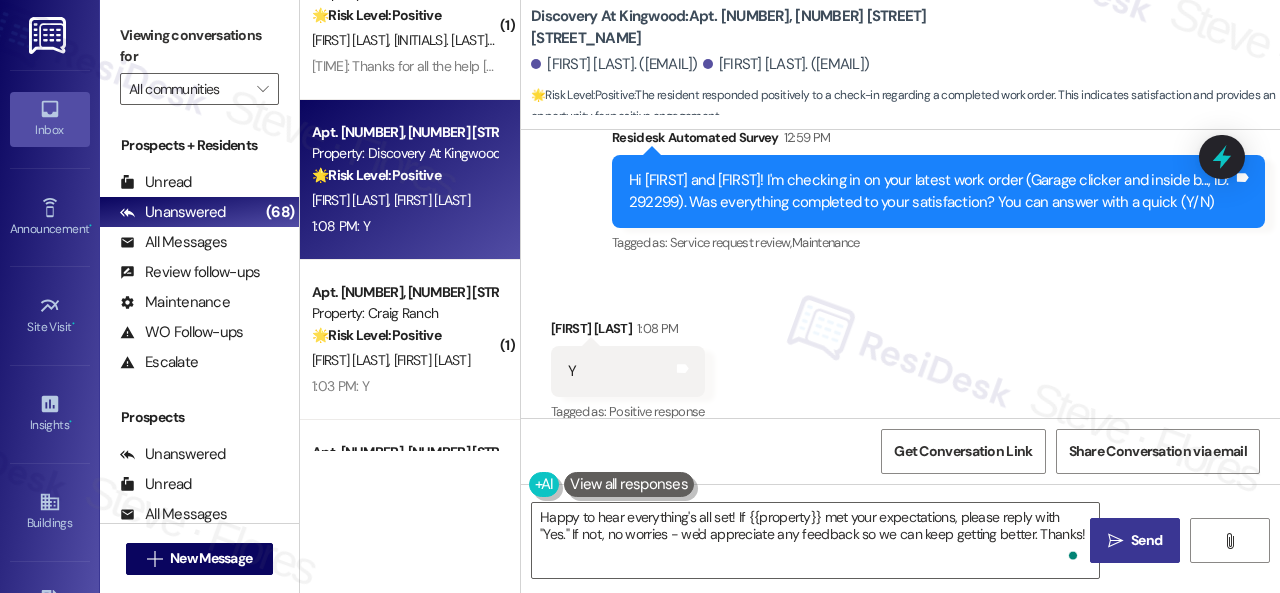 click on "Send" at bounding box center (1146, 540) 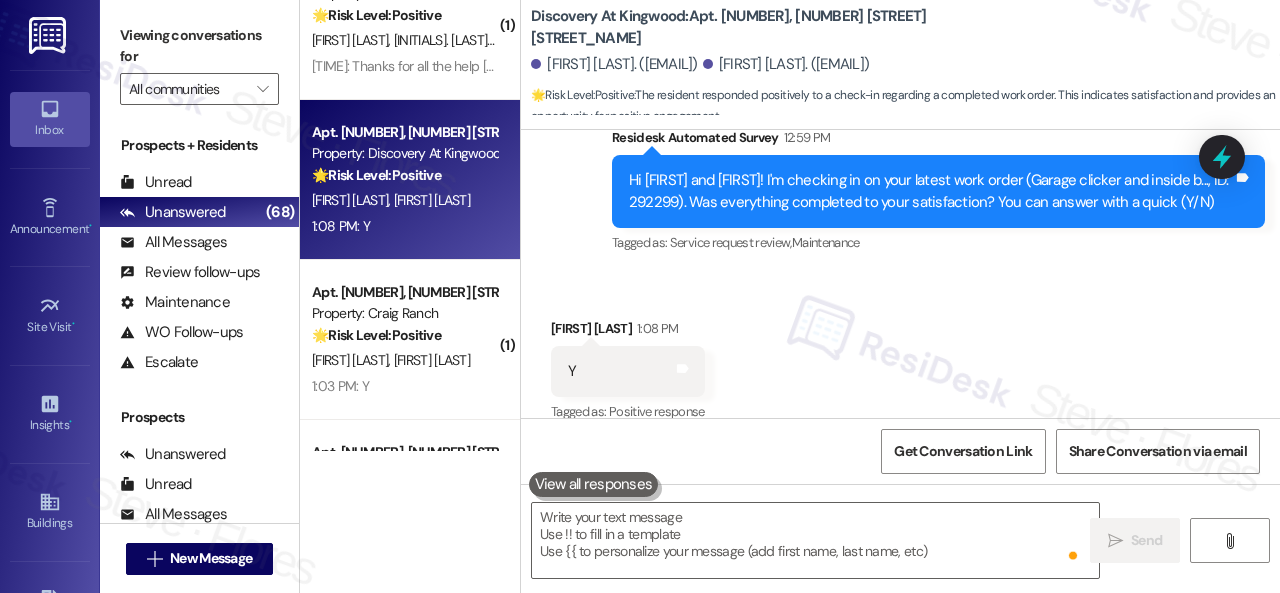 type on "Fetching suggested responses. Please feel free to read through the conversation in the meantime." 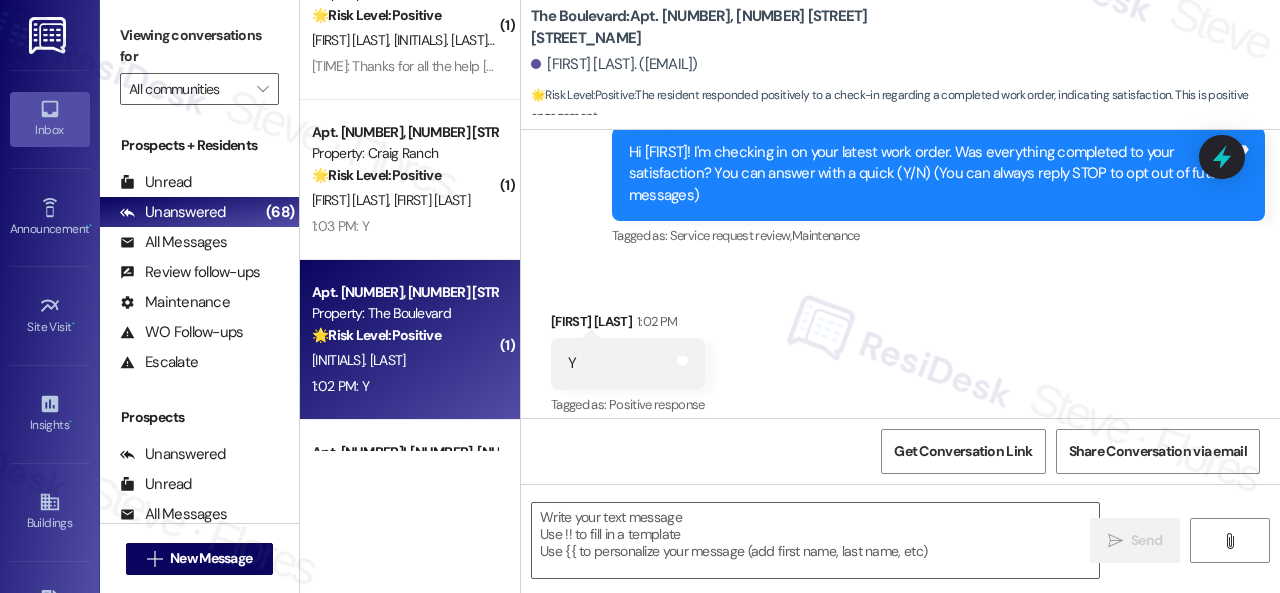 type on "Fetching suggested responses. Please feel free to read through the conversation in the meantime." 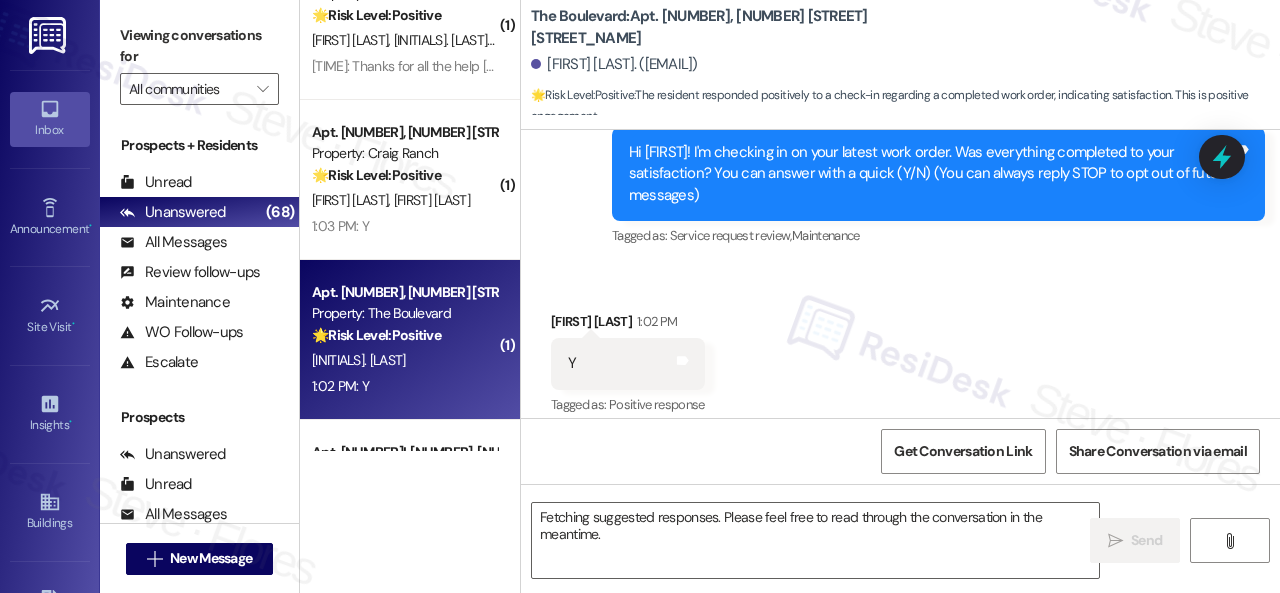 scroll, scrollTop: 226, scrollLeft: 0, axis: vertical 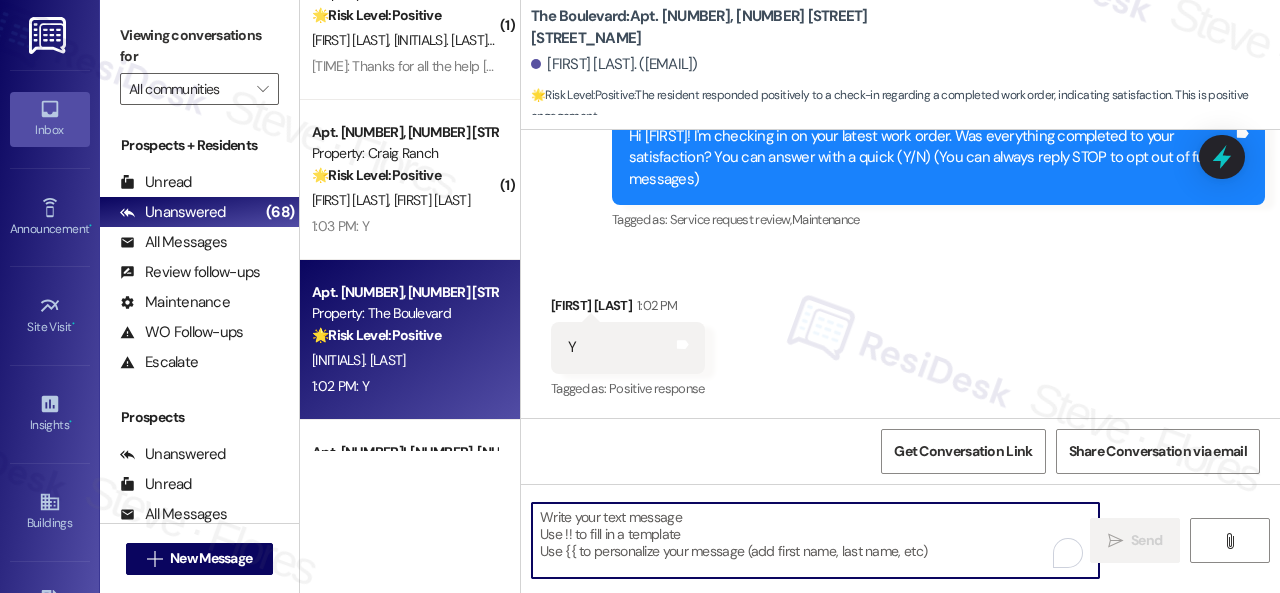click at bounding box center (815, 540) 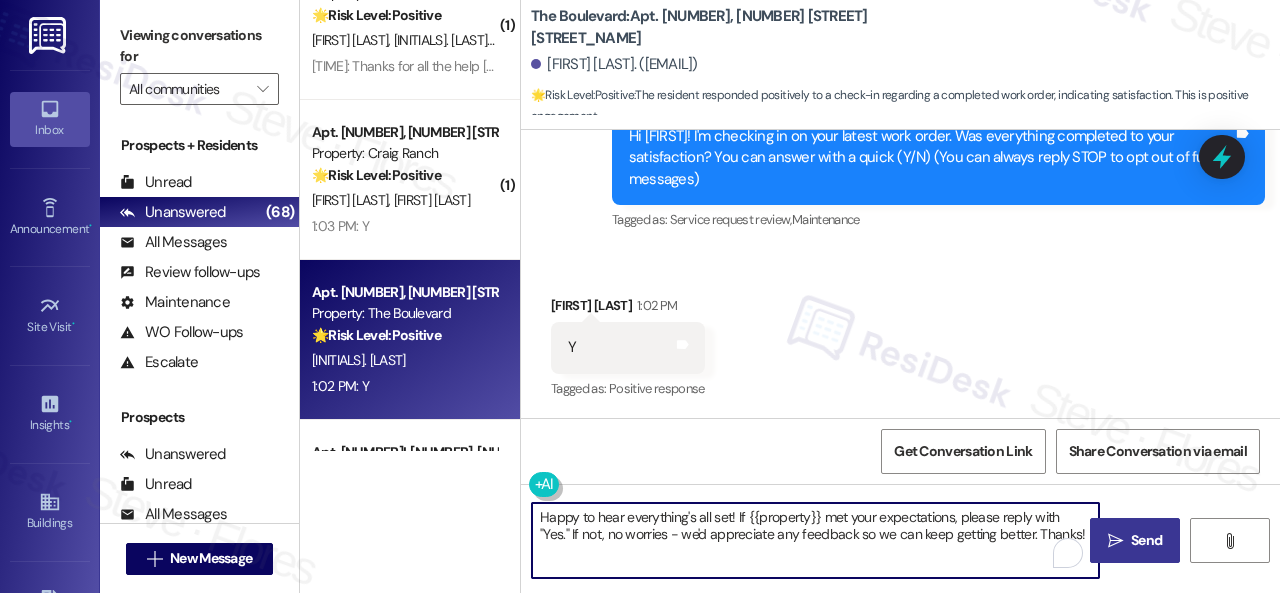 type on "Happy to hear everything's all set! If {{property}} met your expectations, please reply with "Yes." If not, no worries - we'd appreciate any feedback so we can keep getting better. Thanks!" 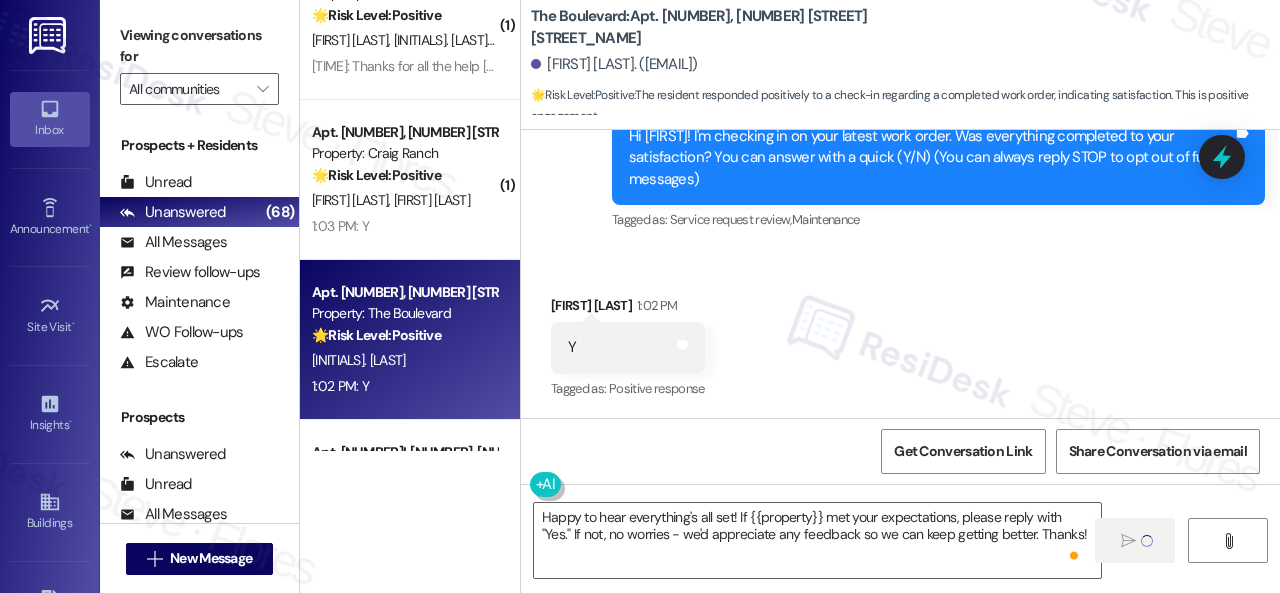 type 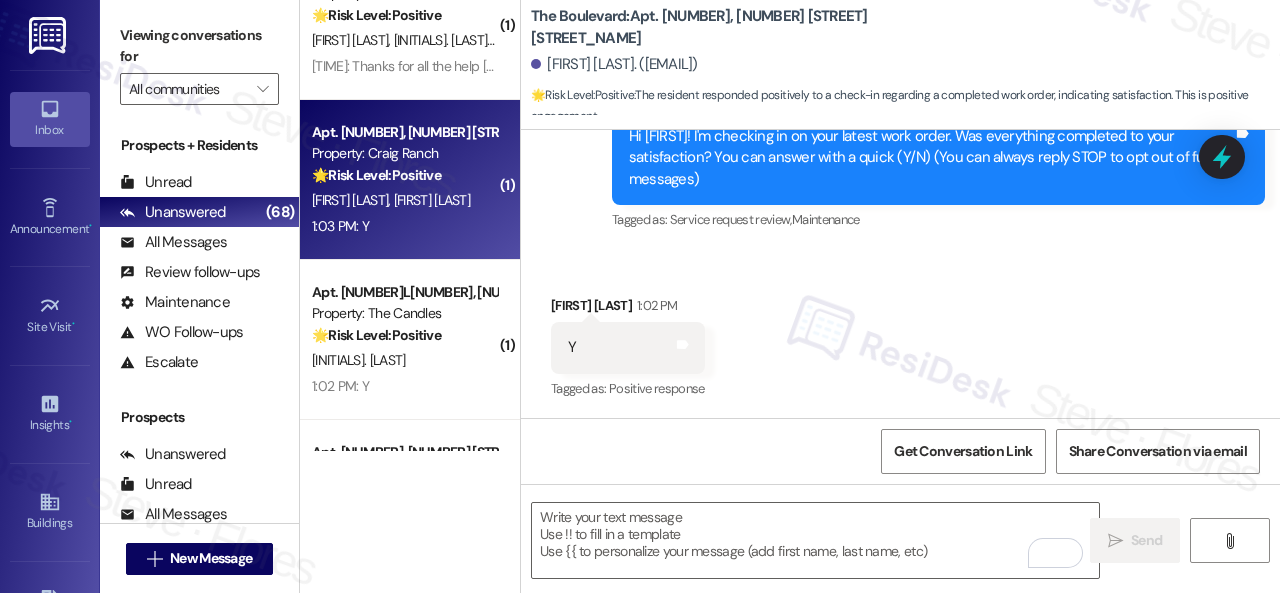 click on "1:03 PM: Y 1:03 PM: Y" at bounding box center [404, 226] 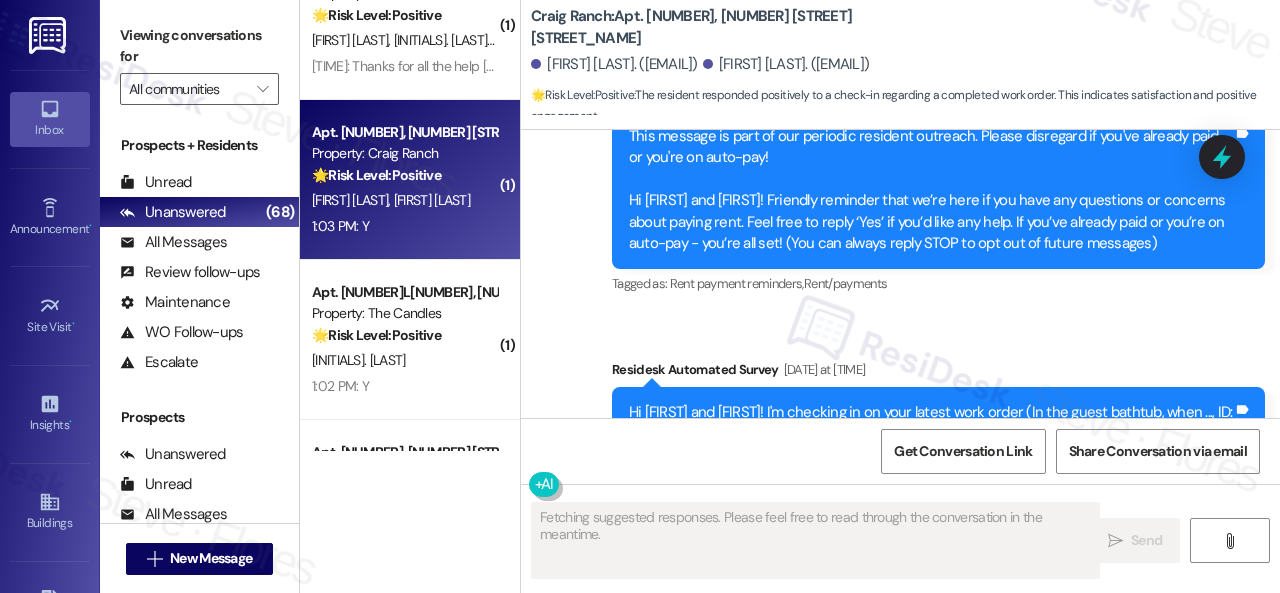 scroll, scrollTop: 5449, scrollLeft: 0, axis: vertical 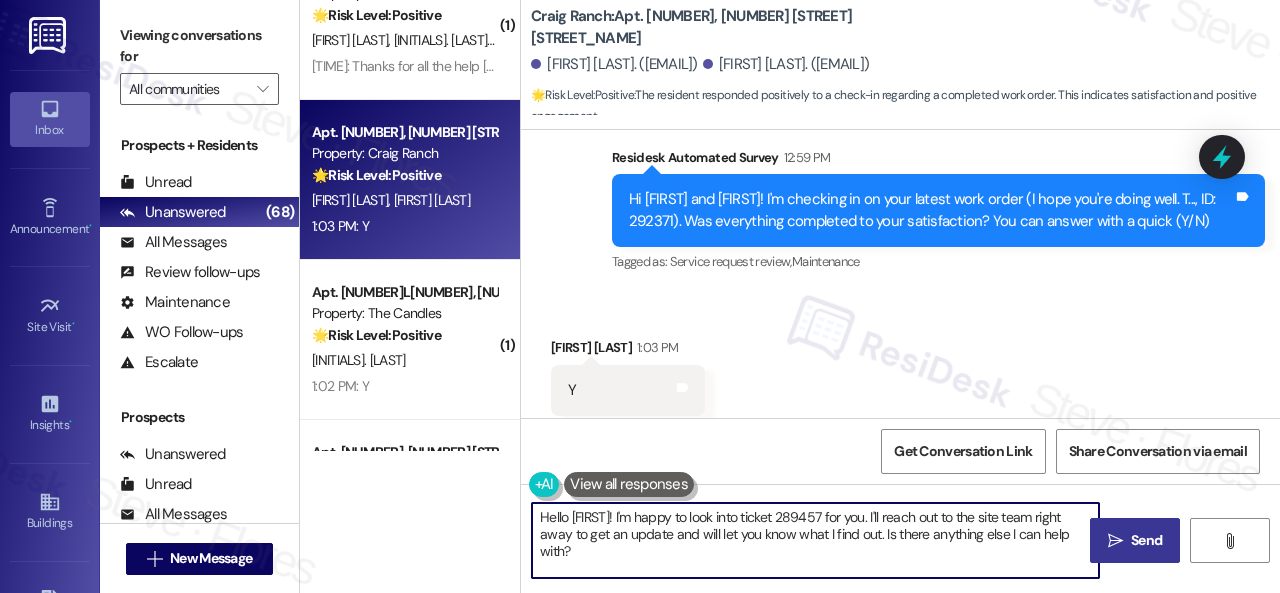drag, startPoint x: 444, startPoint y: 500, endPoint x: 728, endPoint y: 542, distance: 287.08884 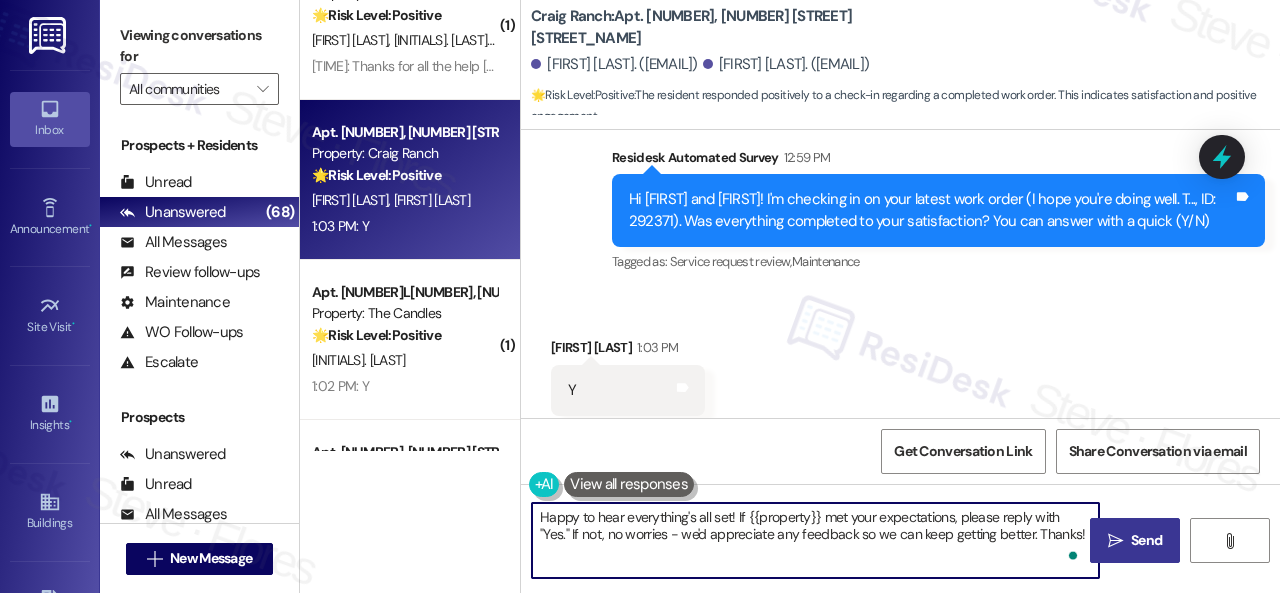 type on "Happy to hear everything's all set! If {{property}} met your expectations, please reply with "Yes." If not, no worries - we'd appreciate any feedback so we can keep getting better. Thanks!" 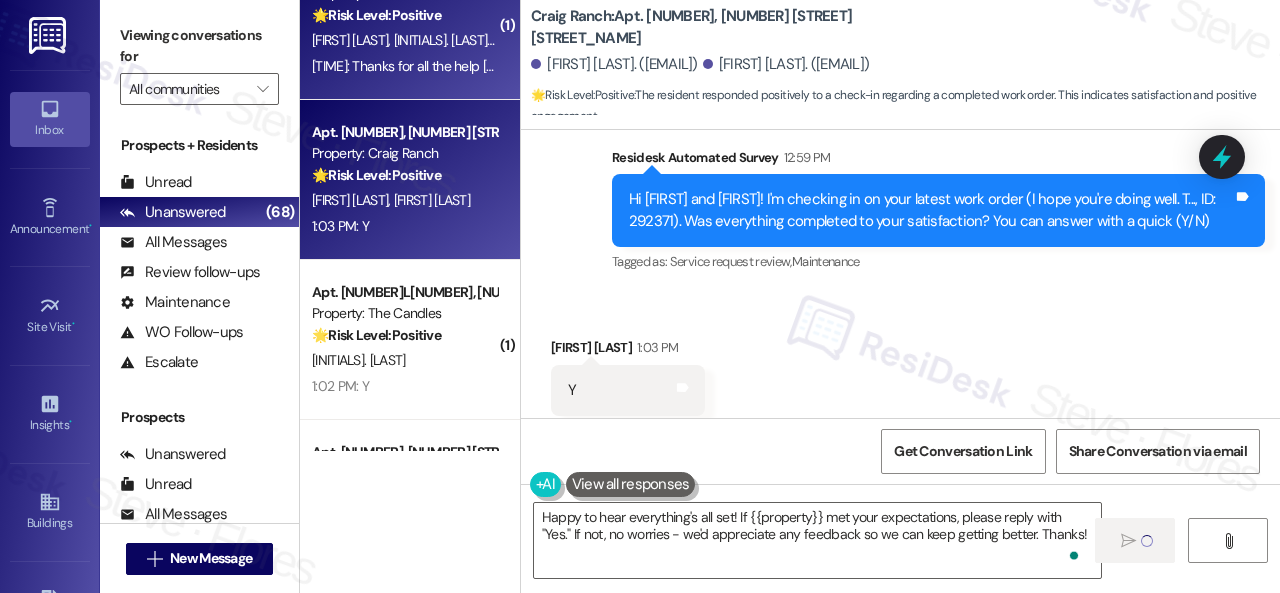 type 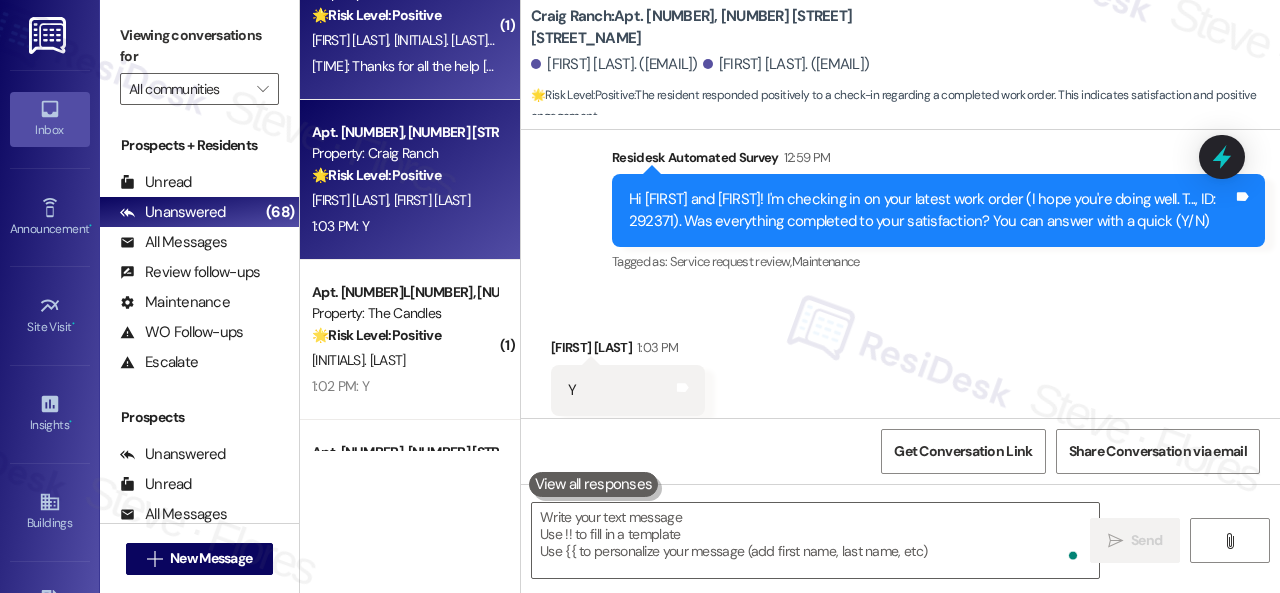 scroll, scrollTop: 5448, scrollLeft: 0, axis: vertical 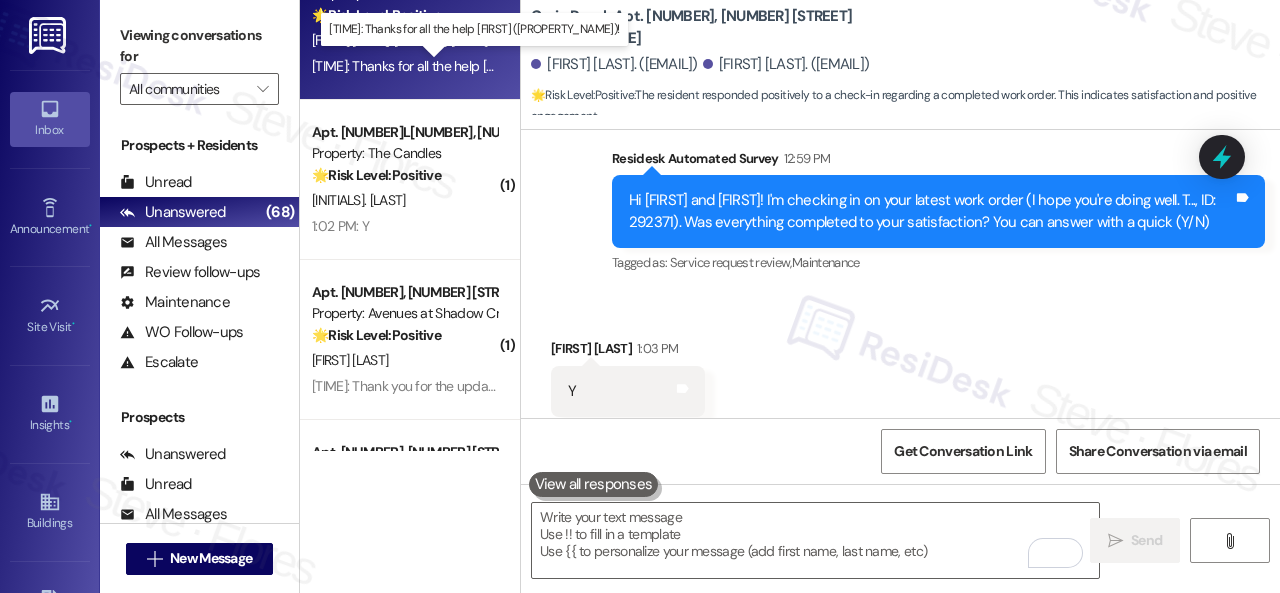 click on "1:44 PM: Thanks for all the help Sarah (747)!  1:44 PM: Thanks for all the help Sarah (747)!" at bounding box center [479, 66] 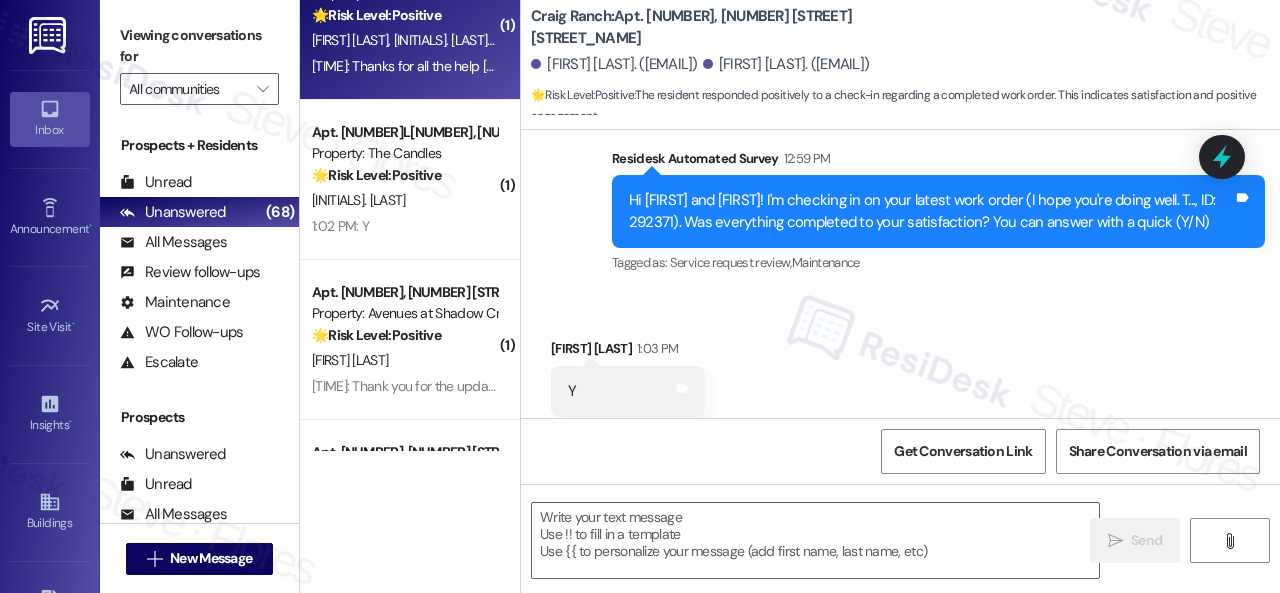 type on "Fetching suggested responses. Please feel free to read through the conversation in the meantime." 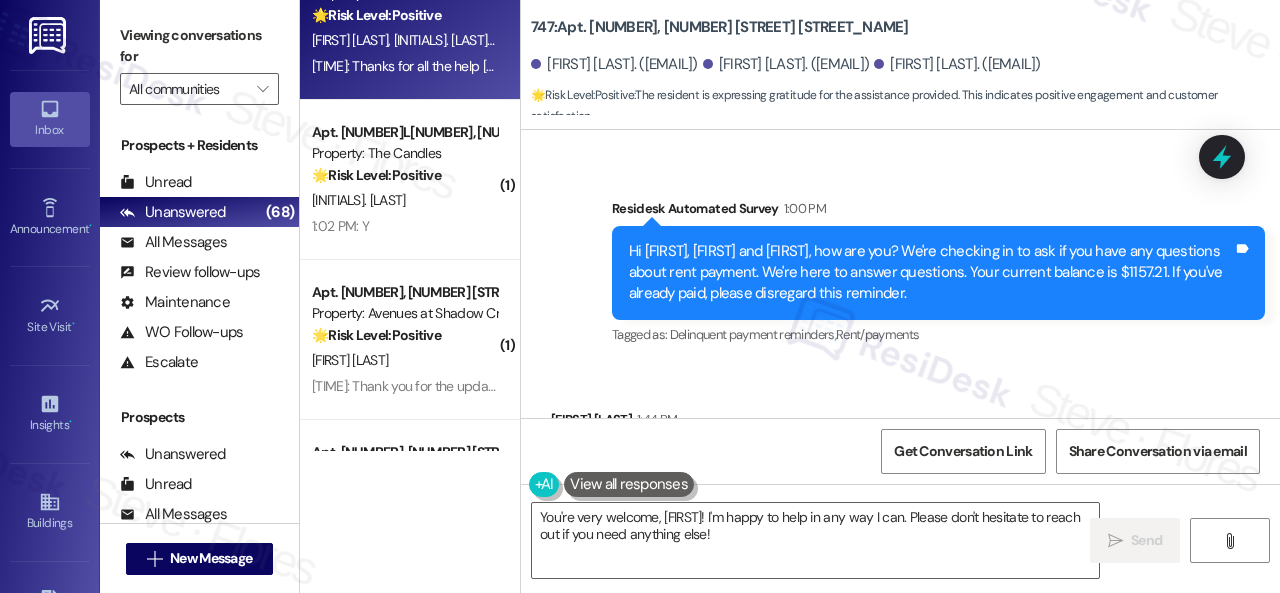 scroll, scrollTop: 10104, scrollLeft: 0, axis: vertical 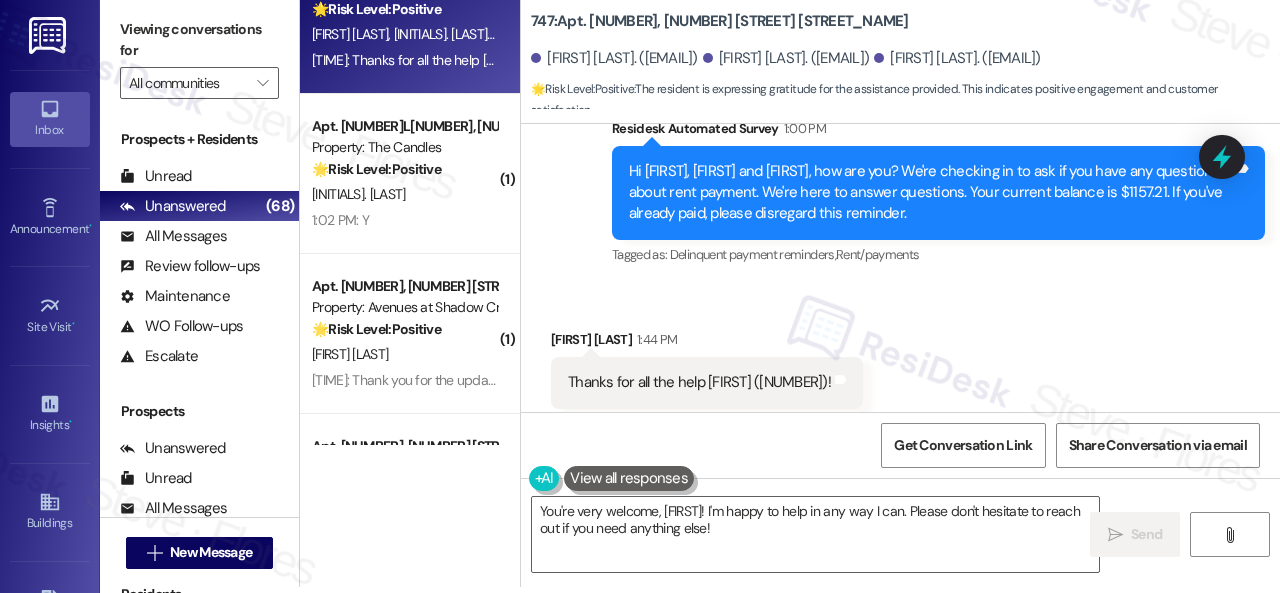 click on "( 1 ) Apt. 3~112, 12415 Pennsylvania Street Property: Penn Circle 🔧  Risk Level:  Medium The resident is confirming that a pest control work order was completed and that the issue appears to be resolved. This is a routine follow-up on a non-urgent maintenance request. A. Trinh B. Glasgow T. Ramsaran 1:00 PM: Yes, it was sprayed. We haven't noticed any more ants 1:00 PM: Yes, it was sprayed. We haven't noticed any more ants ( 1 ) Apt. 519, 201 Courtright East Road Property: Overland Park 🔧  Risk Level:  Medium The resident acknowledges the late payment and states they plan to pay in full tomorrow. While the rent is overdue, there's a commitment to pay, so it's a financial concern but not yet urgent. S. Gardner J. Ferreira 12:59 PM: Thank you for the update. I am sorry we are late on the payment, but we plan to pay in full tomorrow. We thank you for your patience as we try to get everything together.  Apt. 402, 747 N College Ave Property: 747 🌟  Risk Level:  Positive C. Bradley T. Meador C. Van Slyke (" at bounding box center [790, 290] 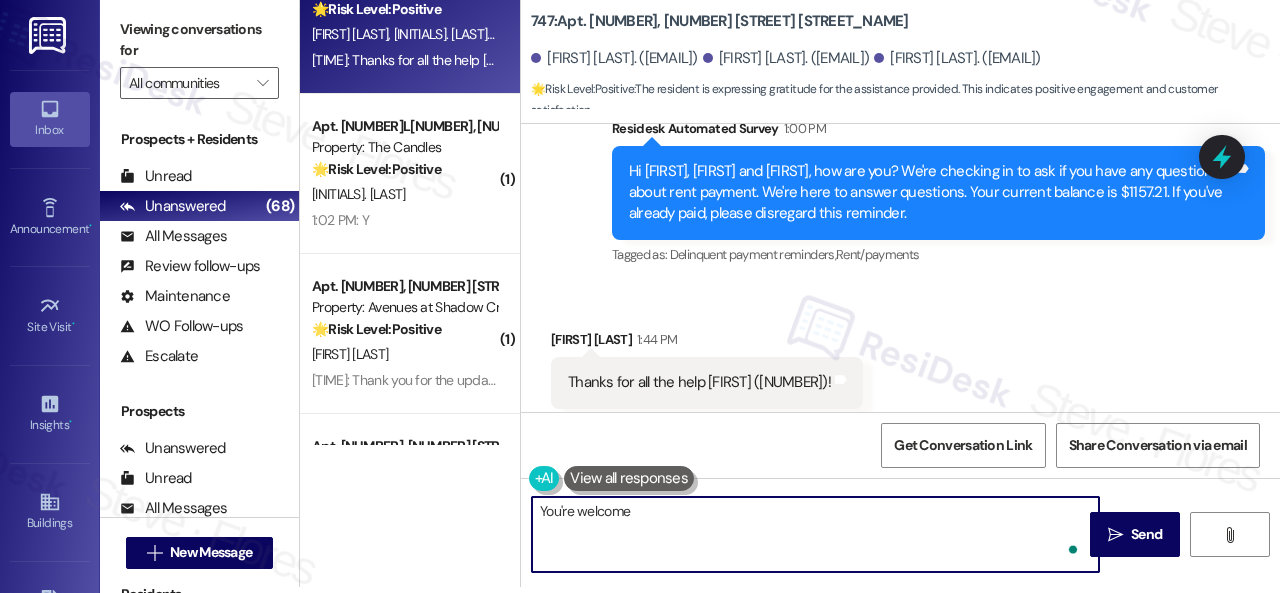 type on "You're welcome!" 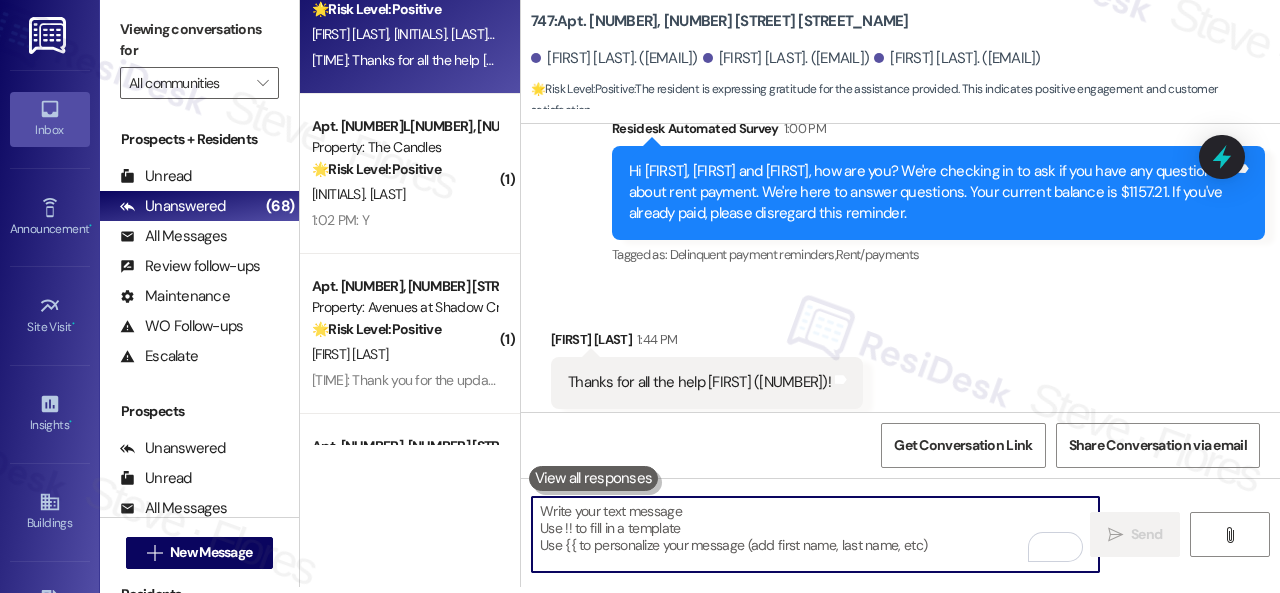 scroll, scrollTop: 0, scrollLeft: 0, axis: both 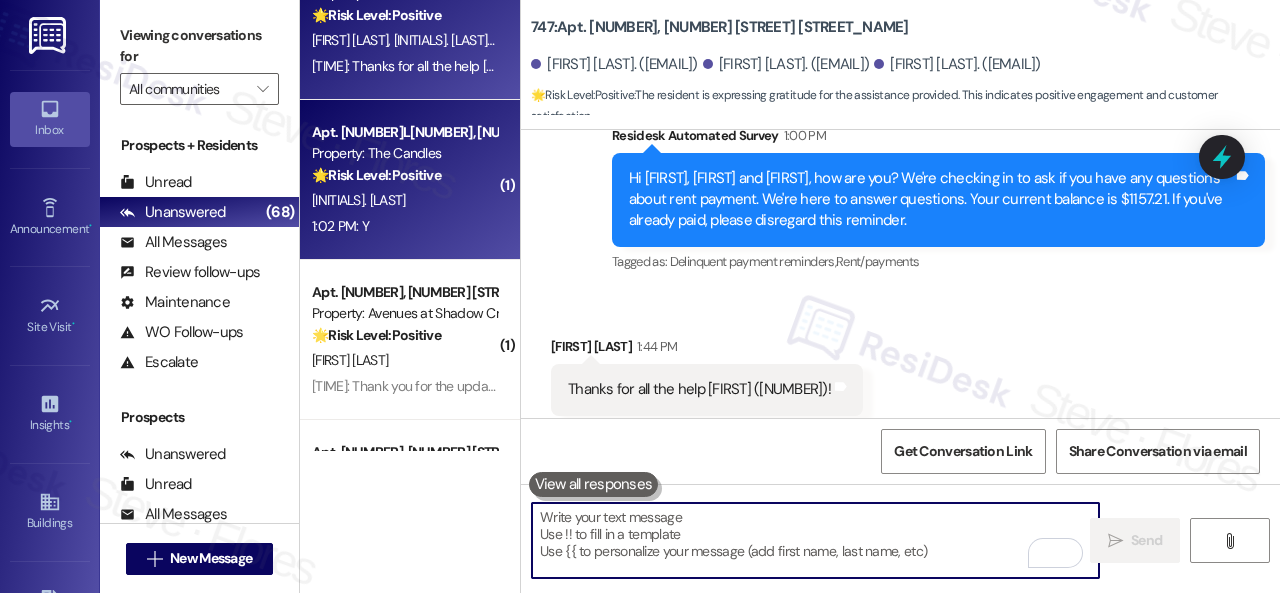 type 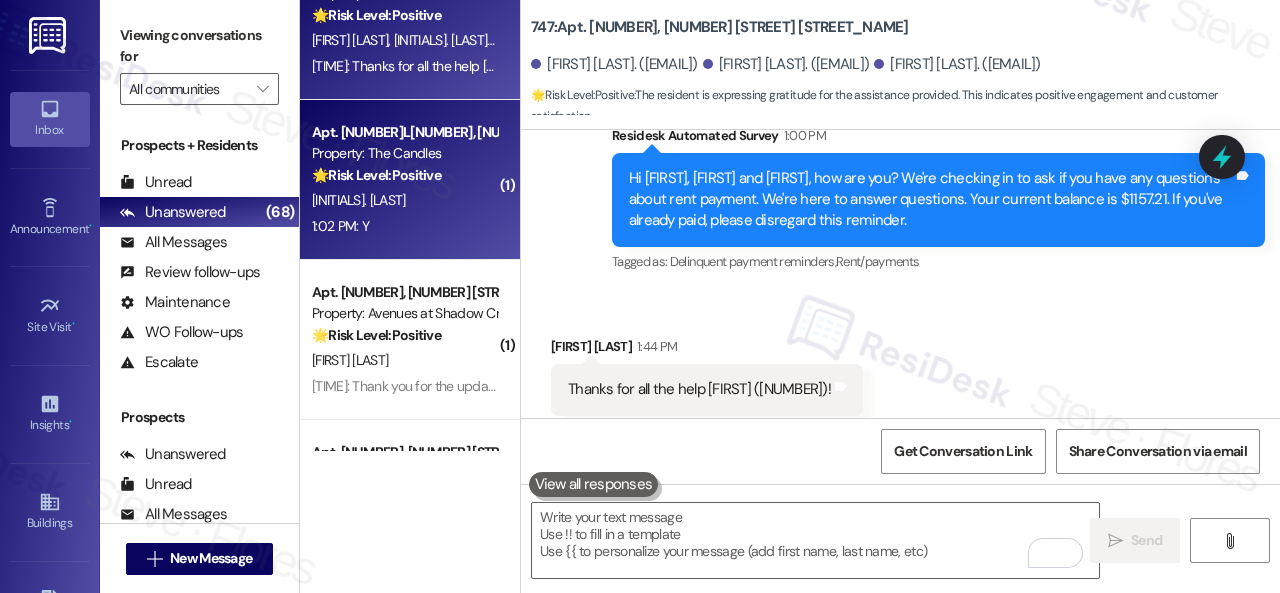 click on "G. Pitts" at bounding box center [404, 200] 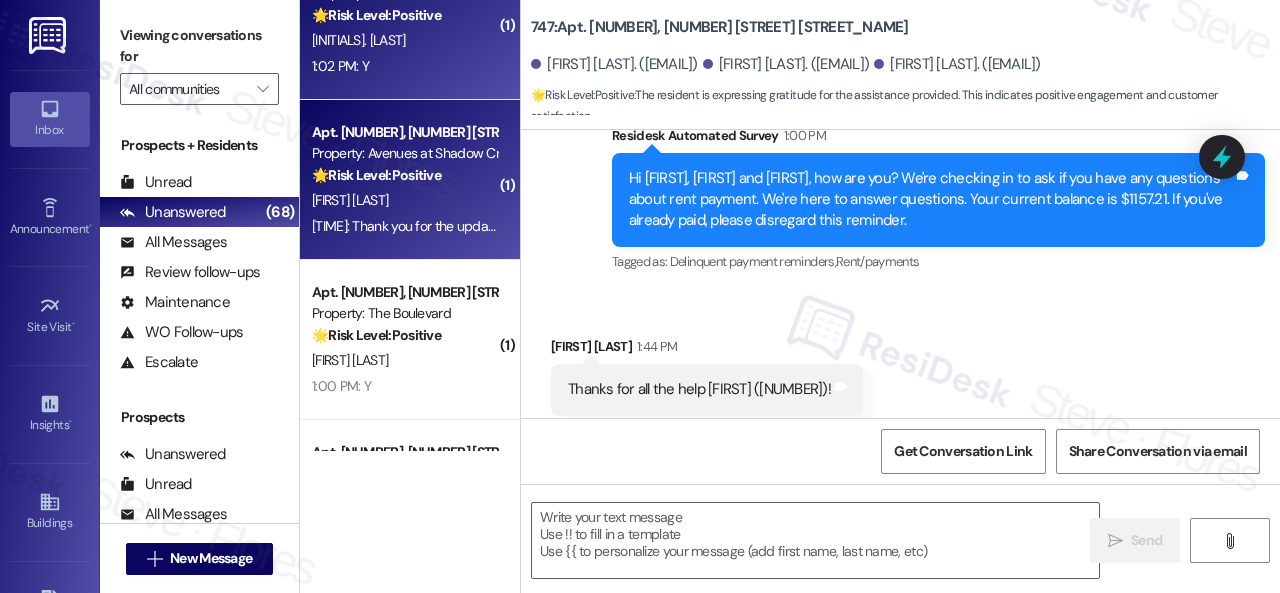 type on "Fetching suggested responses. Please feel free to read through the conversation in the meantime." 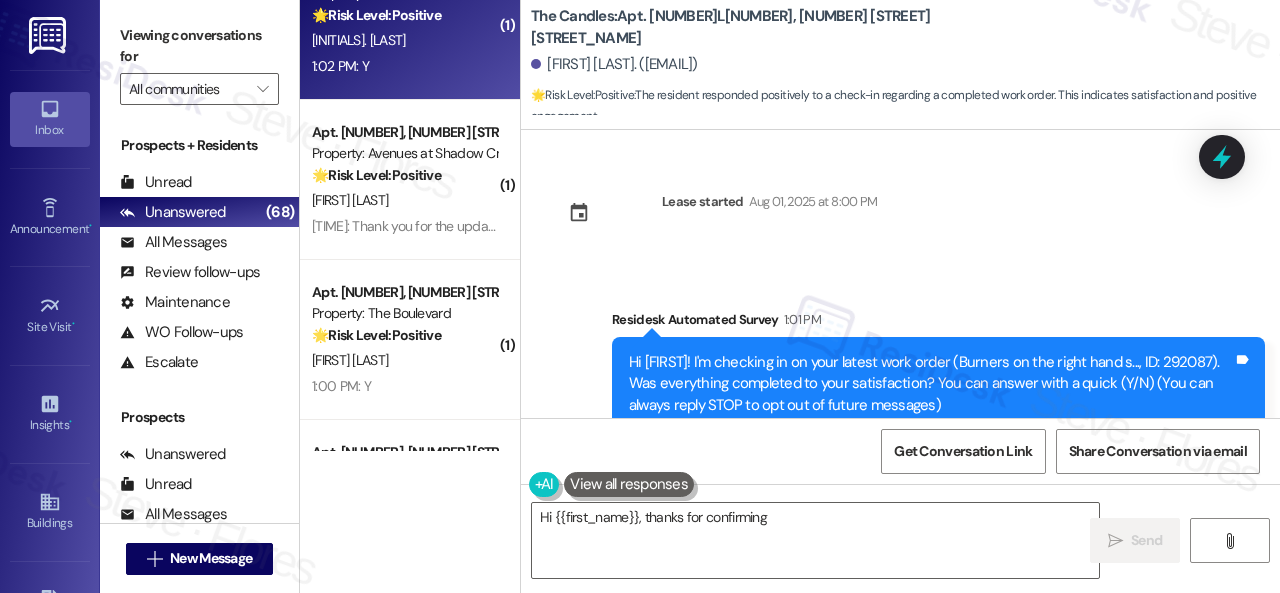 scroll, scrollTop: 226, scrollLeft: 0, axis: vertical 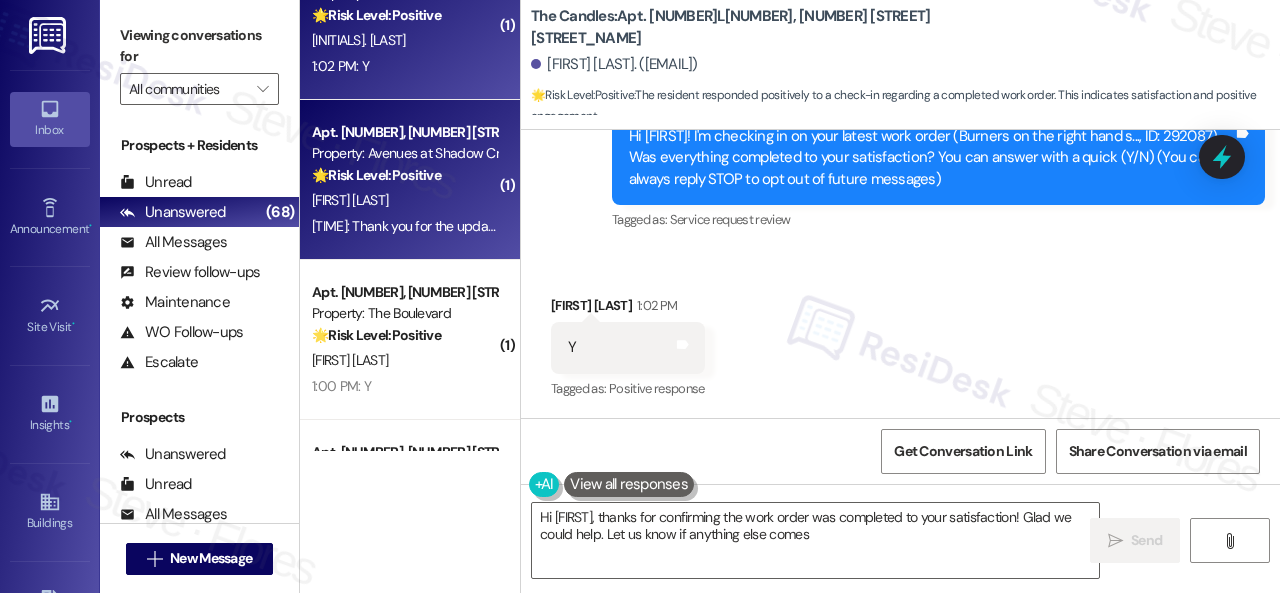 type on "Hi {{first_name}}, thanks for confirming the work order was completed to your satisfaction! Glad we could help. Let us know if anything else comes up!" 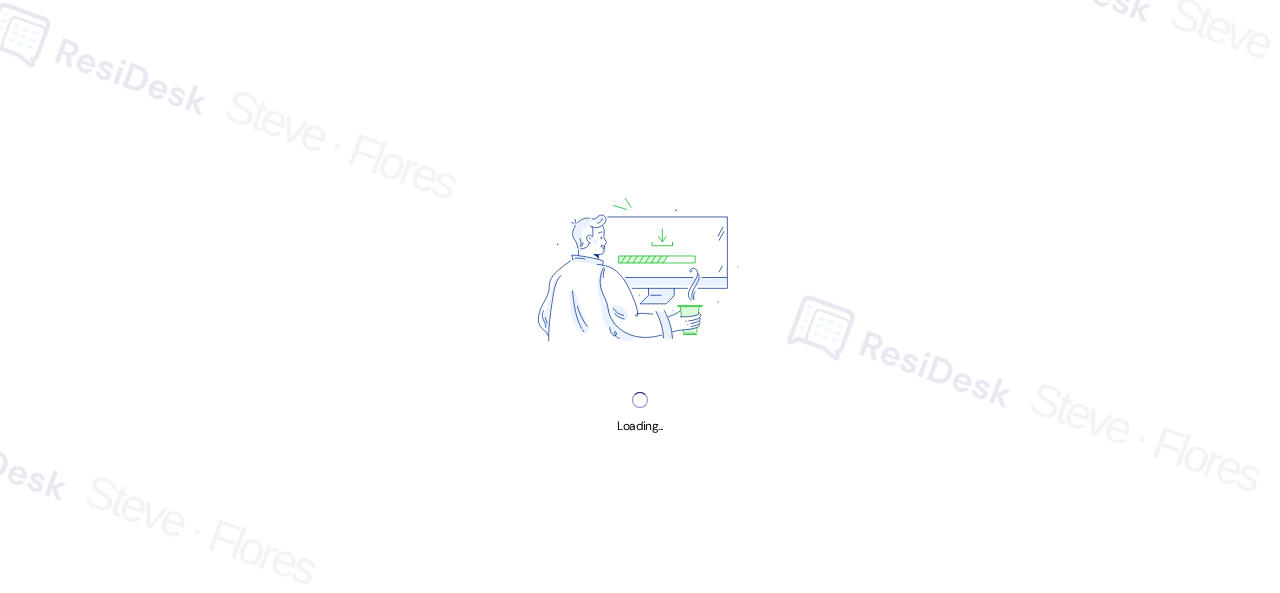 scroll, scrollTop: 0, scrollLeft: 0, axis: both 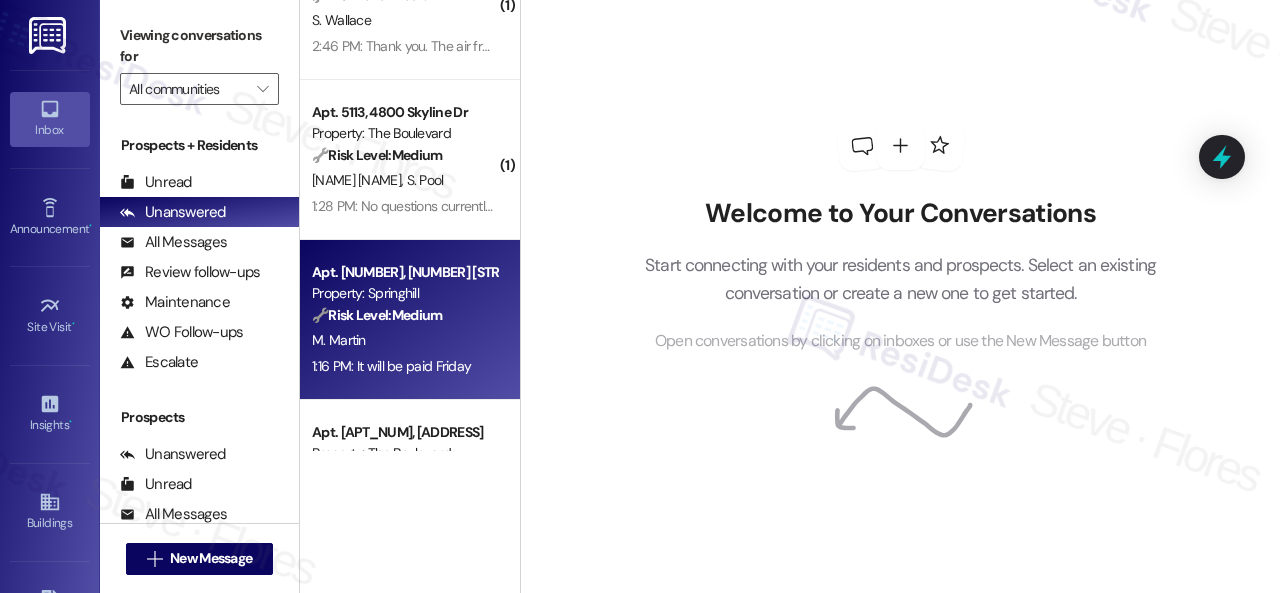 click on "M. Martin" at bounding box center [404, 340] 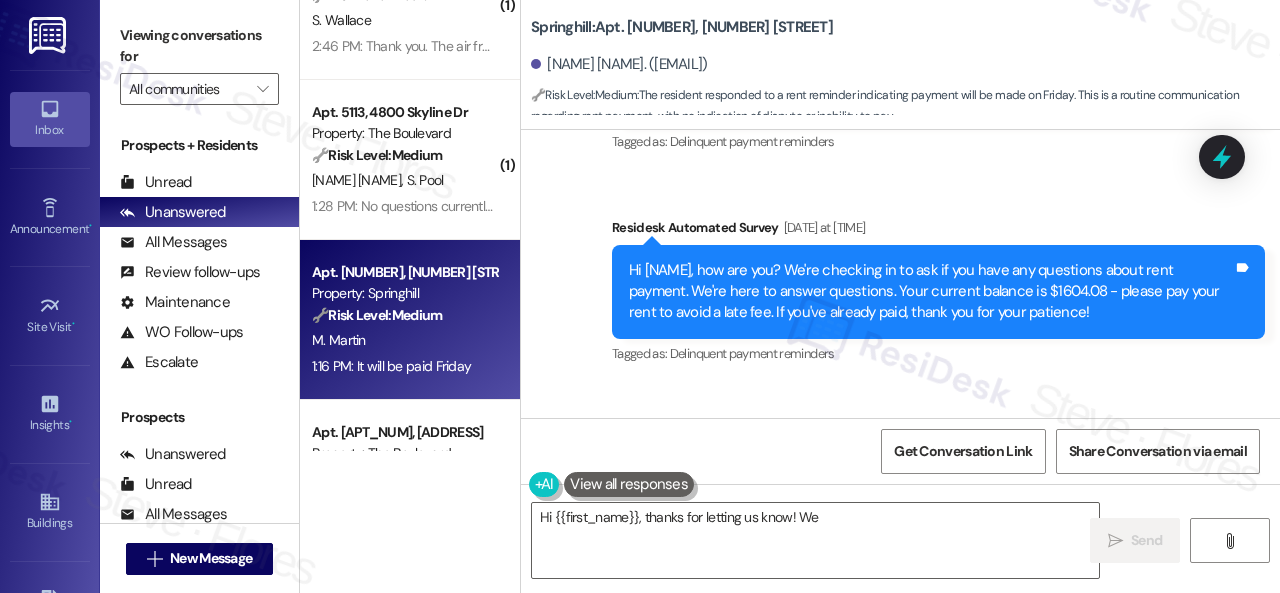 scroll, scrollTop: 4797, scrollLeft: 0, axis: vertical 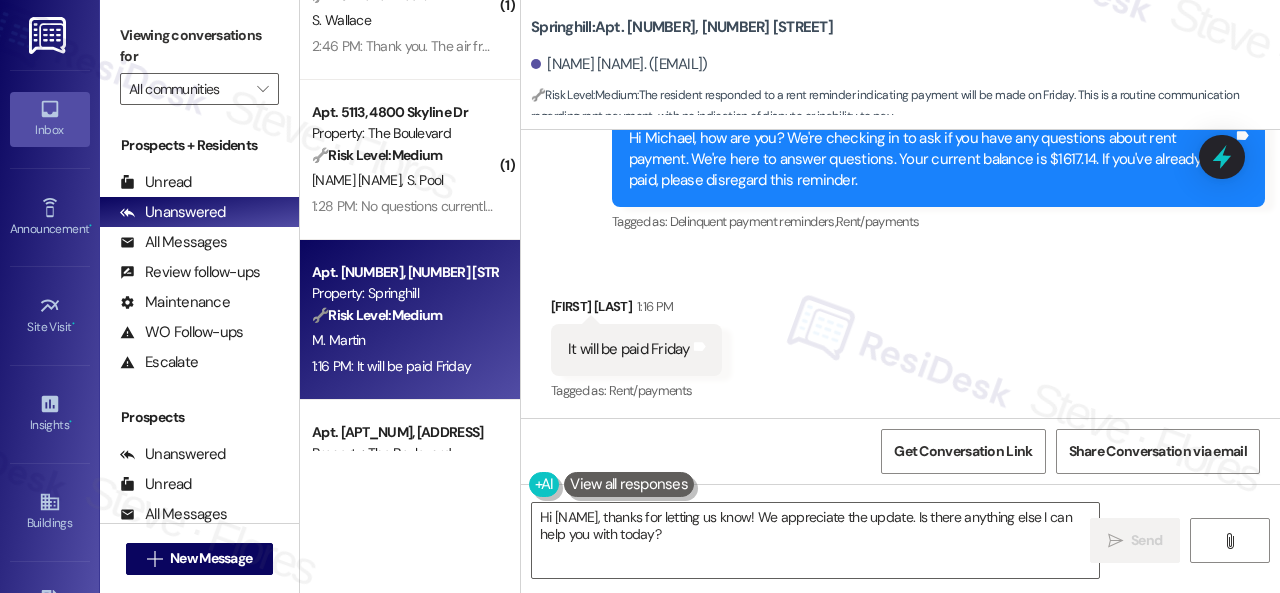 click on "Received via SMS [FIRST_NAME] [LAST_NAME] [HOUR]:[MINUTE] [AM/PM] It will be paid Friday Tags and notes Tagged as: Rent/payments Click to highlight conversations about Rent/payments" at bounding box center [900, 335] 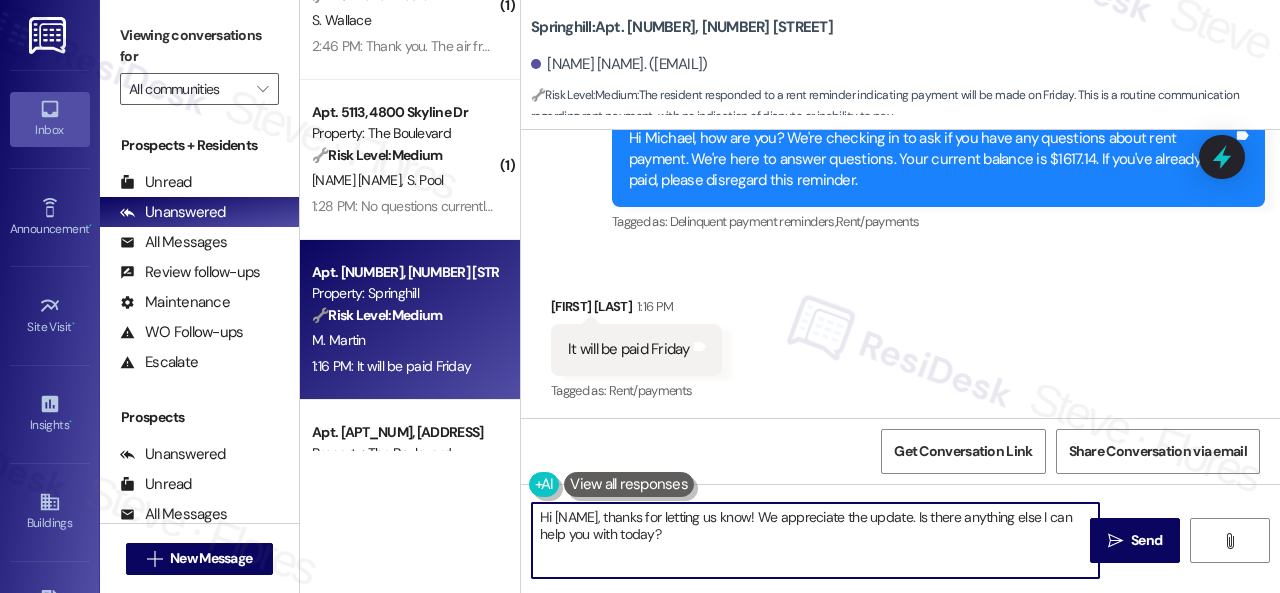 drag, startPoint x: 714, startPoint y: 552, endPoint x: 416, endPoint y: 458, distance: 312.474 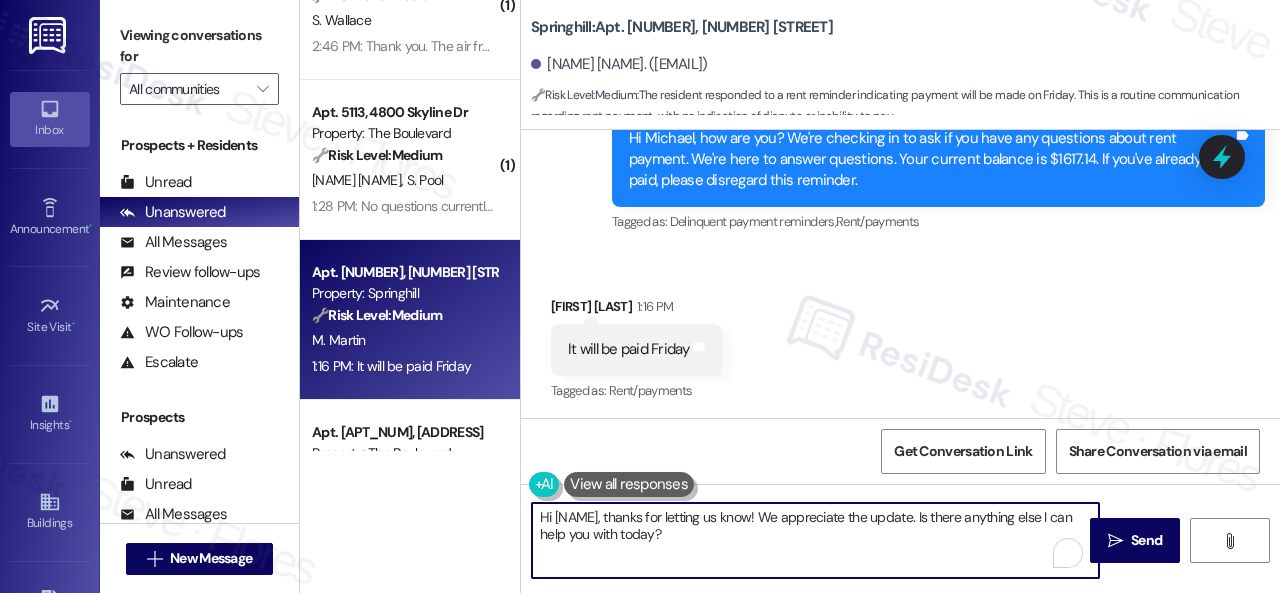 paste on "Thanks for updating us on your payment plan, {{first_name}}! We appreciate you letting us know. Please don't hesitate to reach out if you need anything else!" 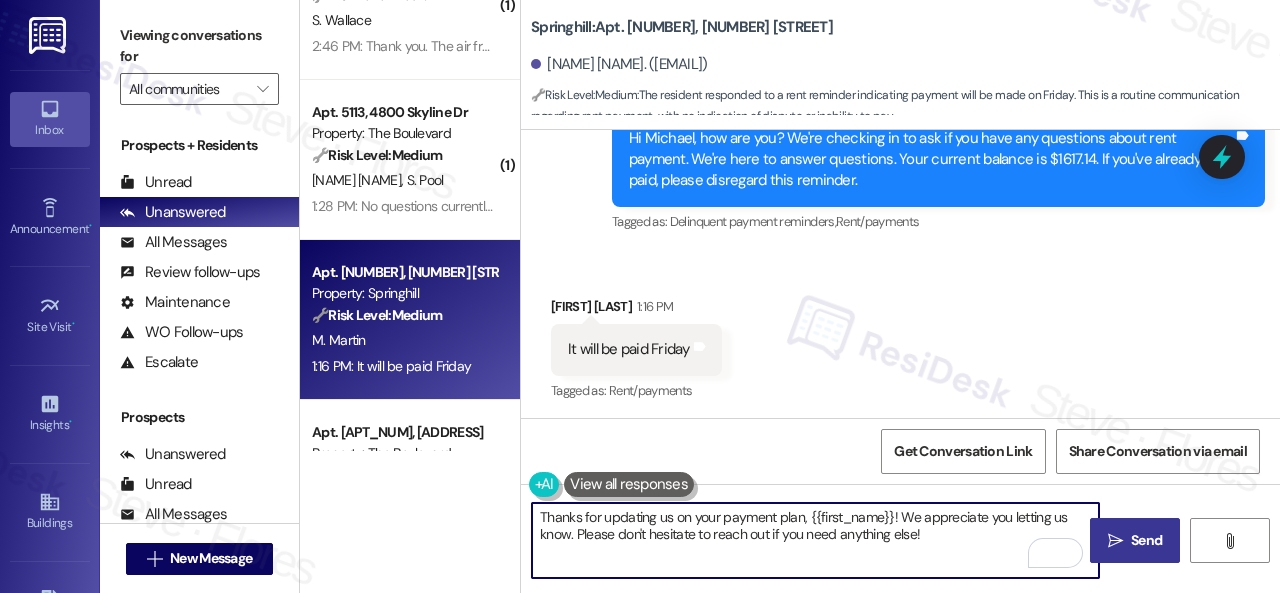 type on "Thanks for updating us on your payment plan, {{first_name}}! We appreciate you letting us know. Please don't hesitate to reach out if you need anything else!" 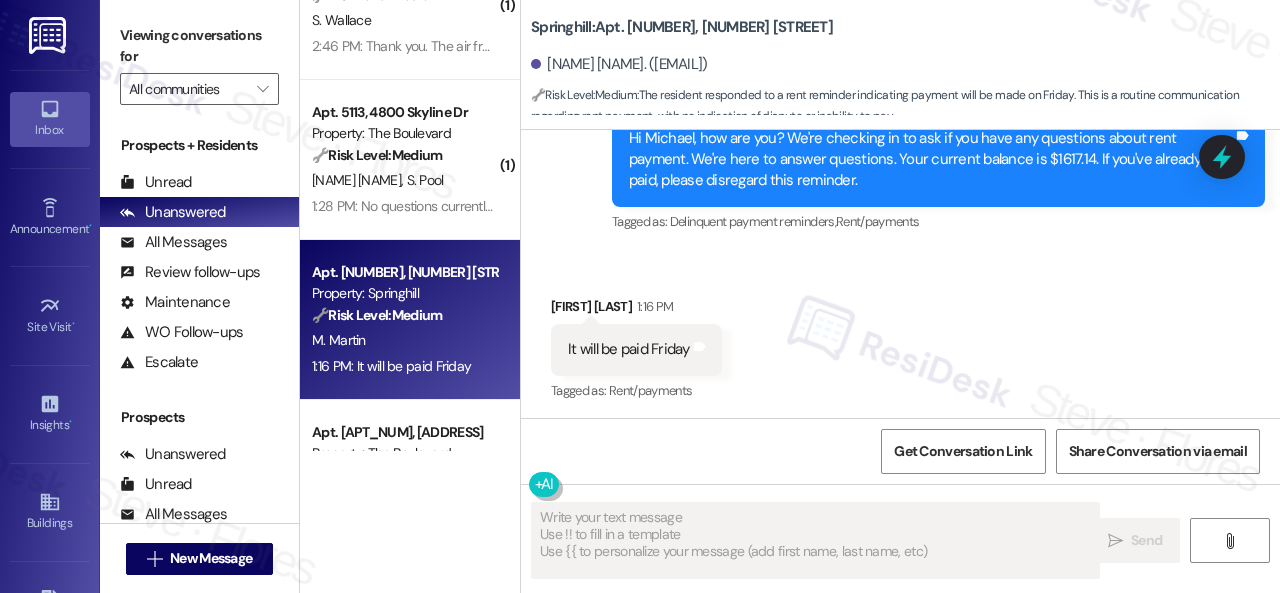 type on "Fetching suggested responses. Please feel free to read through the conversation in the meantime." 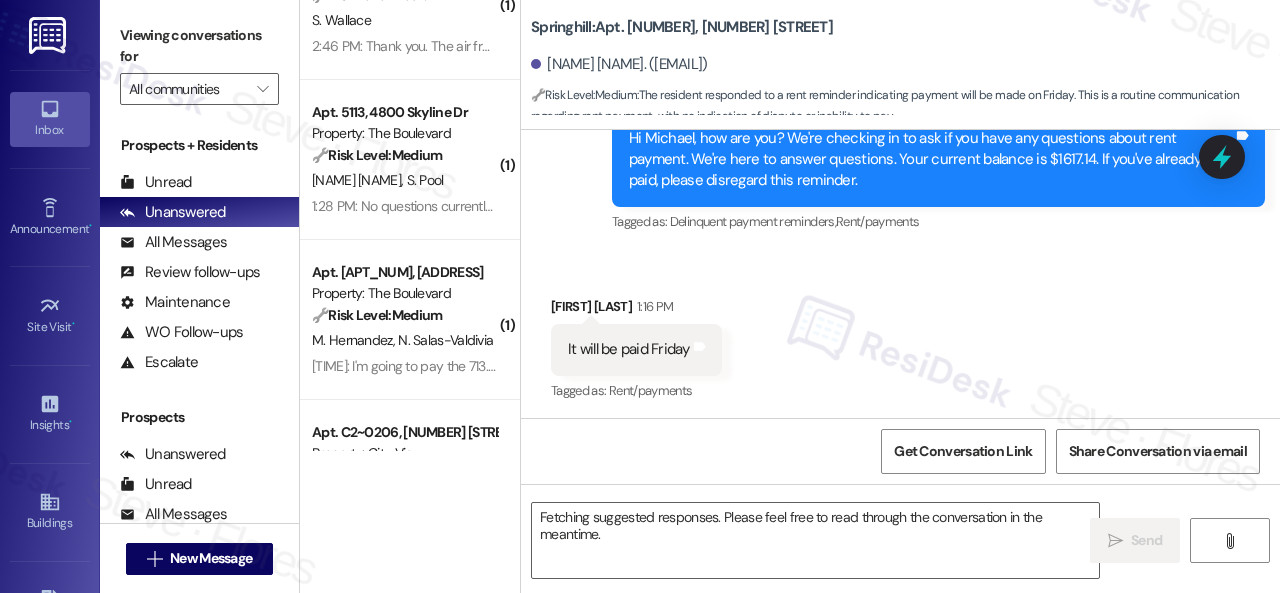 type 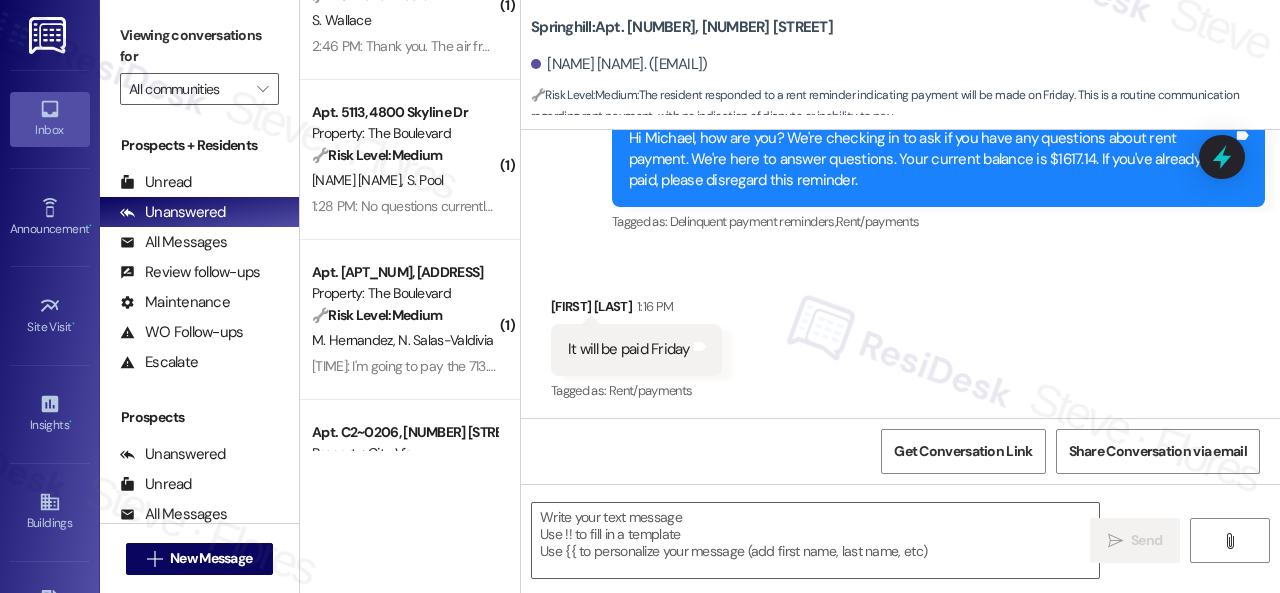 click on "Received via SMS [FIRST_NAME] [LAST_NAME] [HOUR]:[MINUTE] [AM/PM] It will be paid Friday Tags and notes Tagged as: Rent/payments Click to highlight conversations about Rent/payments" at bounding box center [900, 335] 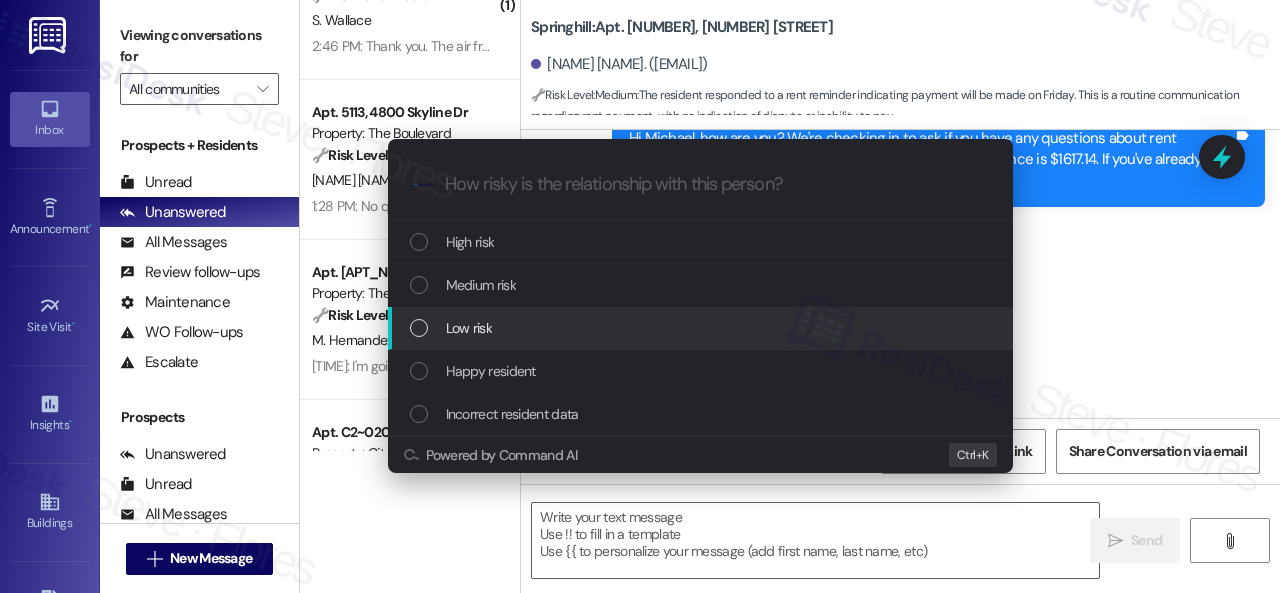 click on "Low risk" at bounding box center [469, 328] 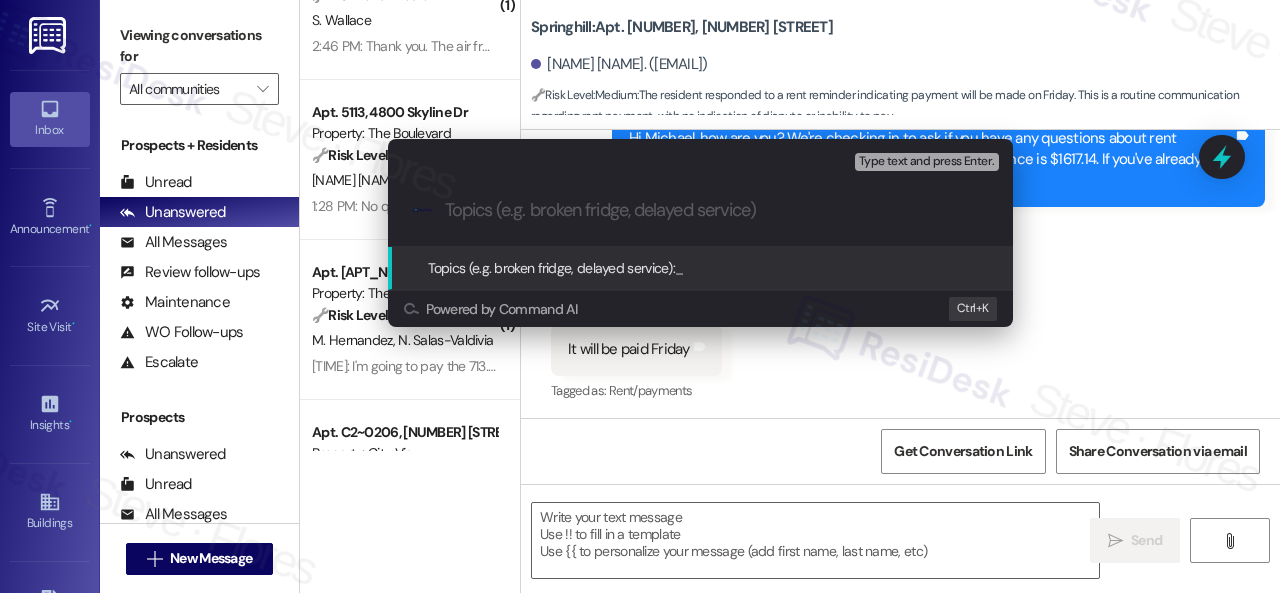 paste on "Late payment notice." 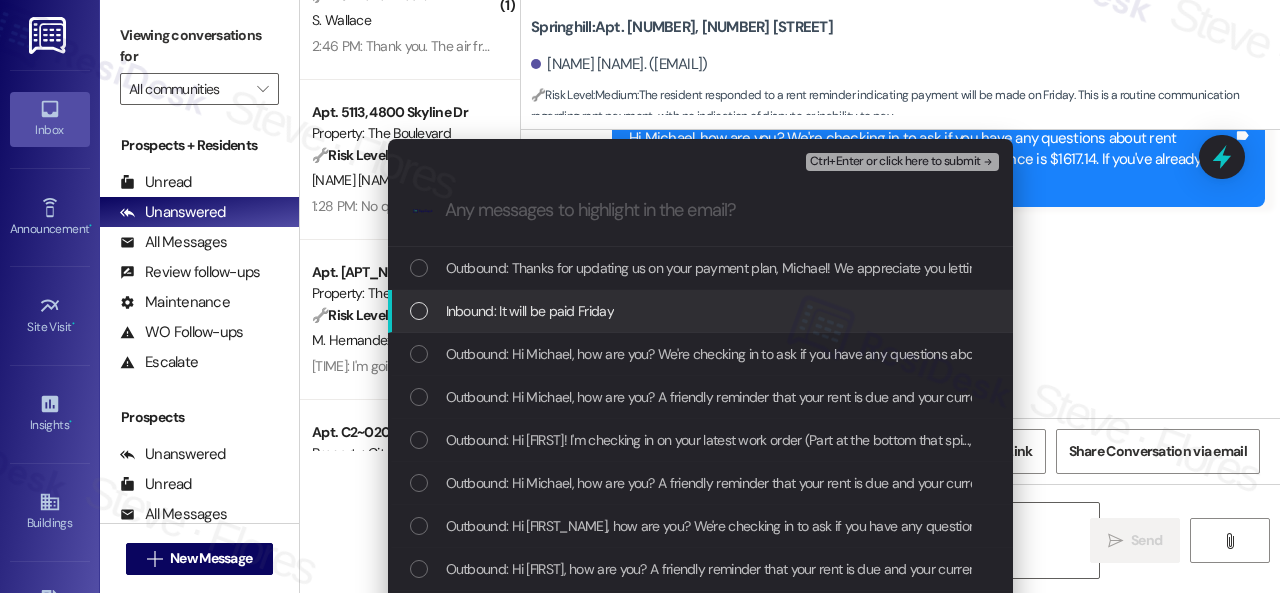 click on "Inbound: It will be paid Friday" at bounding box center (530, 311) 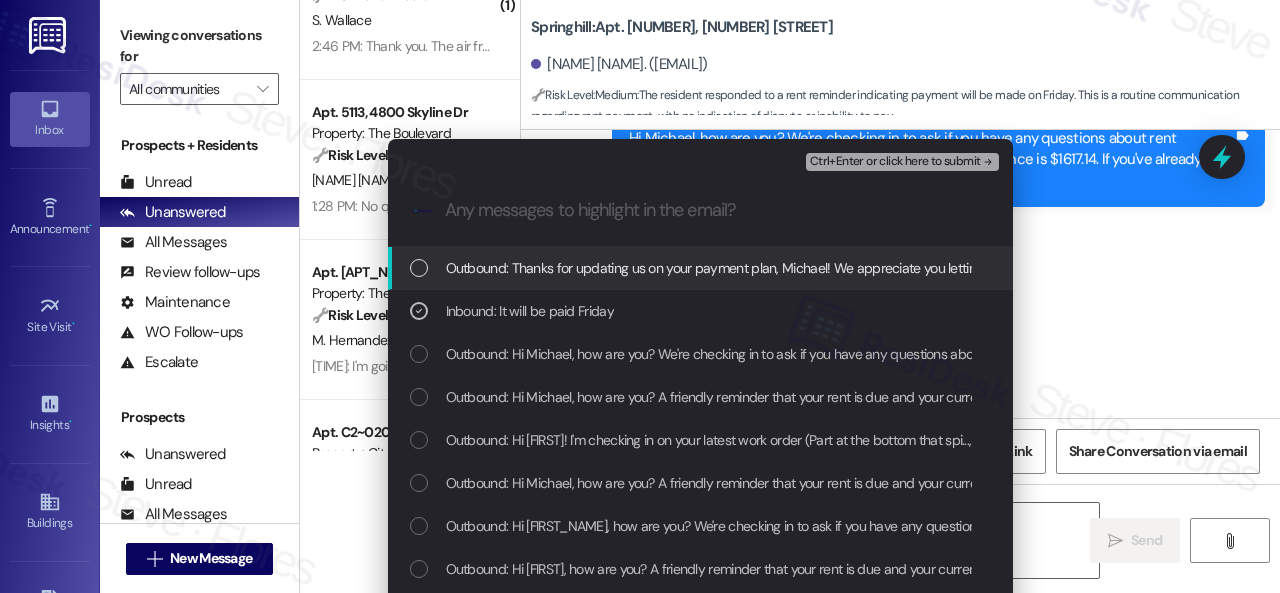 click on "Ctrl+Enter or click here to submit" at bounding box center (895, 162) 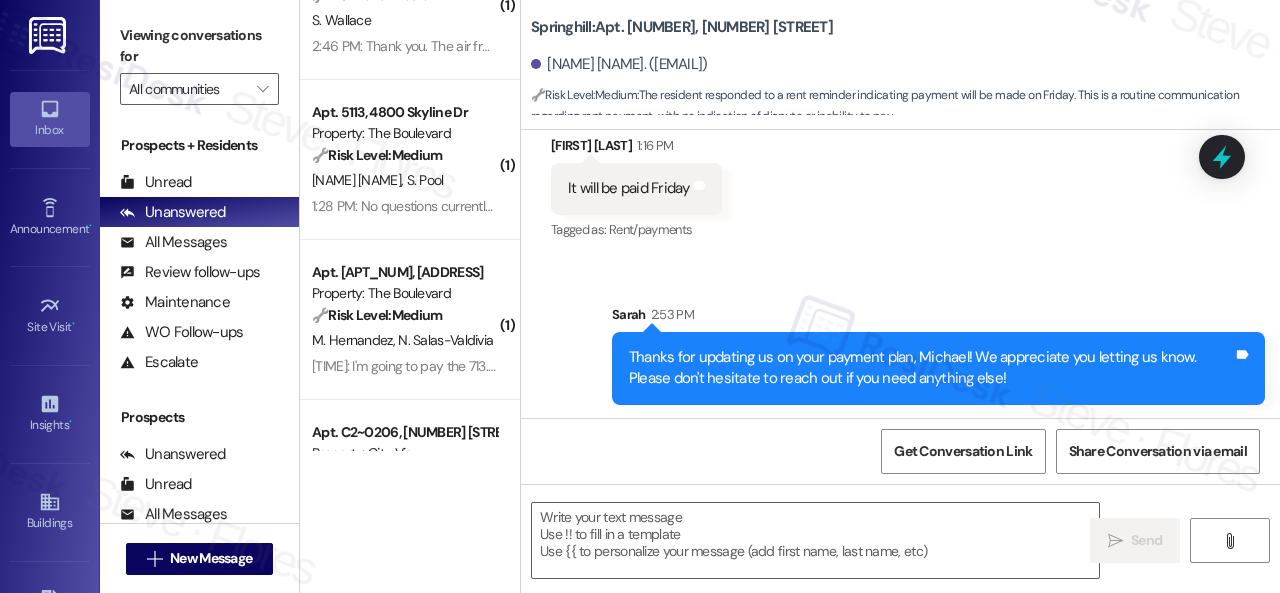 scroll, scrollTop: 4959, scrollLeft: 0, axis: vertical 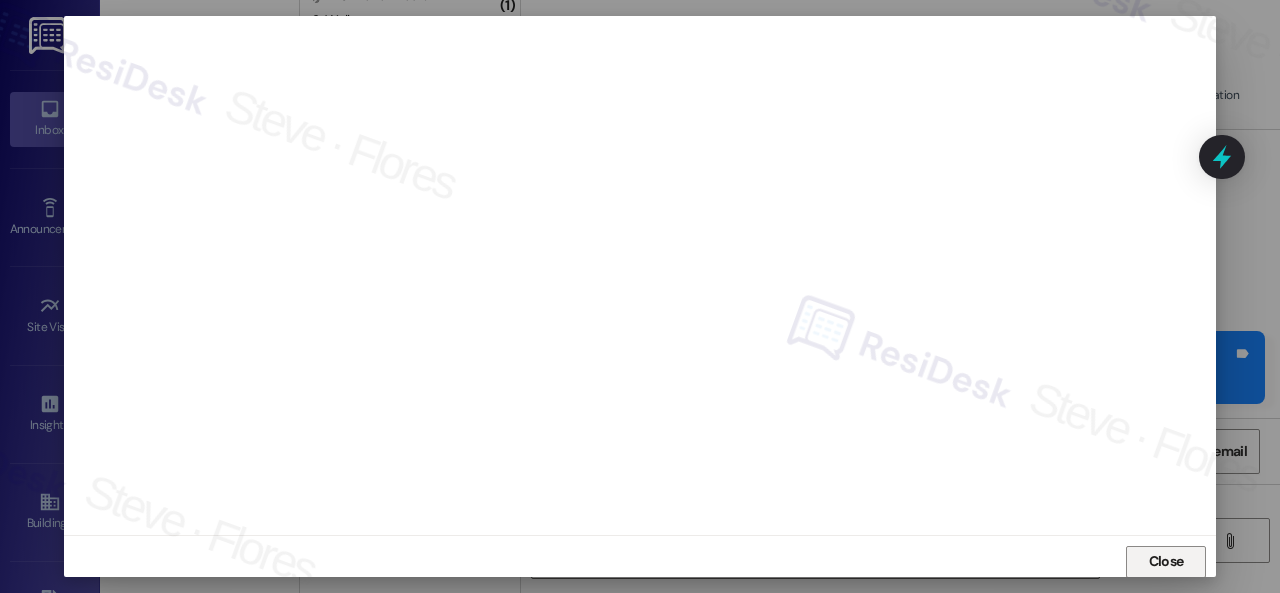 click on "Close" at bounding box center [1166, 561] 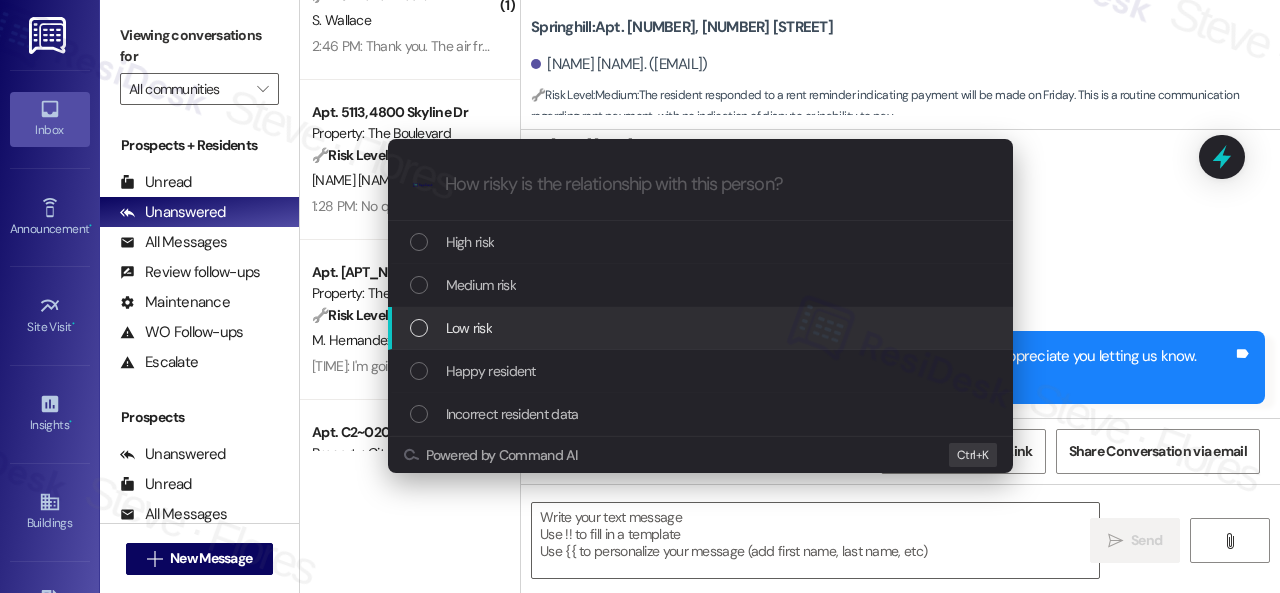 click on "Low risk" at bounding box center [469, 328] 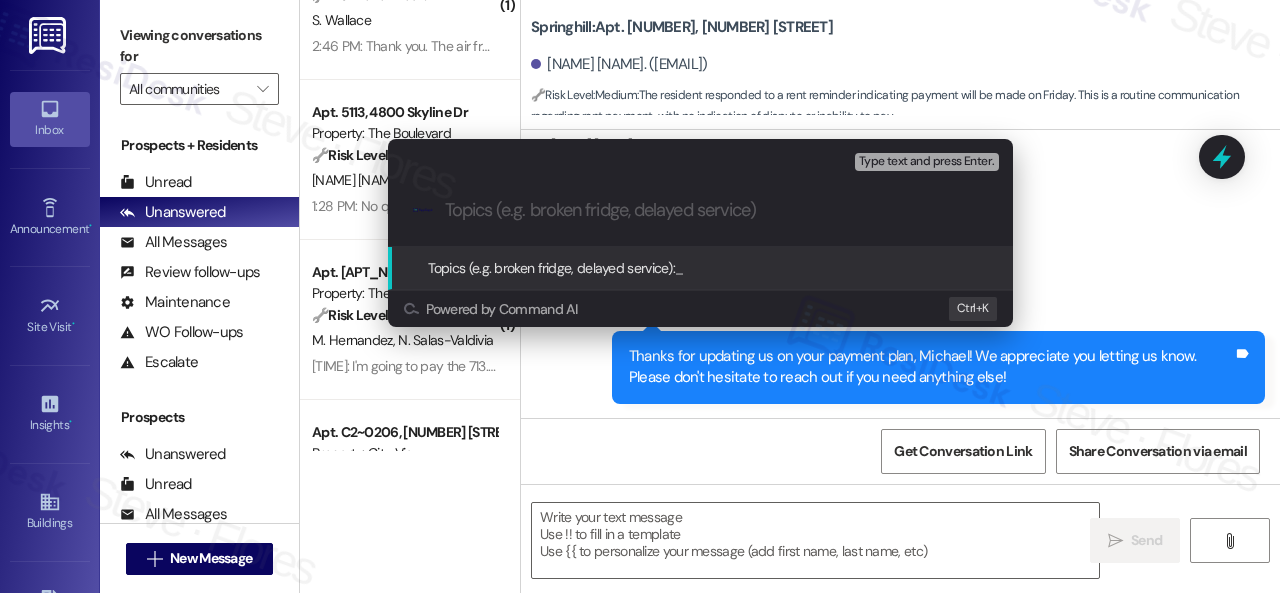 paste on "Late payment notice." 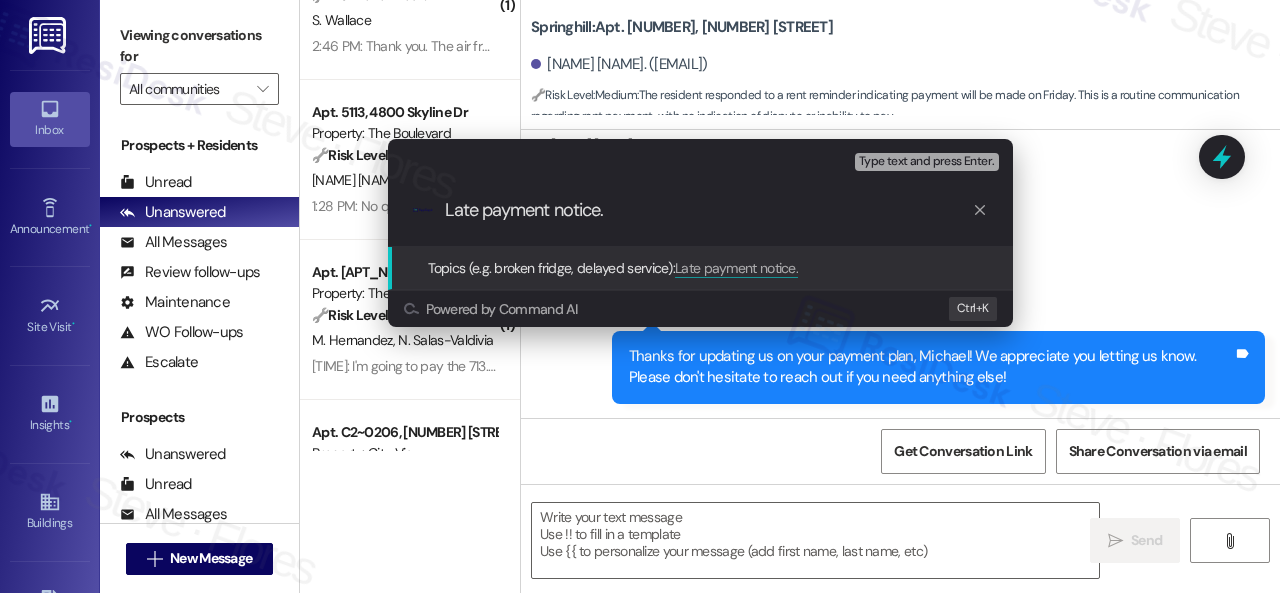 type 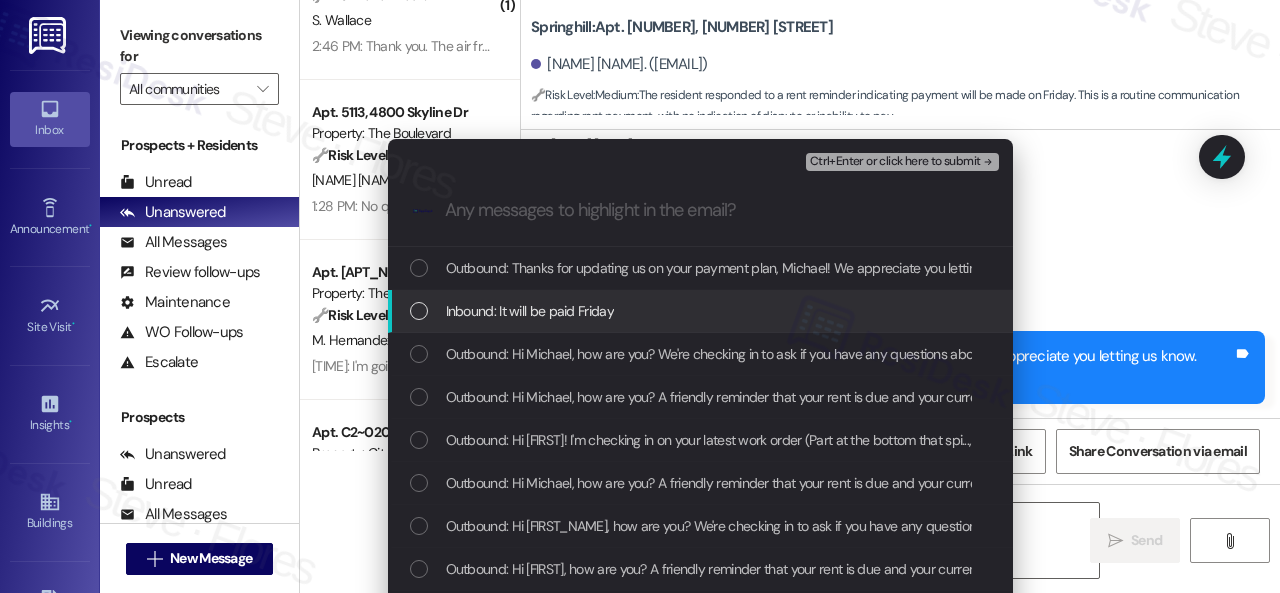 click on "Inbound: It will be paid Friday" at bounding box center (530, 311) 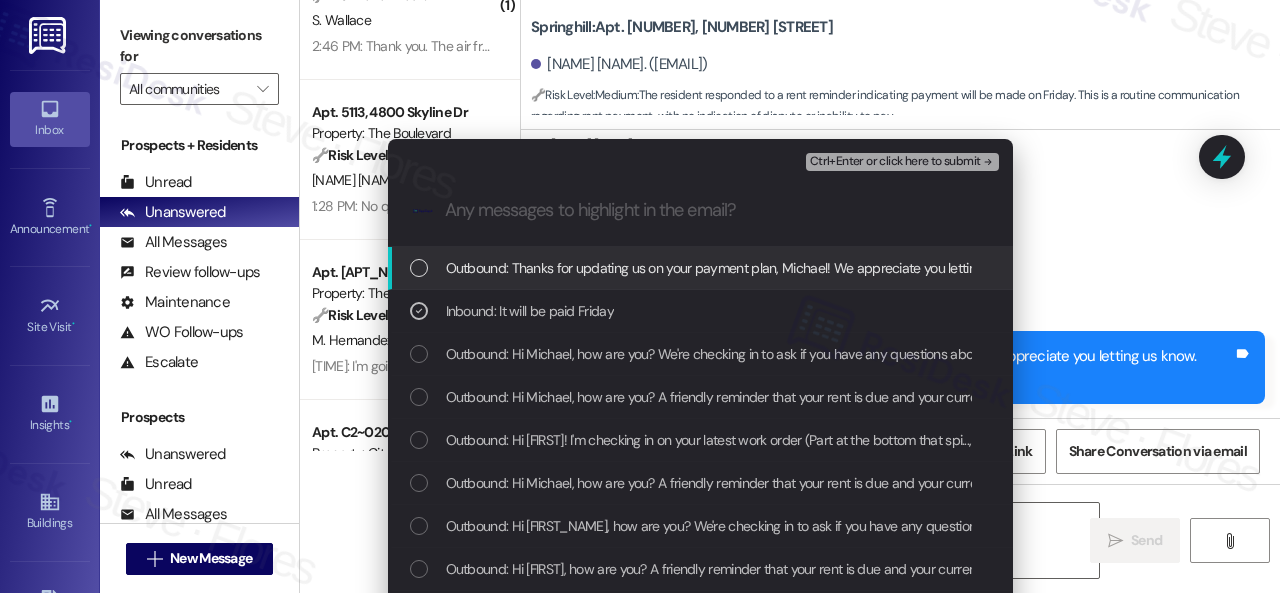 click on "Ctrl+Enter or click here to submit" at bounding box center (895, 162) 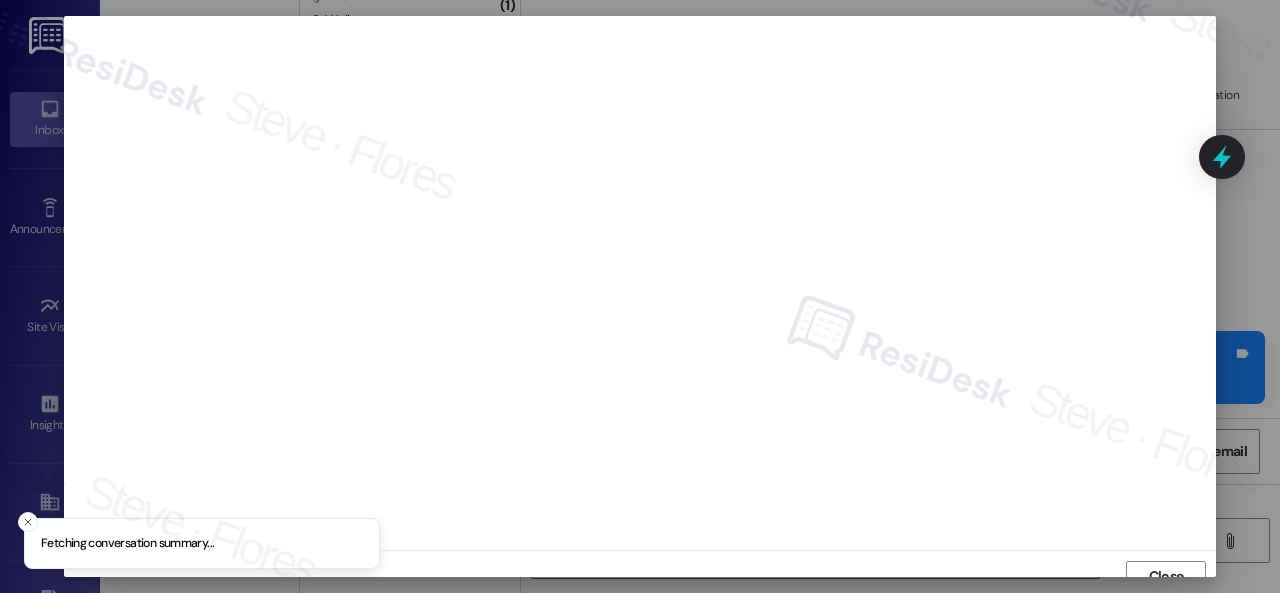 scroll, scrollTop: 15, scrollLeft: 0, axis: vertical 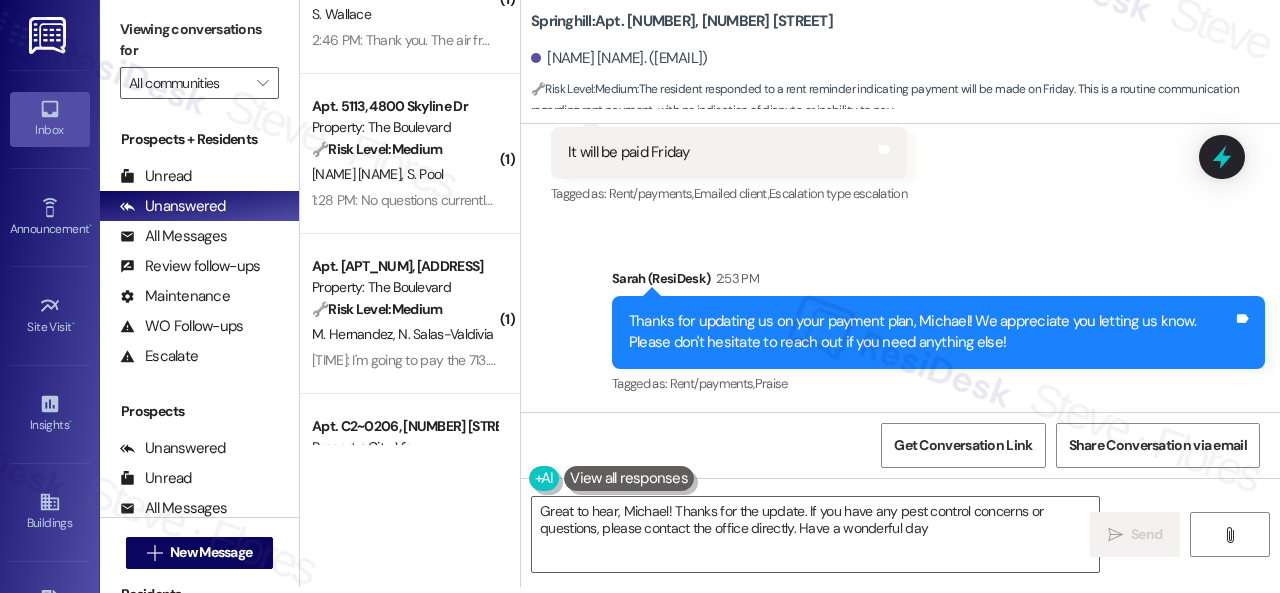 type on "Great to hear, Michael! Thanks for the update. If you have any pest control concerns or questions, please contact the office directly. Have a wonderful day!" 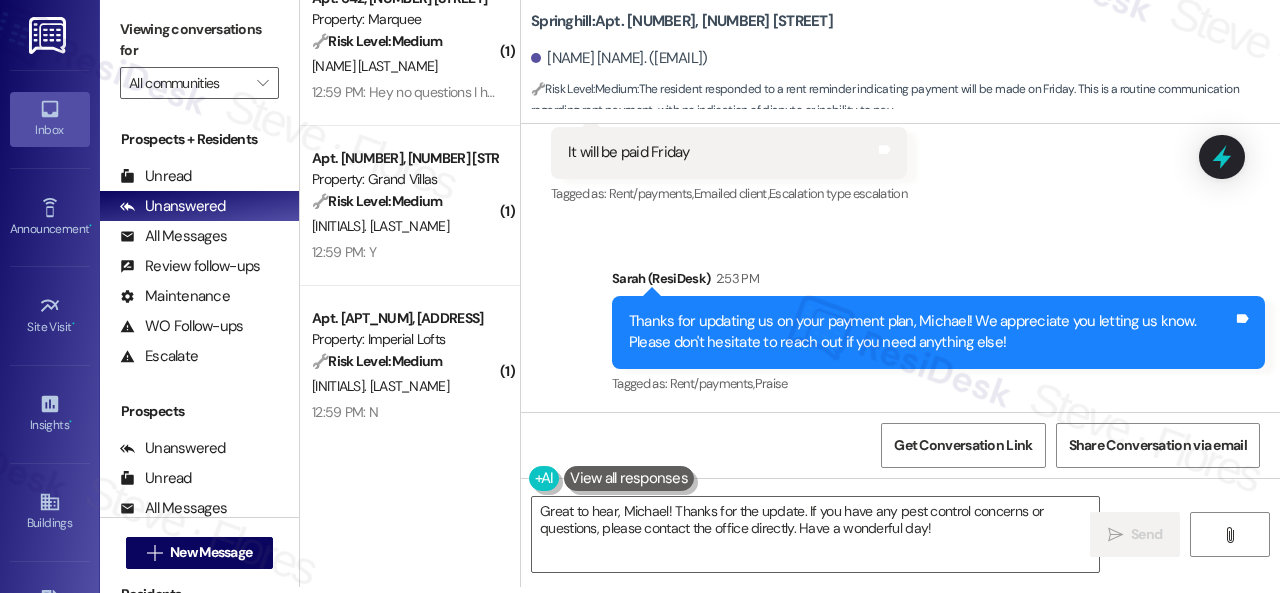 scroll, scrollTop: 2100, scrollLeft: 0, axis: vertical 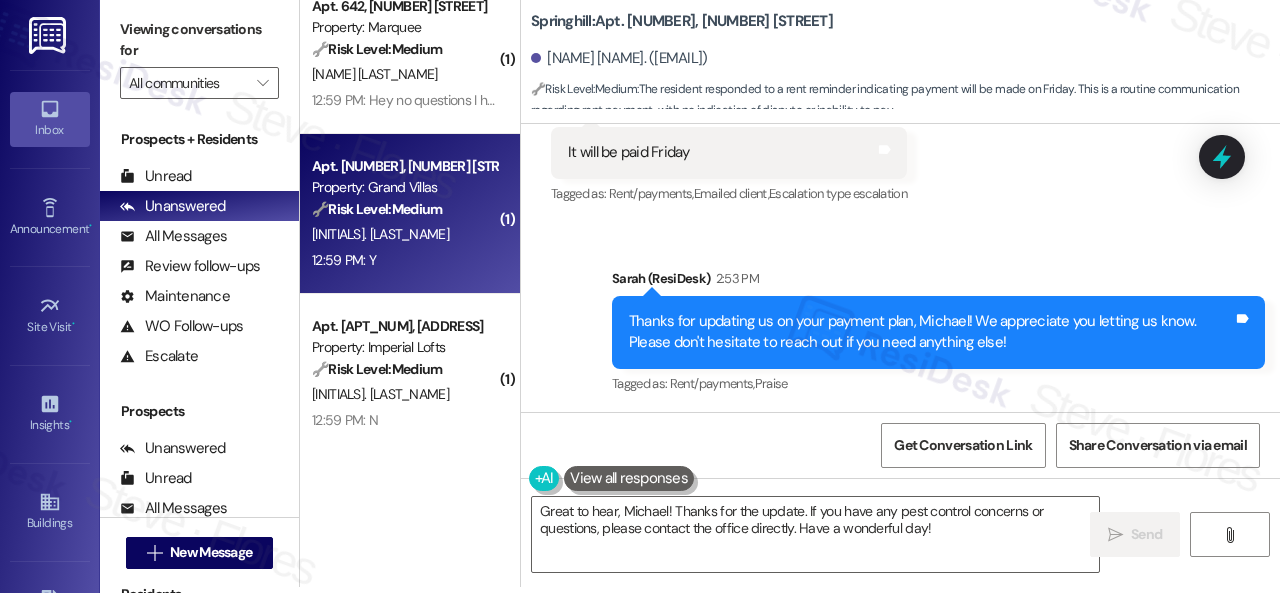 click on "P. Rives" at bounding box center [404, 234] 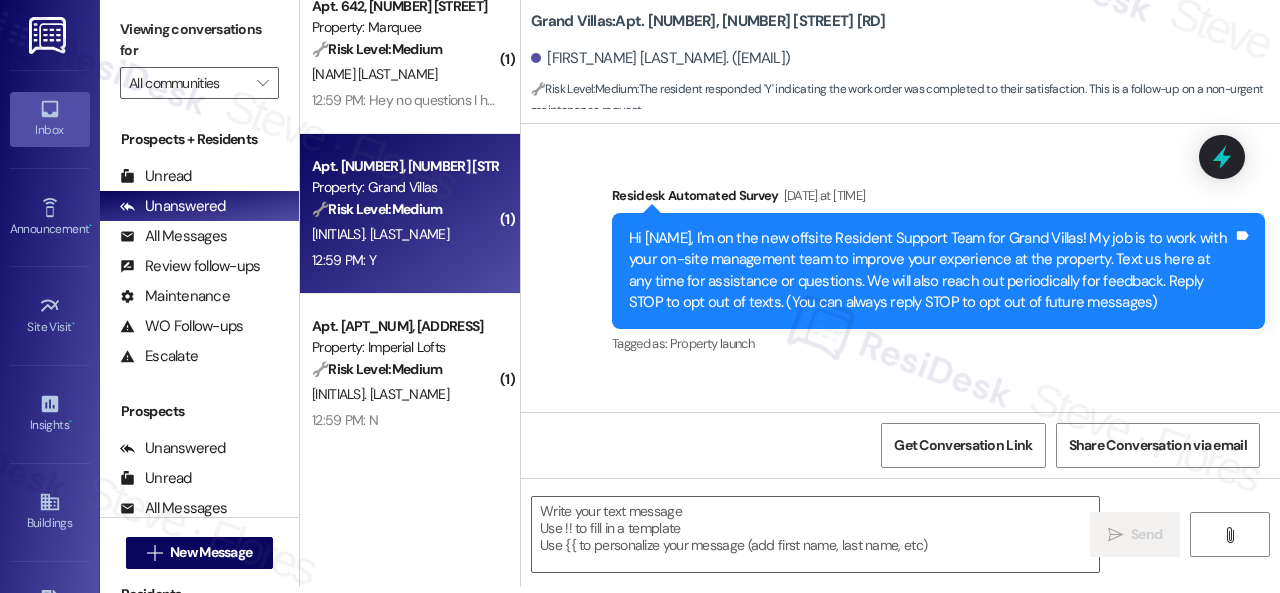 type on "Fetching suggested responses. Please feel free to read through the conversation in the meantime." 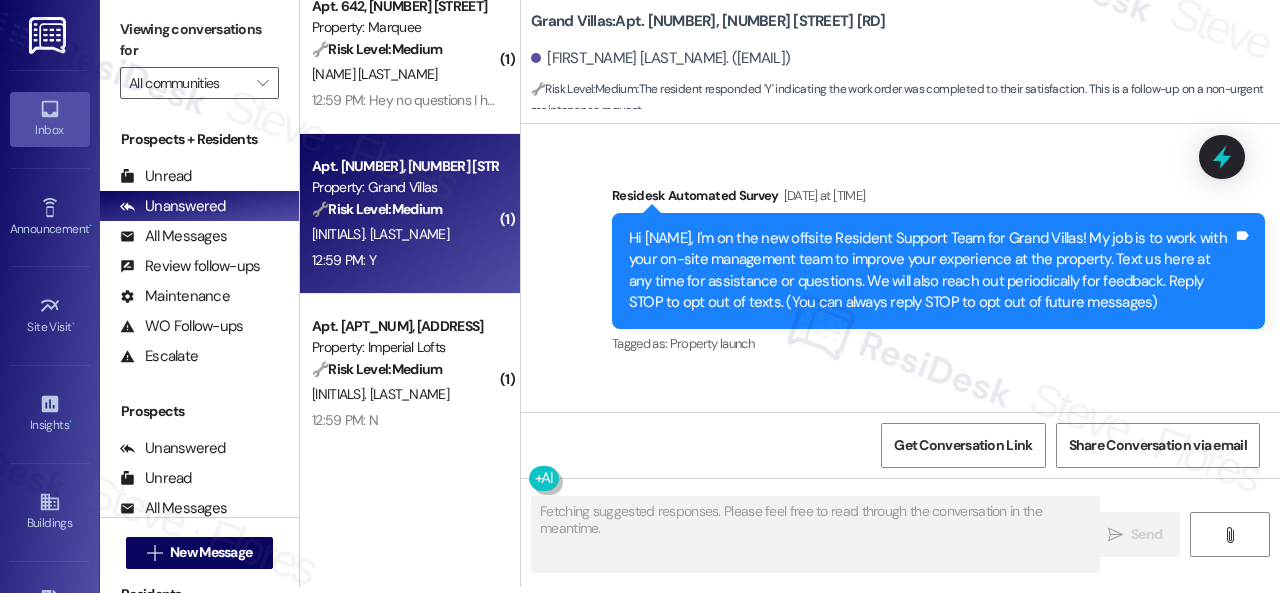 scroll, scrollTop: 9004, scrollLeft: 0, axis: vertical 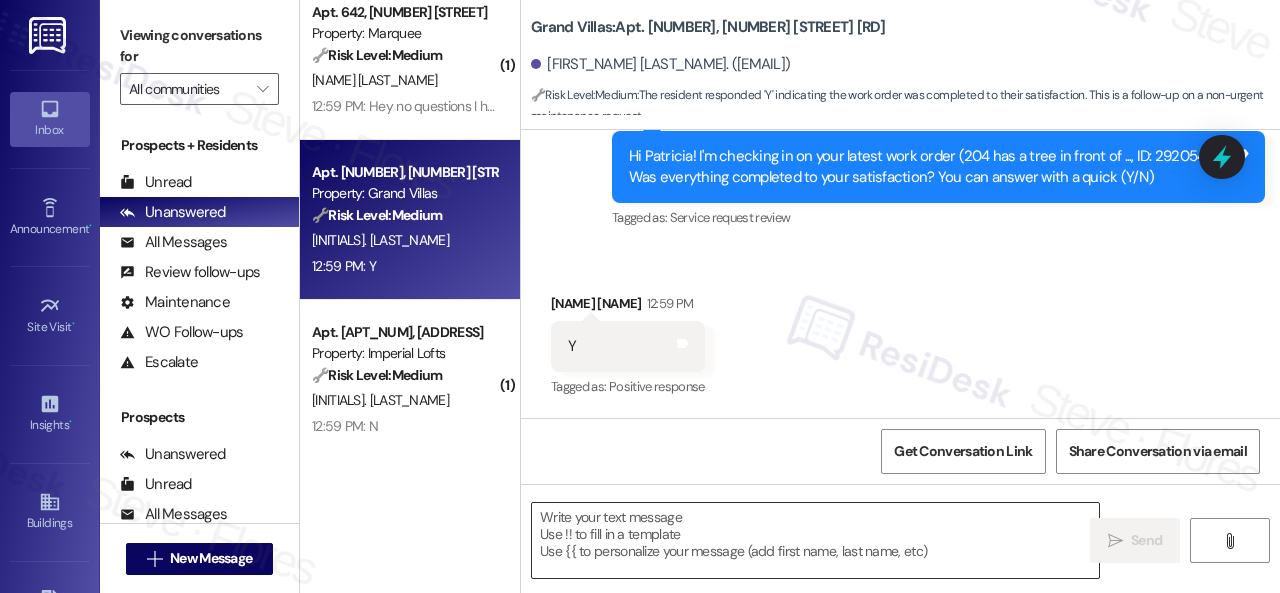 click at bounding box center [815, 540] 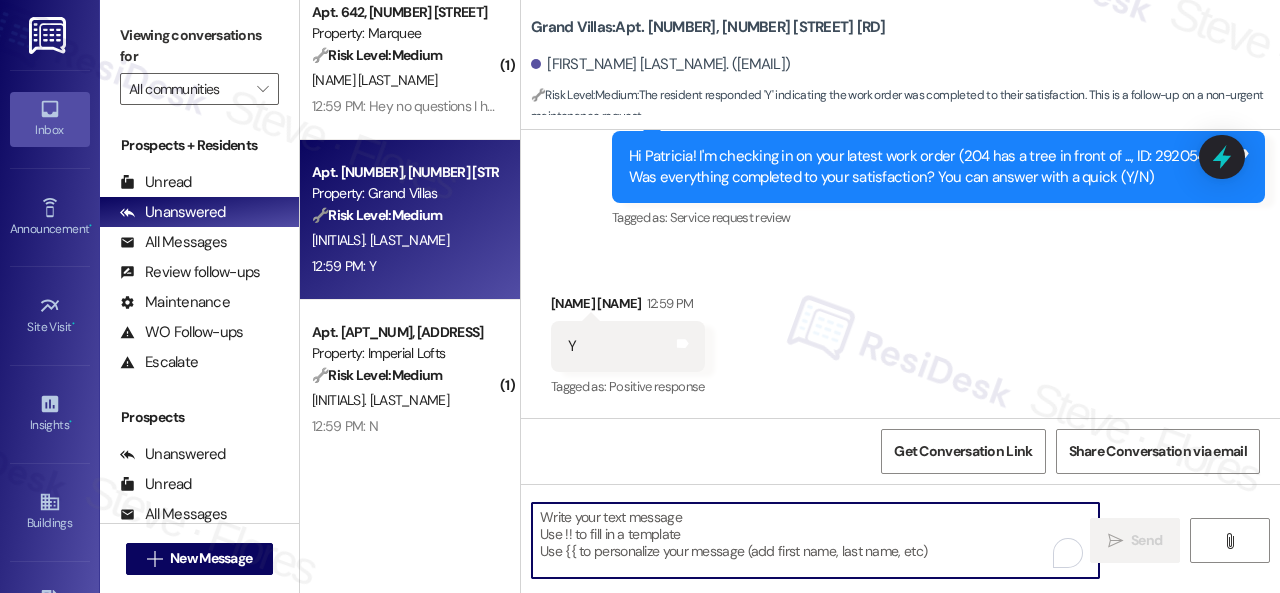 paste on "Late payment notice." 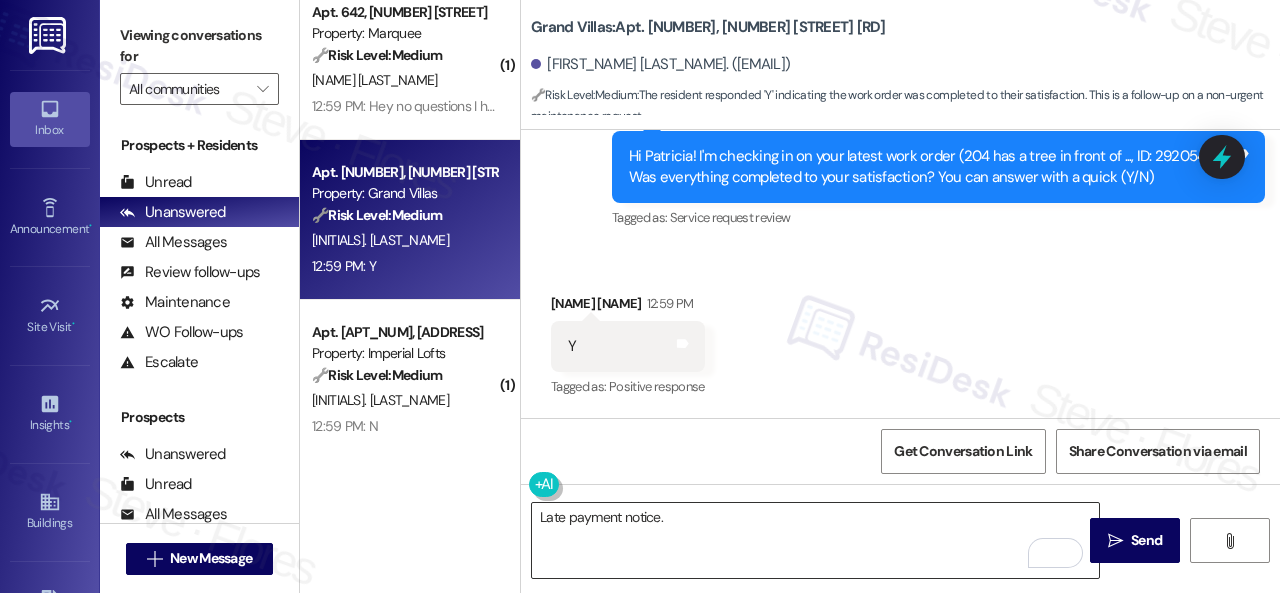 click on "Late payment notice." at bounding box center (815, 540) 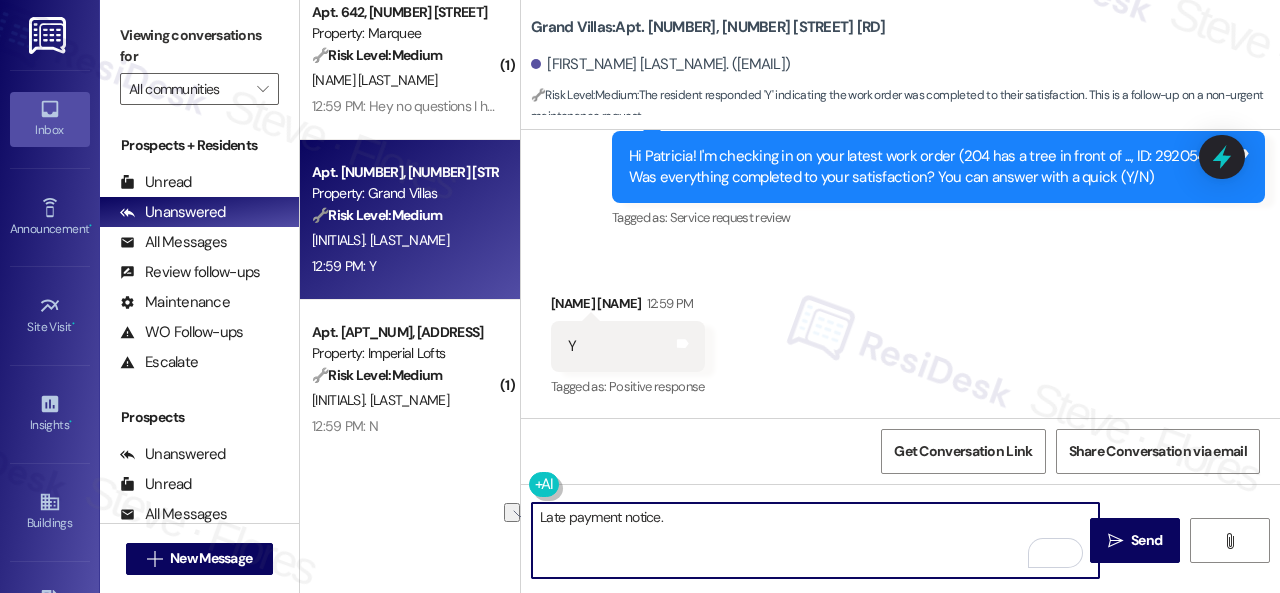 drag, startPoint x: 693, startPoint y: 520, endPoint x: 488, endPoint y: 520, distance: 205 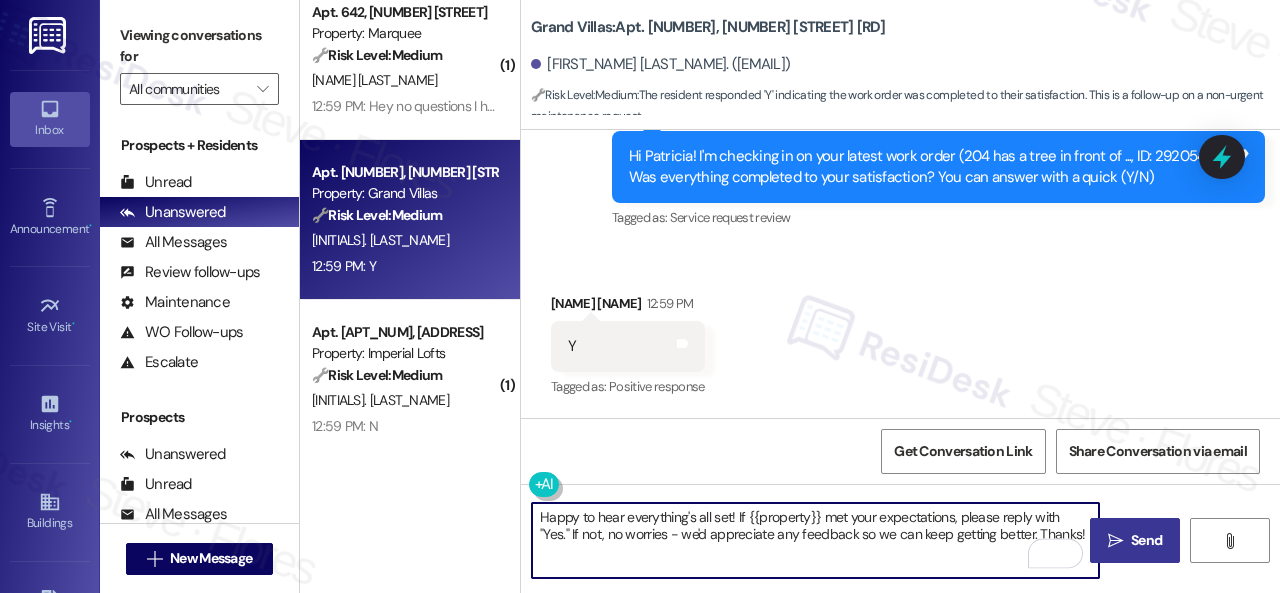 type on "Happy to hear everything's all set! If {{property}} met your expectations, please reply with "Yes." If not, no worries - we'd appreciate any feedback so we can keep getting better. Thanks!" 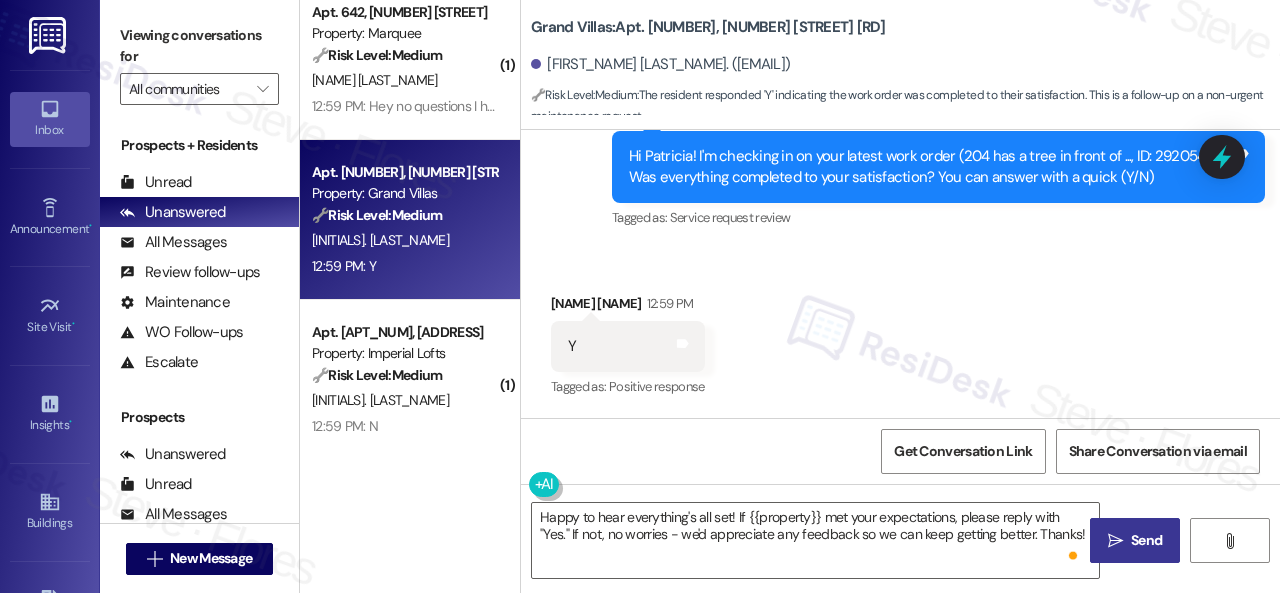 click on " Send" at bounding box center (1135, 540) 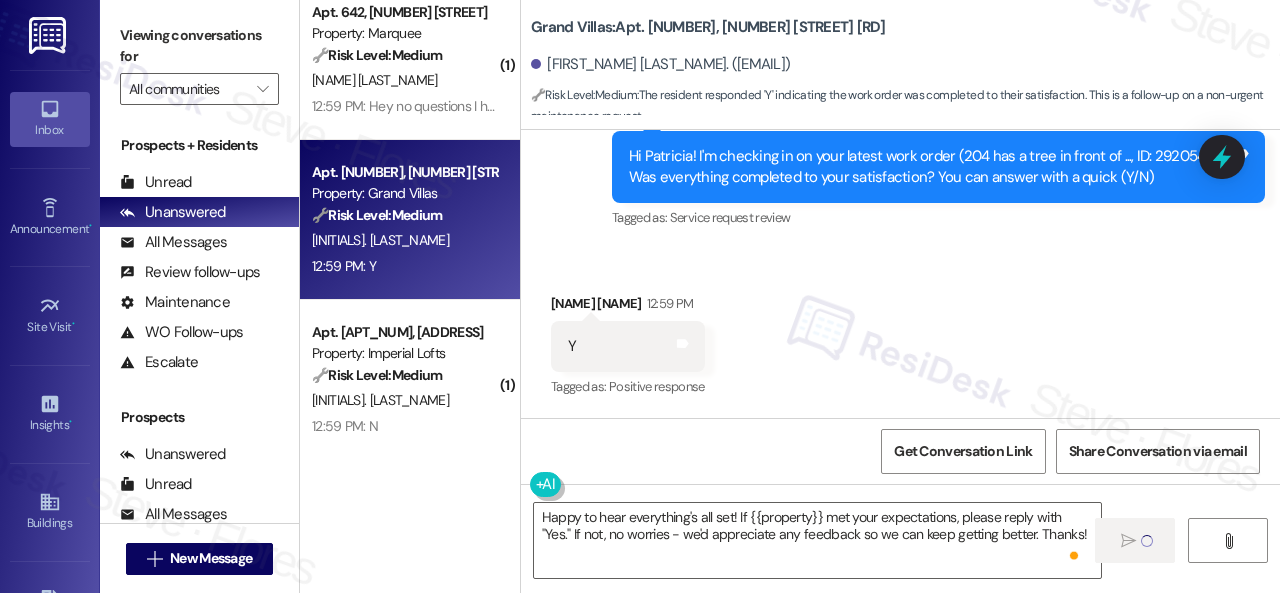 type 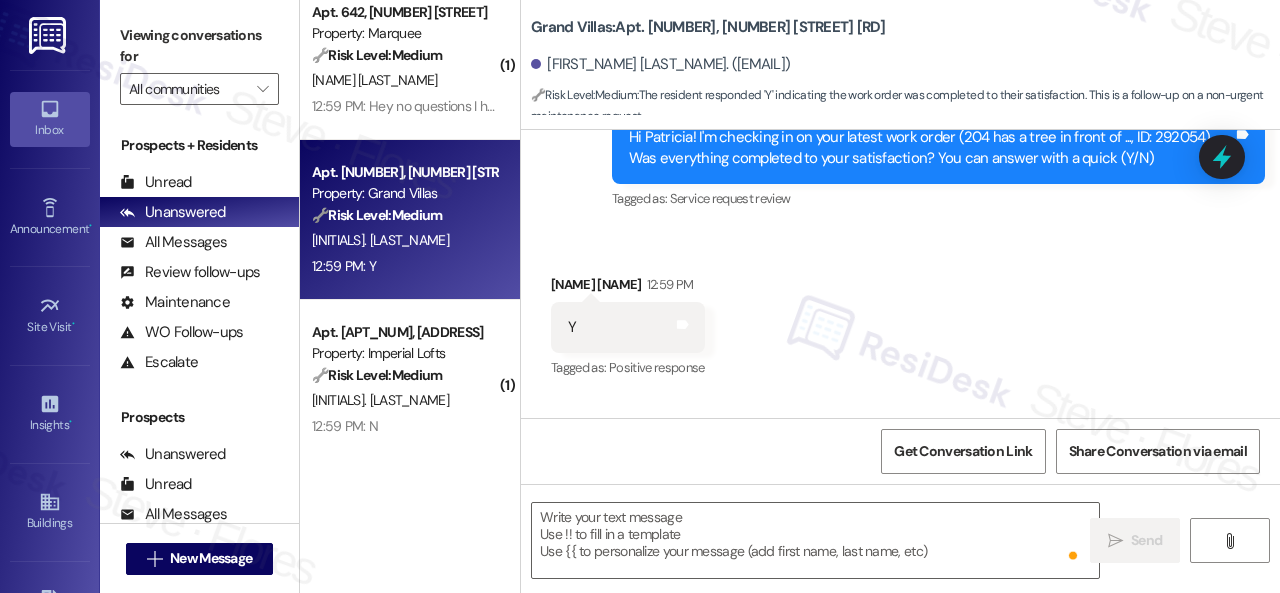 scroll, scrollTop: 9004, scrollLeft: 0, axis: vertical 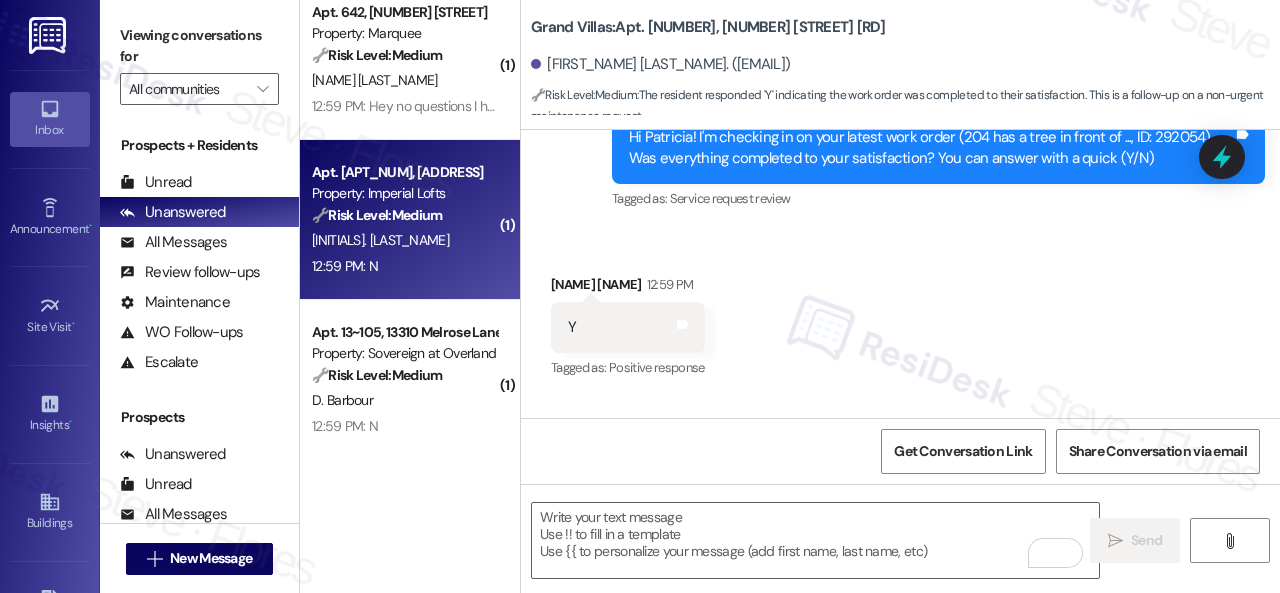 click on "C. Machani" at bounding box center (404, 240) 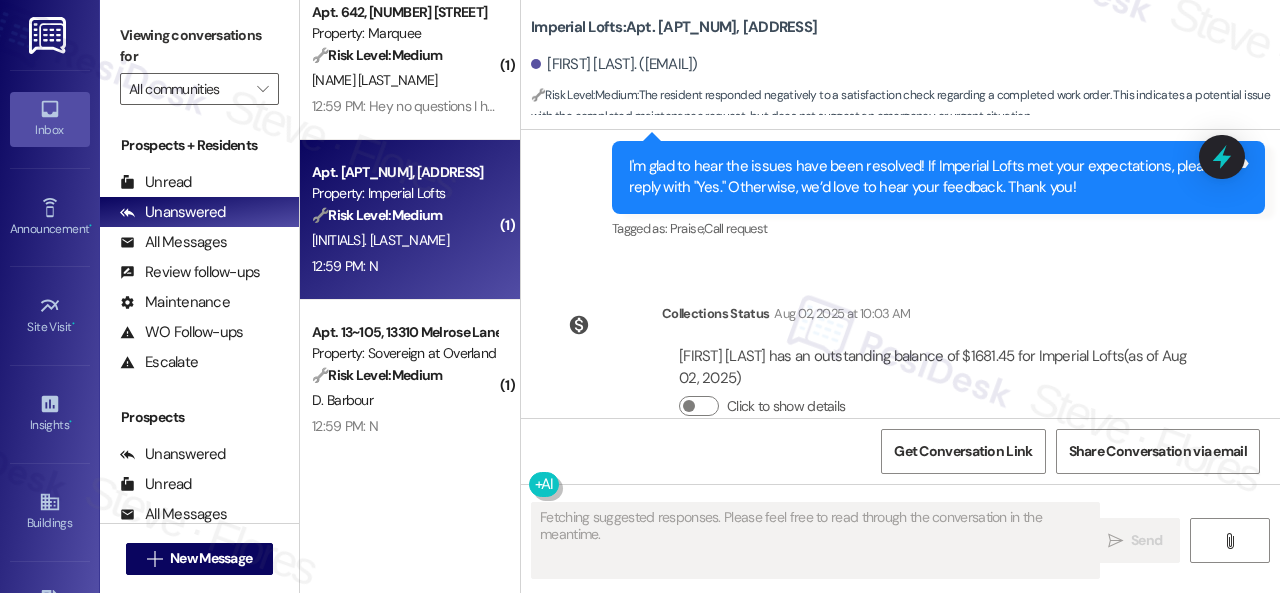 scroll, scrollTop: 5394, scrollLeft: 0, axis: vertical 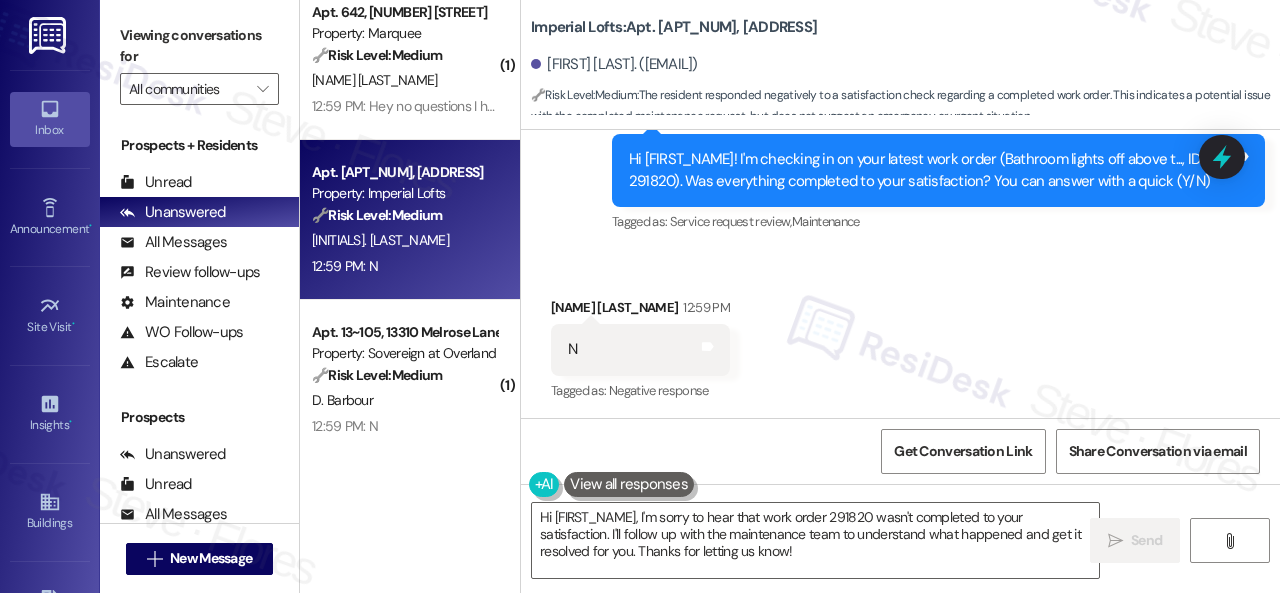 drag, startPoint x: 596, startPoint y: 242, endPoint x: 668, endPoint y: 268, distance: 76.55064 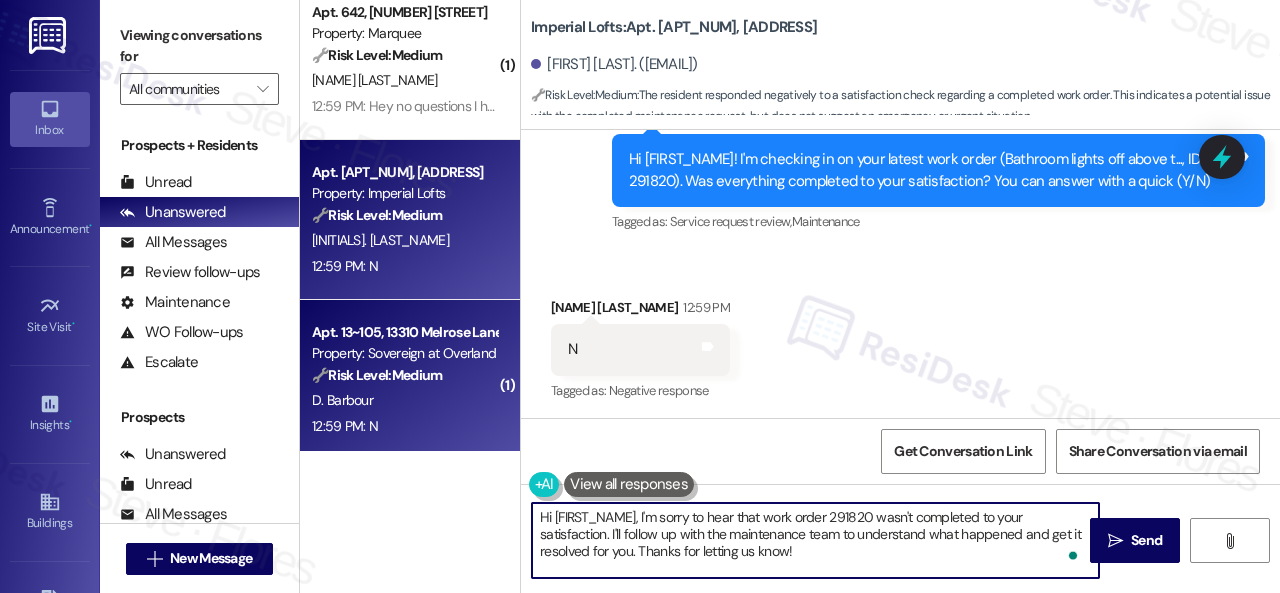 drag, startPoint x: 568, startPoint y: 482, endPoint x: 414, endPoint y: 436, distance: 160.72336 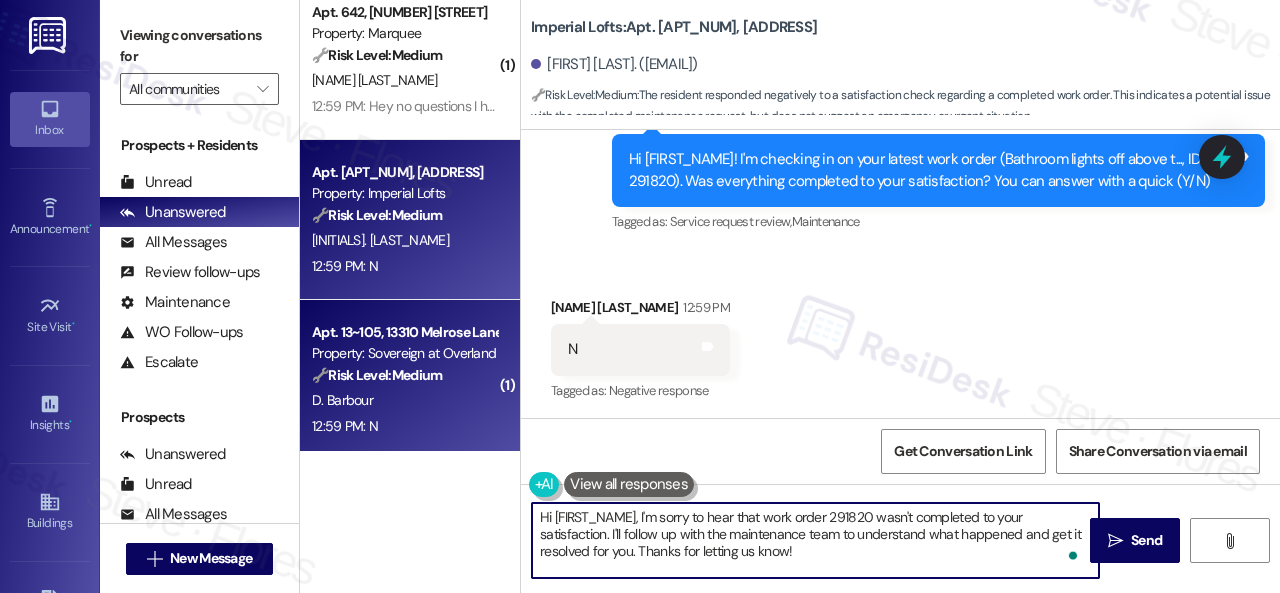 click on "( 1 ) Apt. 3~112, 12415 Pennsylvania Street Property: Penn Circle 🔧  Risk Level:  Medium The resident is confirming that a pest control work order was completed and that the issue appears to be resolved. This is a routine follow-up on a non-urgent maintenance request. A. Trinh B. Glasgow T. Ramsaran 1:00 PM: Yes, it was sprayed. We haven't noticed any more ants 1:00 PM: Yes, it was sprayed. We haven't noticed any more ants ( 1 ) Apt. 519, 201 Courtright East Road Property: Overland Park 🔧  Risk Level:  Medium The resident acknowledges the late payment and states they plan to pay in full tomorrow. While the rent is overdue, there's a commitment to pay, so it's a financial concern but not yet urgent. S. Gardner J. Ferreira 12:59 PM: Thank you for the update. I am sorry we are late on the payment, but we plan to pay in full tomorrow. We thank you for your patience as we try to get everything together.  ( 1 ) Apt. 642, 1400 Nicollet Ave Property: Marquee 🔧  Risk Level:  Medium E. Quintana Sierra 🔧 ( 1" at bounding box center (790, 296) 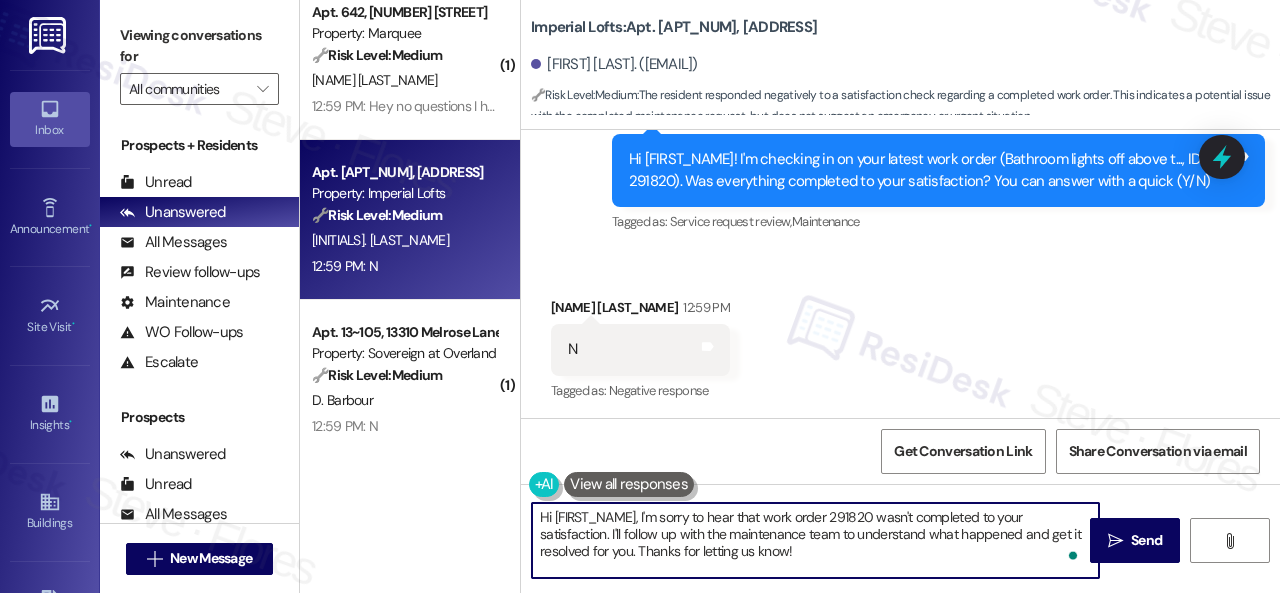 paste on "I'm sorry that the work order wasn't completed to your satisfaction. Can you please provide more details about what went wrong or what needs to be addressed?" 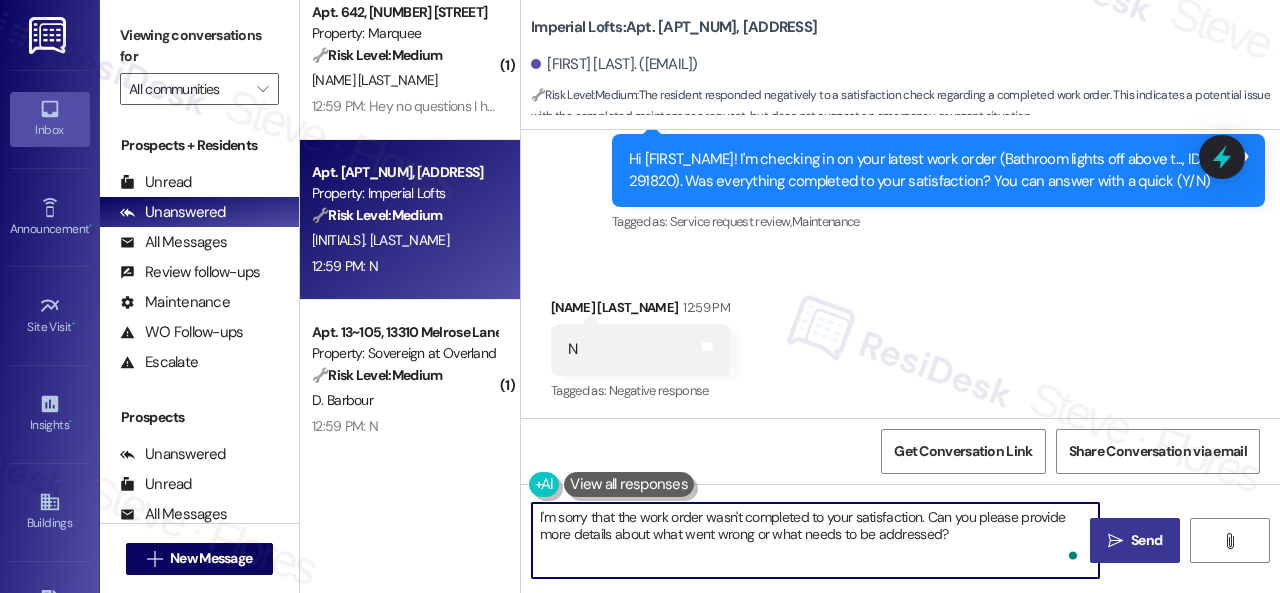 type on "I'm sorry that the work order wasn't completed to your satisfaction. Can you please provide more details about what went wrong or what needs to be addressed?" 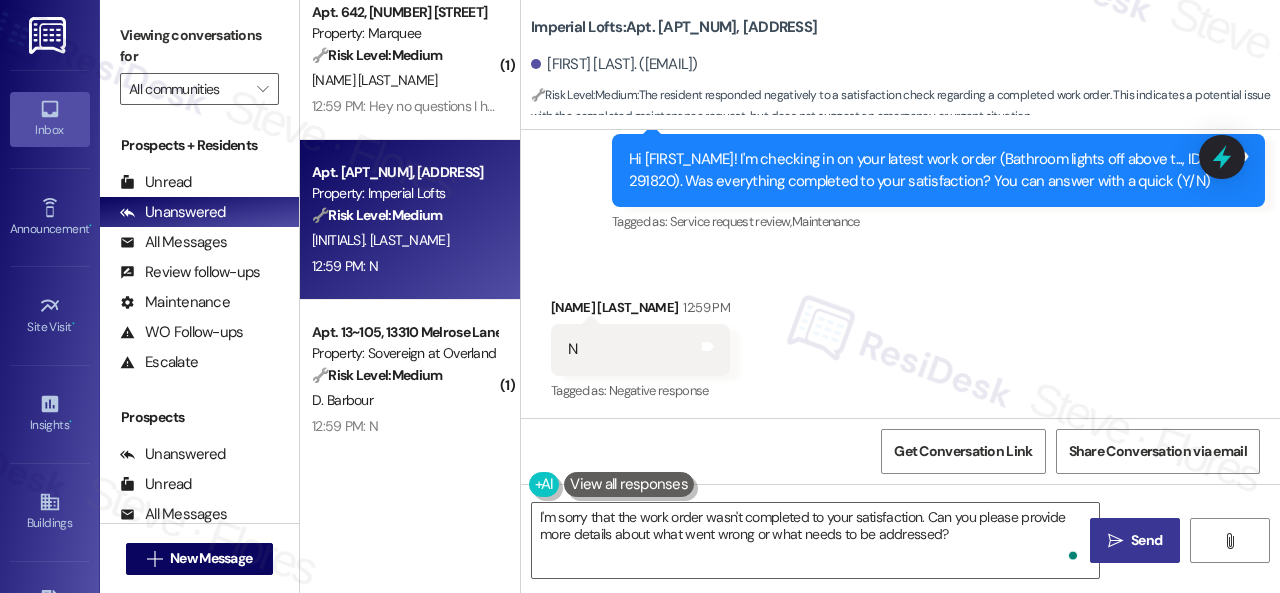click on " Send" at bounding box center (1135, 540) 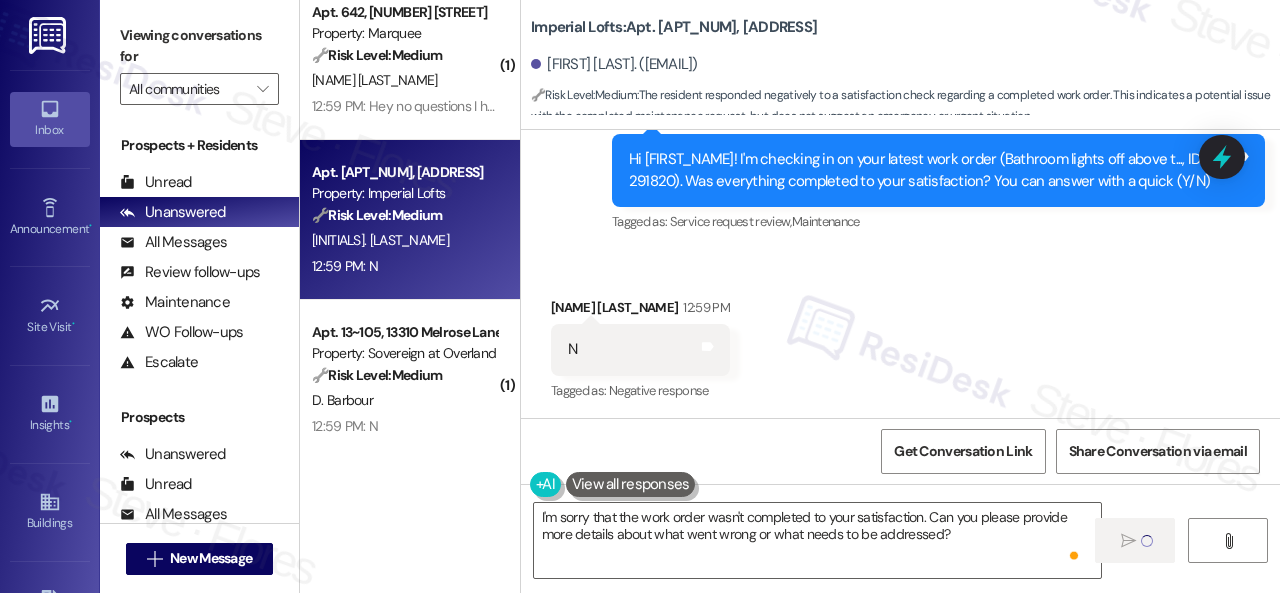 type 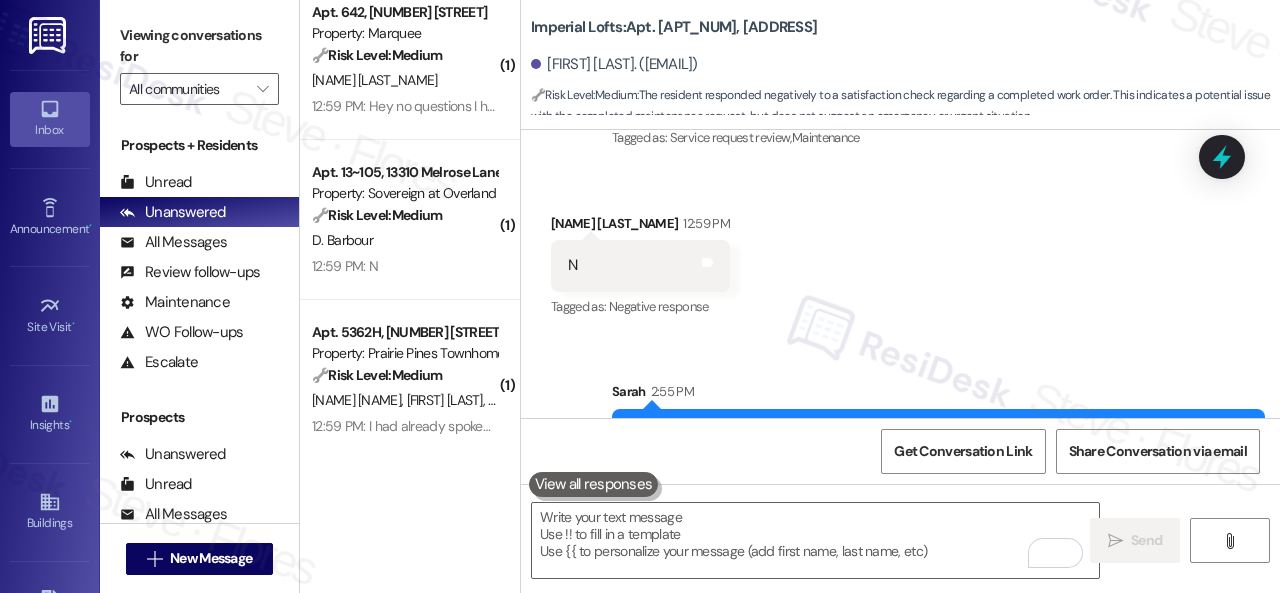 scroll, scrollTop: 5556, scrollLeft: 0, axis: vertical 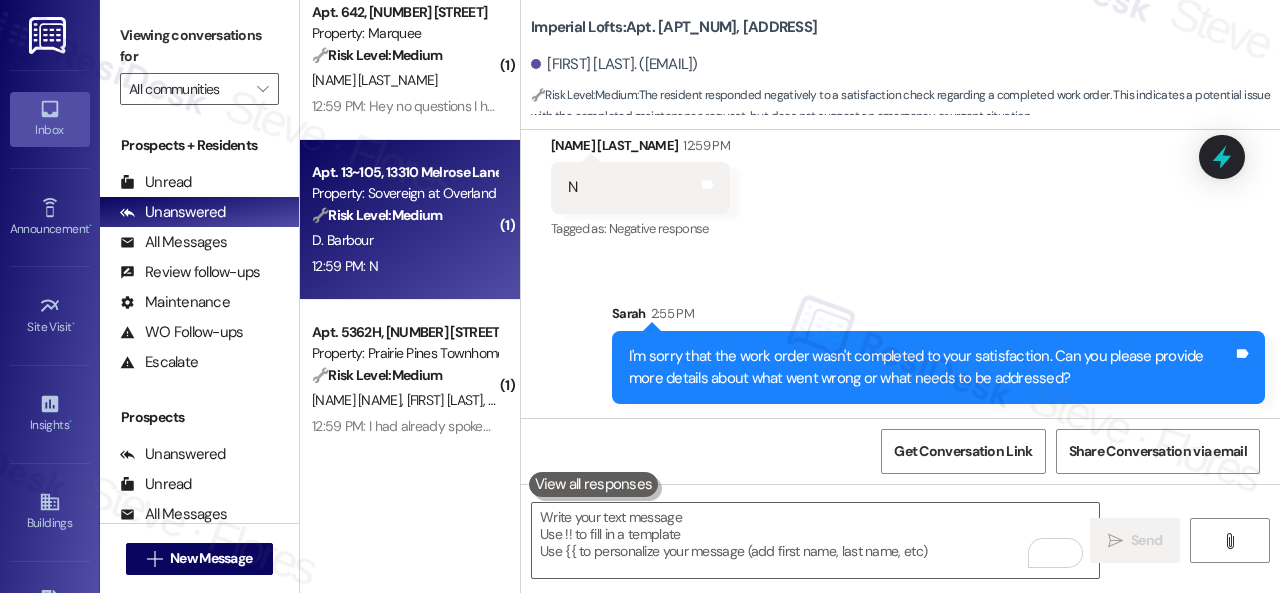 click on "12:59 PM: N  12:59 PM: N" at bounding box center [404, 266] 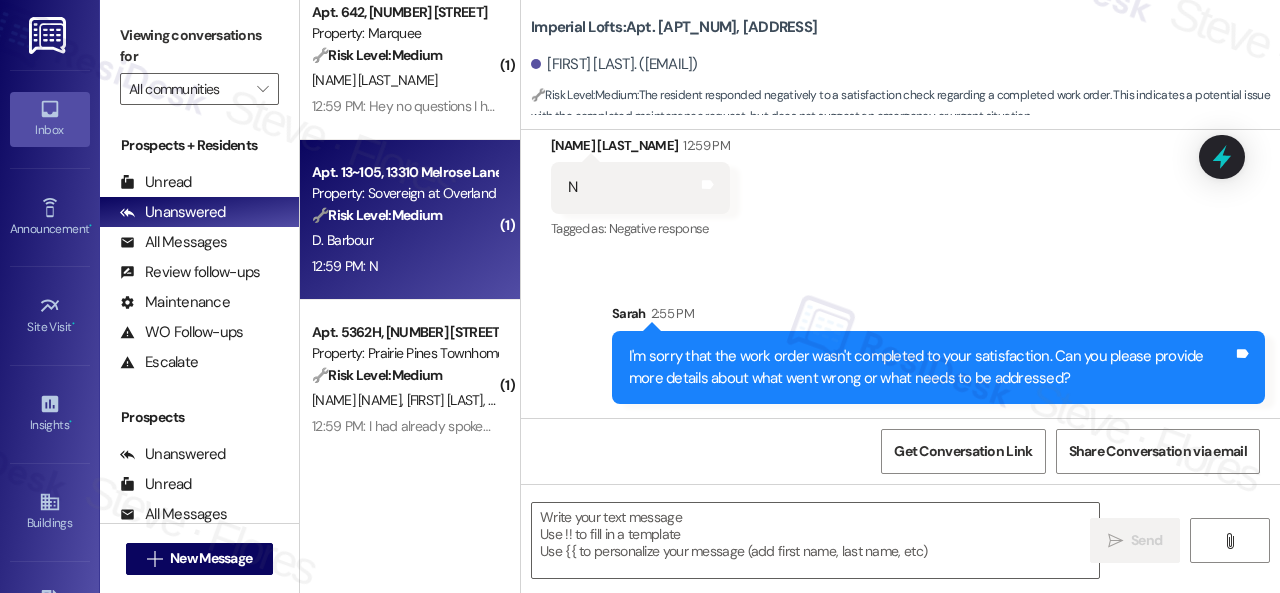 type on "Fetching suggested responses. Please feel free to read through the conversation in the meantime." 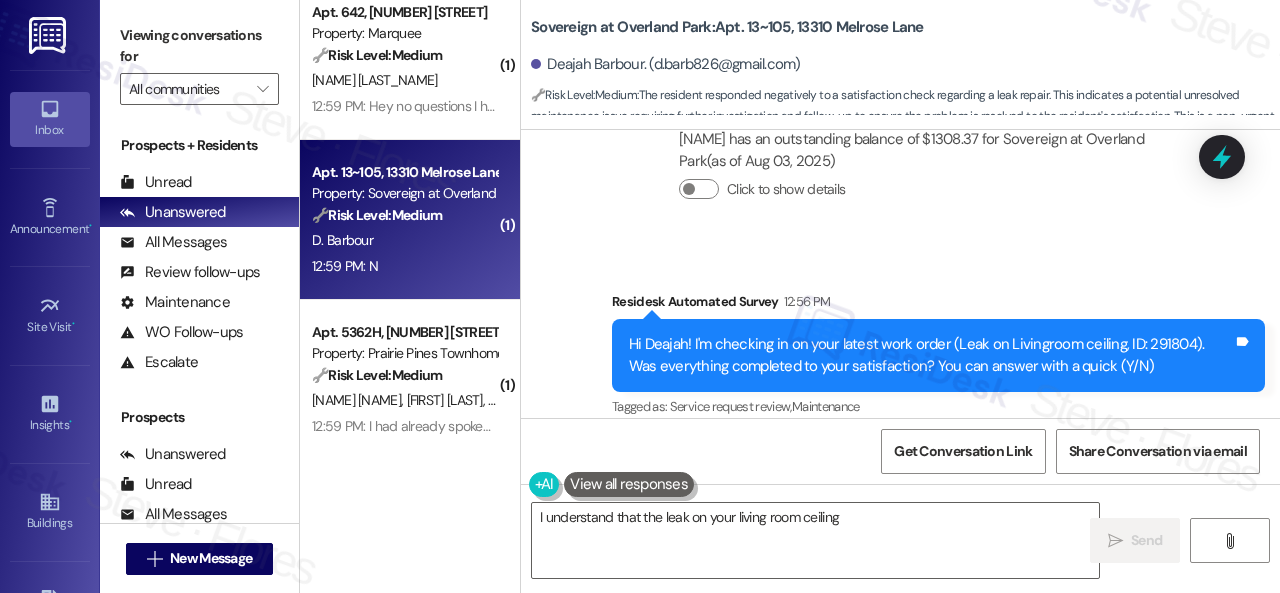 scroll, scrollTop: 2504, scrollLeft: 0, axis: vertical 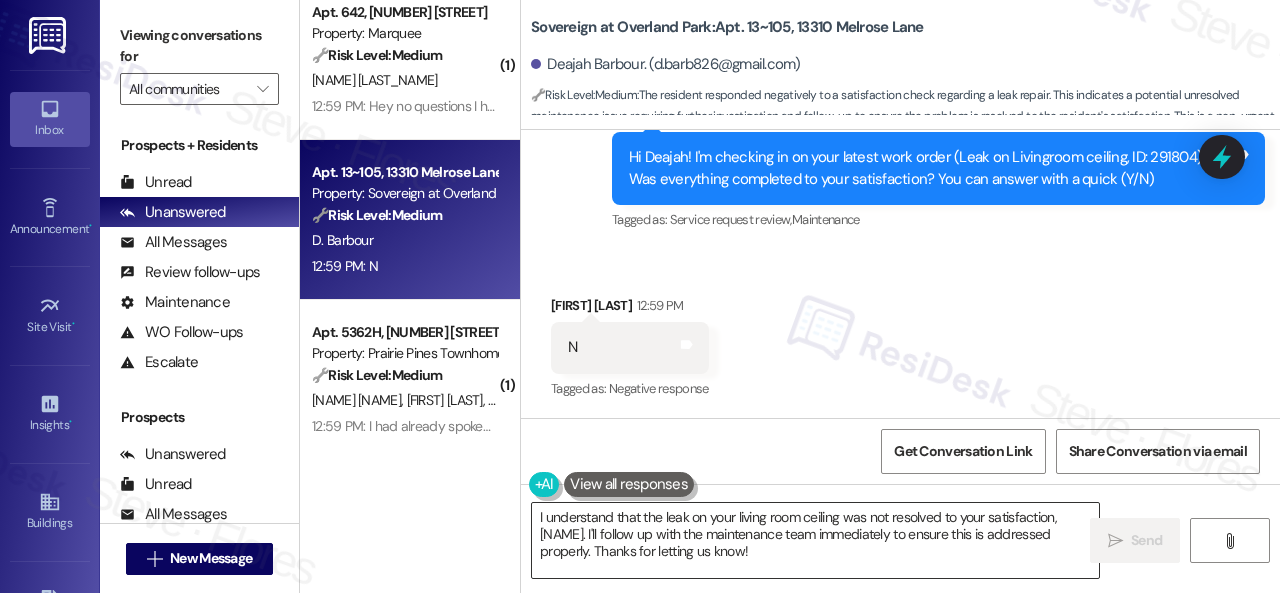 click on "I understand that the leak on your living room ceiling was not resolved to your satisfaction, {{first_name}}. I'll follow up with the maintenance team immediately to ensure this is addressed properly. Thanks for letting us know!" at bounding box center [815, 540] 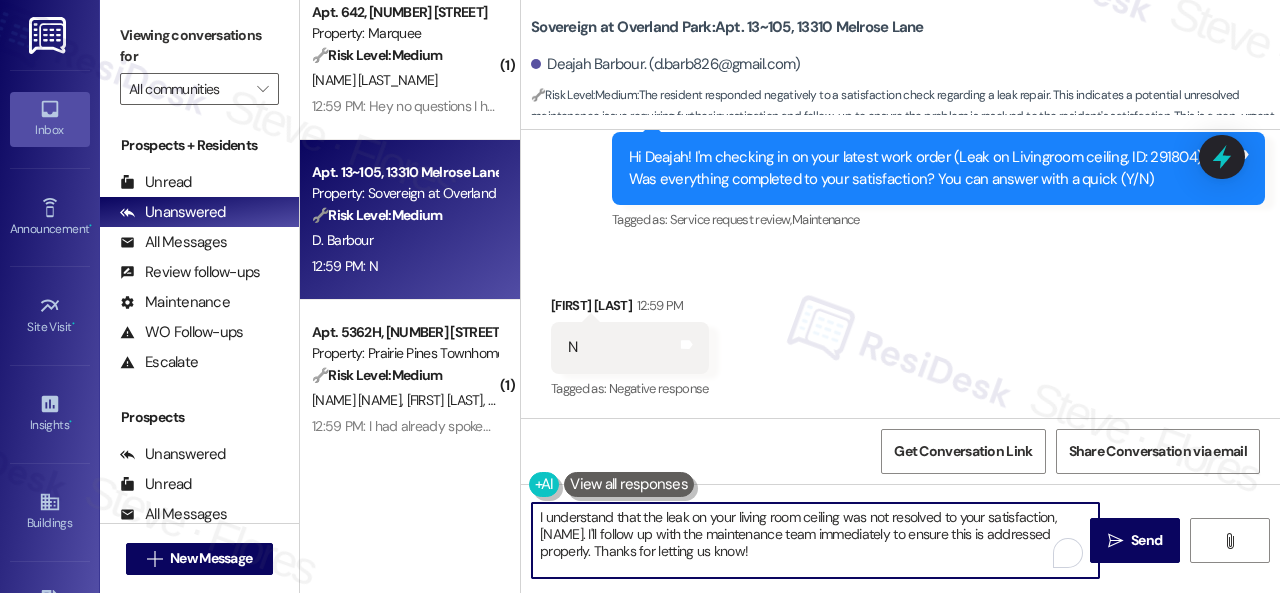 paste on "'m sorry that the work order wasn't completed to your satisfaction. Can you please provide more details about what went wrong or what needs to be addressed?" 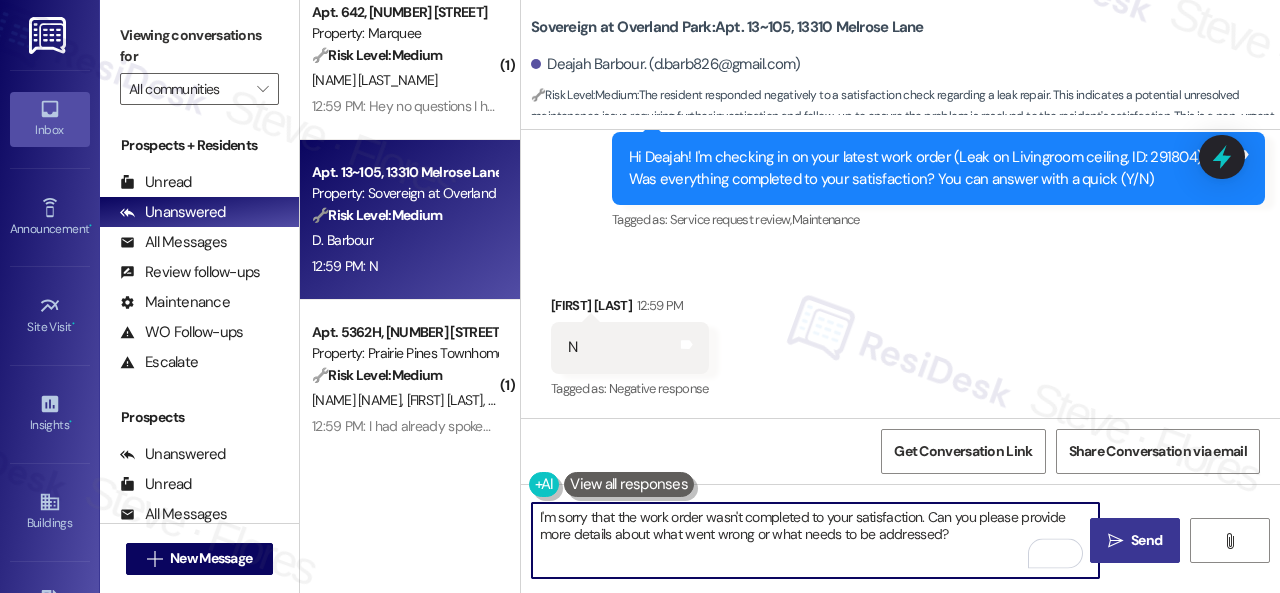 type on "I'm sorry that the work order wasn't completed to your satisfaction. Can you please provide more details about what went wrong or what needs to be addressed?" 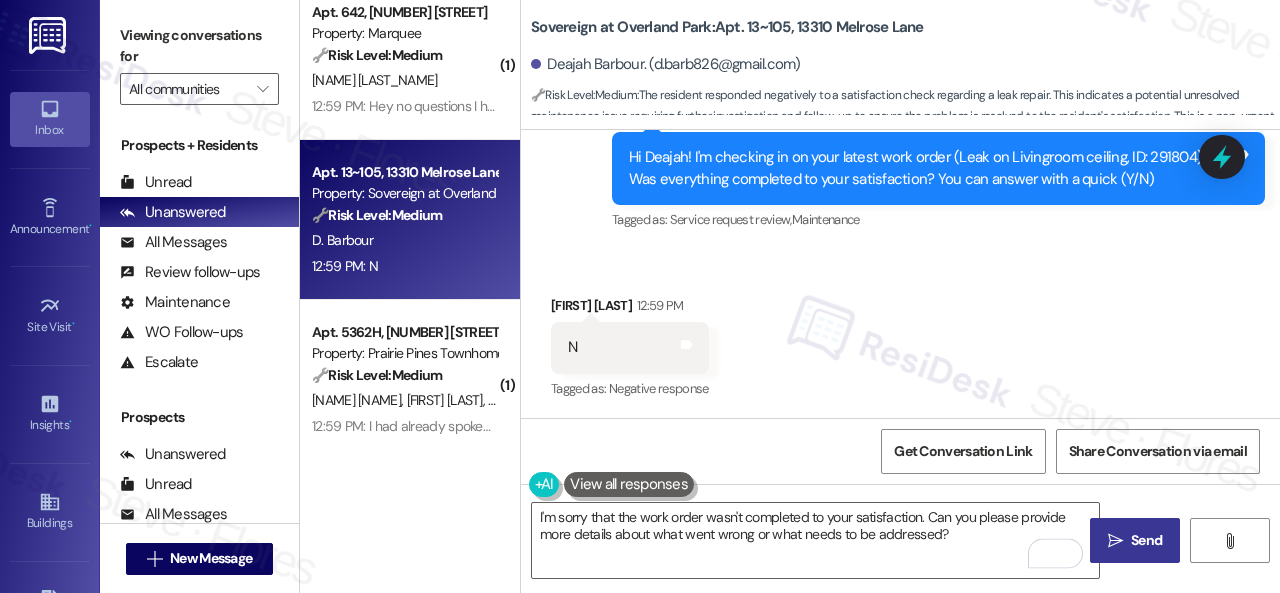 click on "" at bounding box center [1115, 541] 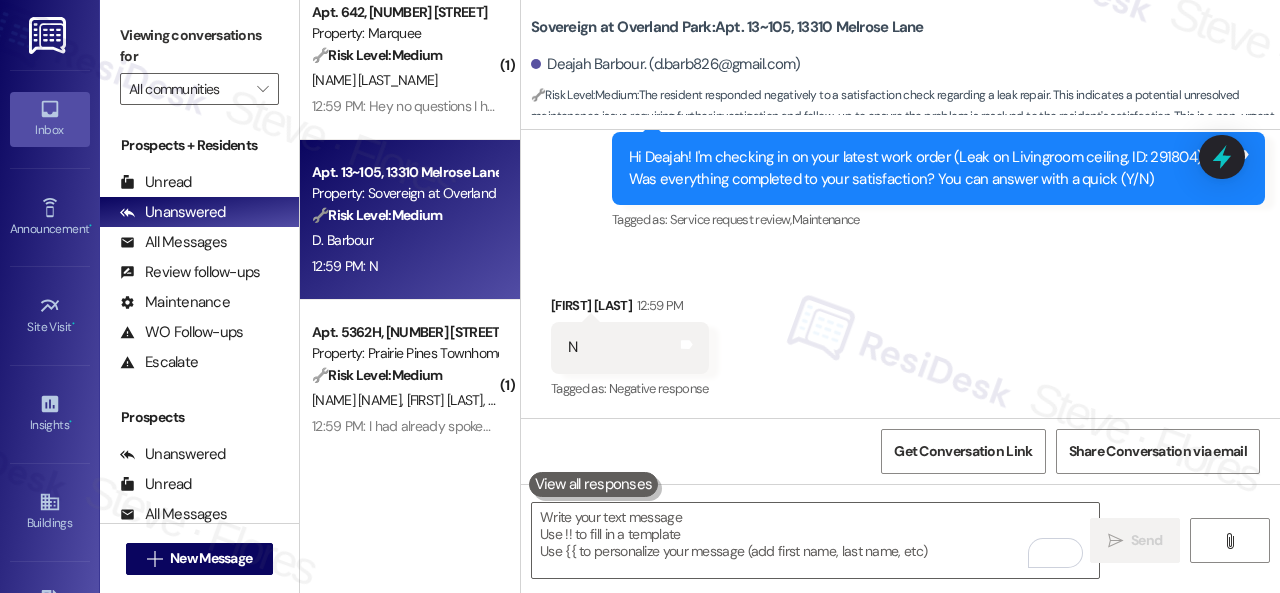 type on "Fetching suggested responses. Please feel free to read through the conversation in the meantime." 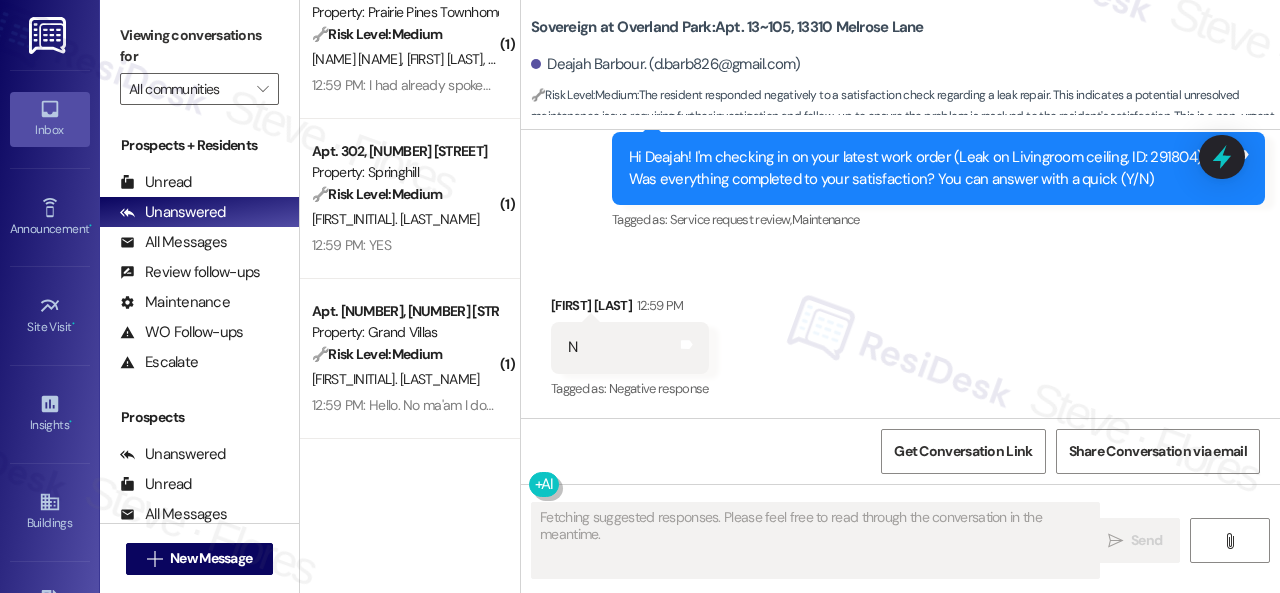 scroll, scrollTop: 2300, scrollLeft: 0, axis: vertical 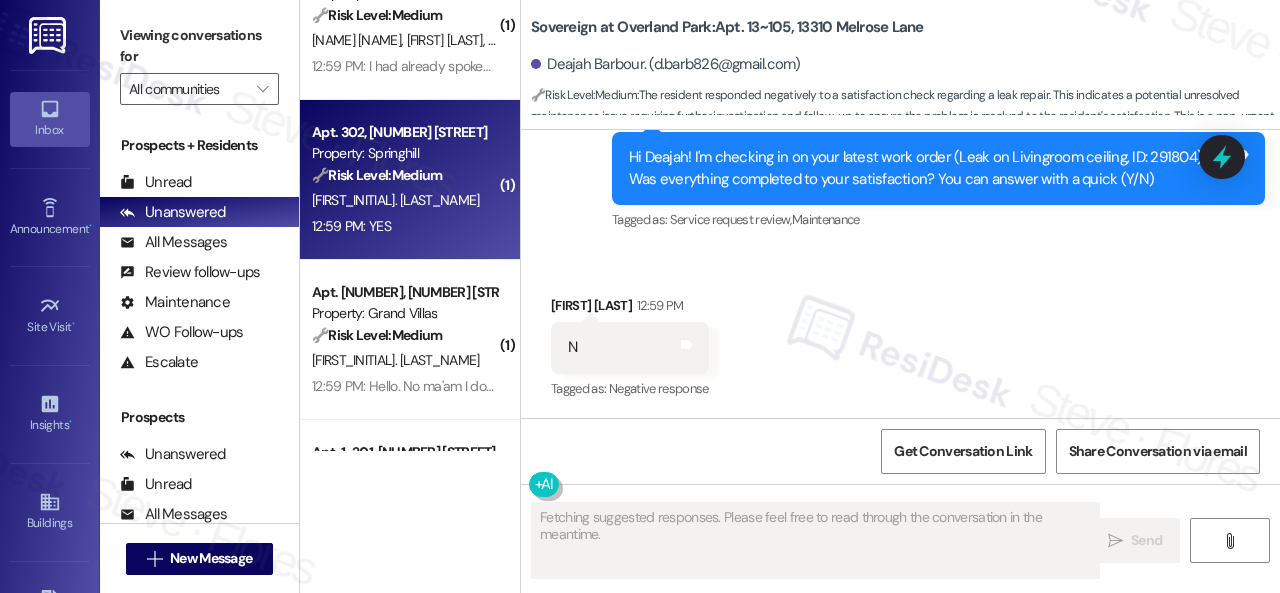 click on "12:59 PM: YES 12:59 PM: YES" at bounding box center [404, 226] 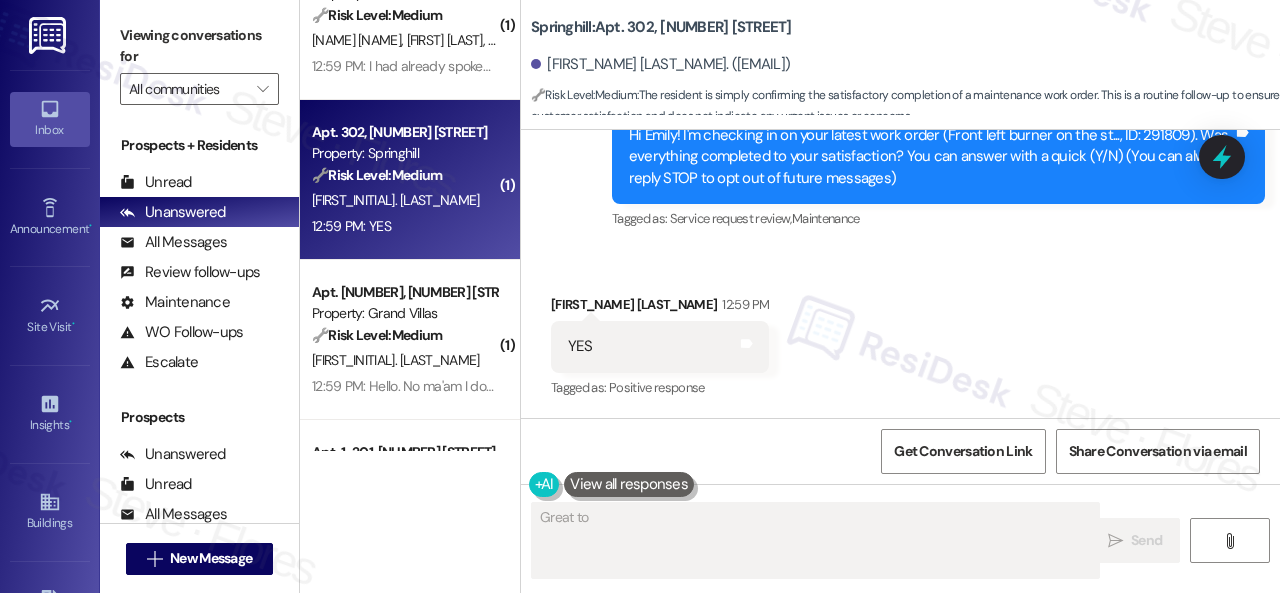 scroll, scrollTop: 227, scrollLeft: 0, axis: vertical 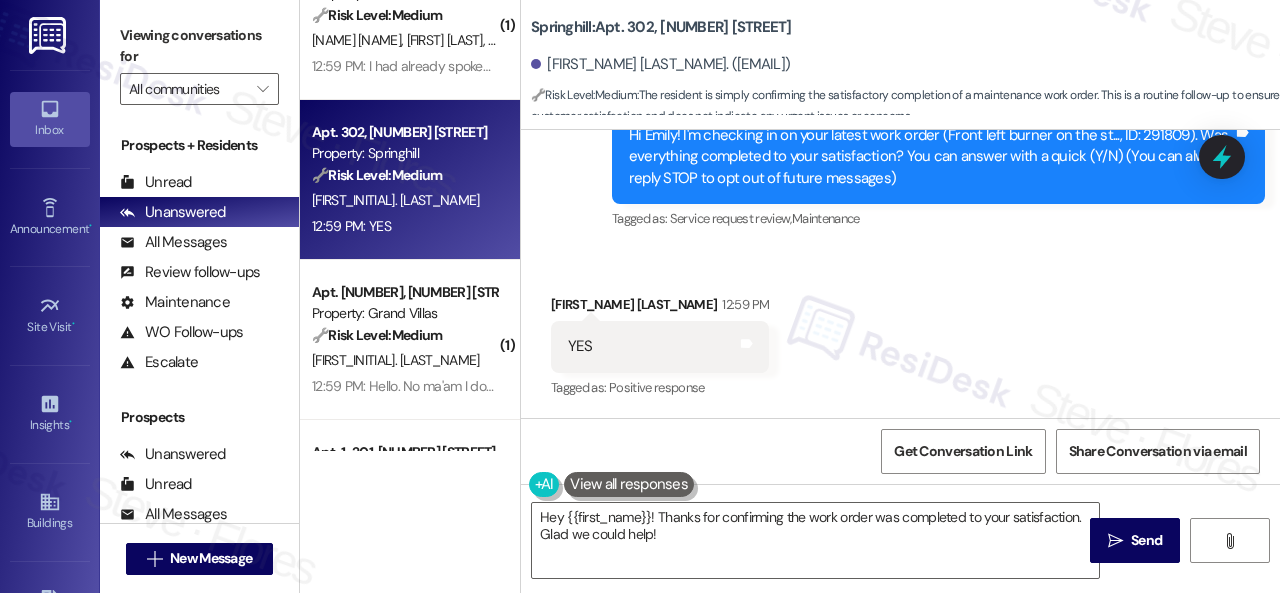 drag, startPoint x: 618, startPoint y: 249, endPoint x: 667, endPoint y: 301, distance: 71.44928 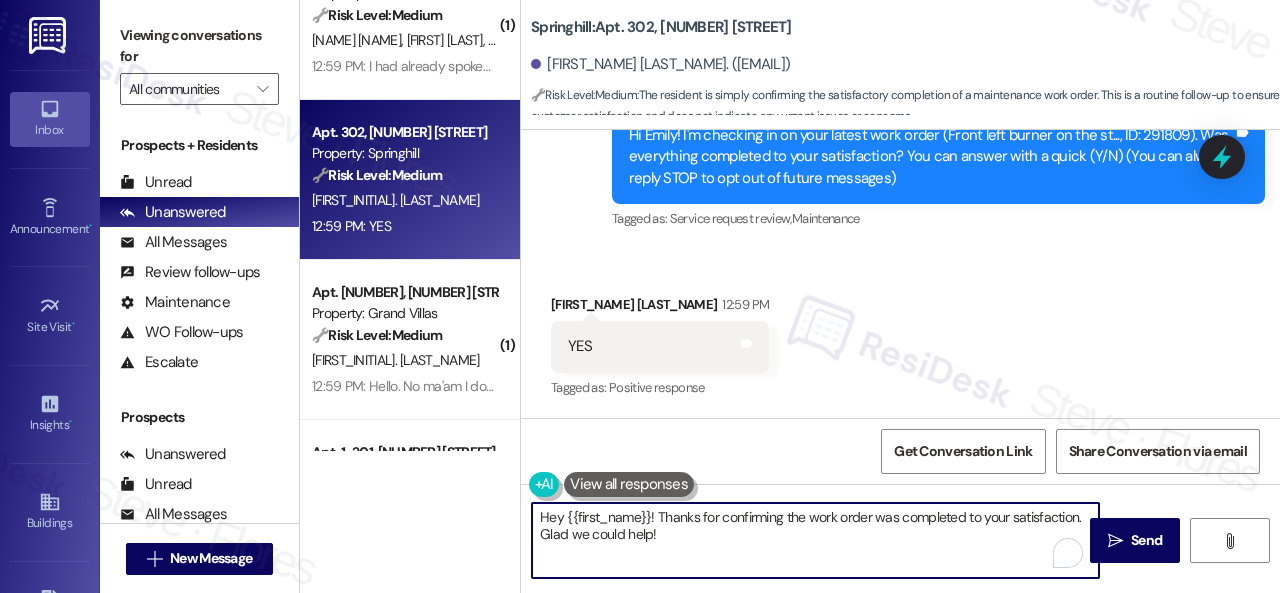 drag, startPoint x: 536, startPoint y: 500, endPoint x: 438, endPoint y: 481, distance: 99.824844 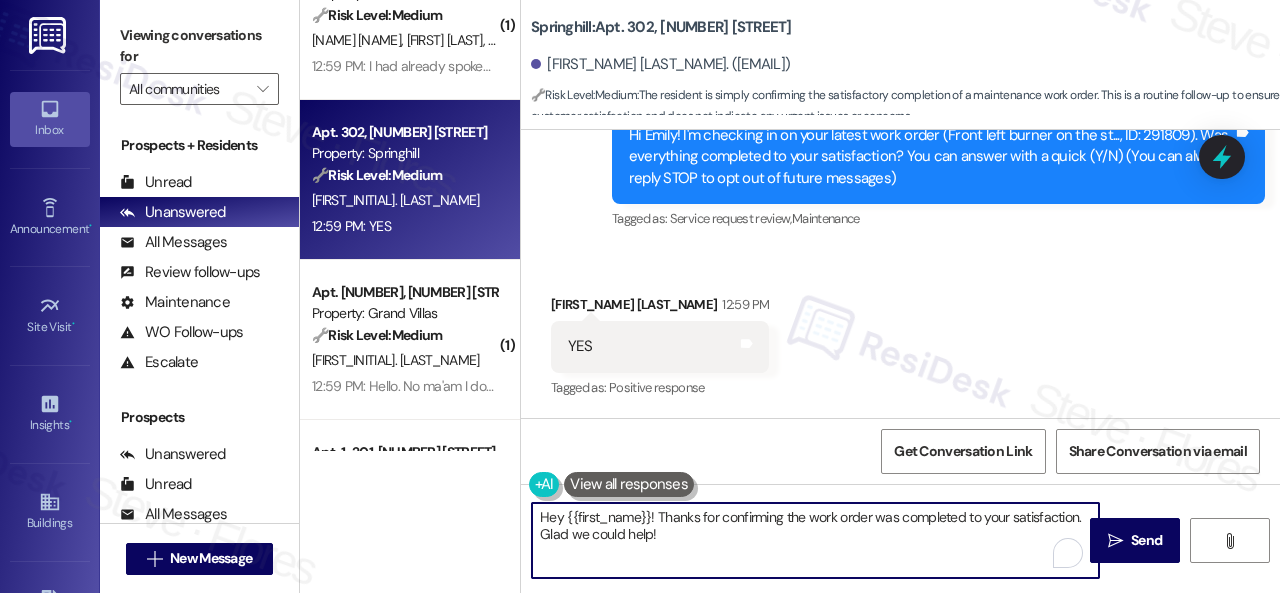 click on "( 1 ) Apt. 519, 201 Courtright East Road Property: Overland Park 🔧  Risk Level:  Medium The resident acknowledges the late payment and states they plan to pay in full tomorrow. While the rent is overdue, there's a commitment to pay, so it's a financial concern but not yet urgent. S. Gardner J. Ferreira 12:59 PM: Thank you for the update. I am sorry we are late on the payment, but we plan to pay in full tomorrow. We thank you for your patience as we try to get everything together.  12:59 PM: Thank you for the update. I am sorry we are late on the payment, but we plan to pay in full tomorrow. We thank you for your patience as we try to get everything together.  ( 1 ) Apt. 642, 1400 Nicollet Ave Property: Marquee 🔧  Risk Level:  Medium The resident is explaining a partial rent payment via money order and indicating they are waiting to get paid to complete the payment. This is a standard communication regarding rent payment and does not indicate an urgent issue or dispute. E. Quintana Sierra ( 1 ) 🔧 🔧" at bounding box center (790, 296) 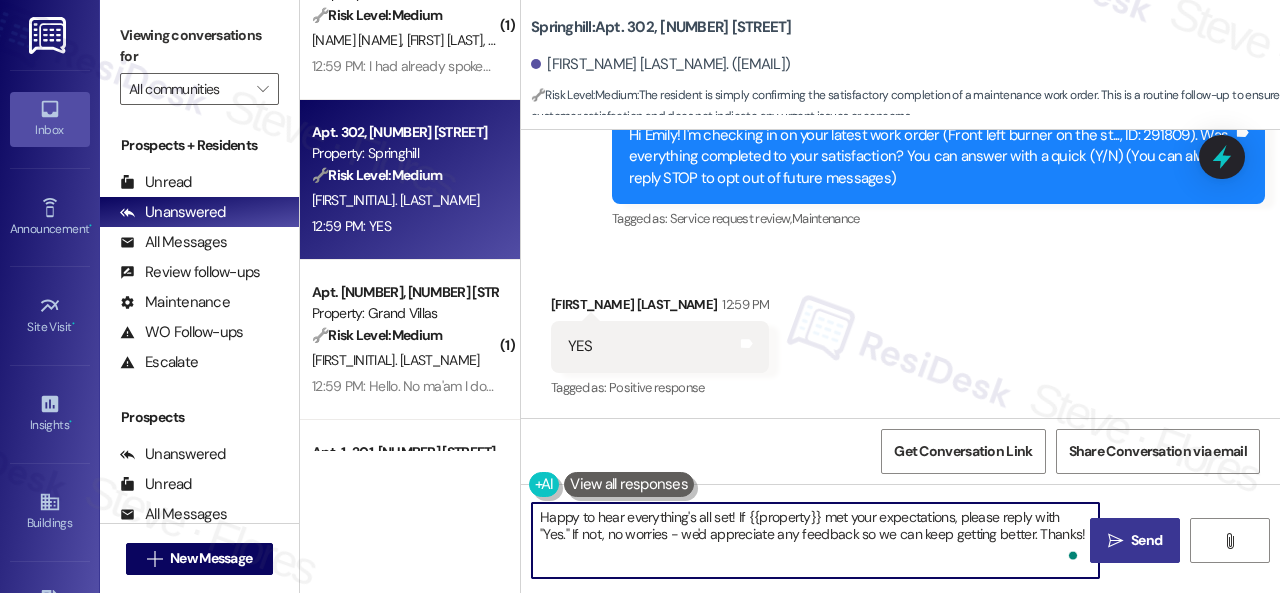 type on "Happy to hear everything's all set! If {{property}} met your expectations, please reply with "Yes." If not, no worries - we'd appreciate any feedback so we can keep getting better. Thanks!" 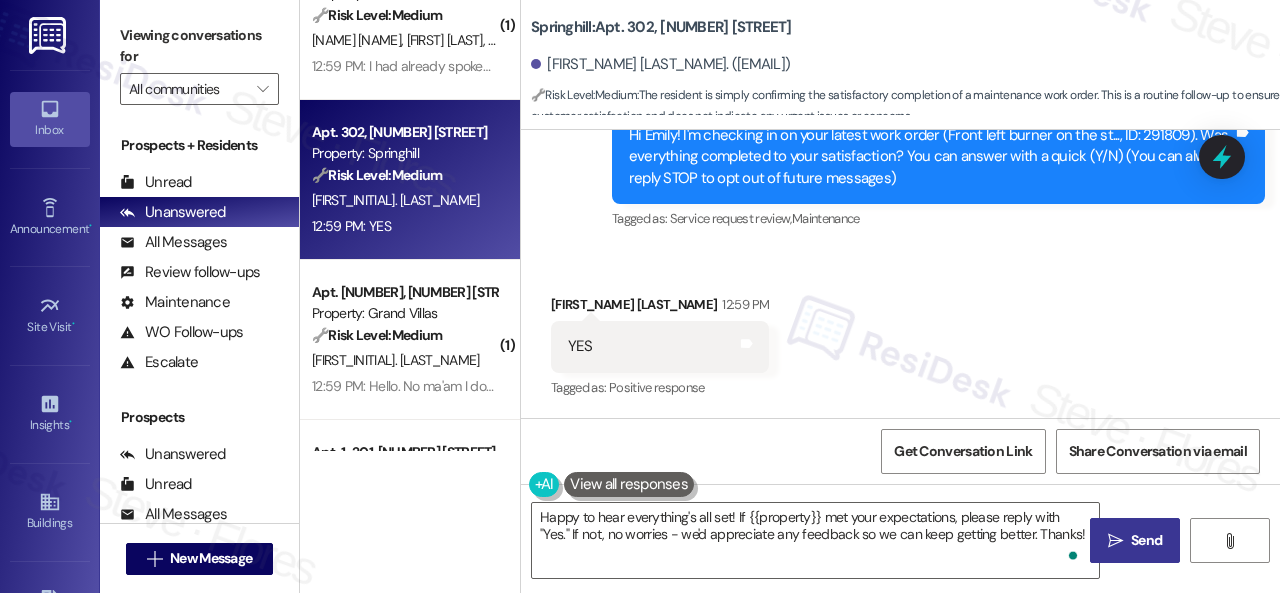click on " Send" at bounding box center (1135, 540) 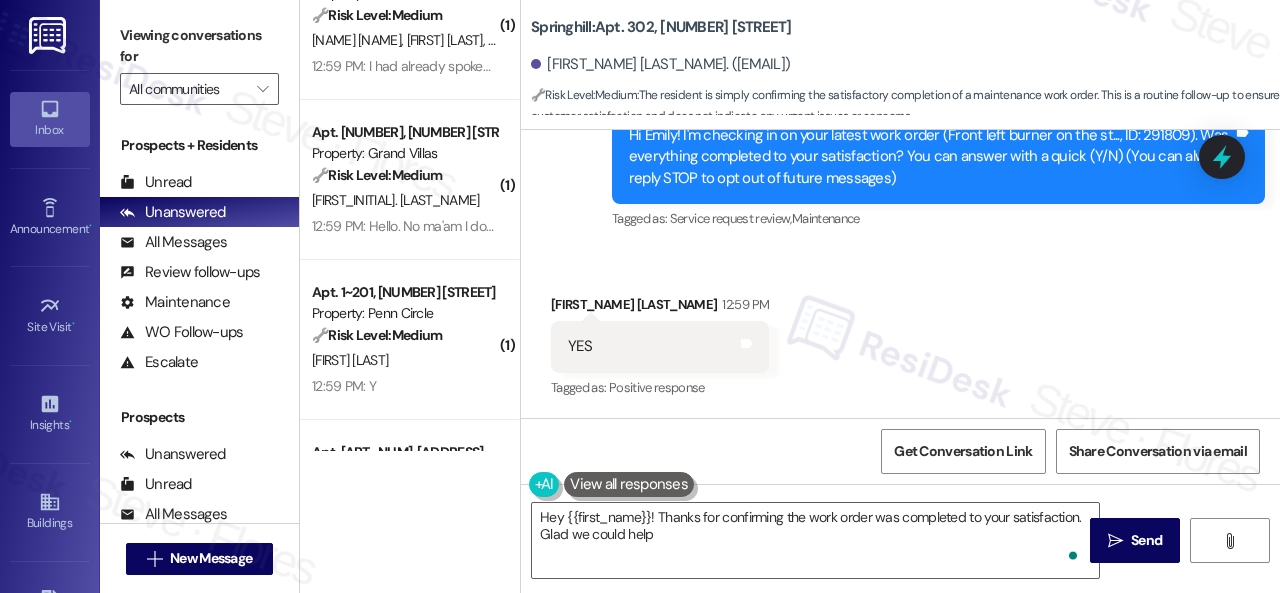 type on "Hey {{first_name}}! Thanks for confirming the work order was completed to your satisfaction. Glad we could help!" 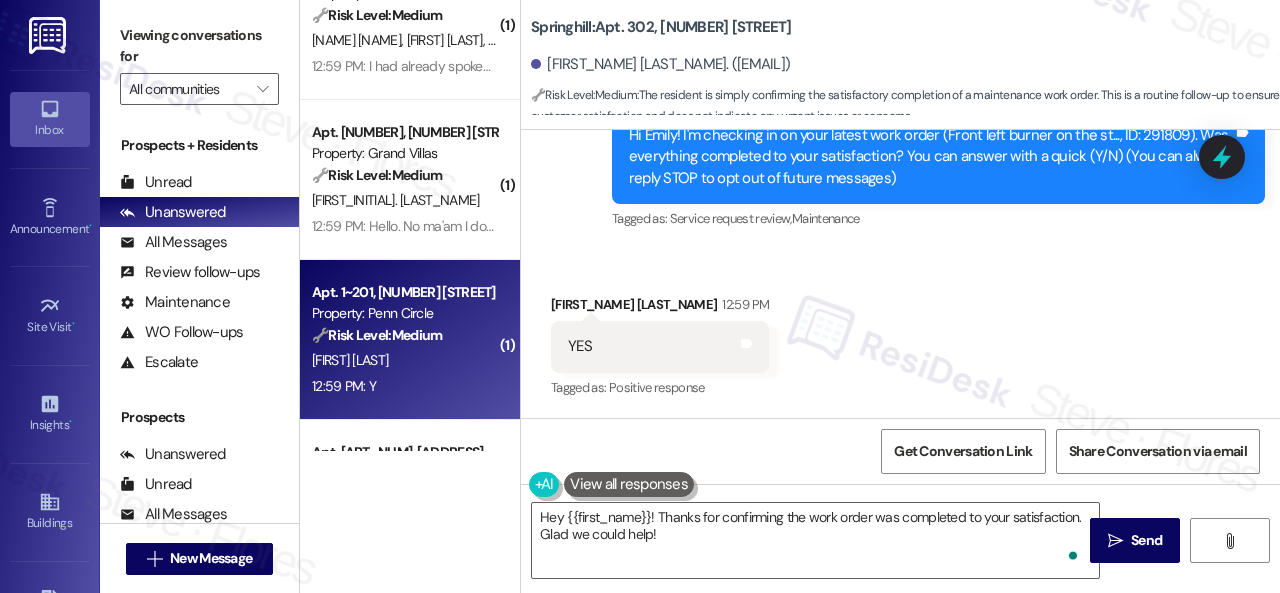 click on "[INITIAL]. [LAST]" at bounding box center [404, 360] 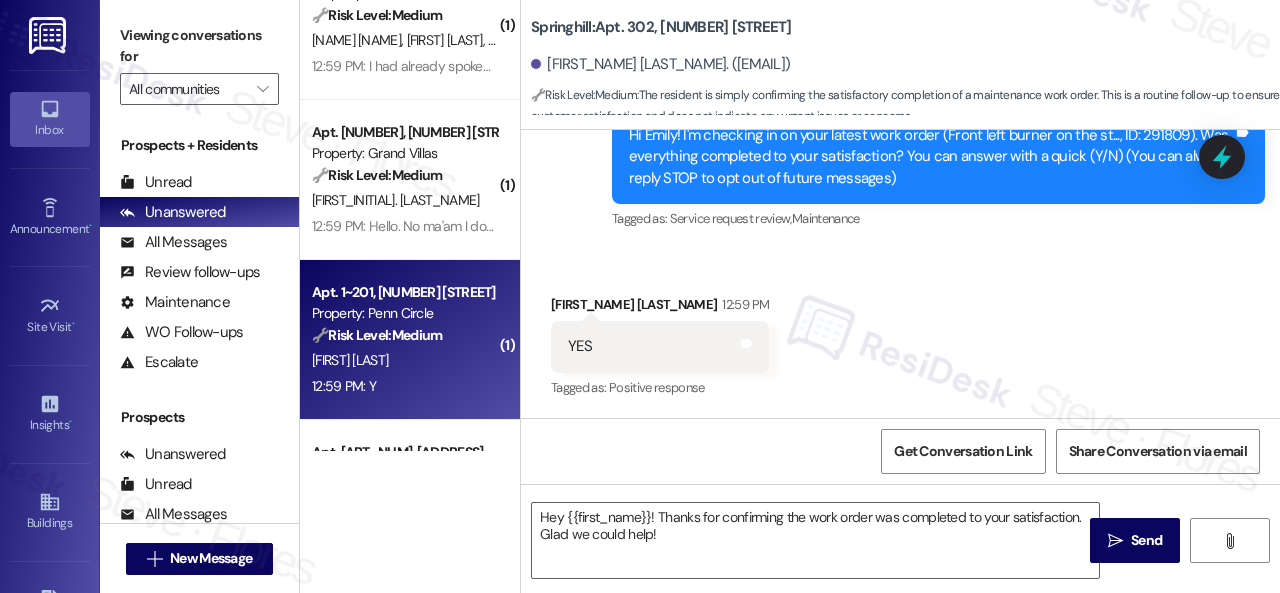 type on "Fetching suggested responses. Please feel free to read through the conversation in the meantime." 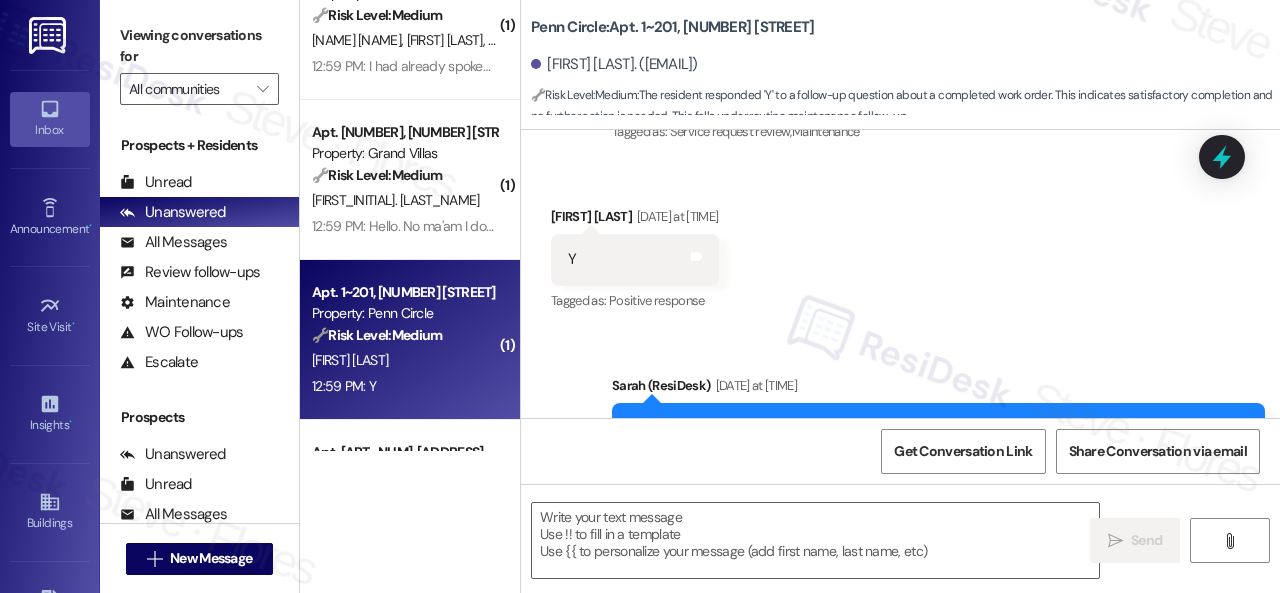 type on "Fetching suggested responses. Please feel free to read through the conversation in the meantime." 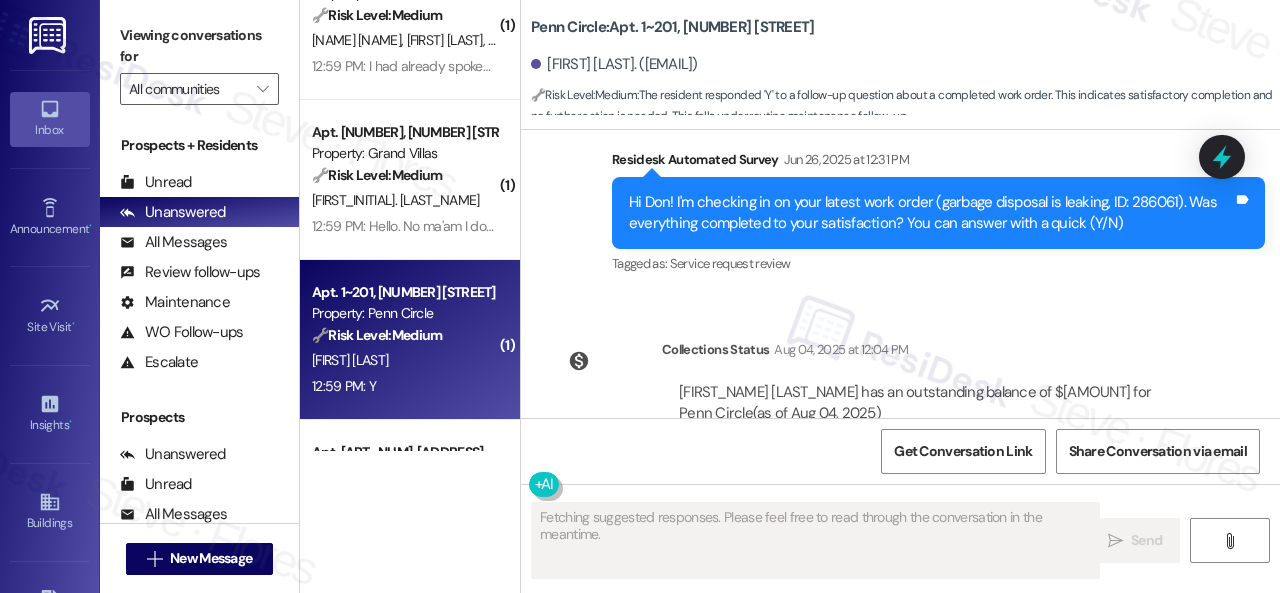 scroll, scrollTop: 3078, scrollLeft: 0, axis: vertical 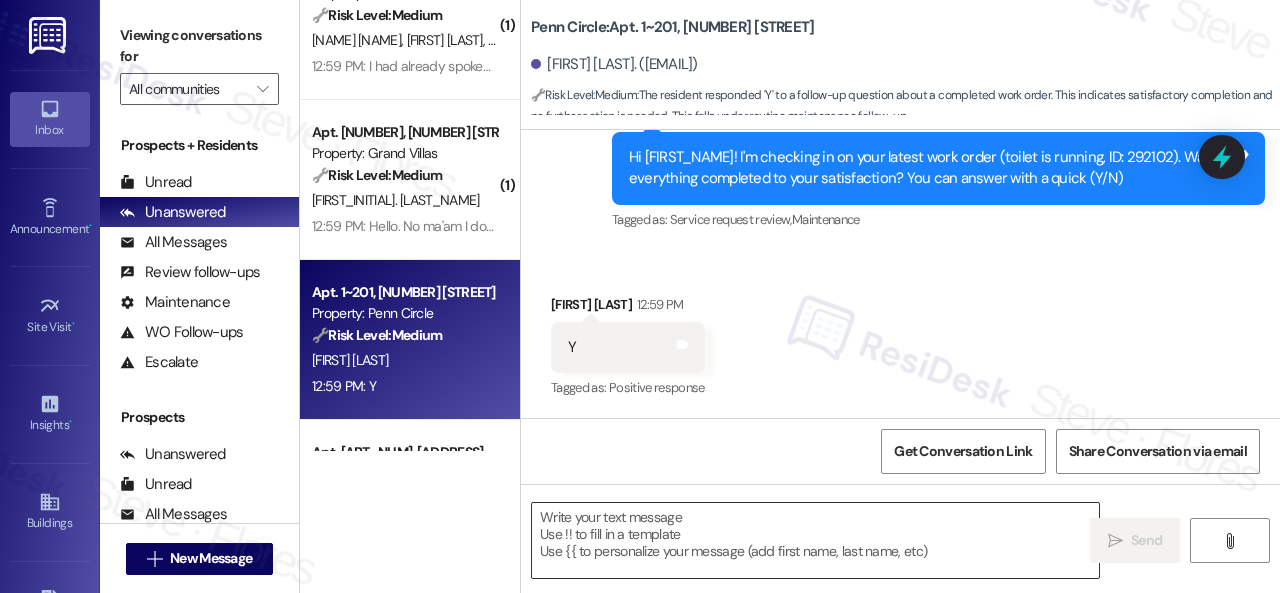 click at bounding box center (815, 540) 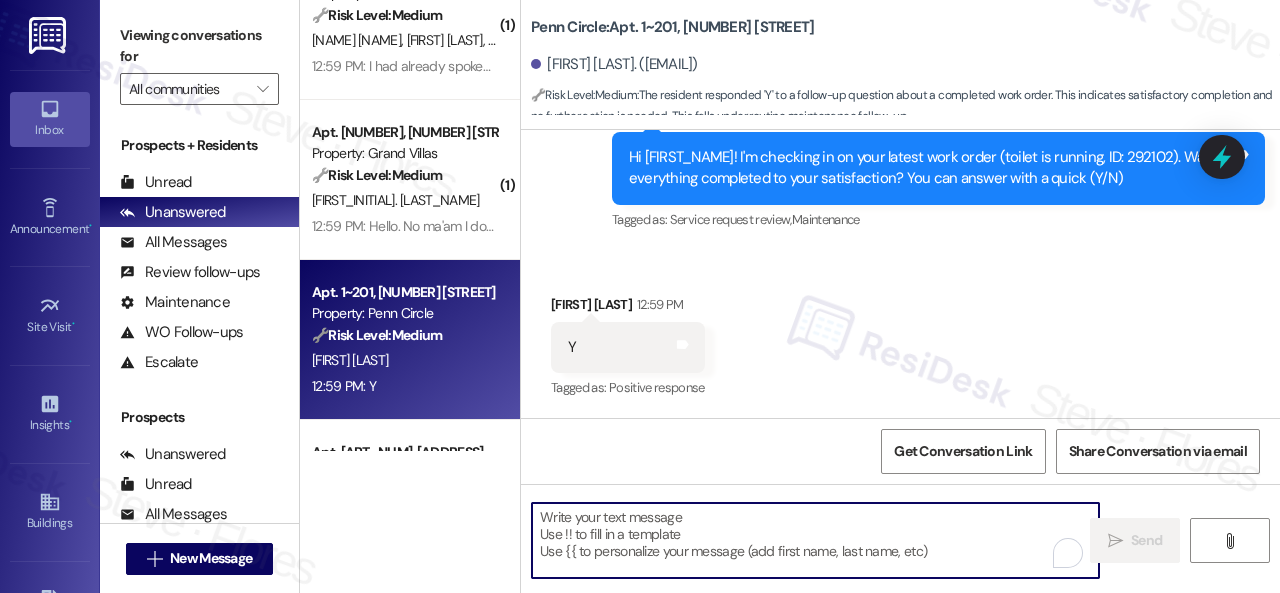 paste on "Happy to hear everything's all set! If {{property}} met your expectations, please reply with "Yes." If not, no worries - we'd appreciate any feedback so we can keep getting better. Thanks!" 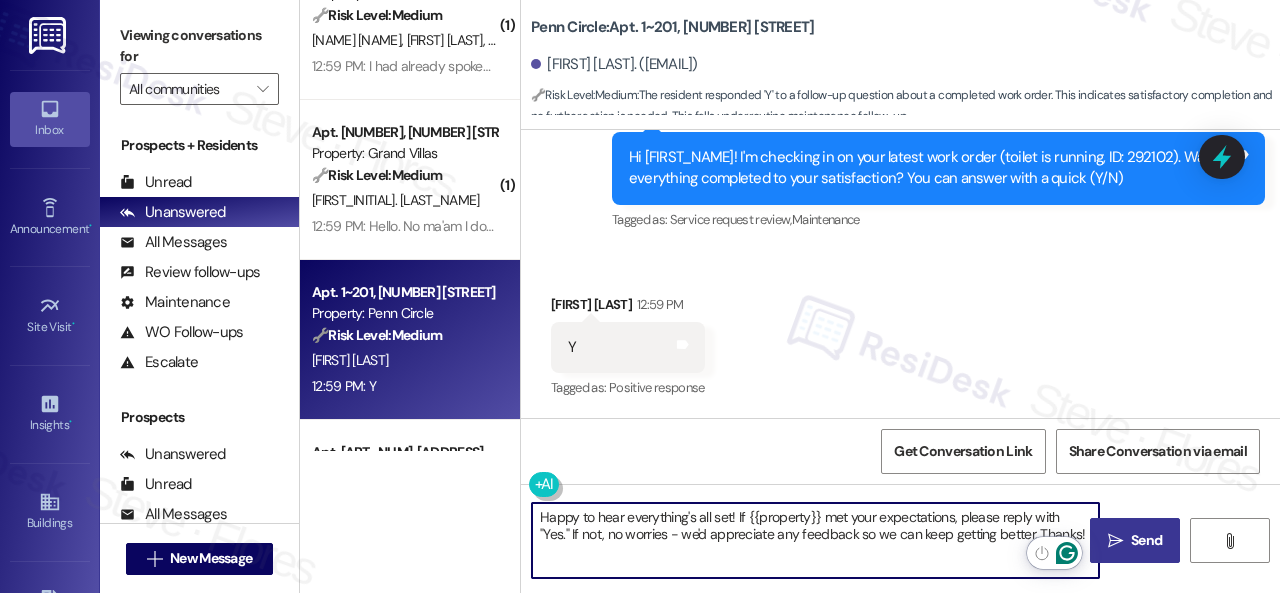 type on "Happy to hear everything's all set! If {{property}} met your expectations, please reply with "Yes." If not, no worries - we'd appreciate any feedback so we can keep getting better. Thanks!" 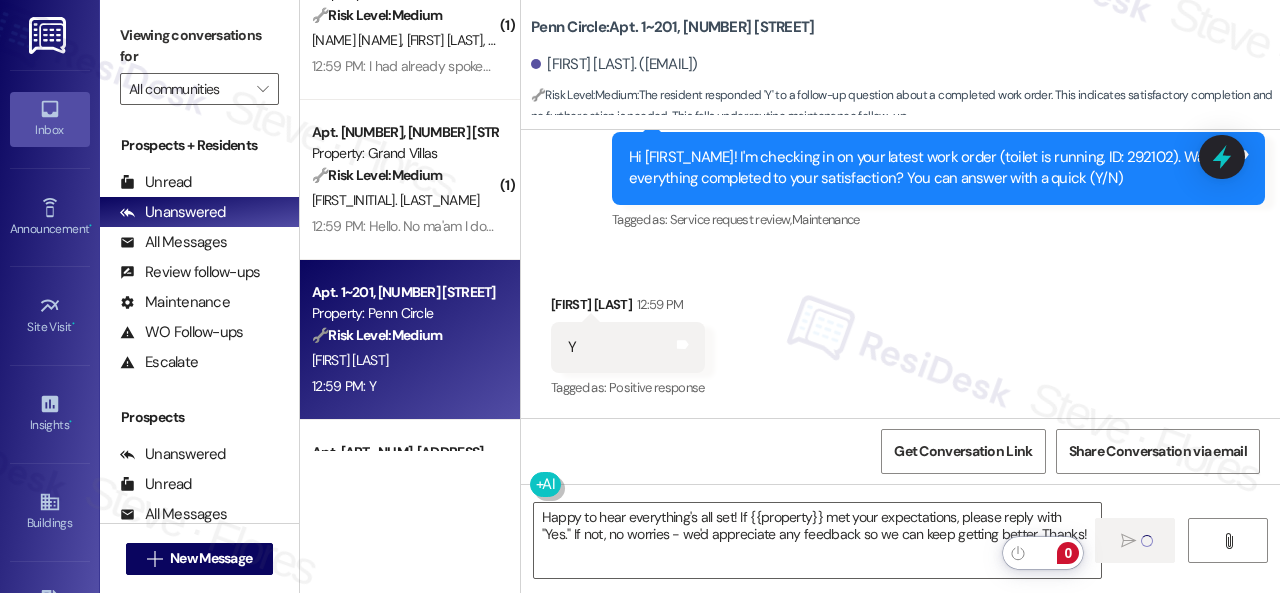 type 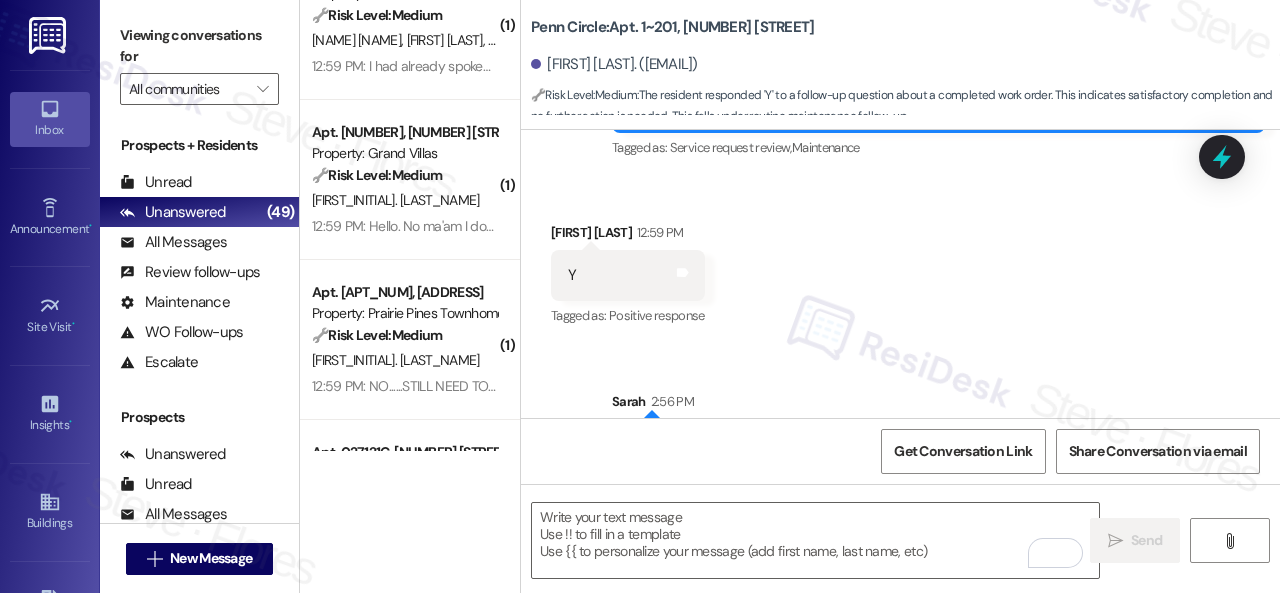 scroll, scrollTop: 3240, scrollLeft: 0, axis: vertical 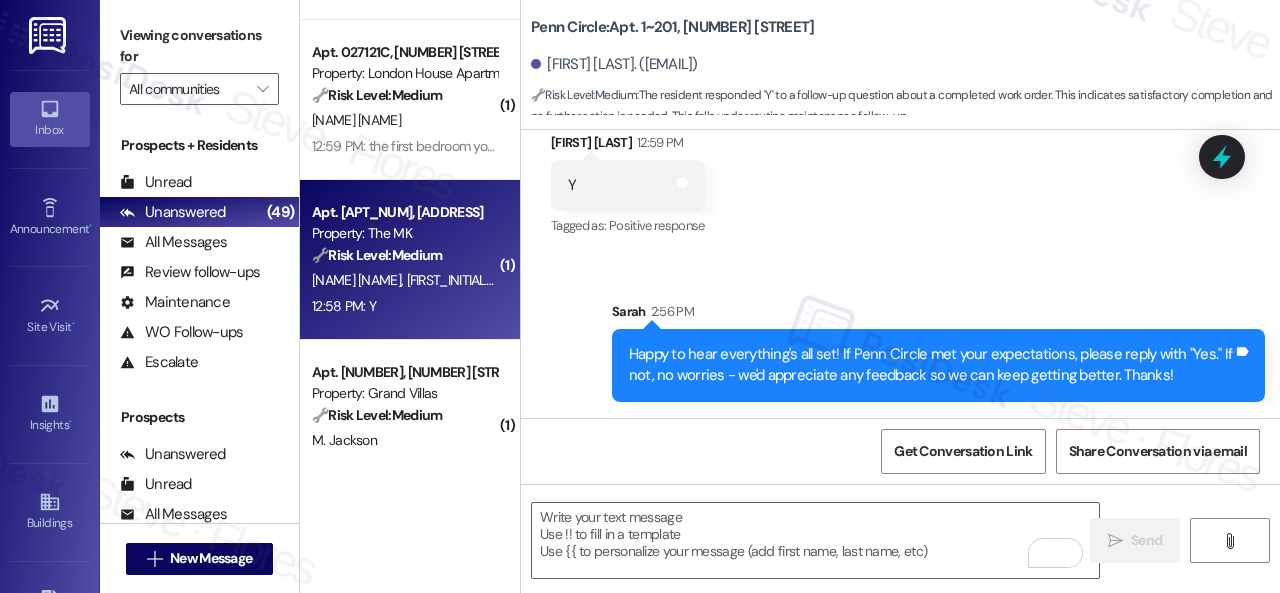 click on "12:58 PM: Y 12:58 PM: Y" at bounding box center [404, 306] 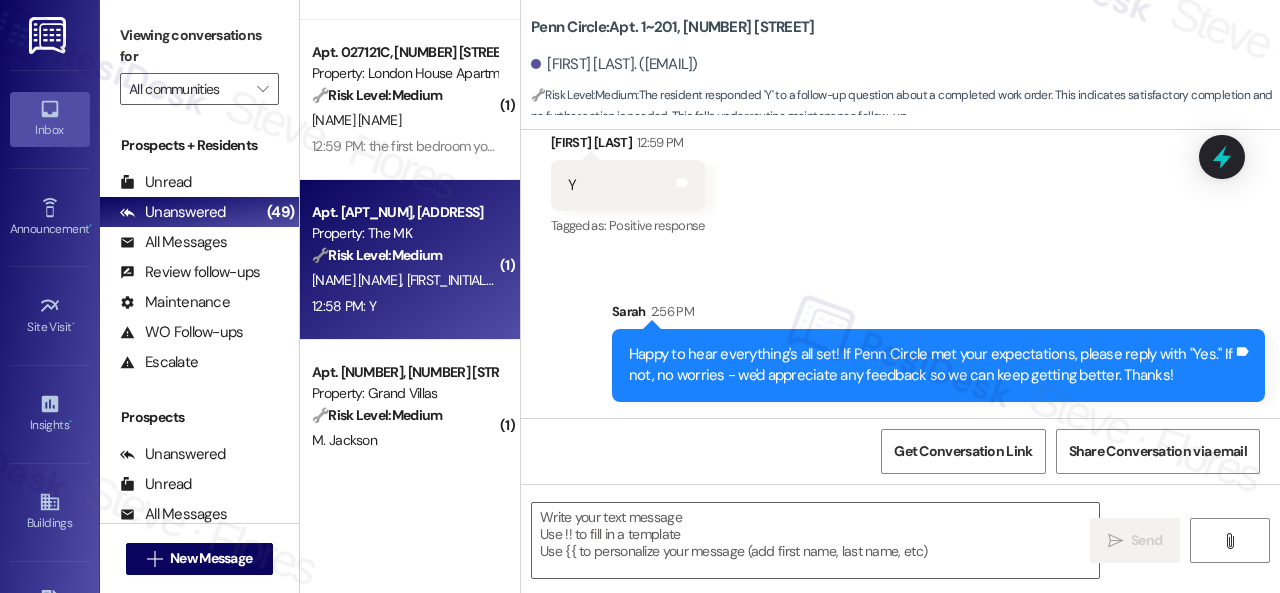 type on "Fetching suggested responses. Please feel free to read through the conversation in the meantime." 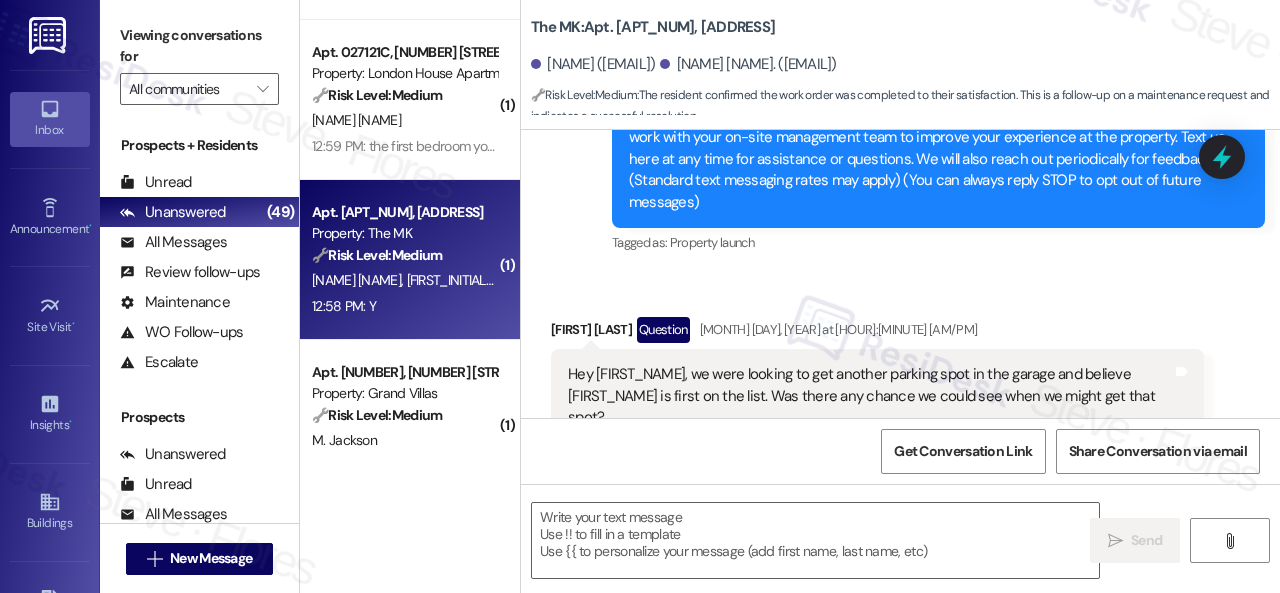 type on "Fetching suggested responses. Please feel free to read through the conversation in the meantime." 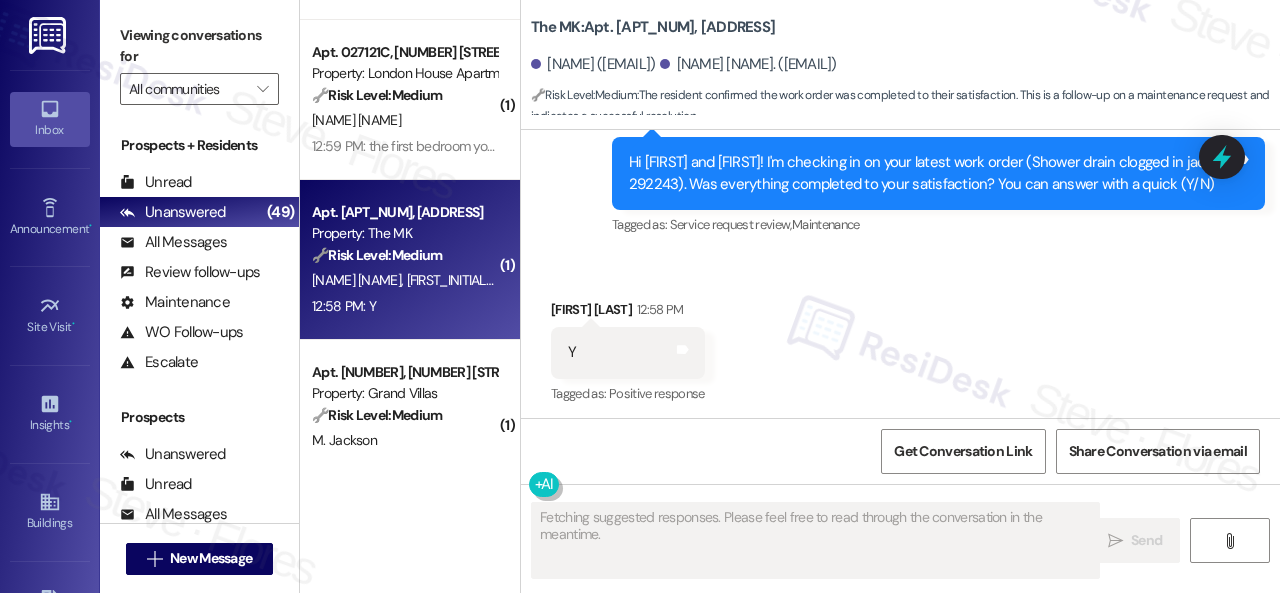 scroll, scrollTop: 4571, scrollLeft: 0, axis: vertical 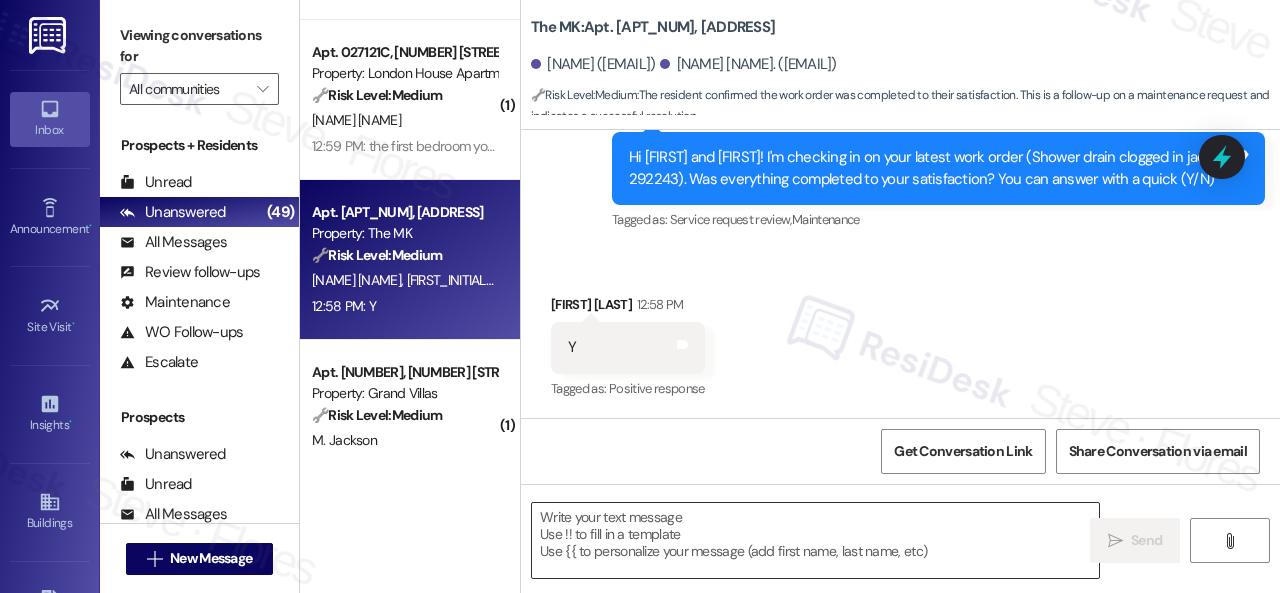 click at bounding box center (815, 540) 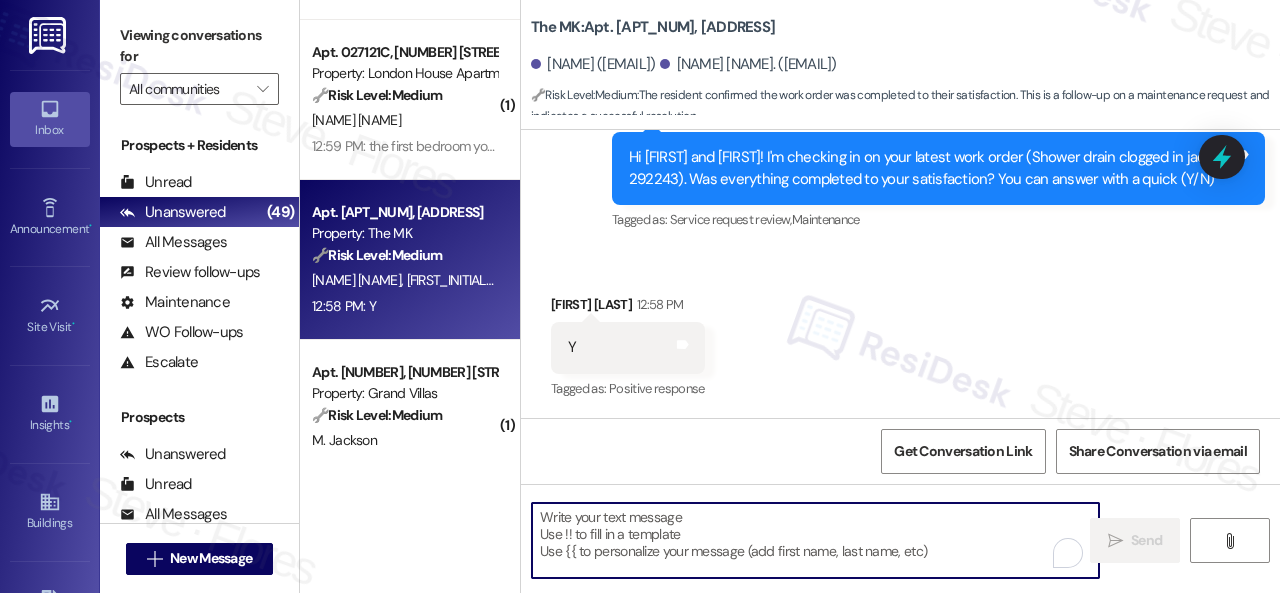 paste on "Happy to hear everything's all set! If {{property}} met your expectations, please reply with "Yes." If not, no worries - we'd appreciate any feedback so we can keep getting better. Thanks!" 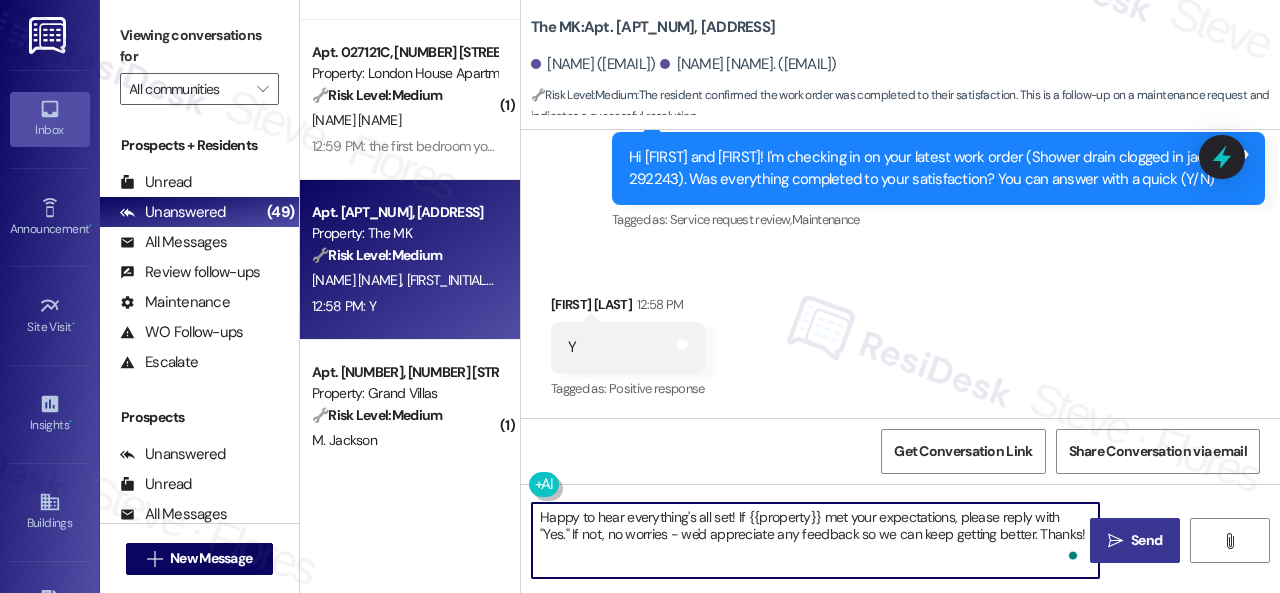 type on "Happy to hear everything's all set! If {{property}} met your expectations, please reply with "Yes." If not, no worries - we'd appreciate any feedback so we can keep getting better. Thanks!" 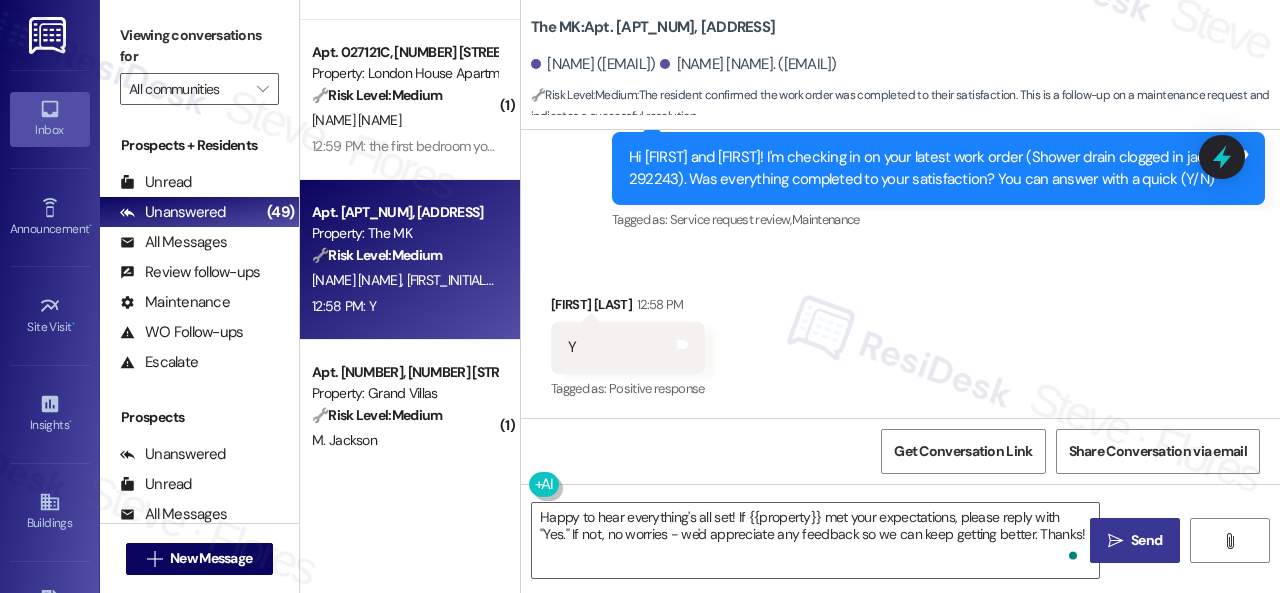 click on "" at bounding box center [1115, 541] 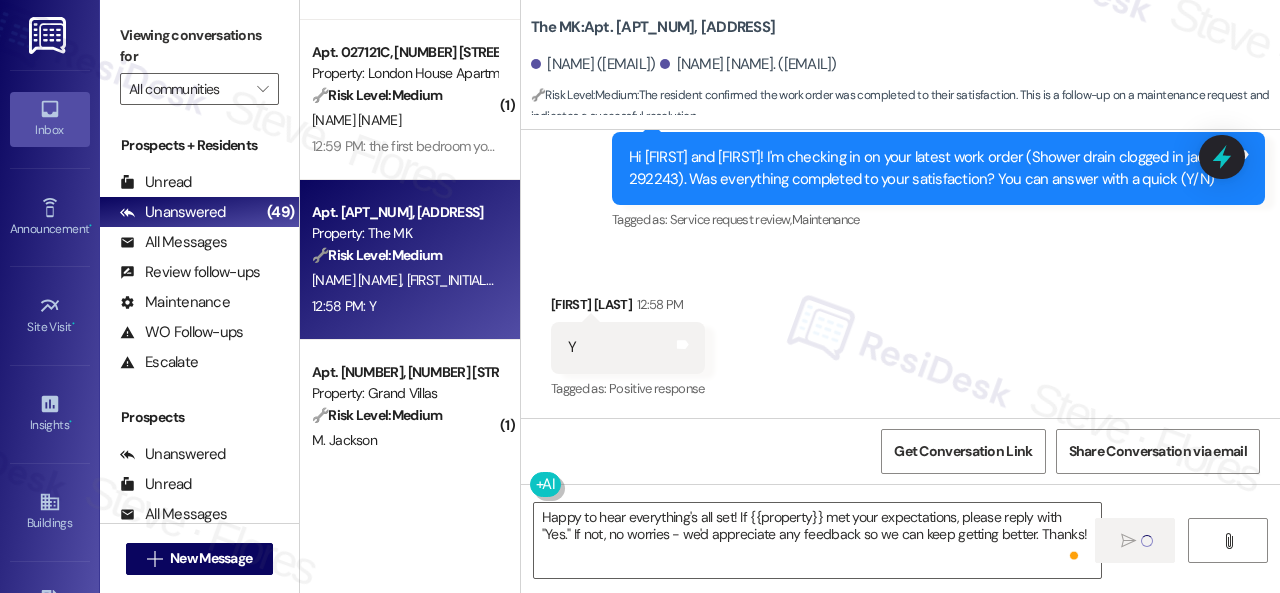 type 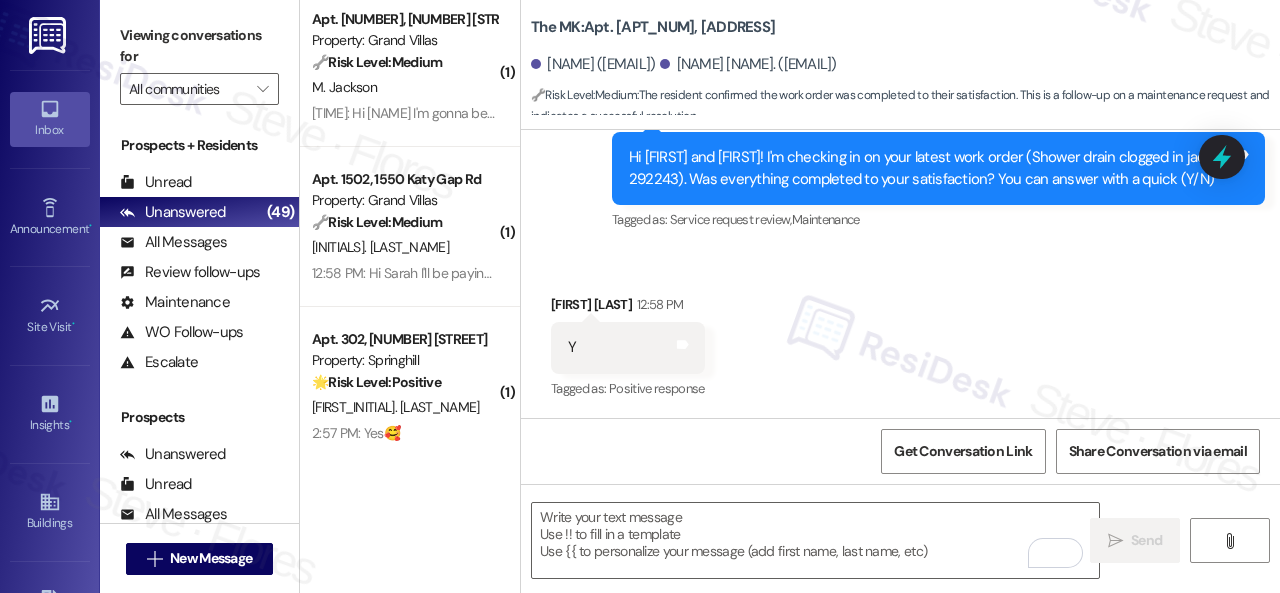 scroll, scrollTop: 3000, scrollLeft: 0, axis: vertical 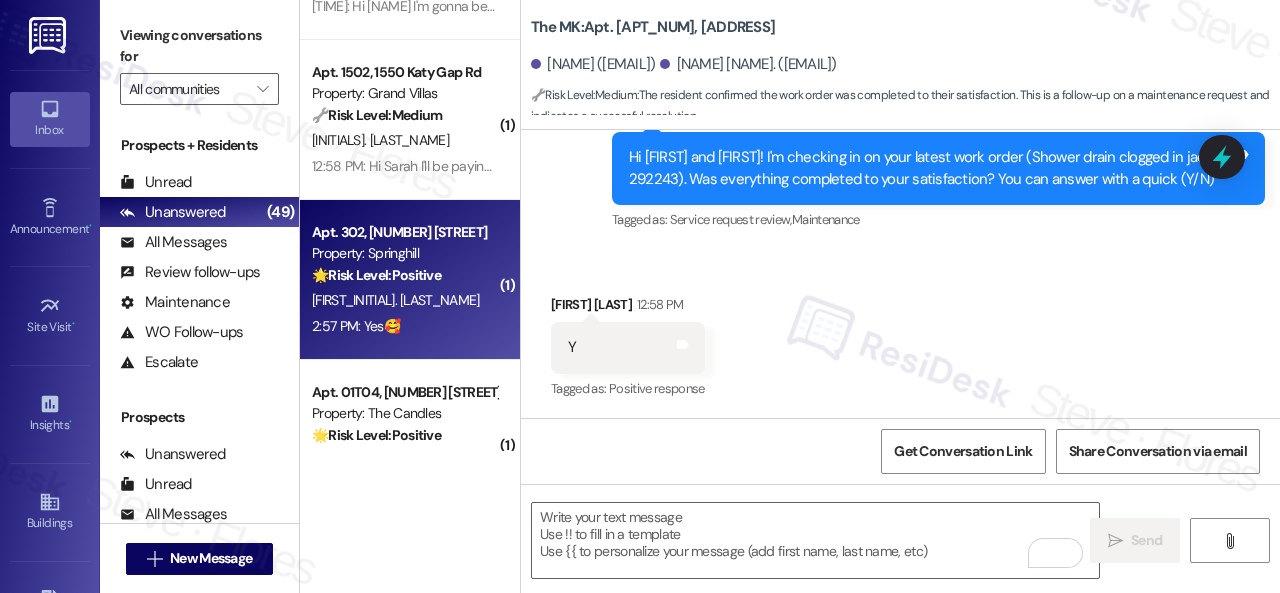 click on "[INITIAL]. [LAST]" at bounding box center [404, 300] 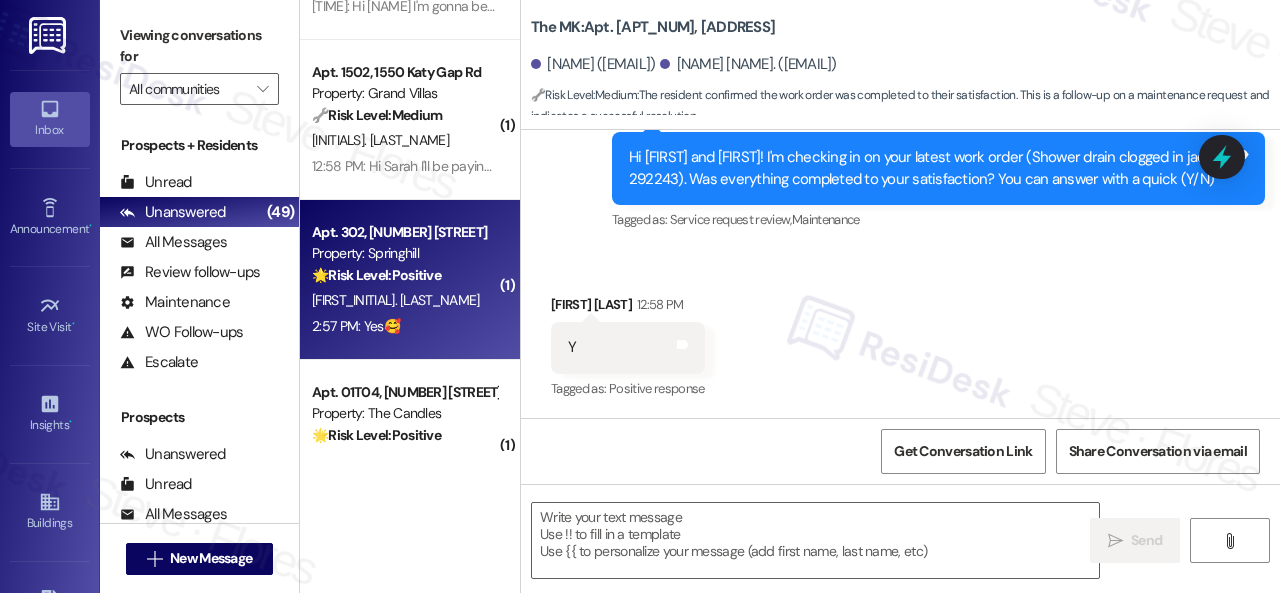 type on "Fetching suggested responses. Please feel free to read through the conversation in the meantime." 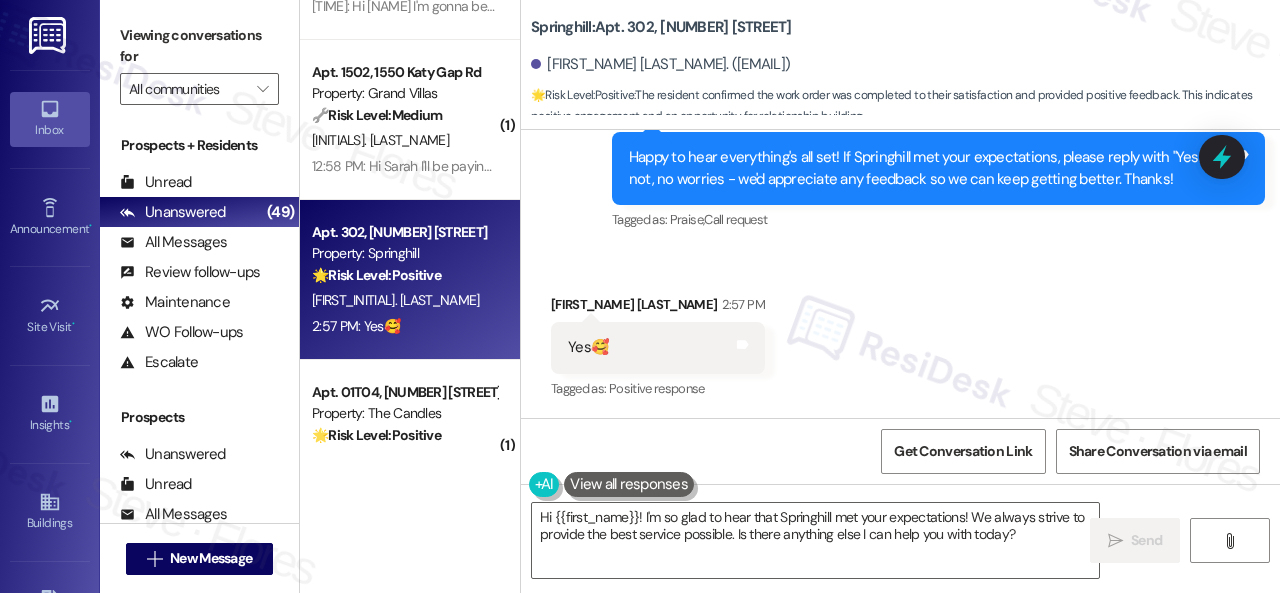 scroll, scrollTop: 586, scrollLeft: 0, axis: vertical 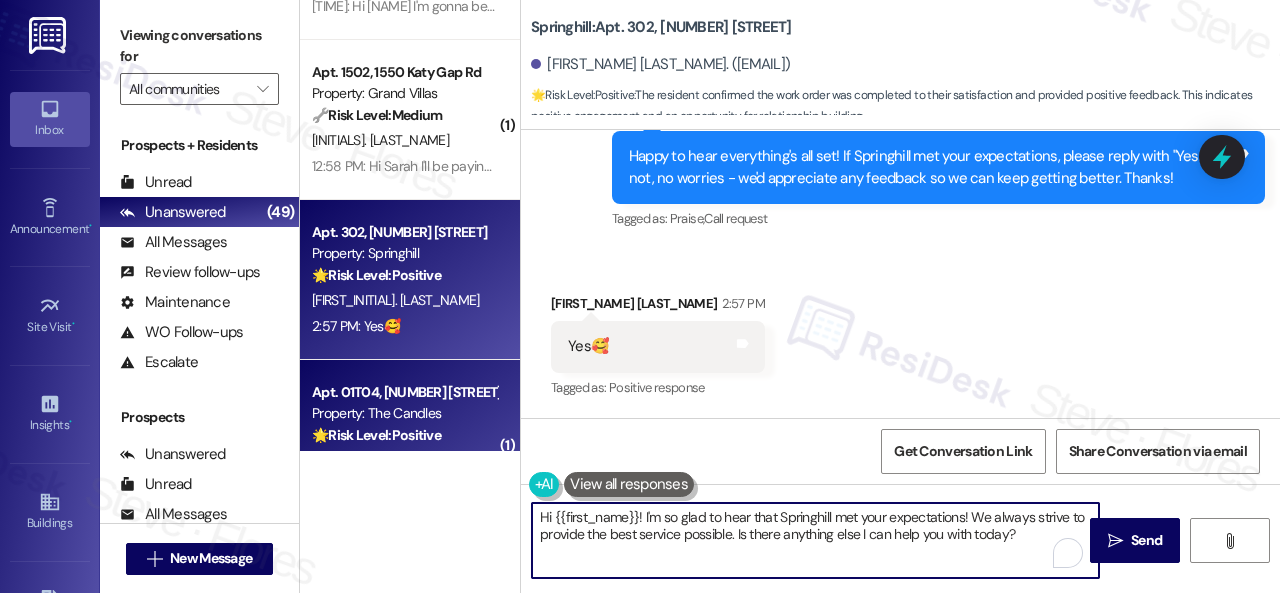 drag, startPoint x: 928, startPoint y: 498, endPoint x: 420, endPoint y: 379, distance: 521.75183 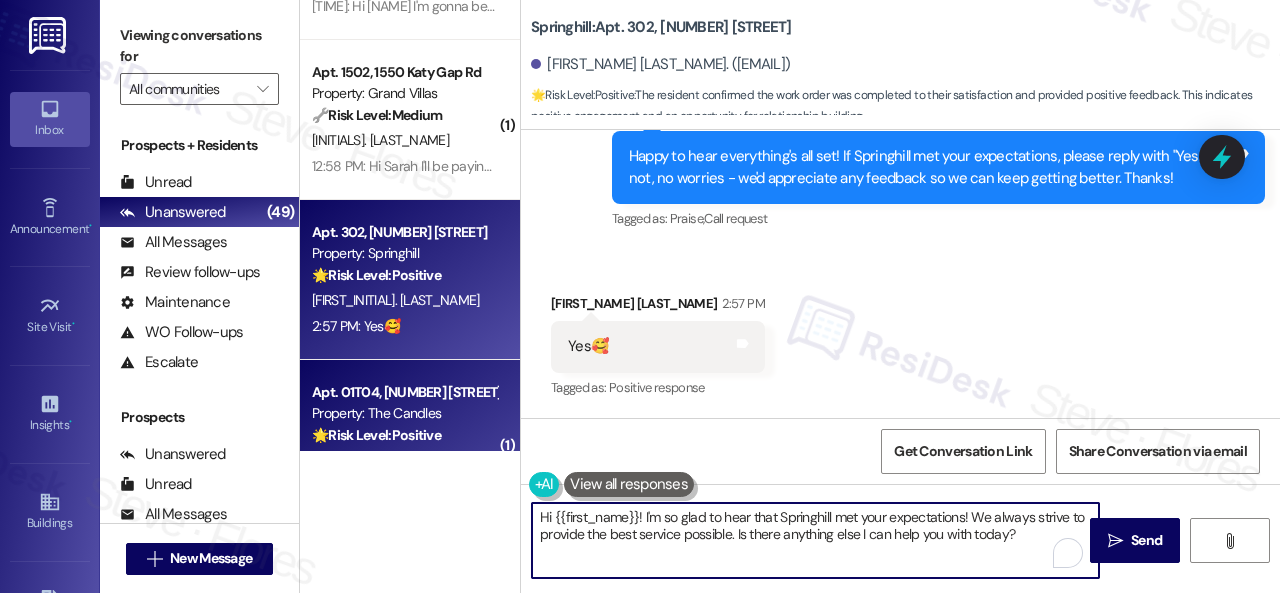 click on "( 1 ) Apt. 5304H, 5331 Findley Property: Prairie Pines Townhomes 🔧  Risk Level:  Medium The resident is indicating that a previously submitted work order was not completed. This falls under non-urgent maintenance as it is a follow-up on a previous request and does not indicate an immediate safety or habitability issue. C. Birmingham 12:59 PM: NO......STILL NEED TO COMPLETE THE JOB 12:59 PM: NO......STILL NEED TO COMPLETE THE JOB ( 1 ) Apt. 027121C, 12901 Lord Nelson Dr Property: London House Apartments & Flats 🔧  Risk Level:  Medium The resident is reporting a maintenance issue with a ceiling fan. It is not an emergency or urgent issue, but it does require a work order to be submitted. This falls under non-urgent maintenance. E. Carmino 12:59 PM: the first bedroom you see as soon as you turn from the entrance hallways. one if the kids bedrooms 12:59 PM: the first bedroom you see as soon as you turn from the entrance hallways. one if the kids bedrooms ( 1 ) Apt. 1809, 1550 Katy Gap Rd 🔧  Risk Level:" at bounding box center (790, 296) 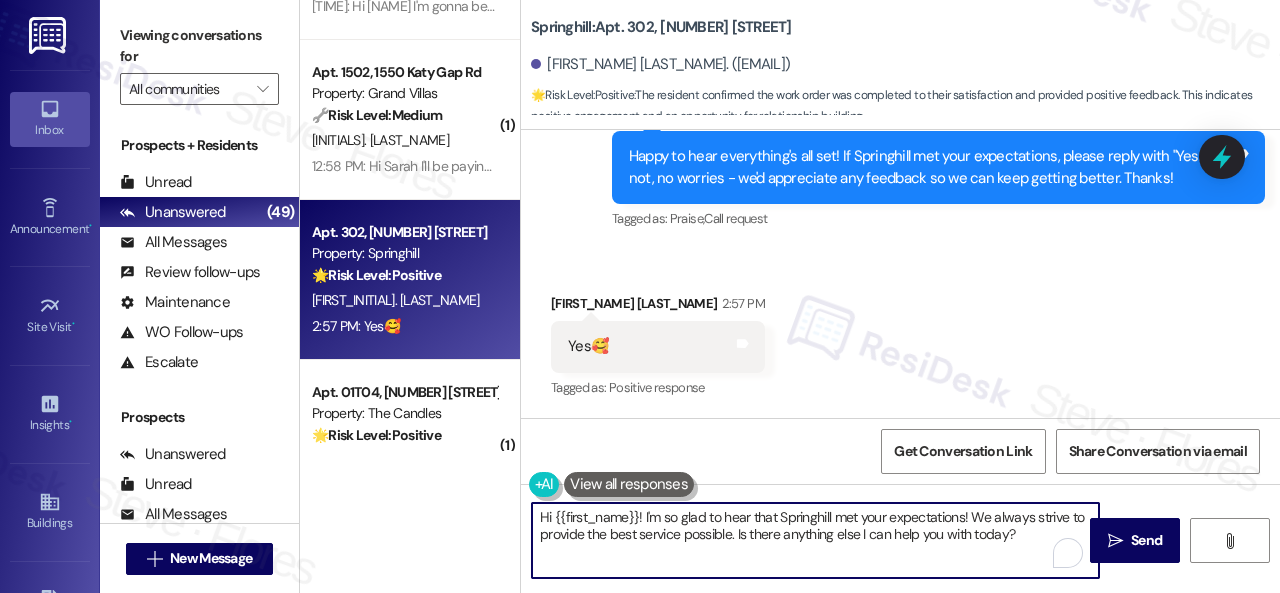 paste on "appy to hear everything's all set! If {{property}} met your expectations, please reply with "Yes." If not, no worries - we'd appreciate any feedback so we can keep getting better. Thanks!" 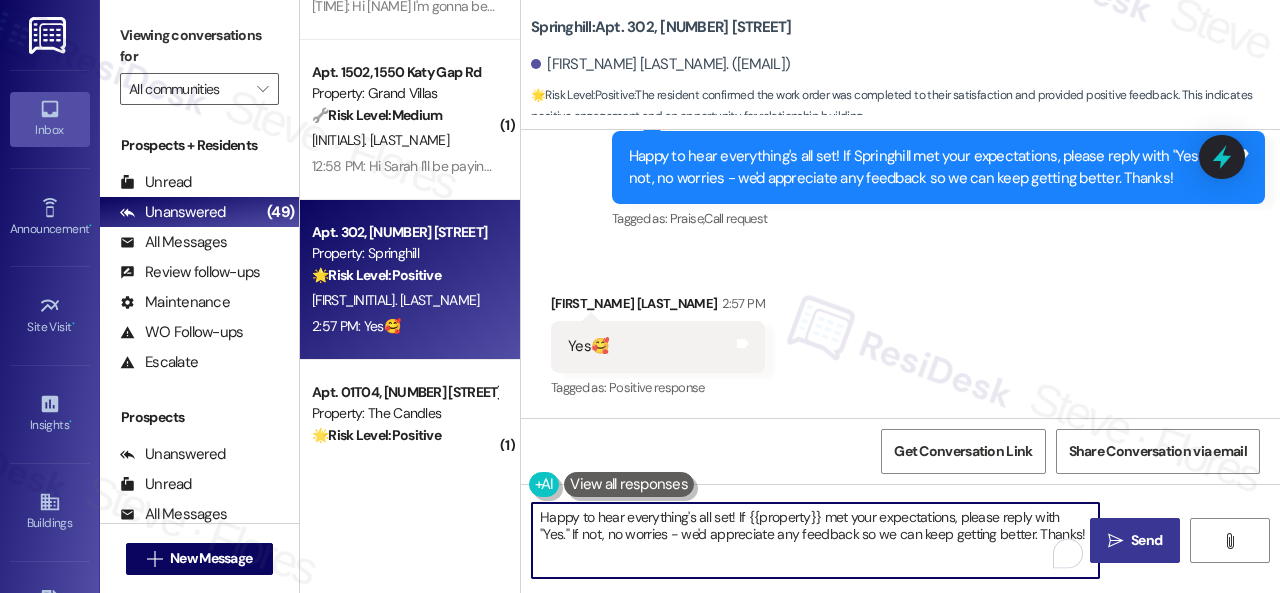 type on "Happy to hear everything's all set! If {{property}} met your expectations, please reply with "Yes." If not, no worries - we'd appreciate any feedback so we can keep getting better. Thanks!" 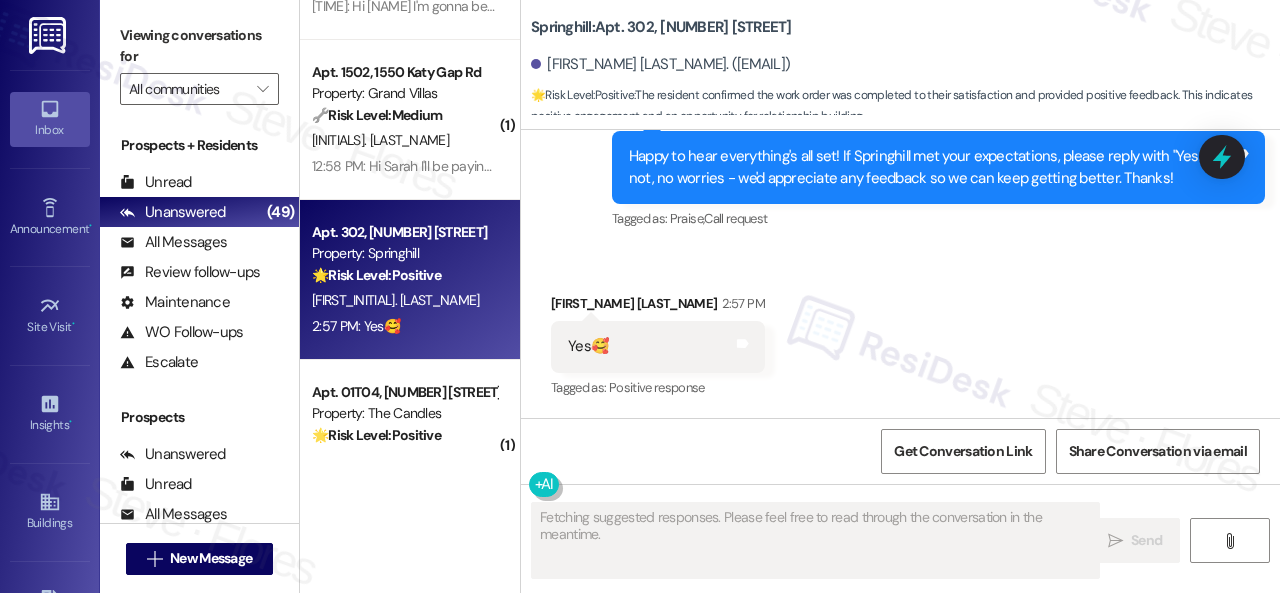 scroll, scrollTop: 585, scrollLeft: 0, axis: vertical 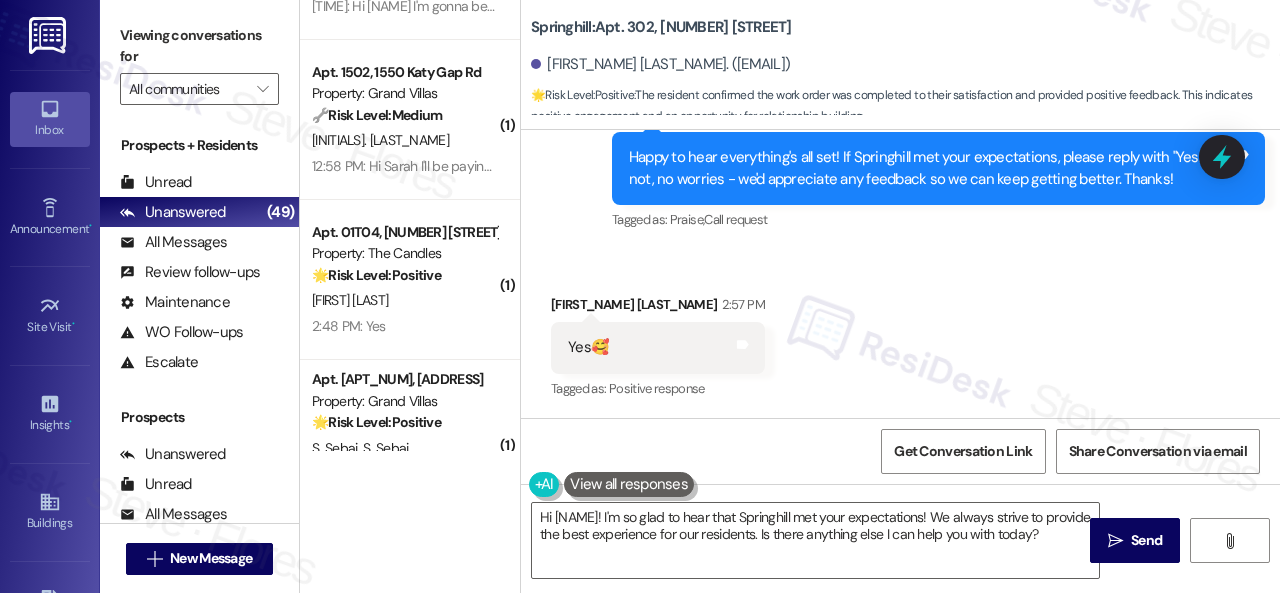 click on "Received via SMS Emily Medina 2:57 PM Yes🥰 Tags and notes Tagged as:   Positive response Click to highlight conversations about Positive response" at bounding box center (900, 333) 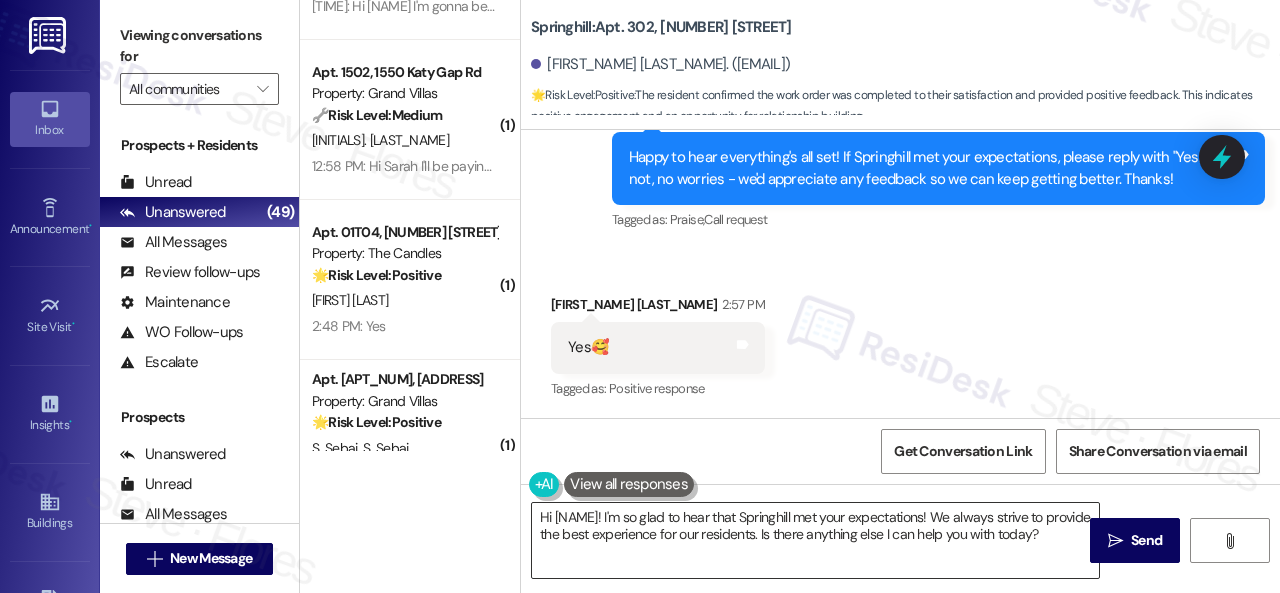 click on "Hi {{first_name}}! I'm so glad to hear that Springhill met your expectations! We always strive to provide the best experience for our residents. Is there anything else I can help you with today?" at bounding box center [815, 540] 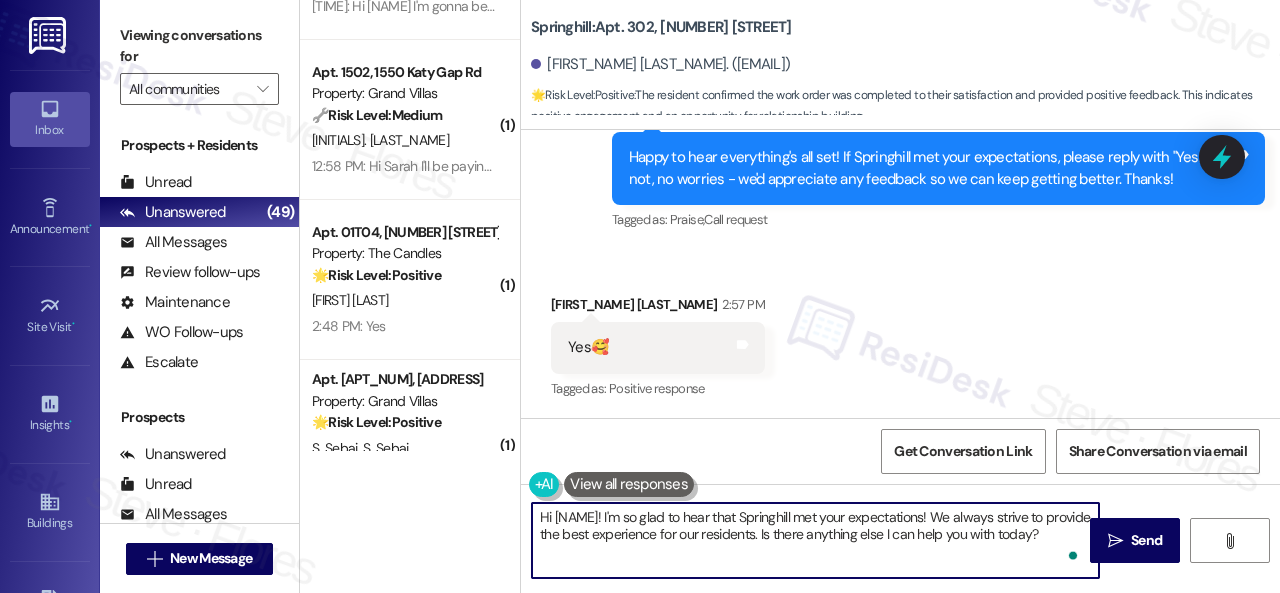 paste on "I'm glad you are satisfied with your home. Have you written a review for us before? If not, can I ask a quick favor? Would you mind writing one for us? I'll give you the link if you are willing.
If you've already done it or couldn't this time, no worries at all—no action is required. Thanks!" 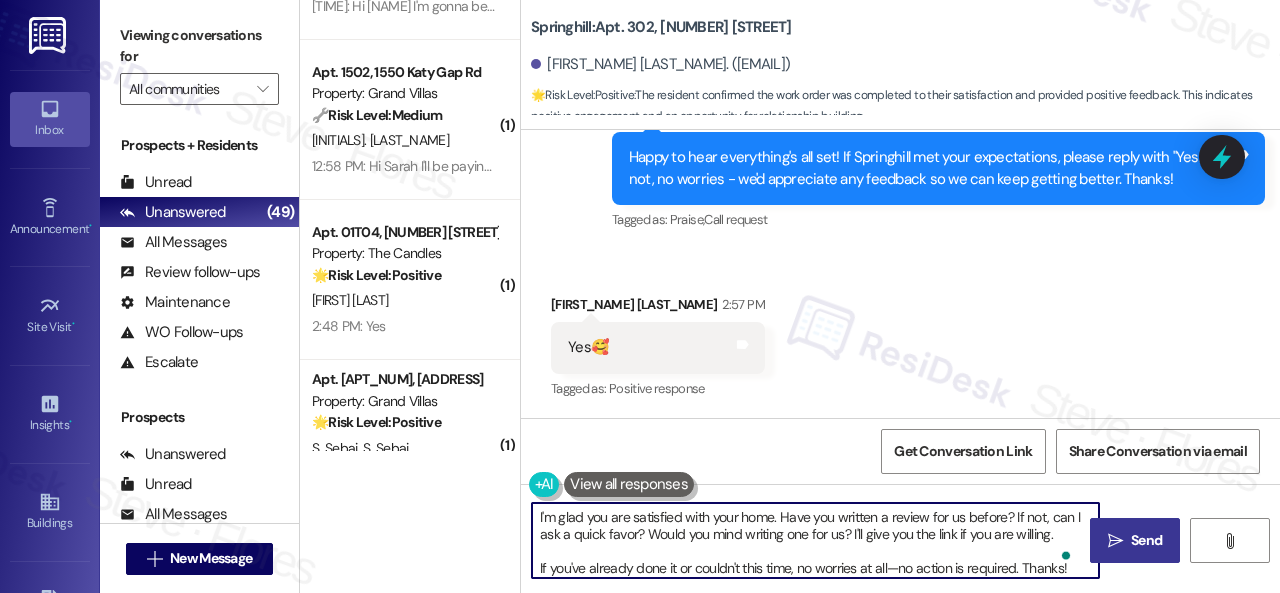 type on "I'm glad you are satisfied with your home. Have you written a review for us before? If not, can I ask a quick favor? Would you mind writing one for us? I'll give you the link if you are willing.
If you've already done it or couldn't this time, no worries at all—no action is required. Thanks!" 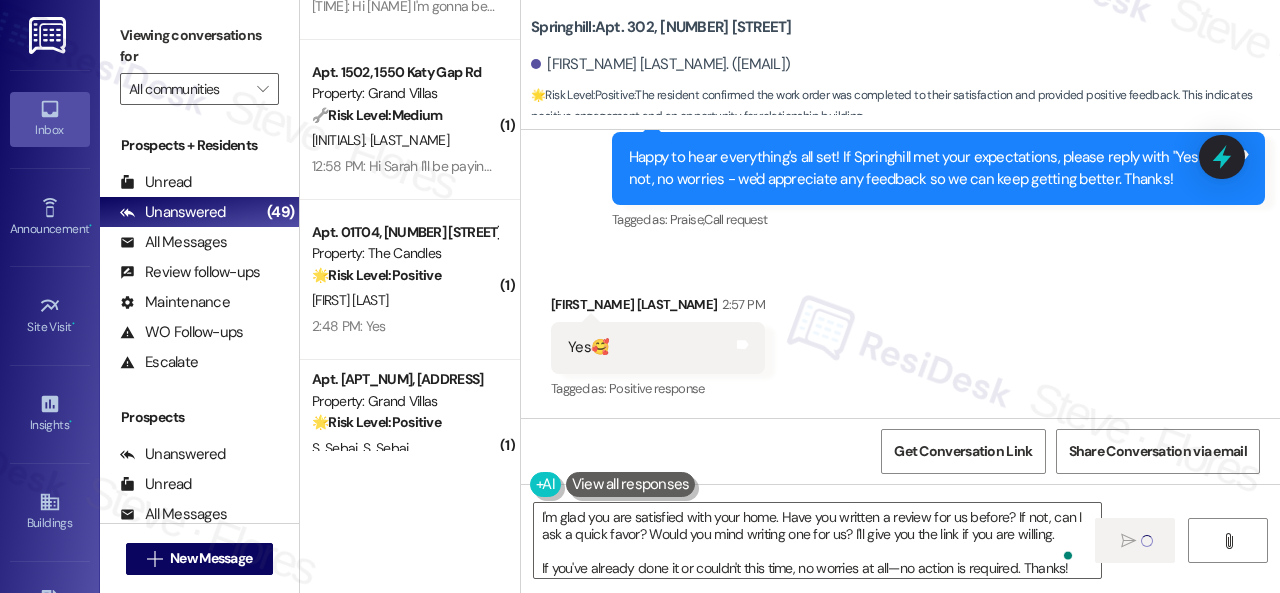 type 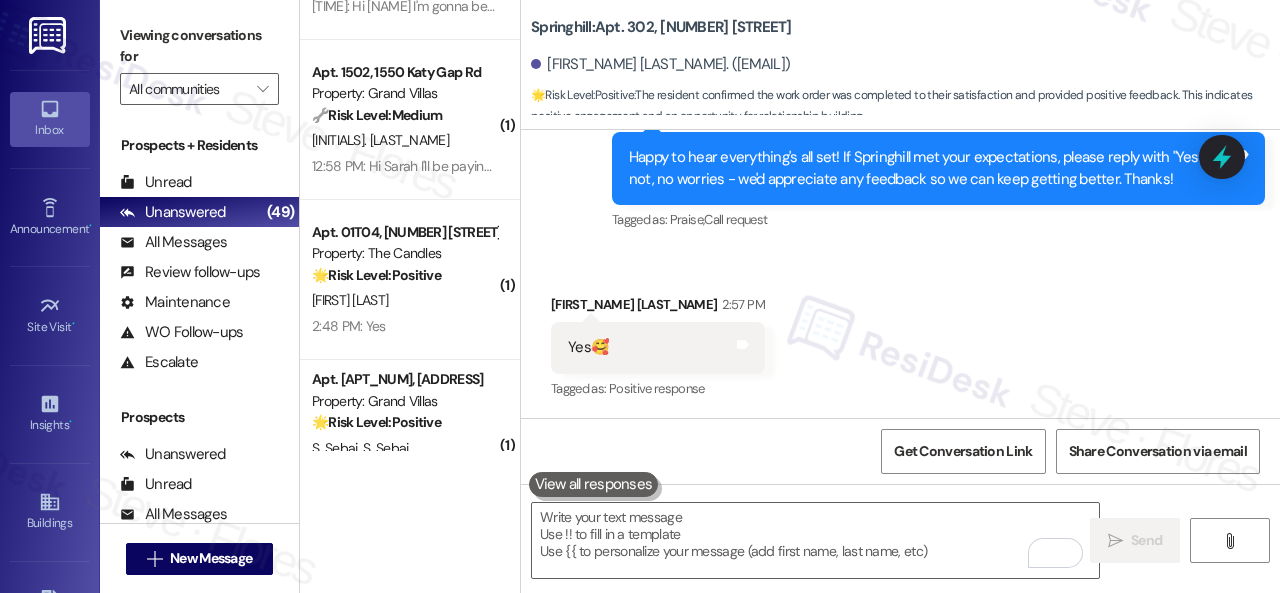 click on "[LAST] [LAST]" at bounding box center (404, 300) 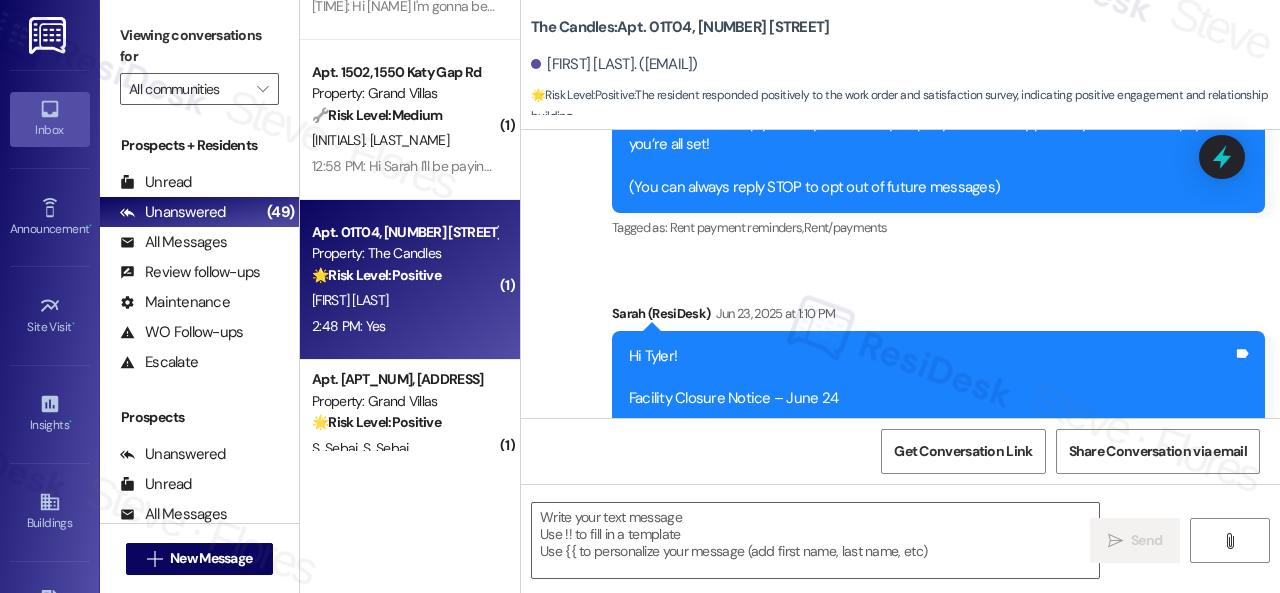 type on "Fetching suggested responses. Please feel free to read through the conversation in the meantime." 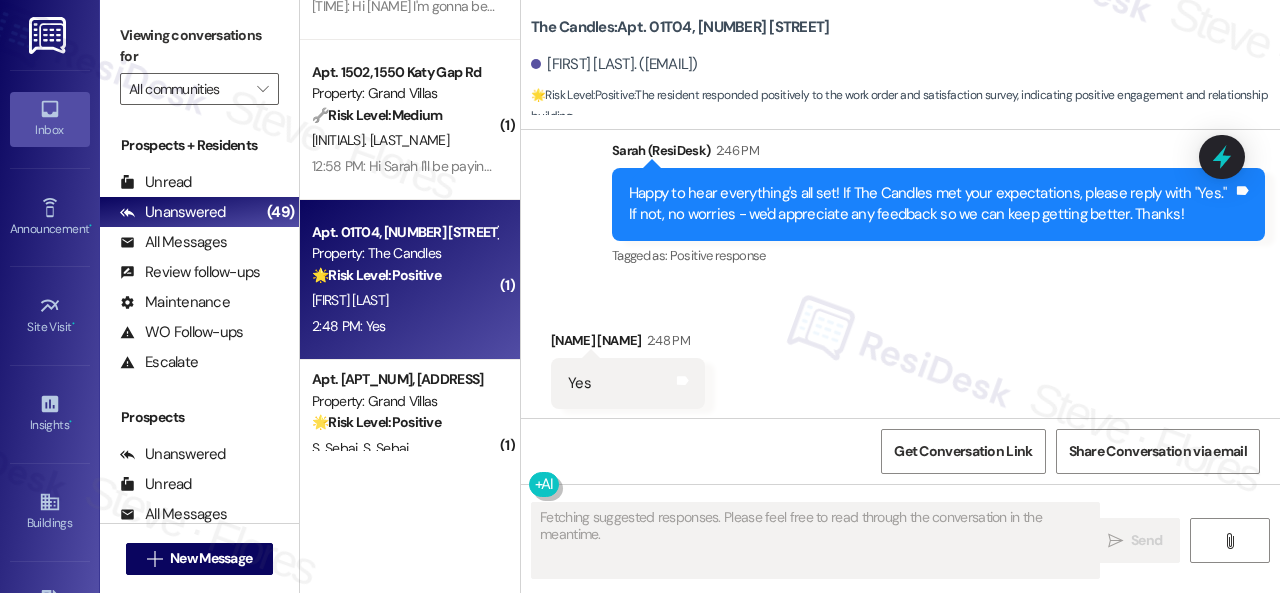 scroll, scrollTop: 1406, scrollLeft: 0, axis: vertical 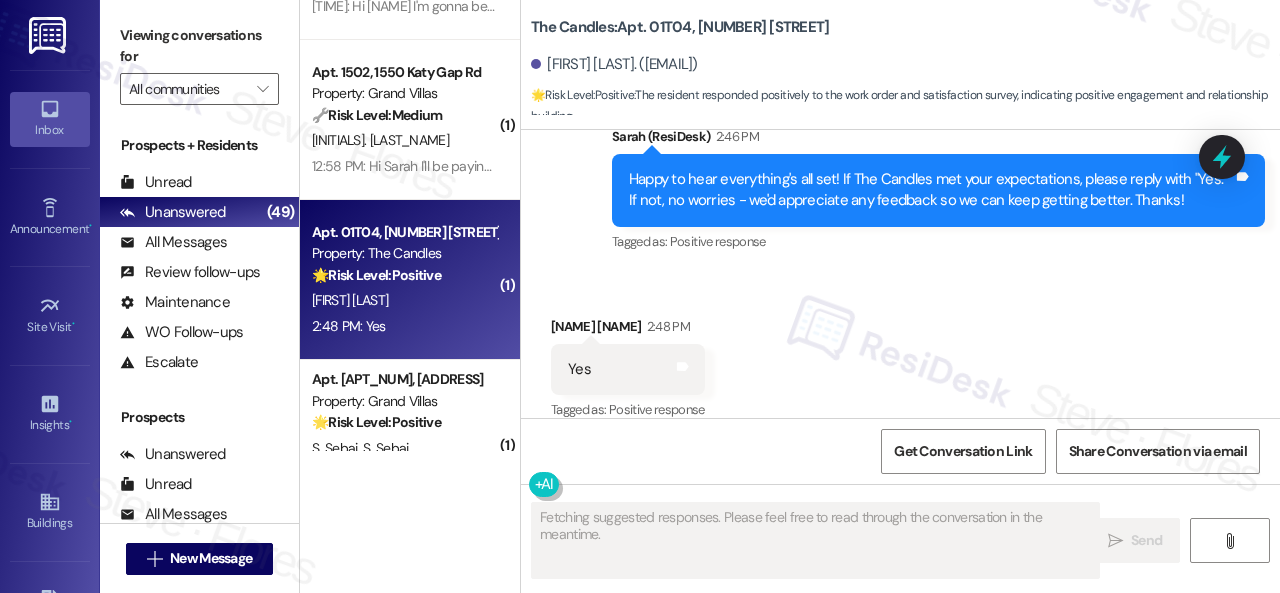 type 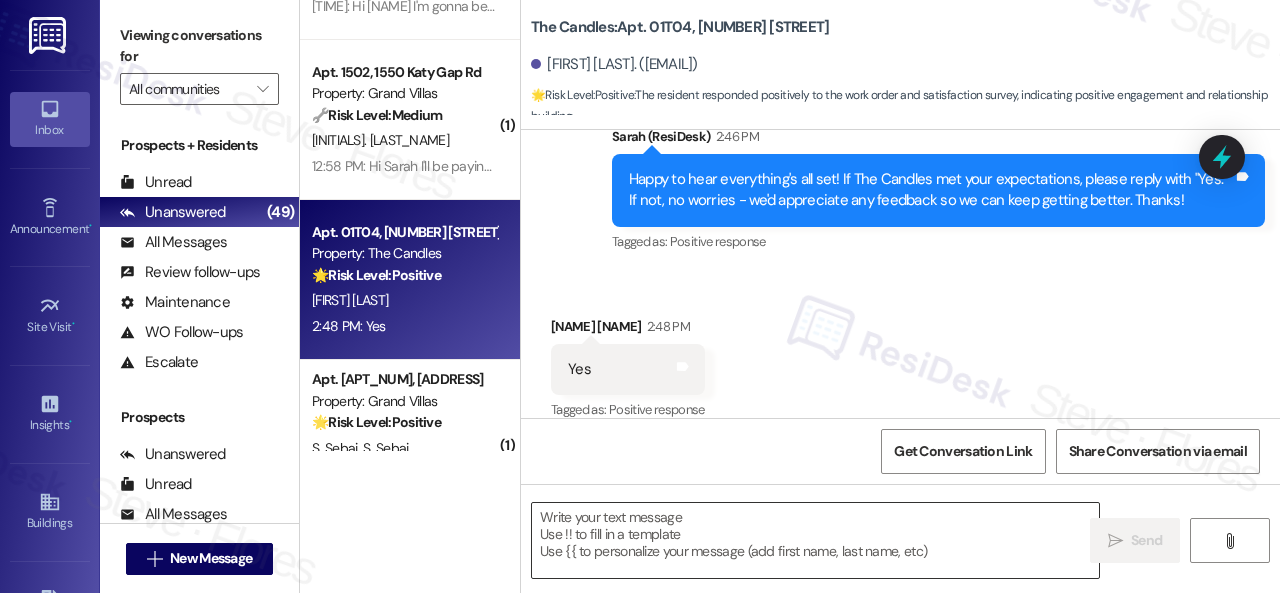 click at bounding box center [815, 540] 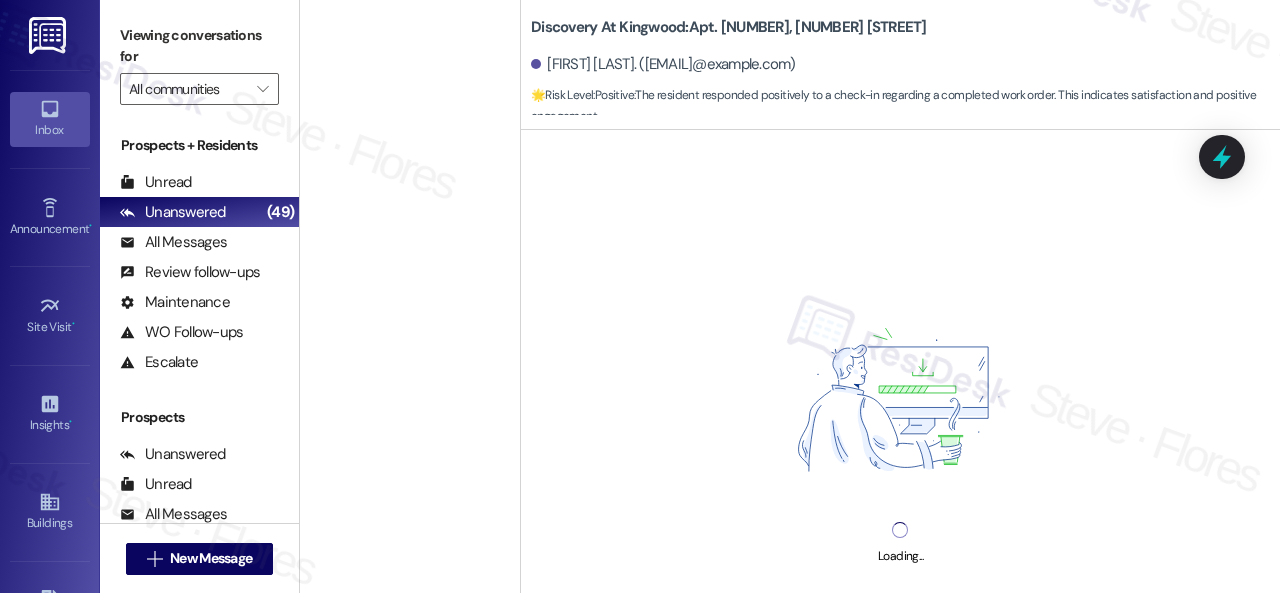 scroll, scrollTop: 0, scrollLeft: 0, axis: both 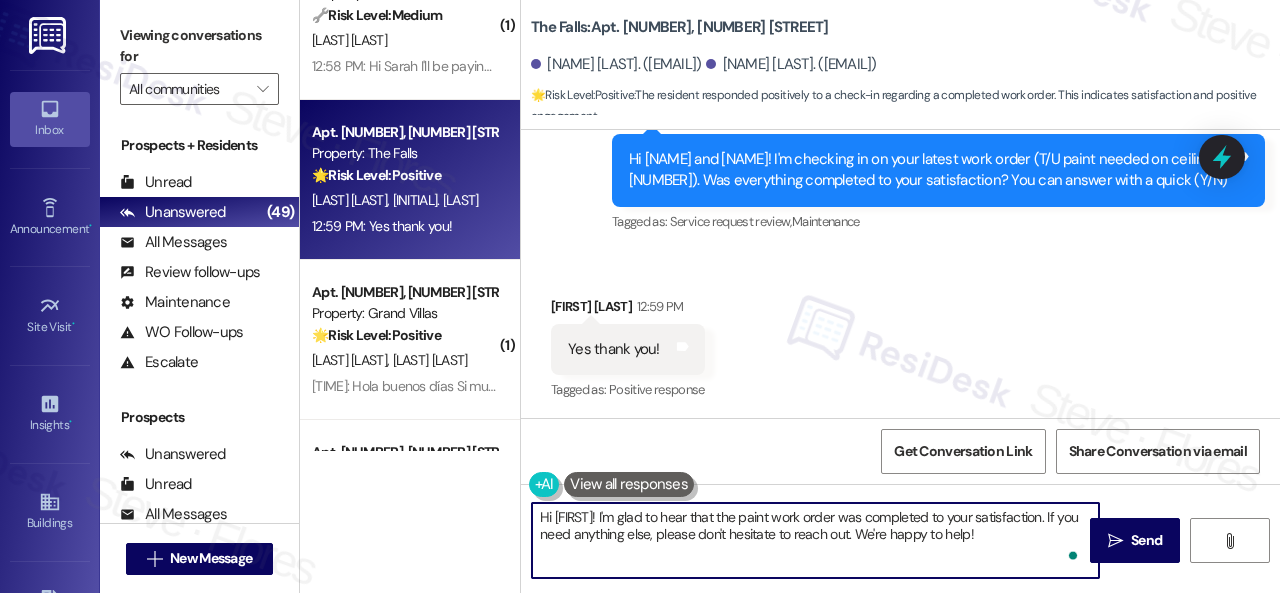 drag, startPoint x: 1082, startPoint y: 531, endPoint x: 446, endPoint y: 459, distance: 640.0625 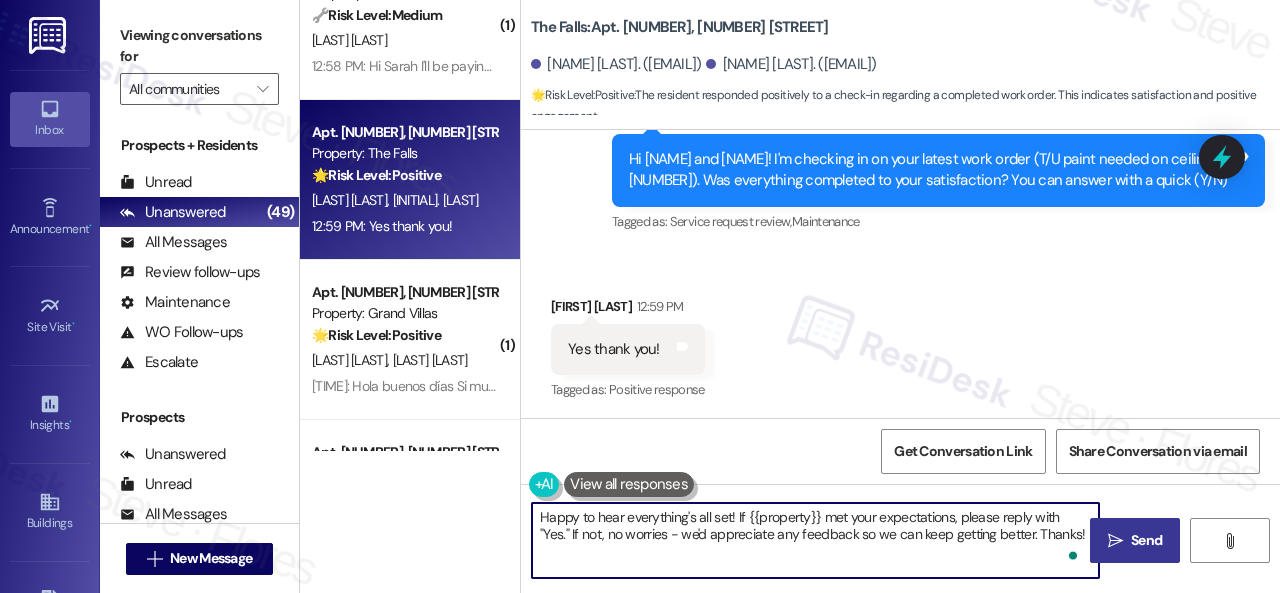 type on "Happy to hear everything's all set! If {{property}} met your expectations, please reply with "Yes." If not, no worries - we'd appreciate any feedback so we can keep getting better. Thanks!" 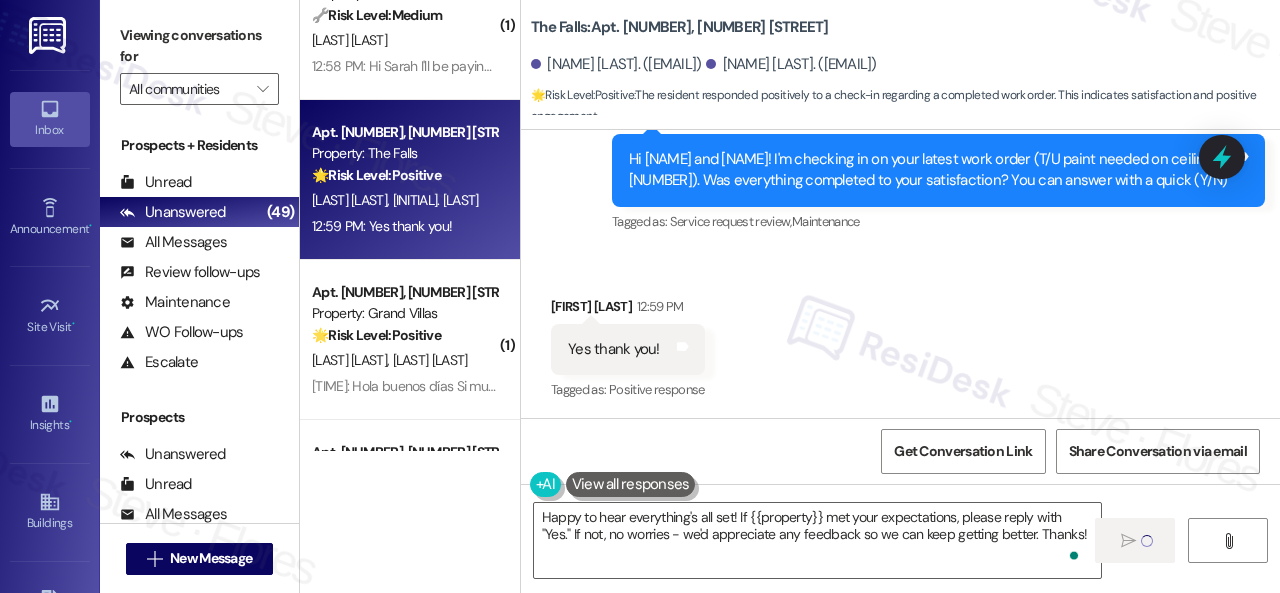 type 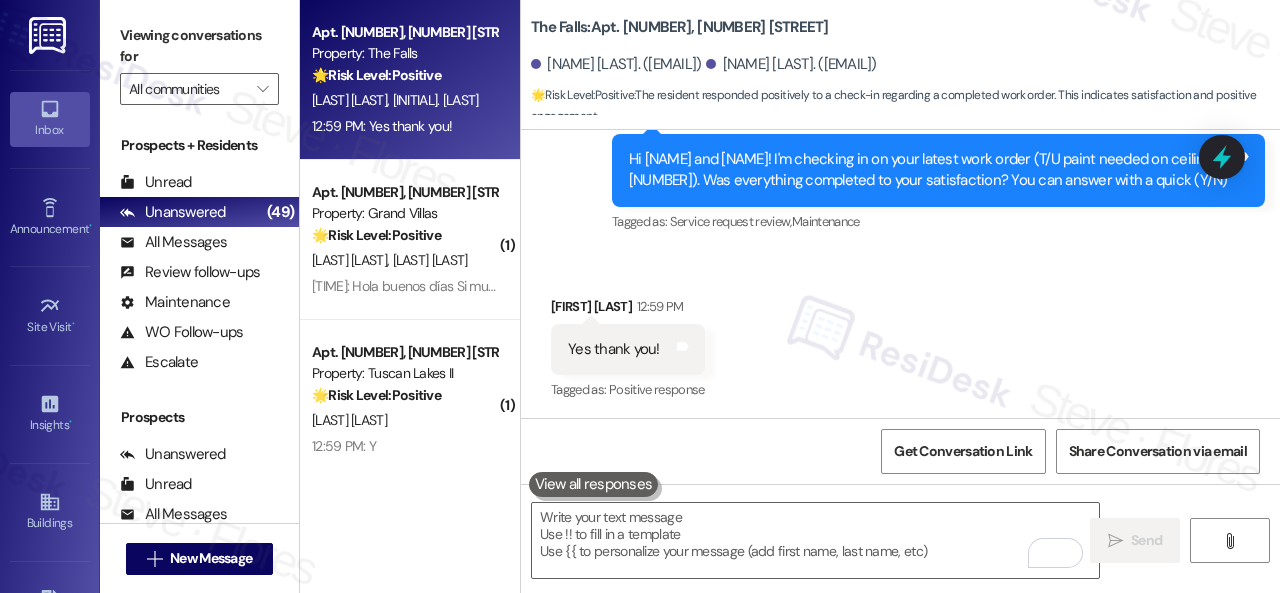 scroll, scrollTop: 3300, scrollLeft: 0, axis: vertical 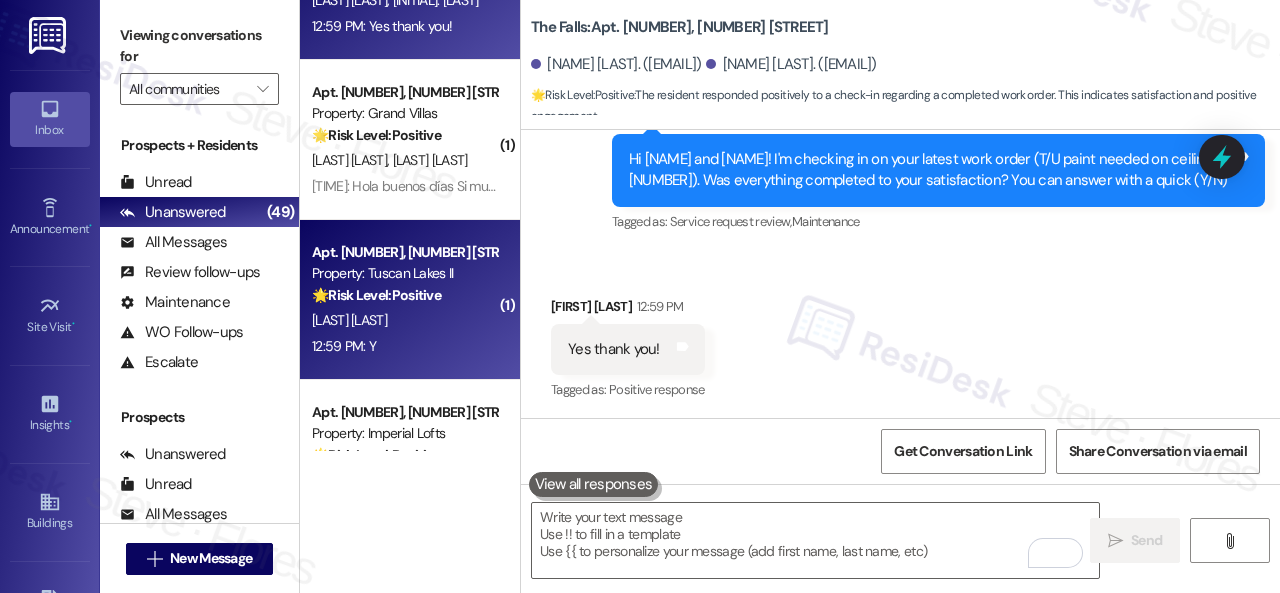 click on "[LAST] [LAST]" at bounding box center (404, 320) 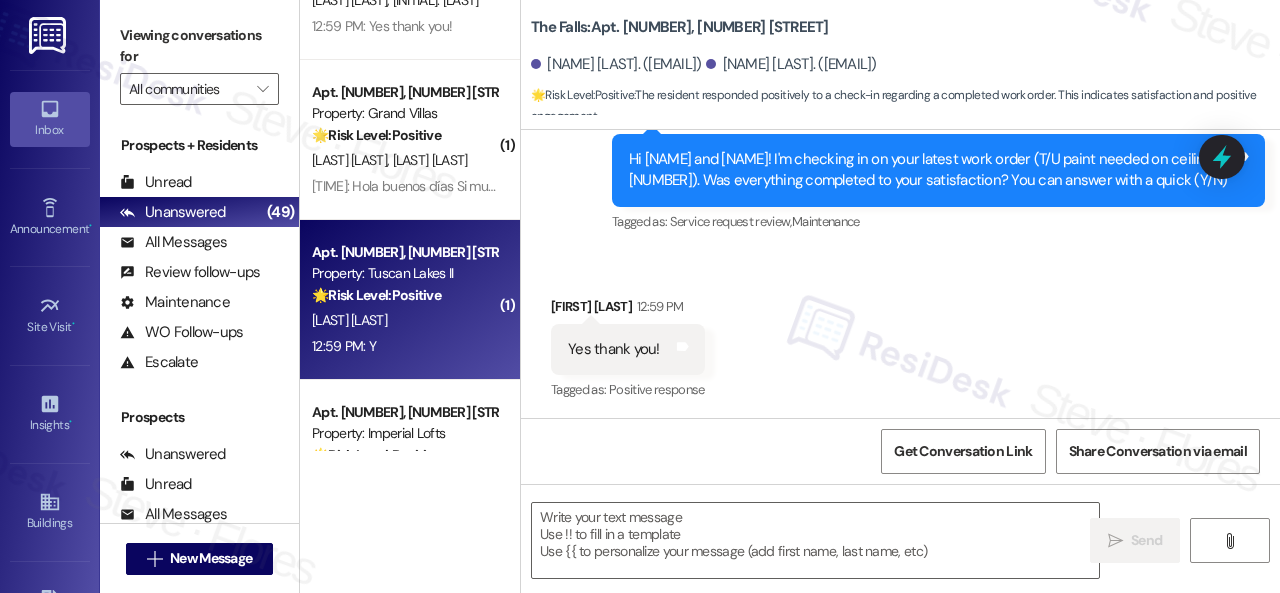 type on "Fetching suggested responses. Please feel free to read through the conversation in the meantime." 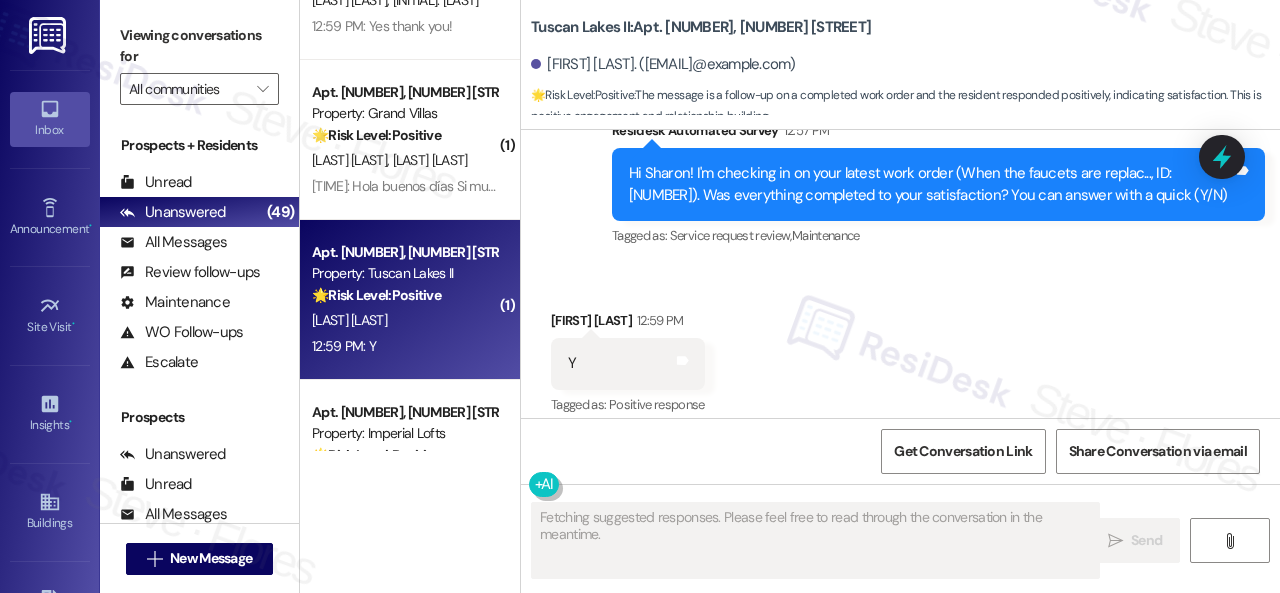 scroll, scrollTop: 2990, scrollLeft: 0, axis: vertical 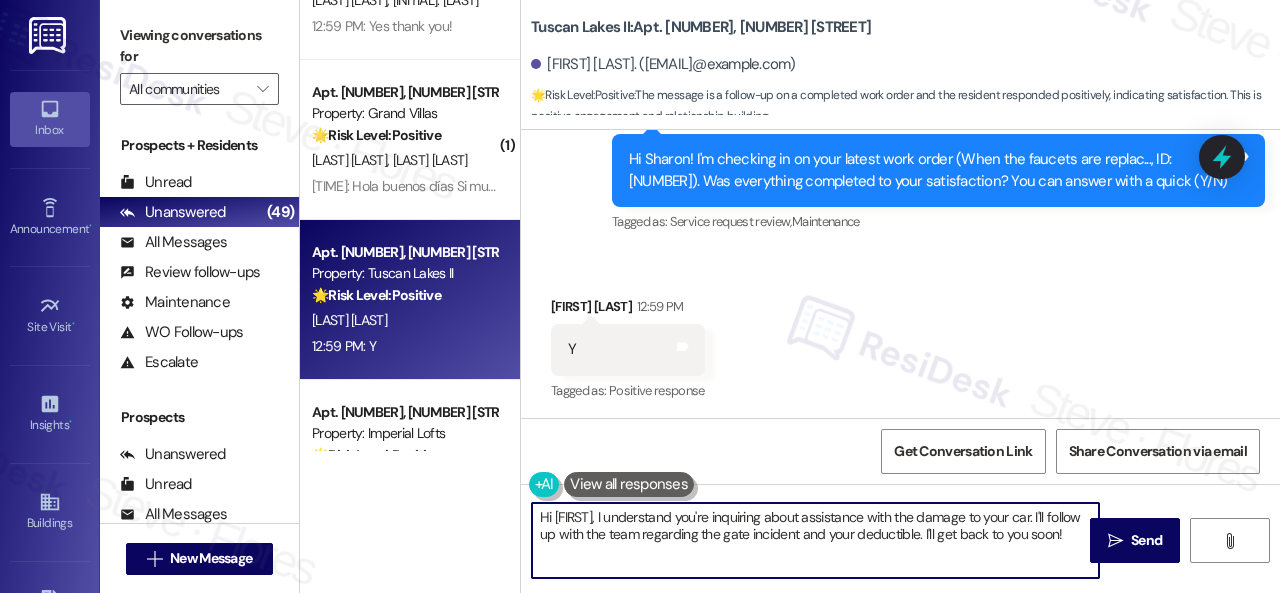 drag, startPoint x: 482, startPoint y: 509, endPoint x: 717, endPoint y: 543, distance: 237.44684 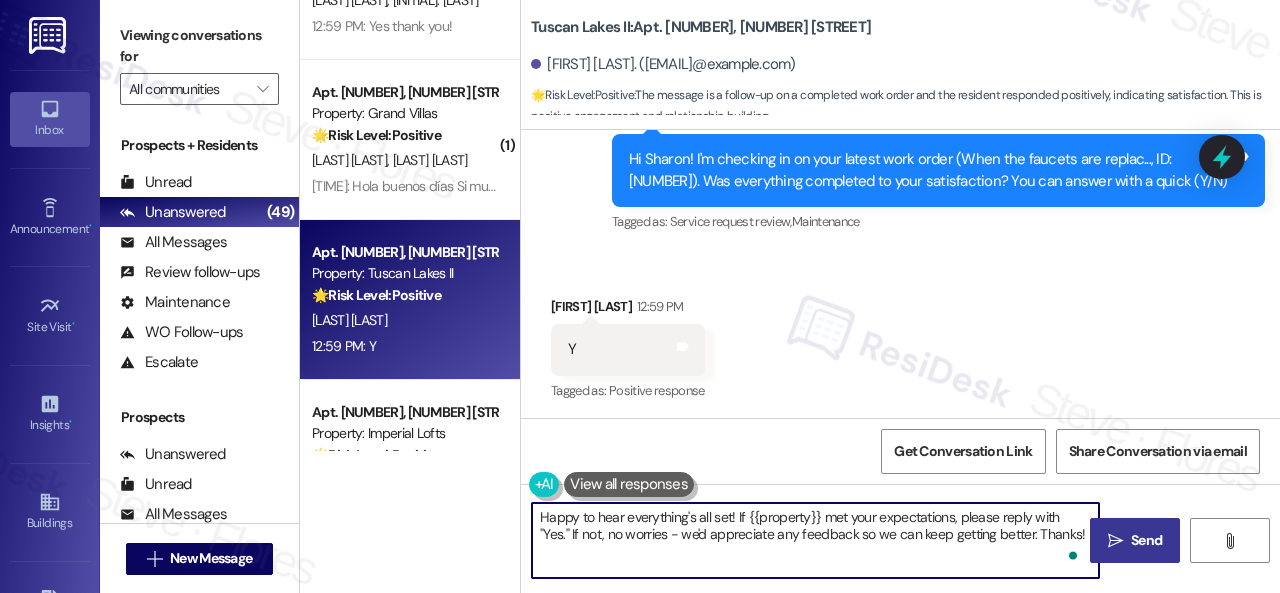 type on "Happy to hear everything's all set! If {{property}} met your expectations, please reply with "Yes." If not, no worries - we'd appreciate any feedback so we can keep getting better. Thanks!" 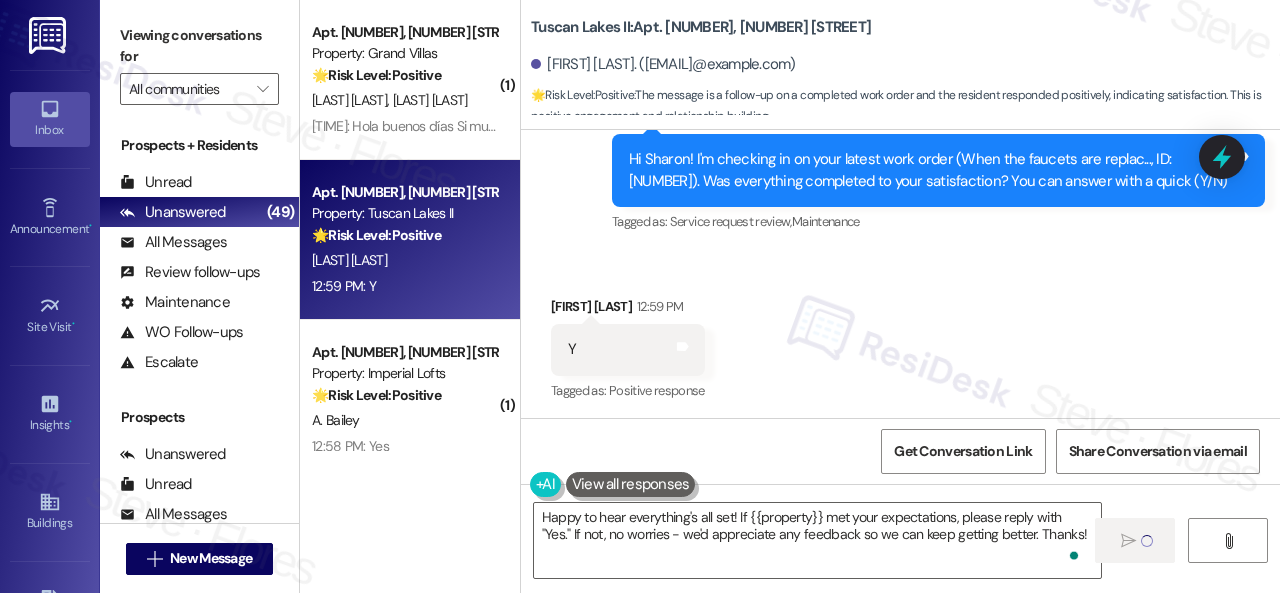 scroll, scrollTop: 3400, scrollLeft: 0, axis: vertical 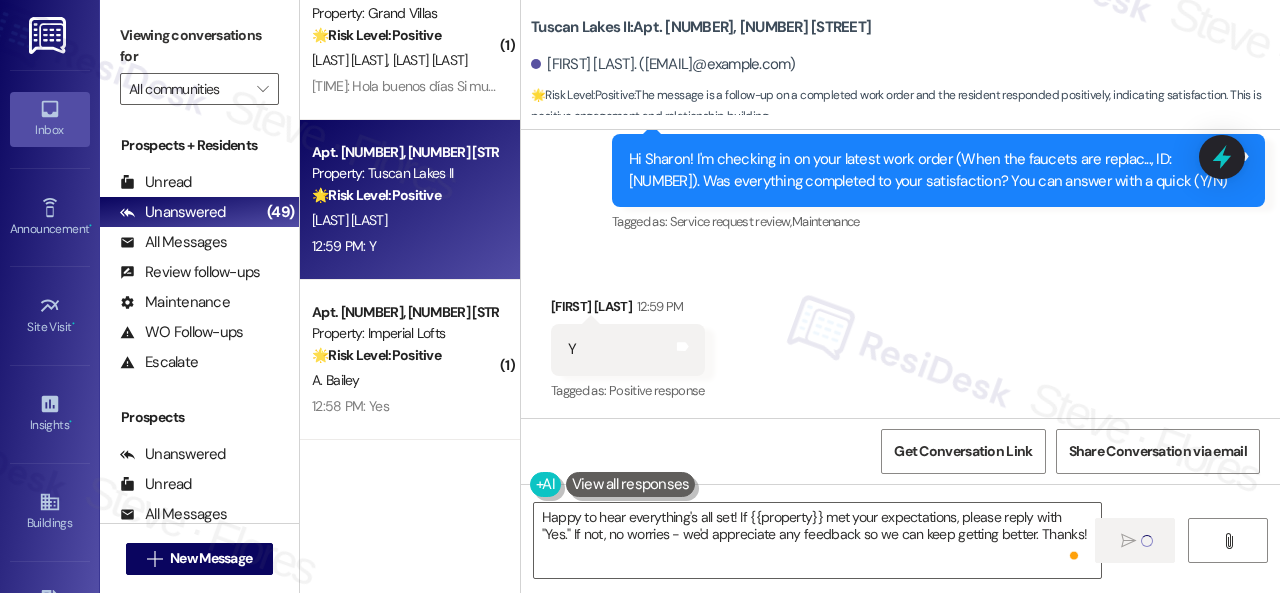 type 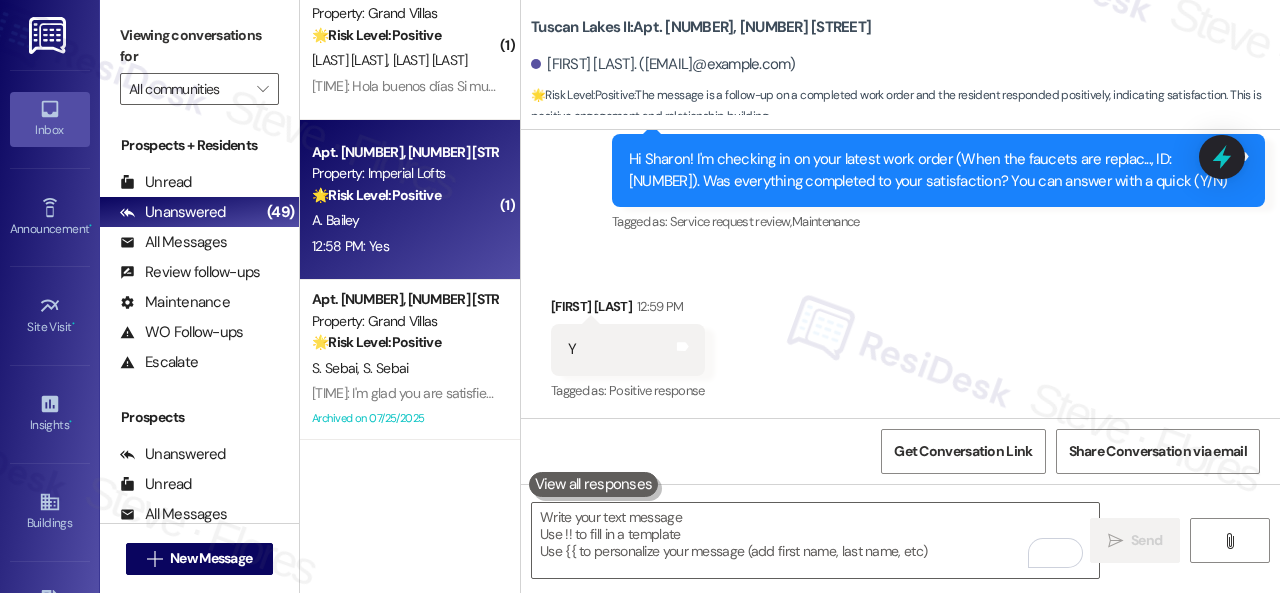 click on "A. Bailey" at bounding box center (404, 220) 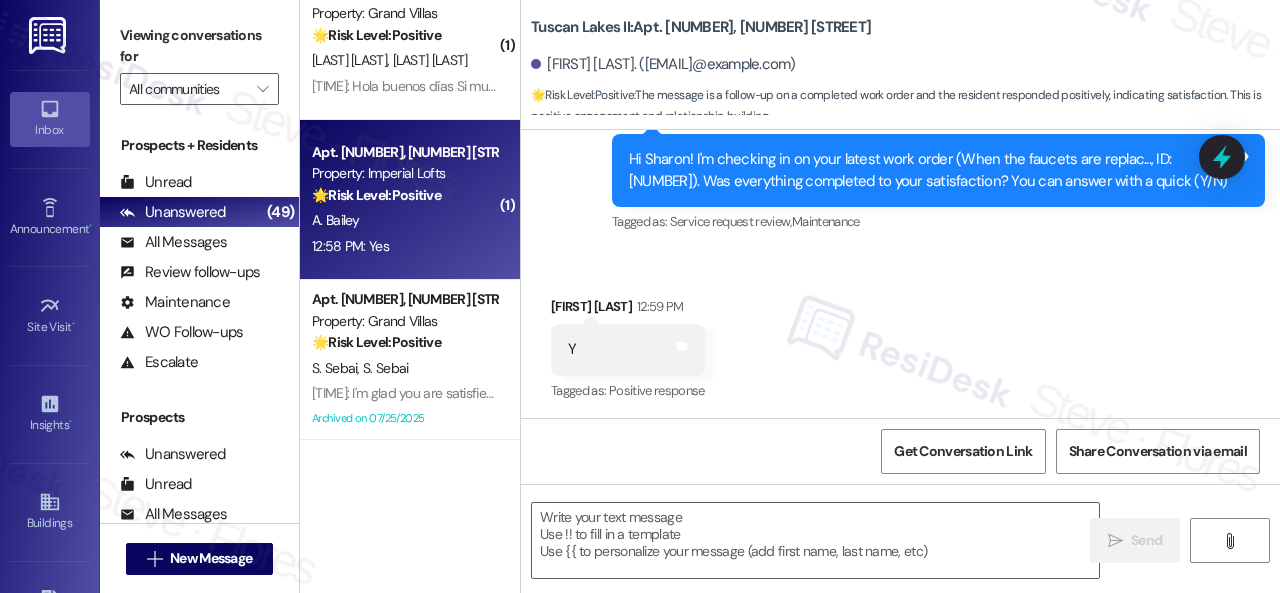 type on "Fetching suggested responses. Please feel free to read through the conversation in the meantime." 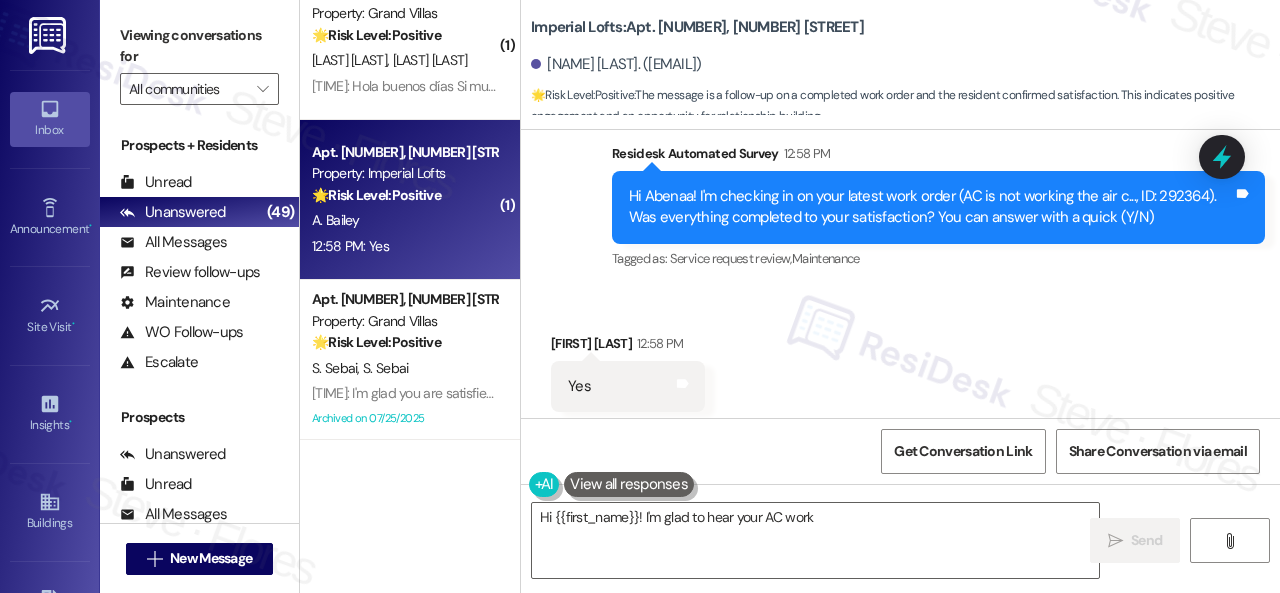 scroll, scrollTop: 7304, scrollLeft: 0, axis: vertical 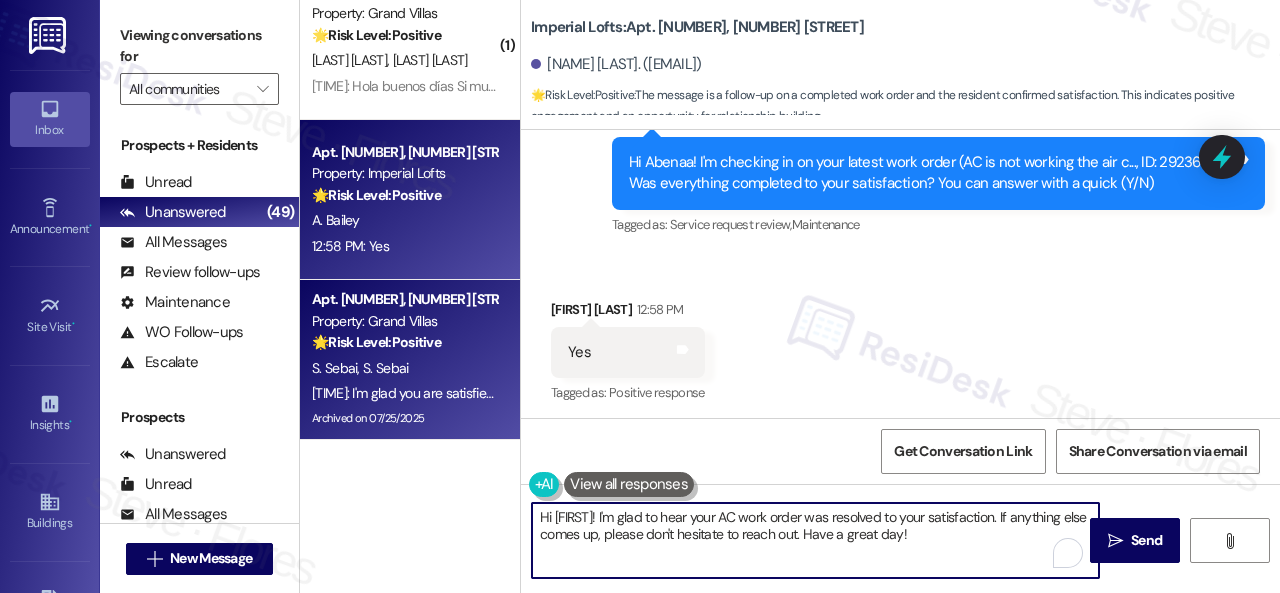 drag, startPoint x: 962, startPoint y: 523, endPoint x: 394, endPoint y: 419, distance: 577.4426 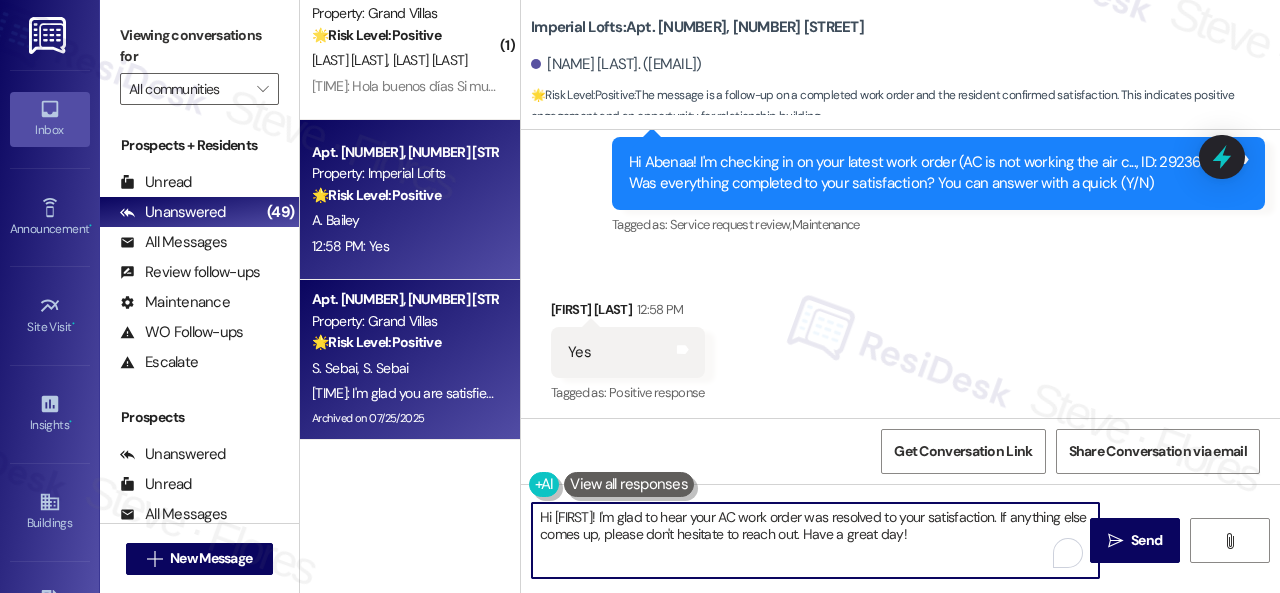 click on "( 1 ) Apt. [NUMBER], [NUMBER] [STREET] Property: Grand Villas 🔧  Risk Level:  Medium Resident responded to a rent reminder indicating they will pay tomorrow. This is a standard communication regarding rent payment, with no indication of dispute or inability to pay. [INITIAL]. [LAST] [TIME]: Hi Sarah I'll be paying tomorrow morning [TIME]: Hi Sarah I'll be paying tomorrow morning Apt. [NUMBER], [NUMBER] [STREET] Property: The Falls 🌟  Risk Level:  Positive The resident responded positively to a check-in regarding a completed work order. This indicates satisfaction and positive engagement. [FIRST] [LAST] [FIRST] [LAST] [TIME]: Yes thank you! [TIME]: Yes thank you! ( 1 ) Apt. [NUMBER], [NUMBER] [STREET] Property: Grand Villas 🌟  Risk Level:  Positive The resident is expressing gratitude and confirming that the work order was completed to their satisfaction. This is positive feedback and an opportunity for relationship building. [INITIAL]. [LAST] [FIRST] [LAST] Apt. [NUMBER], [NUMBER] [STREET] Property: Imperial Lofts 🌟 Positive" at bounding box center (790, 296) 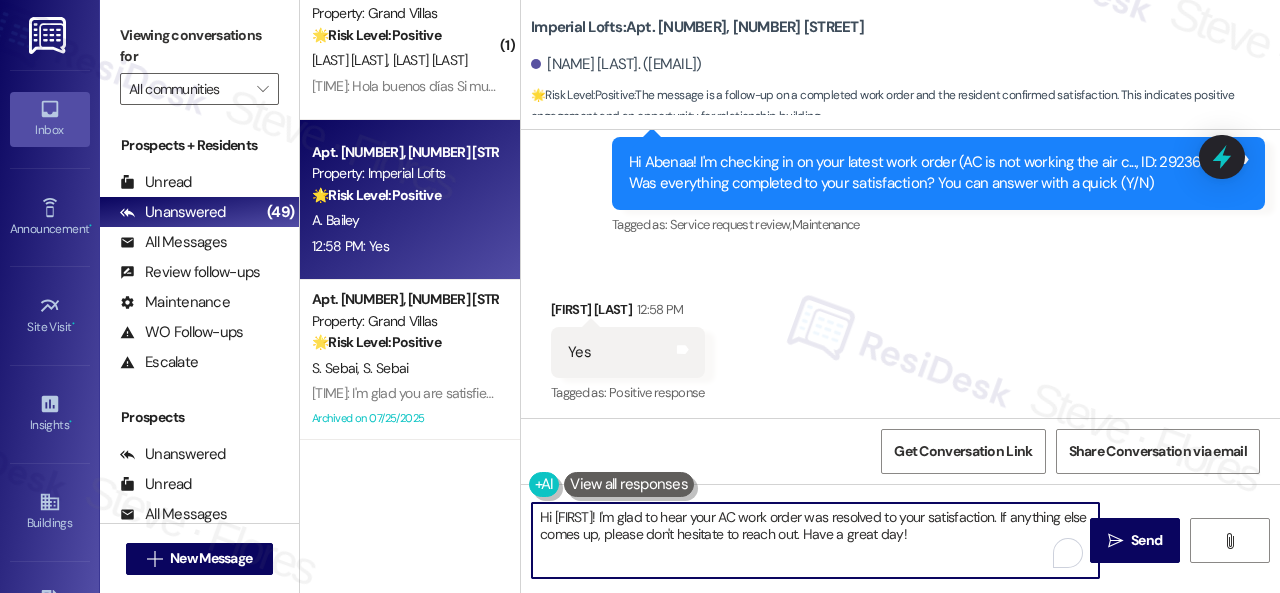 paste on "appy to hear everything's all set! If {{property}} met your expectations, please reply with "Yes." If not, no worries - we'd appreciate any feedback so we can keep getting better. Thanks" 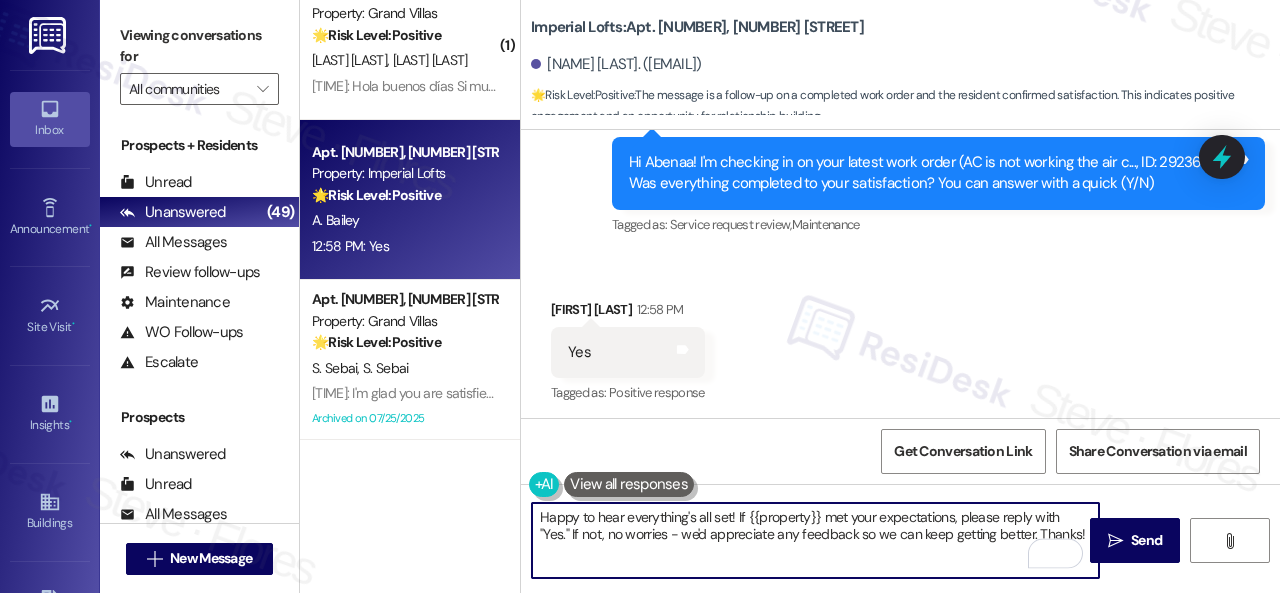 scroll, scrollTop: 7305, scrollLeft: 0, axis: vertical 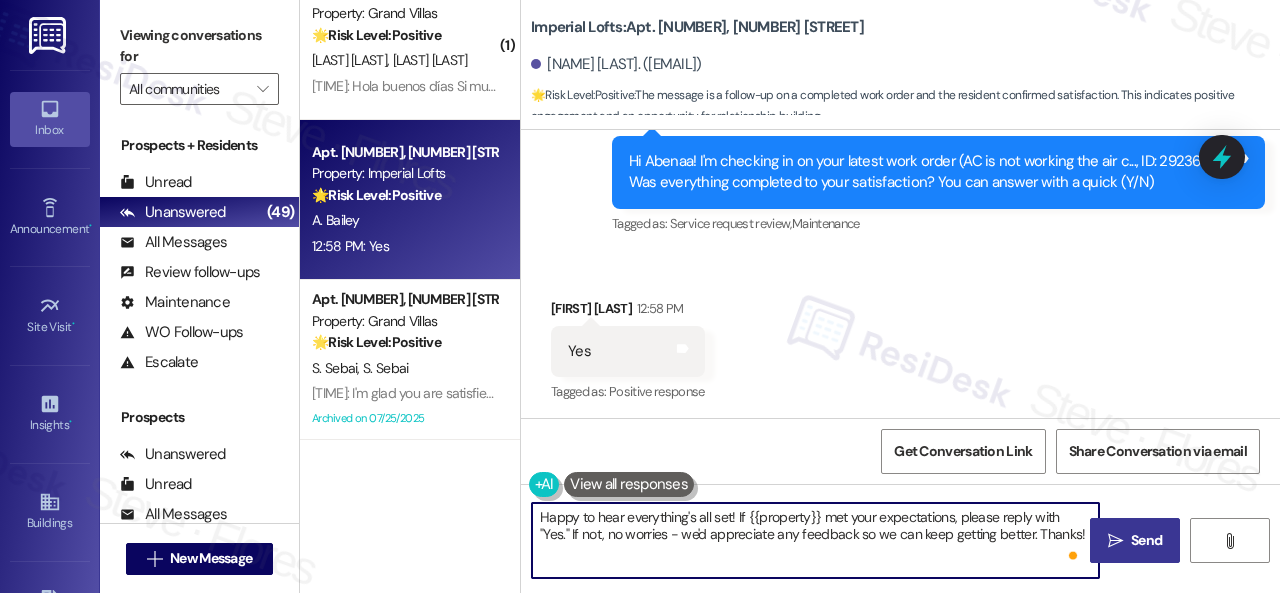 type on "Happy to hear everything's all set! If {{property}} met your expectations, please reply with "Yes." If not, no worries - we'd appreciate any feedback so we can keep getting better. Thanks!" 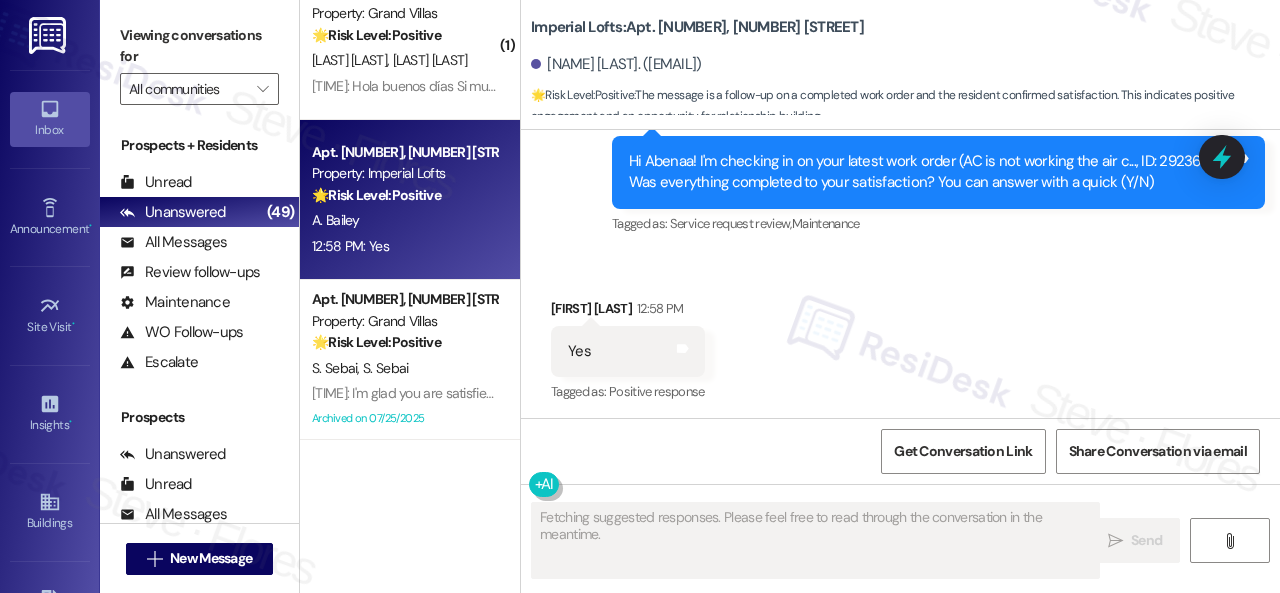 scroll, scrollTop: 7304, scrollLeft: 0, axis: vertical 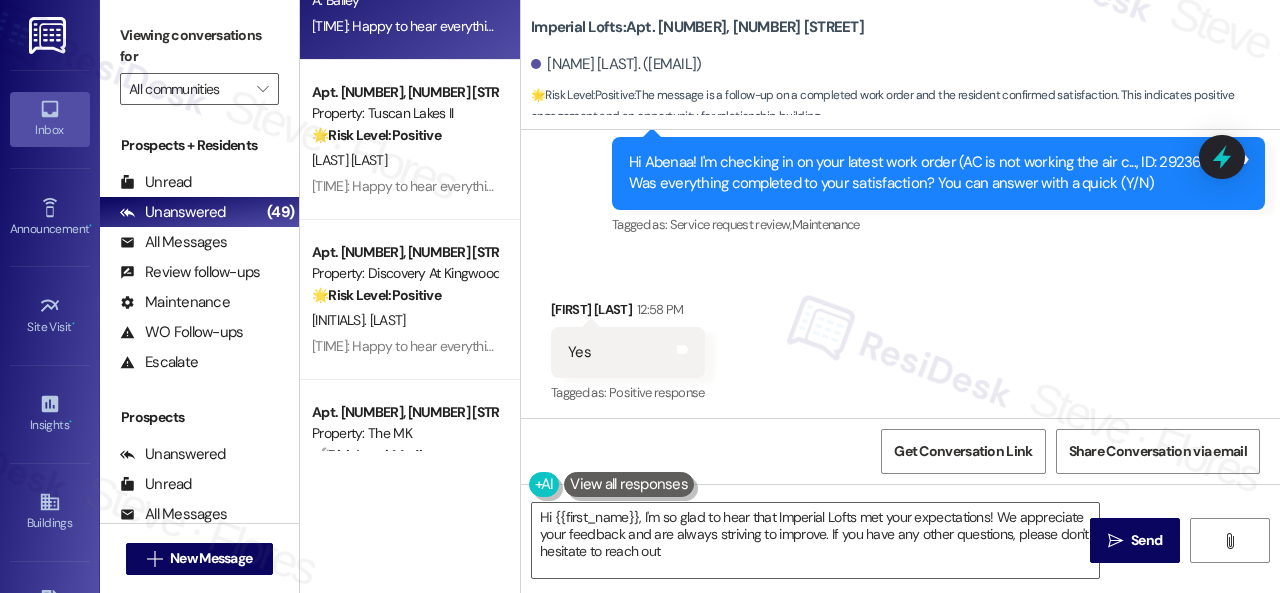 type on "Hi {{first_name}}, I'm so glad to hear that Imperial Lofts met your expectations! We appreciate your feedback and are always striving to improve. If you have any other questions, please don't hesitate to reach out!" 